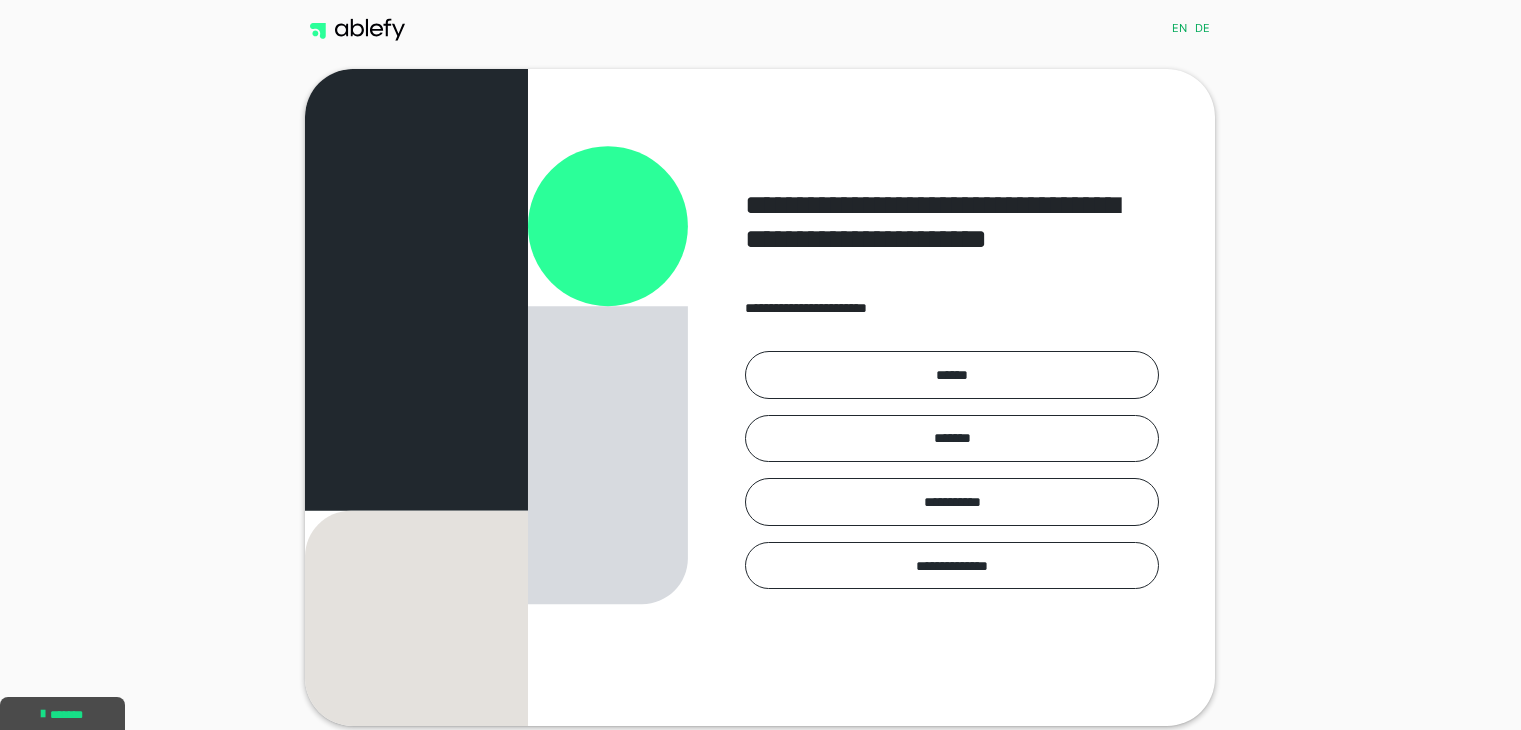 scroll, scrollTop: 0, scrollLeft: 0, axis: both 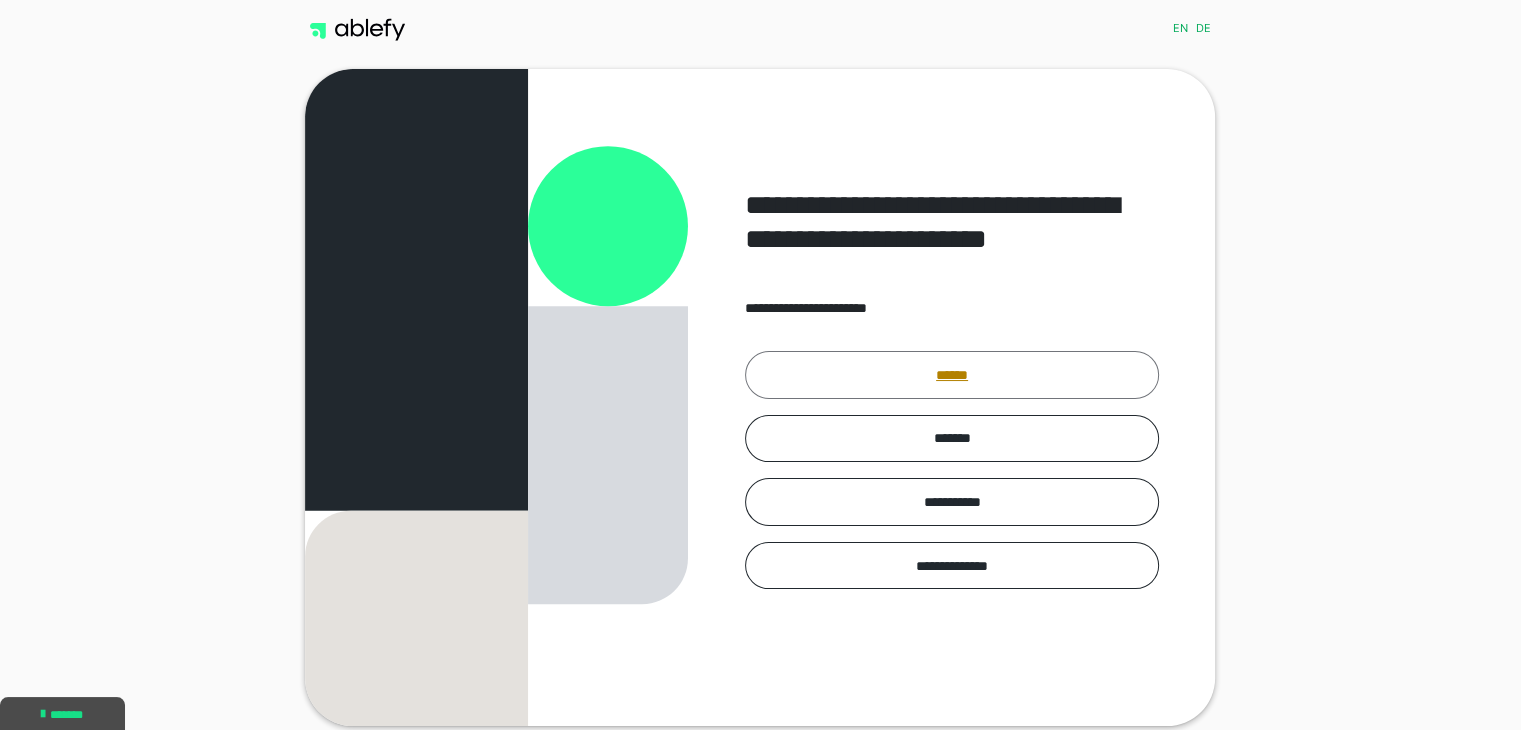 click on "******" at bounding box center (952, 375) 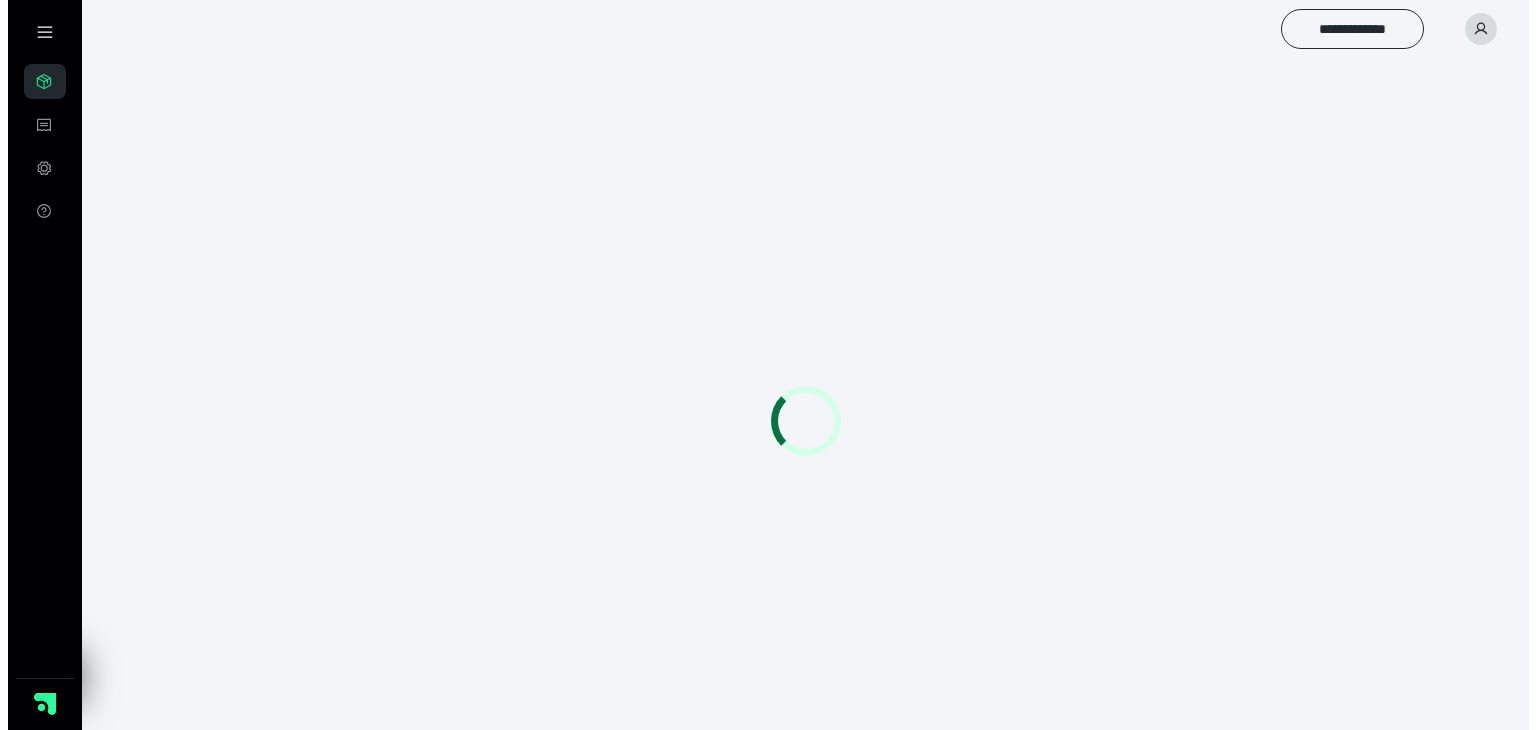 scroll, scrollTop: 0, scrollLeft: 0, axis: both 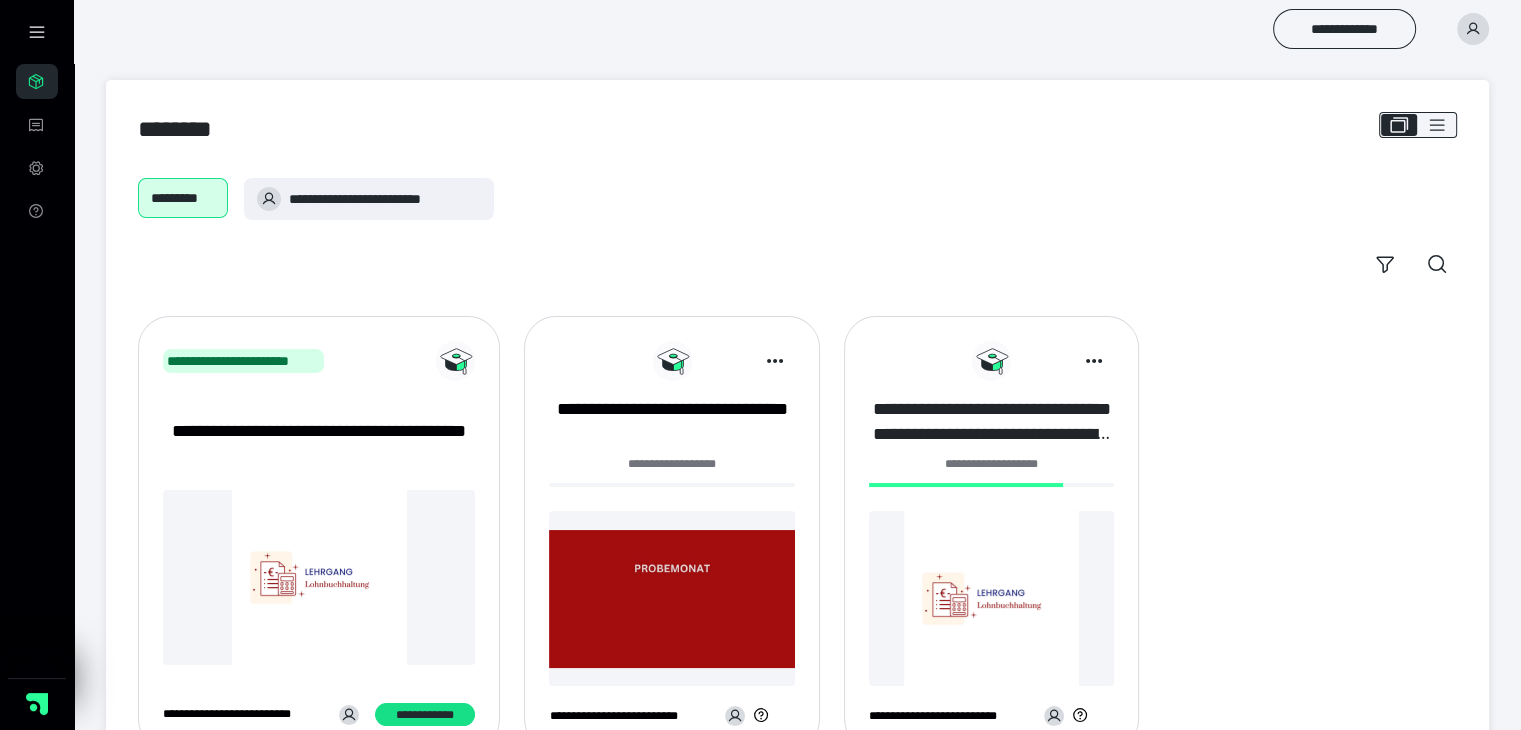 click on "**********" at bounding box center (991, 422) 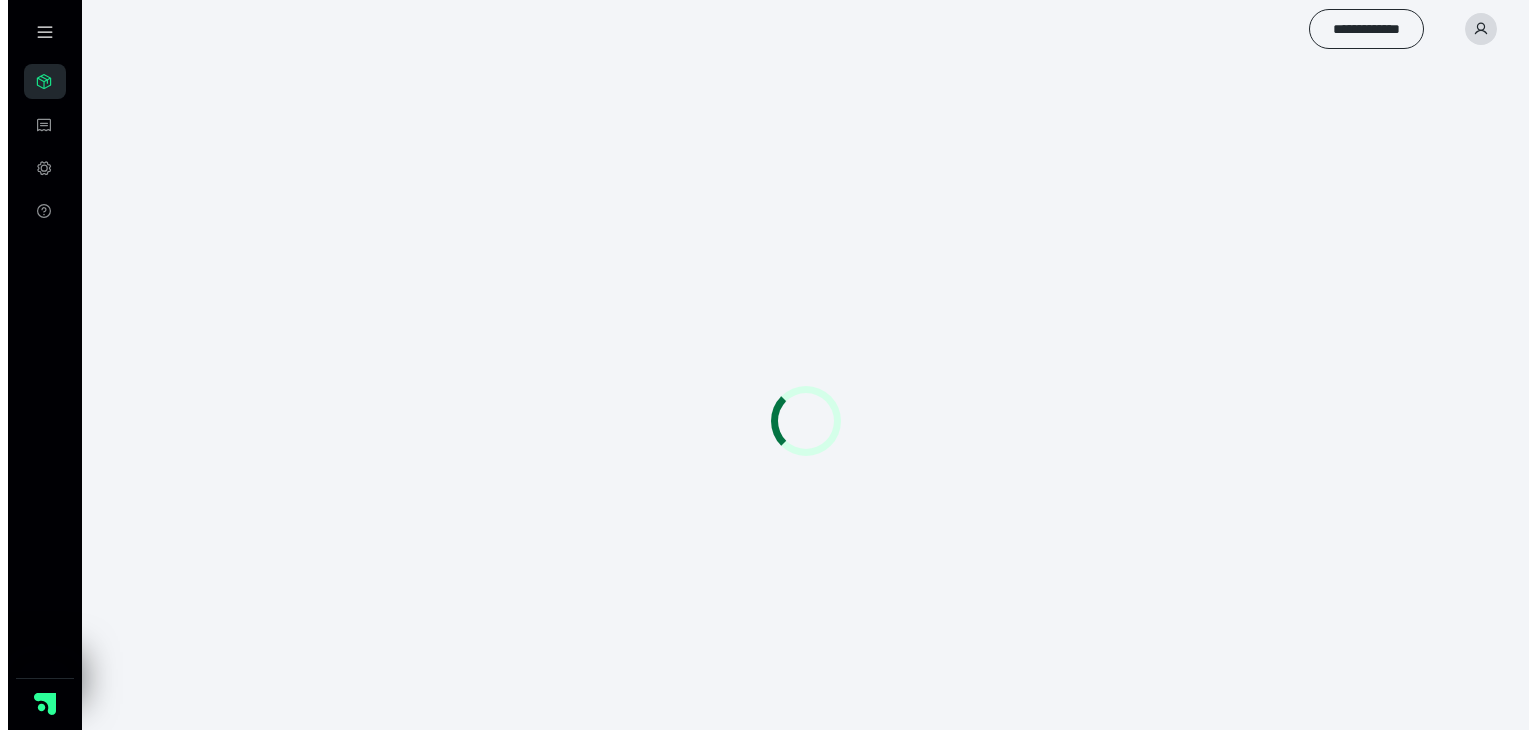 scroll, scrollTop: 0, scrollLeft: 0, axis: both 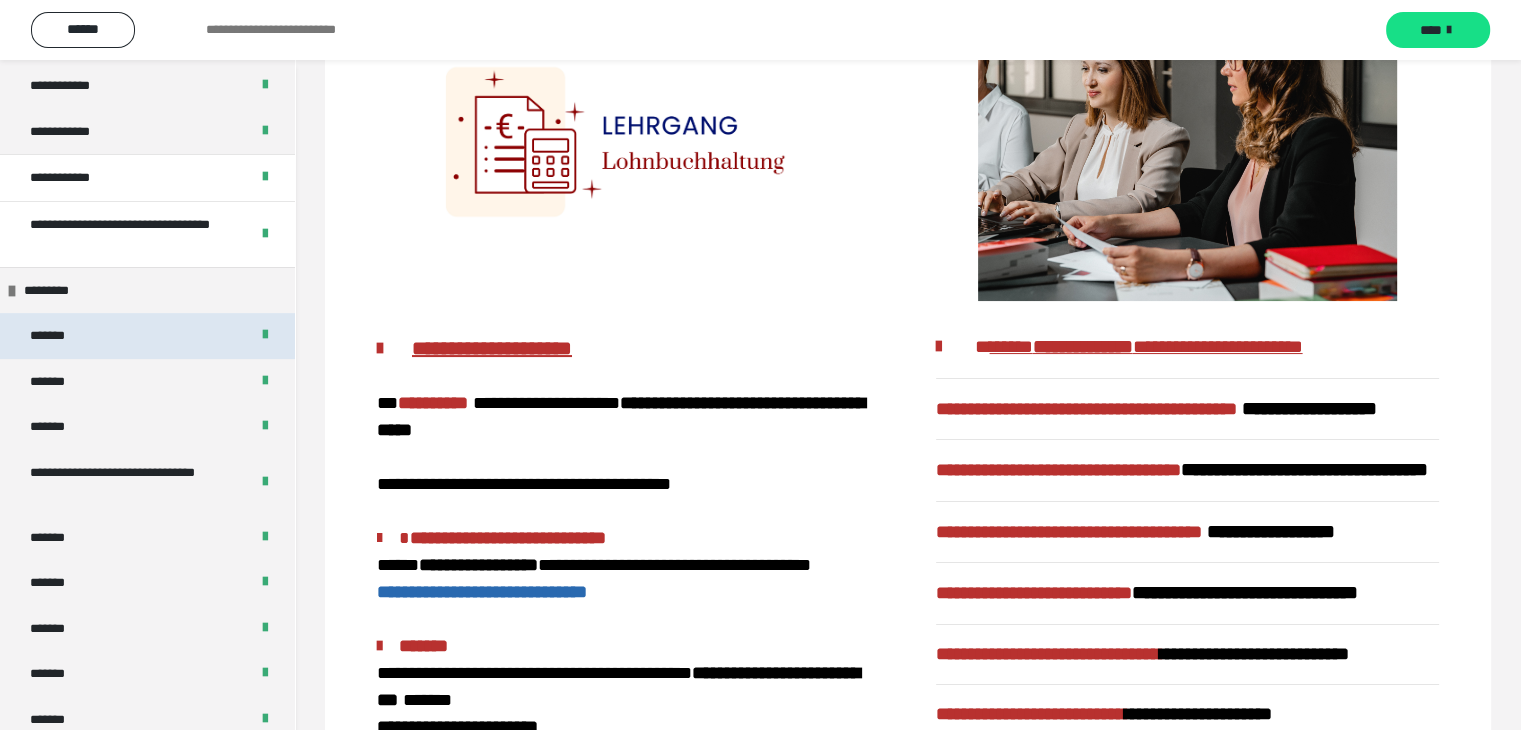 click on "*******" at bounding box center (147, 336) 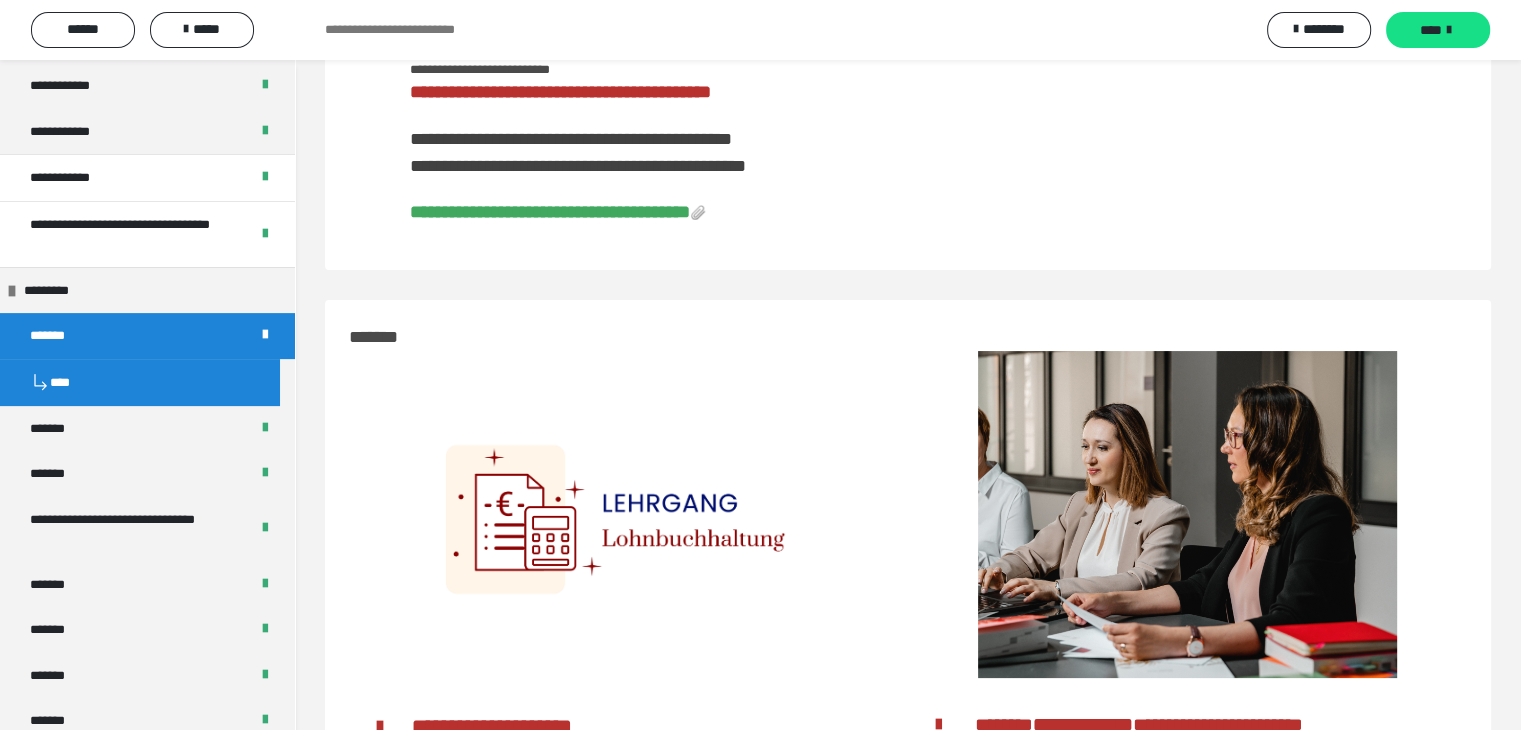 scroll, scrollTop: 545, scrollLeft: 0, axis: vertical 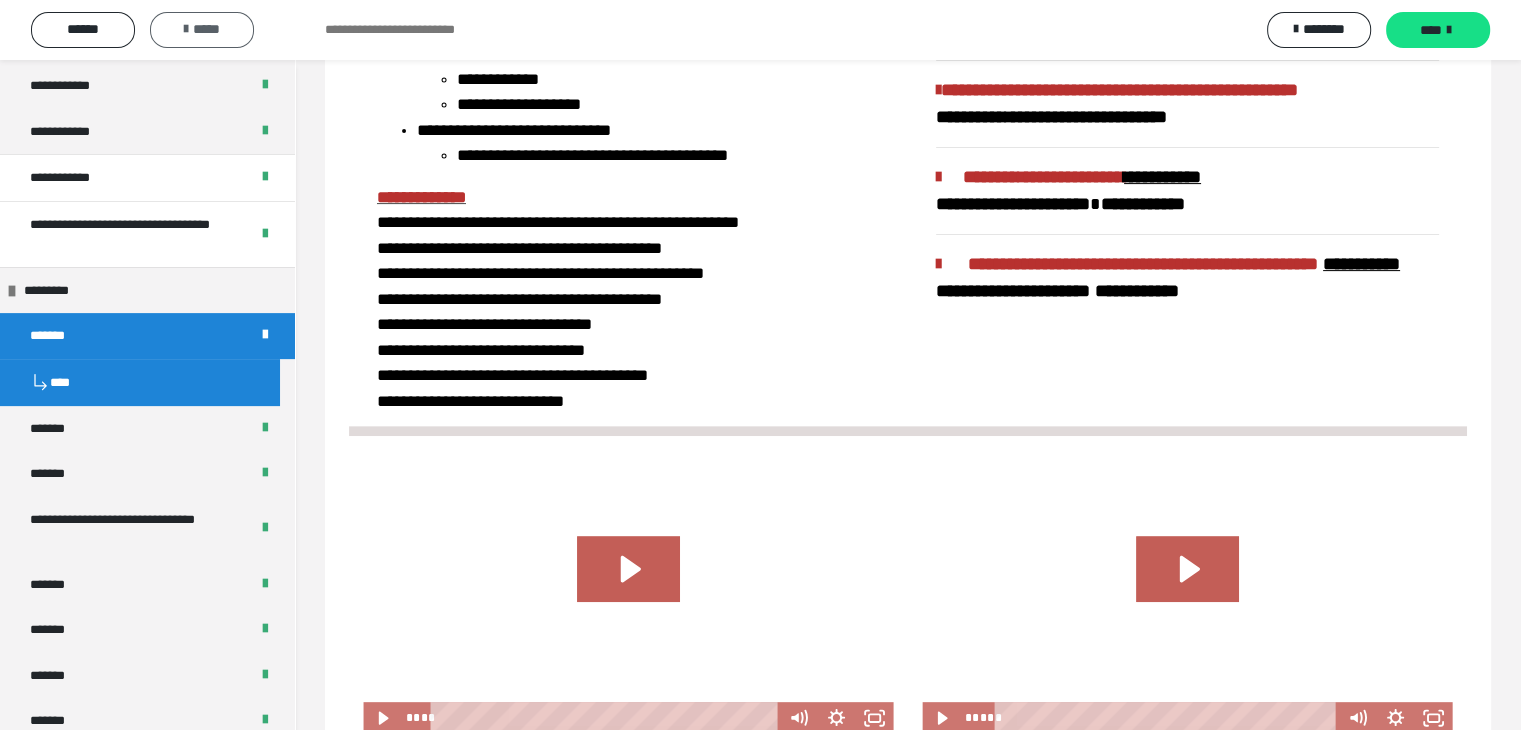 click on "*****" at bounding box center [202, 29] 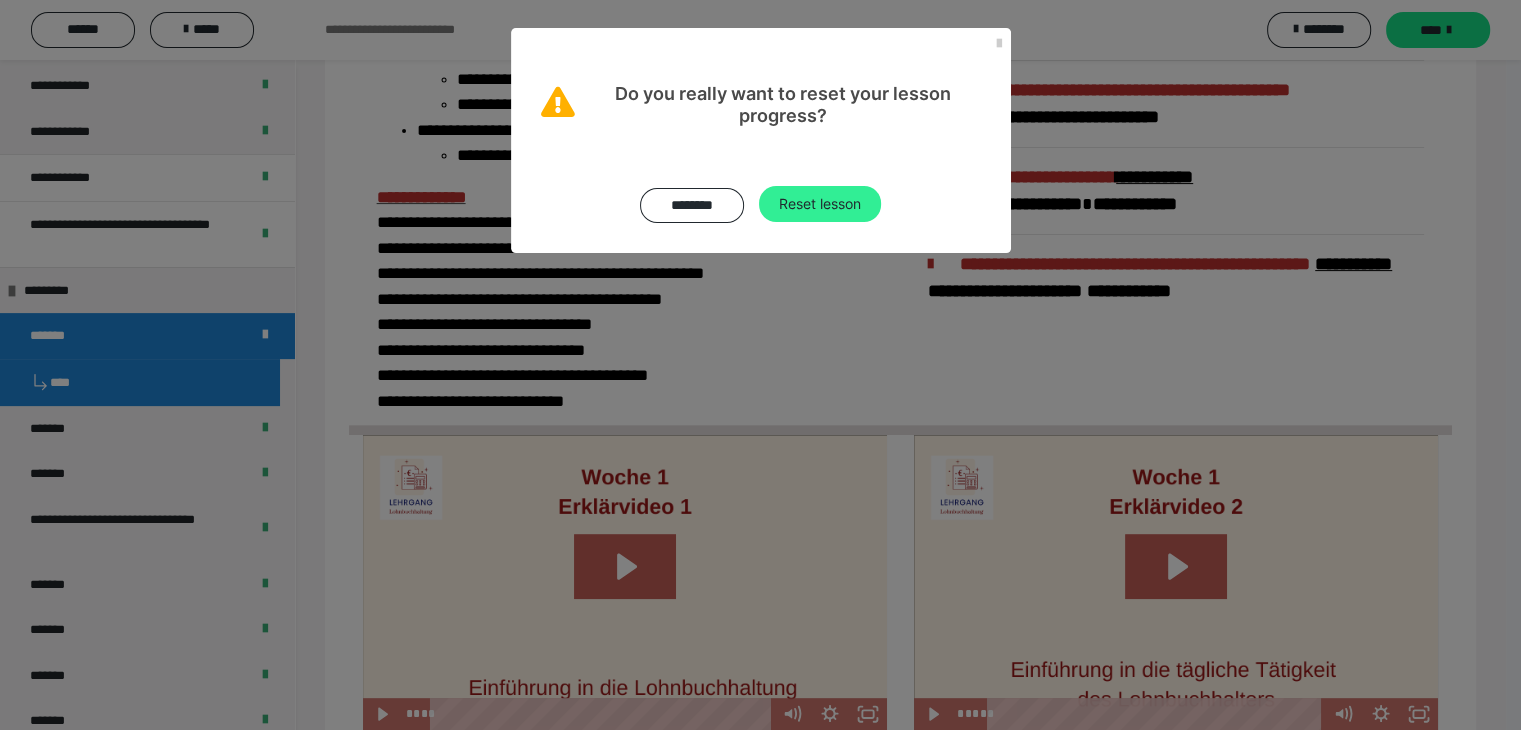click on "Reset lesson" at bounding box center (820, 204) 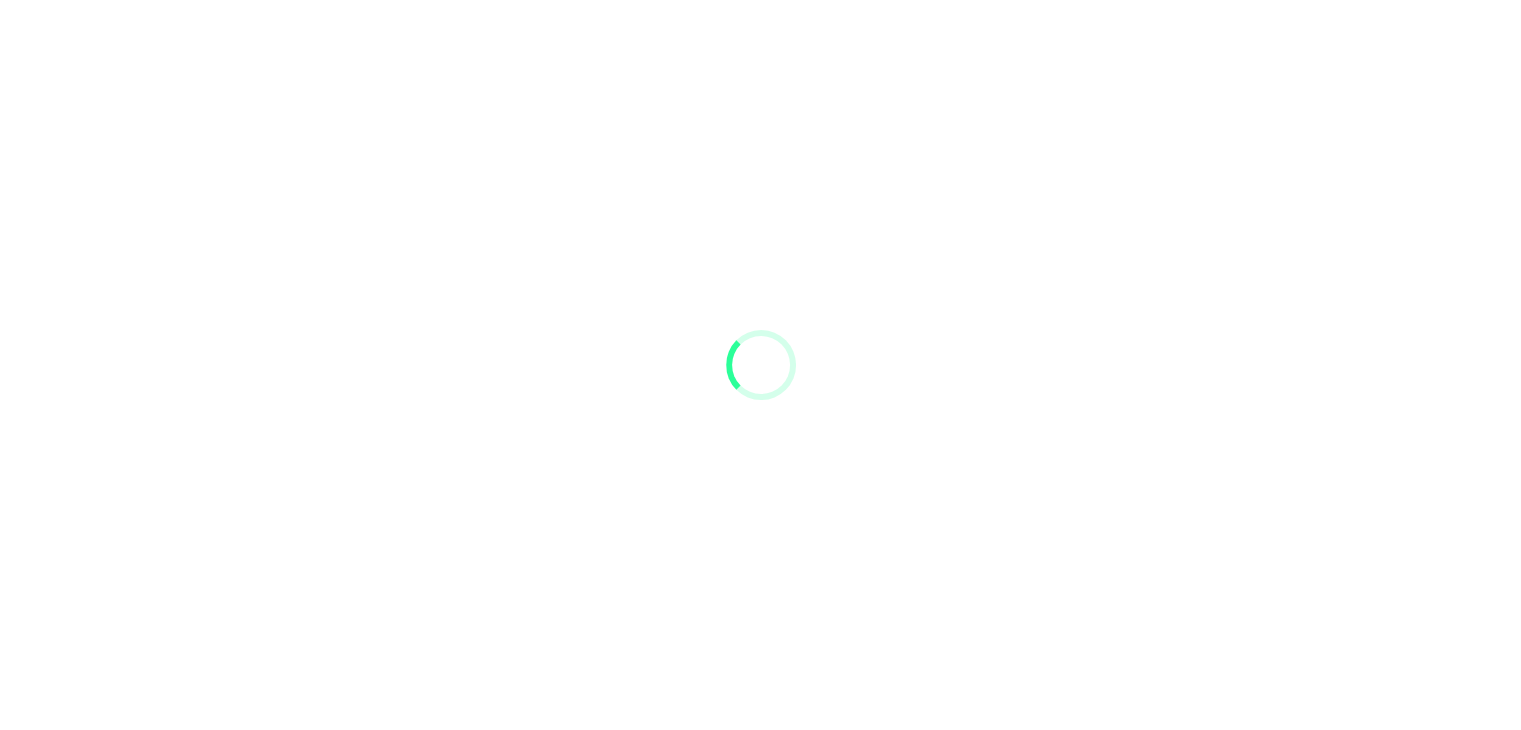 scroll, scrollTop: 0, scrollLeft: 0, axis: both 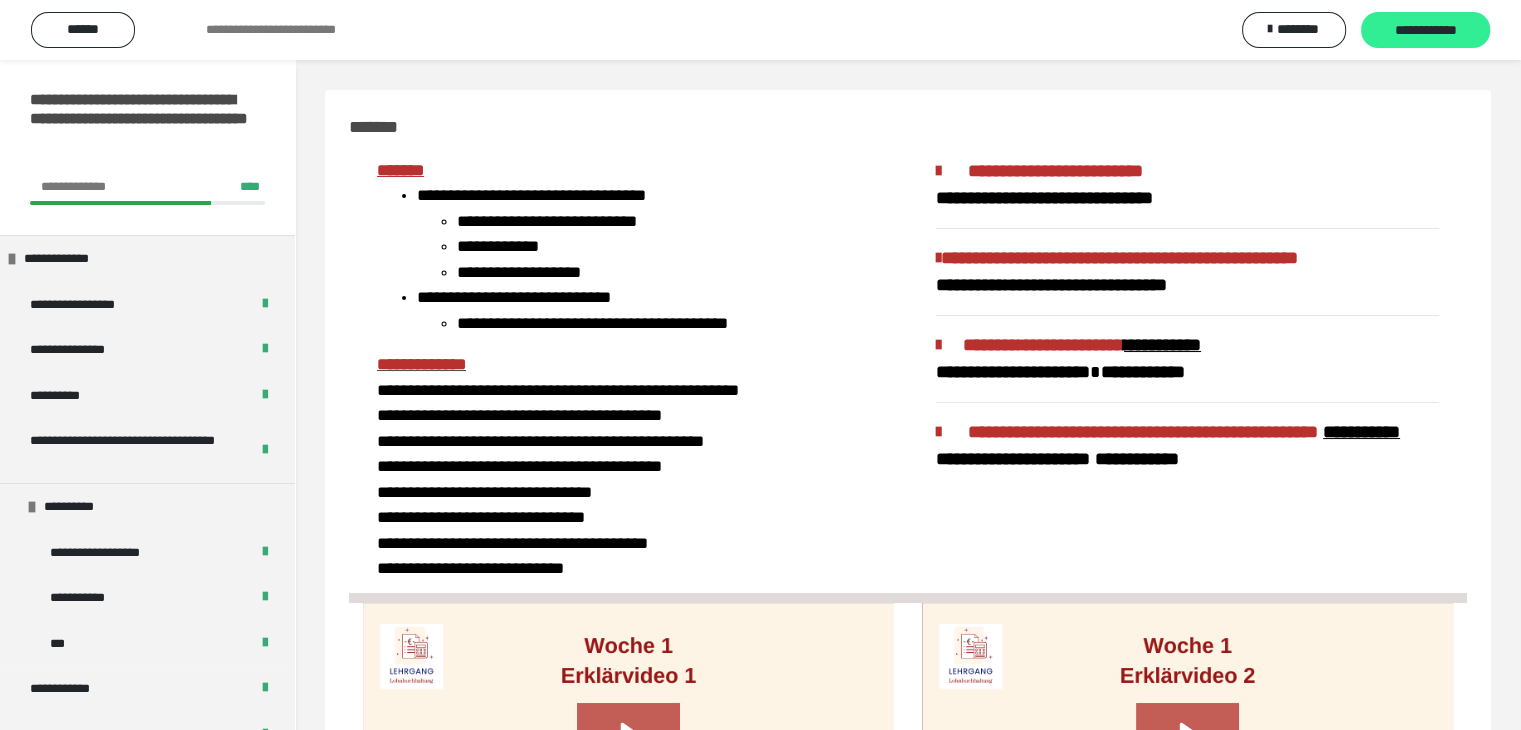 click on "**********" at bounding box center (1425, 31) 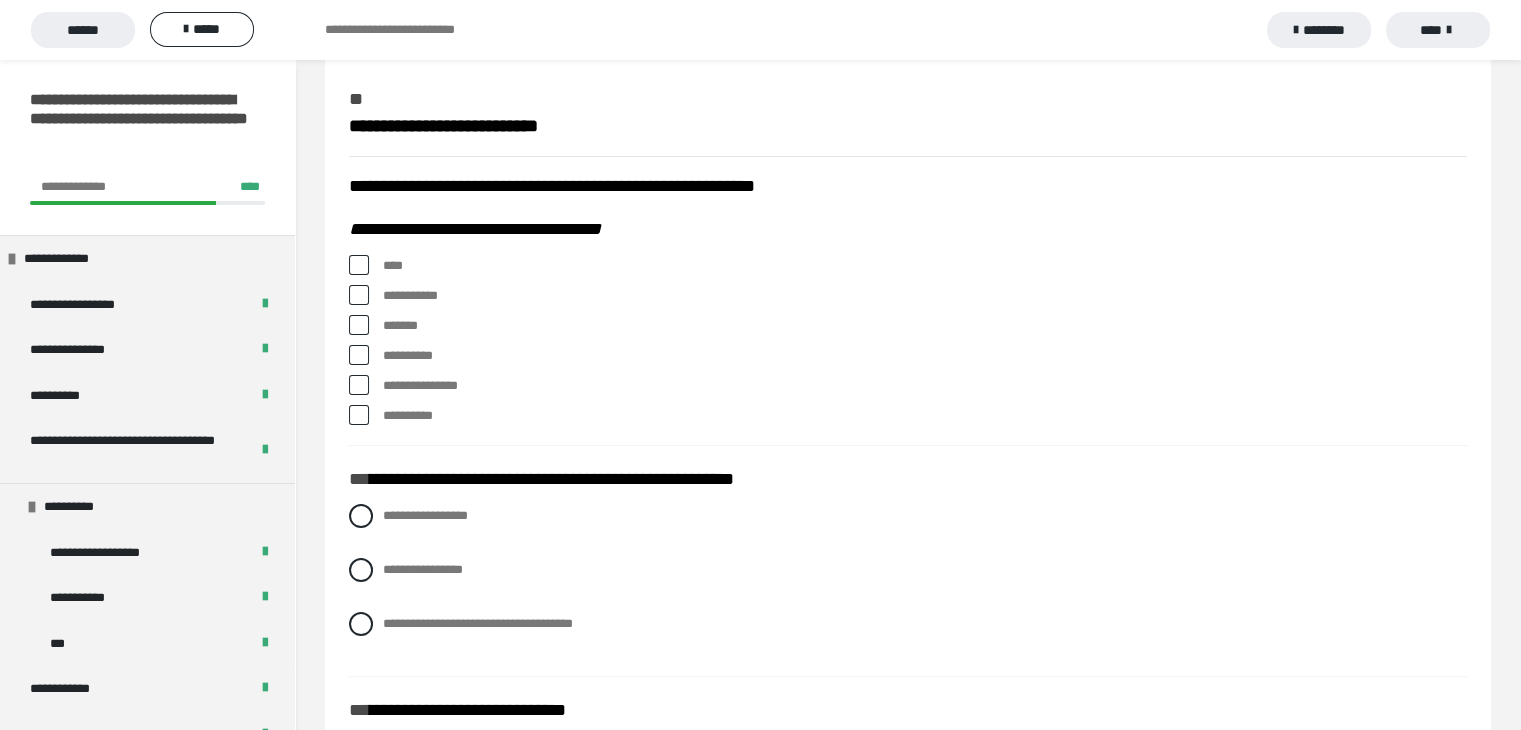 scroll, scrollTop: 203, scrollLeft: 0, axis: vertical 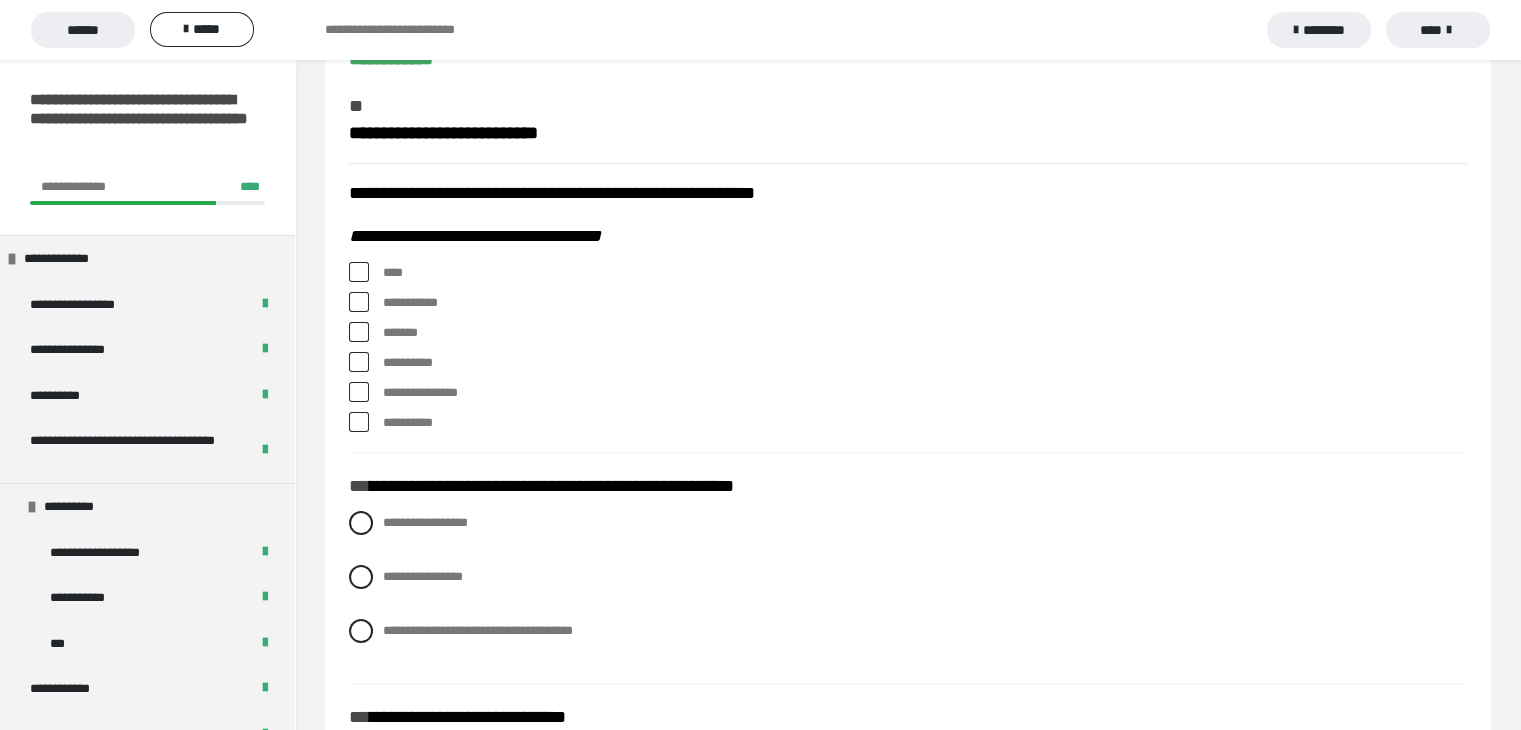 click at bounding box center [359, 272] 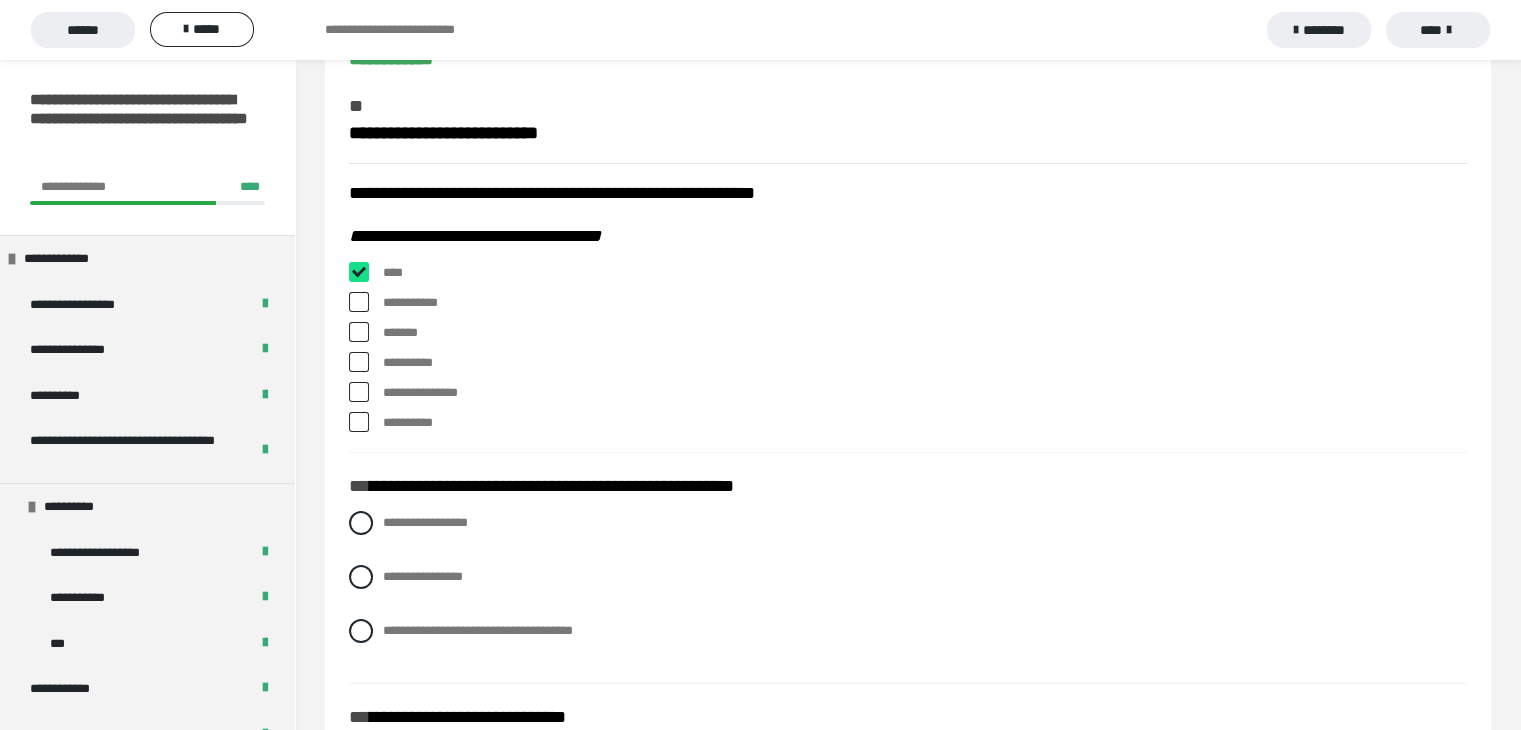 checkbox on "****" 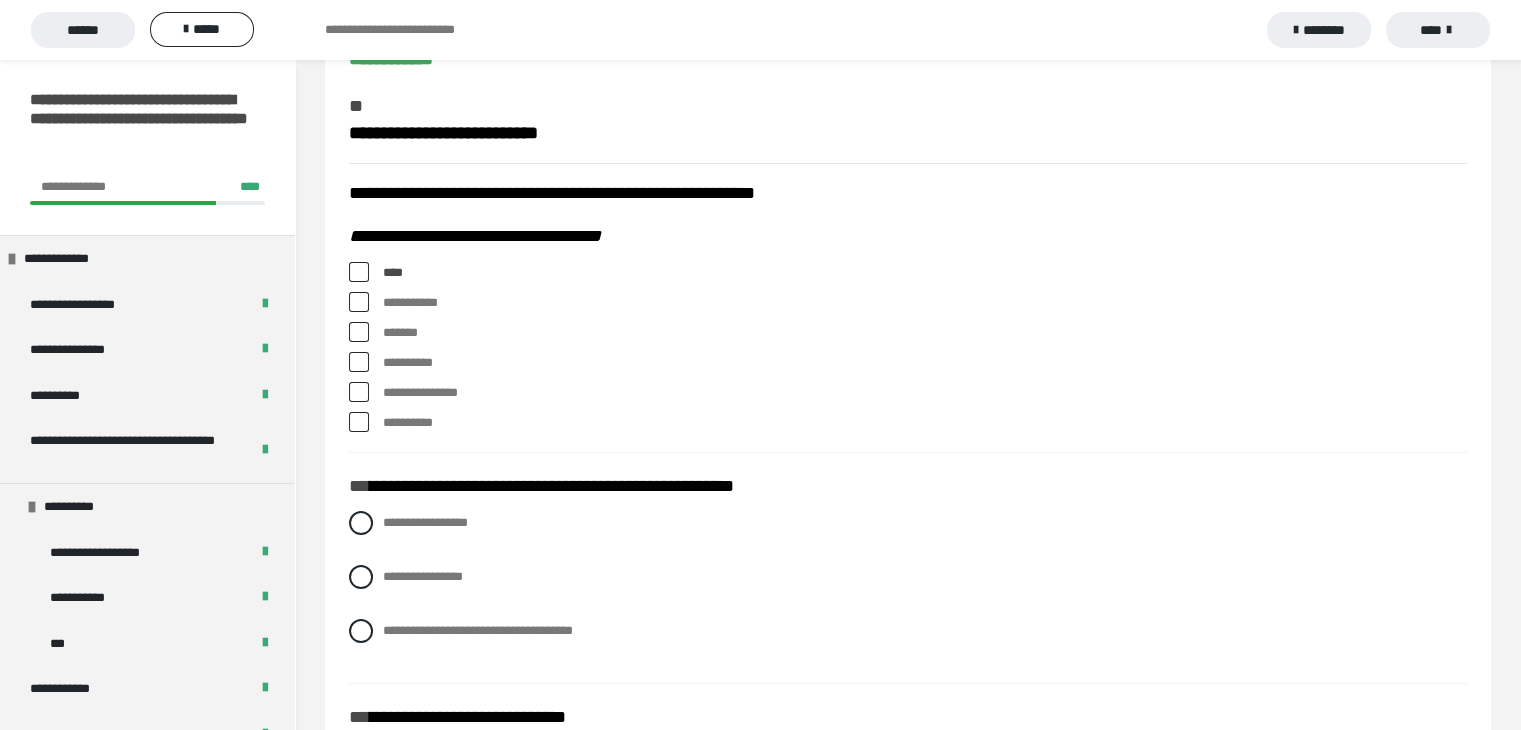 click at bounding box center (359, 302) 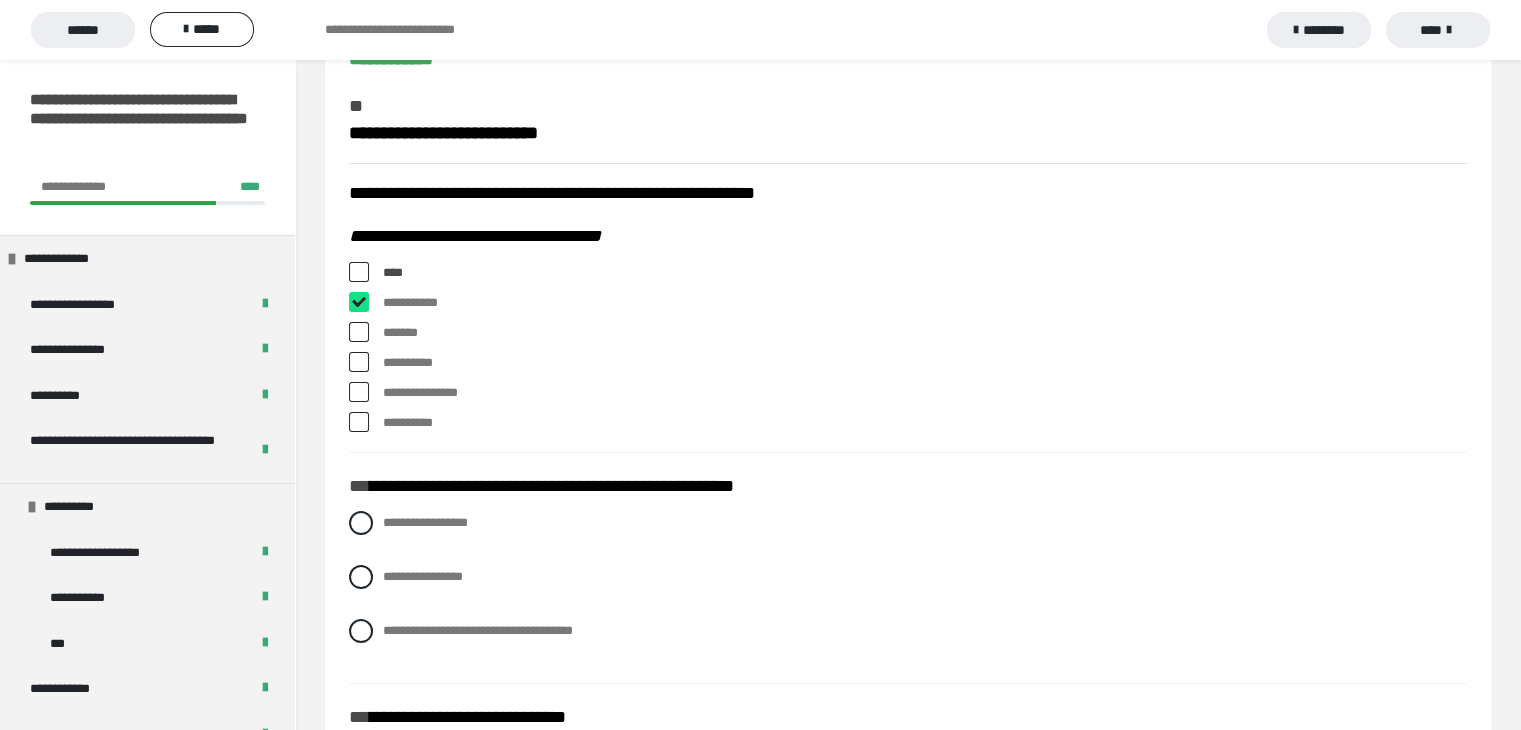 checkbox on "****" 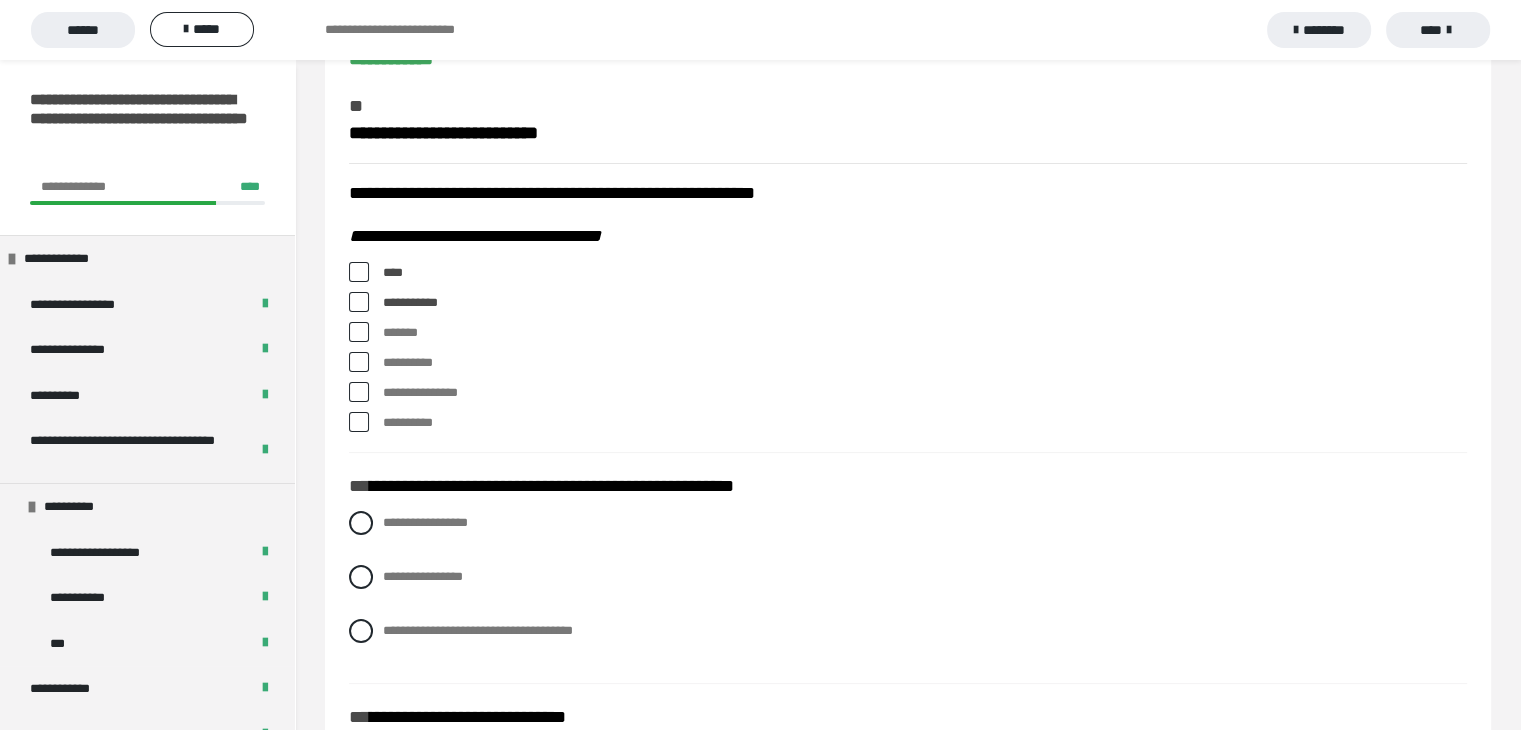 click at bounding box center (359, 392) 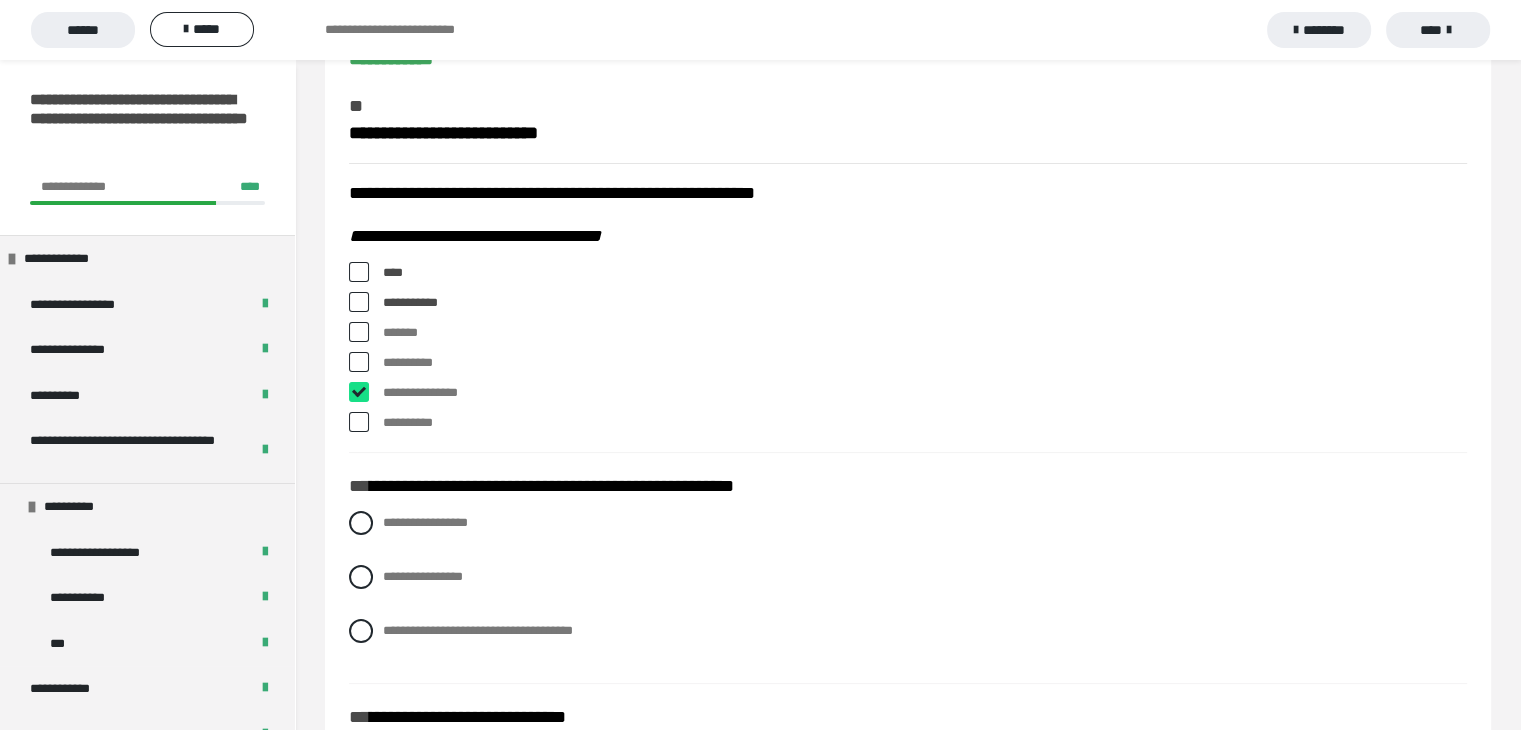 checkbox on "****" 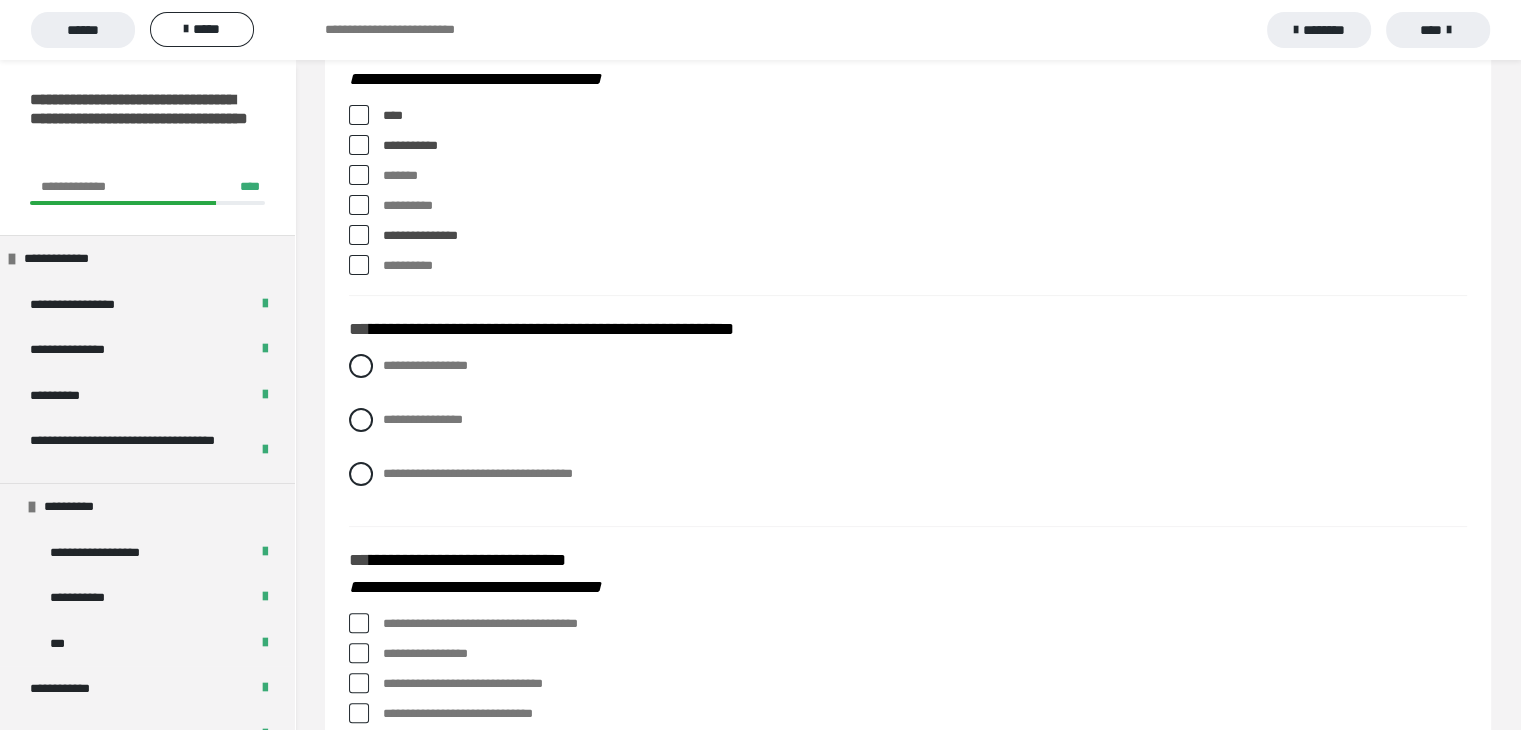 scroll, scrollTop: 383, scrollLeft: 0, axis: vertical 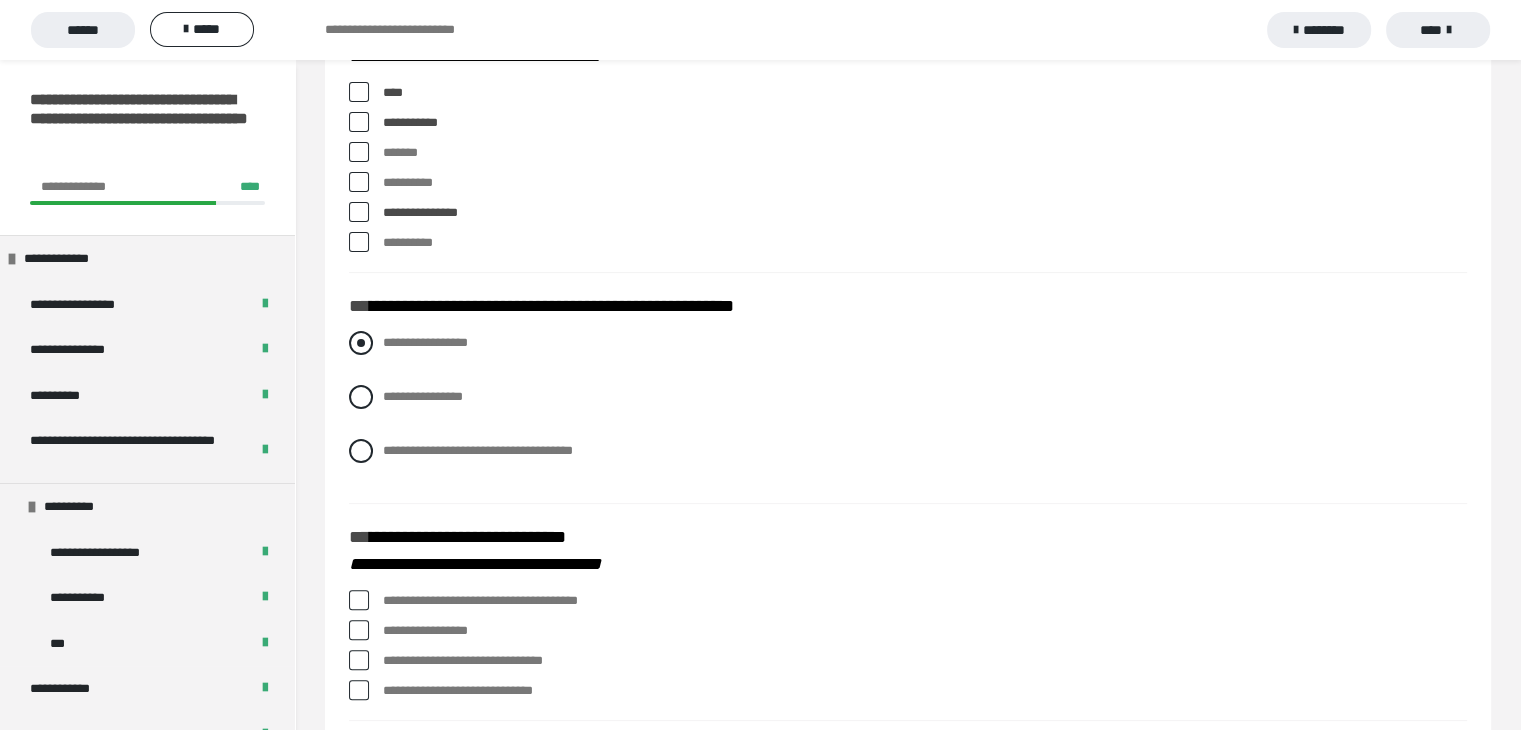 click at bounding box center (361, 343) 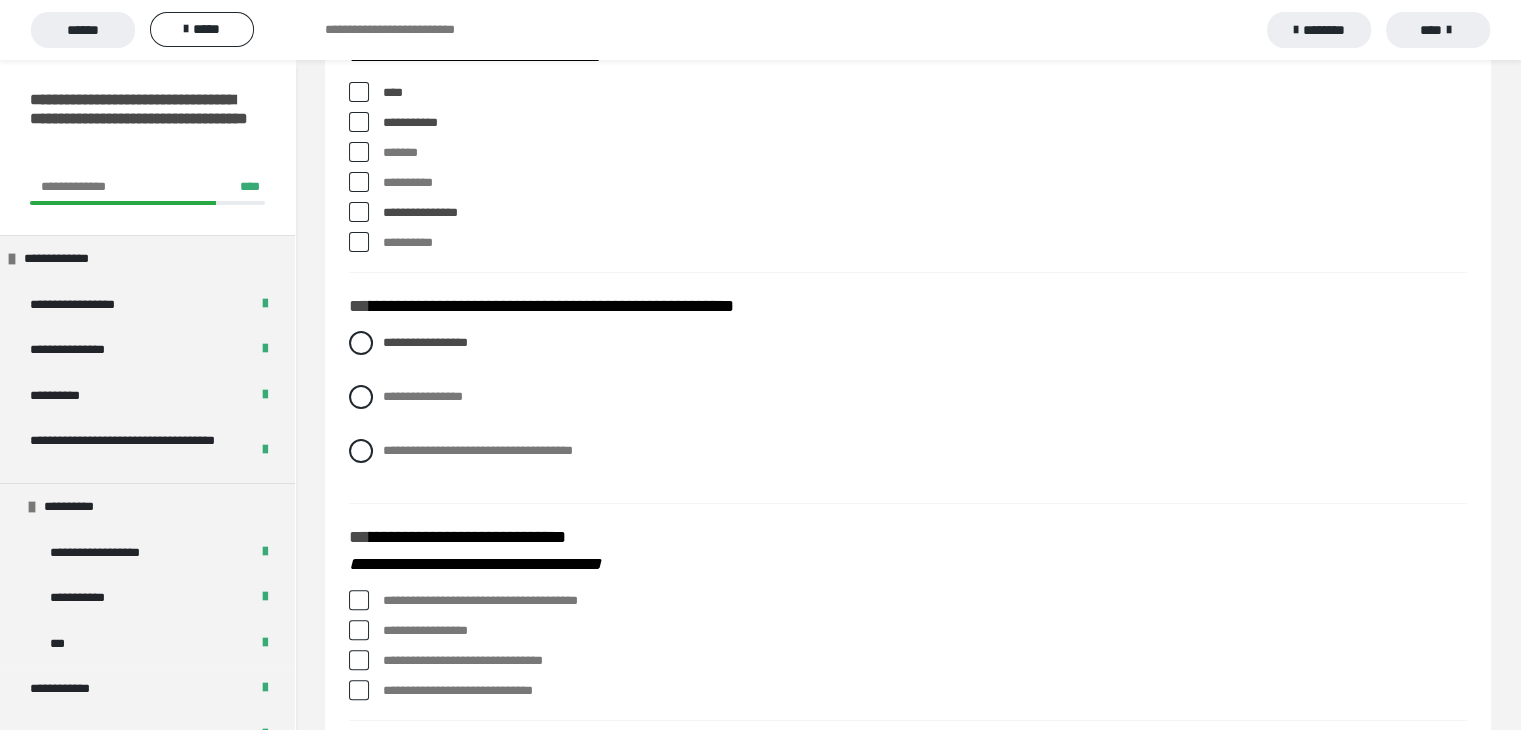 drag, startPoint x: 1518, startPoint y: 103, endPoint x: 1518, endPoint y: 151, distance: 48 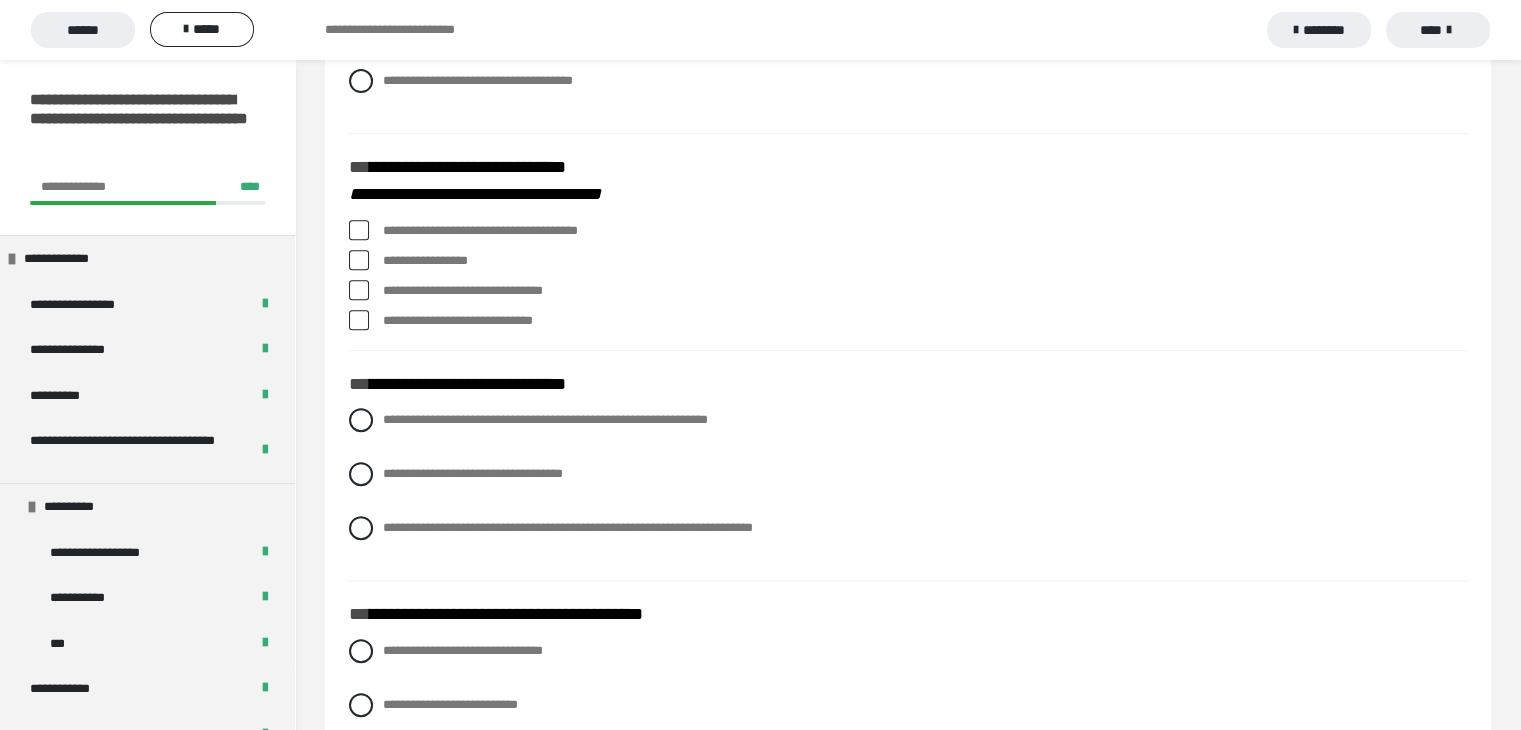 scroll, scrollTop: 768, scrollLeft: 0, axis: vertical 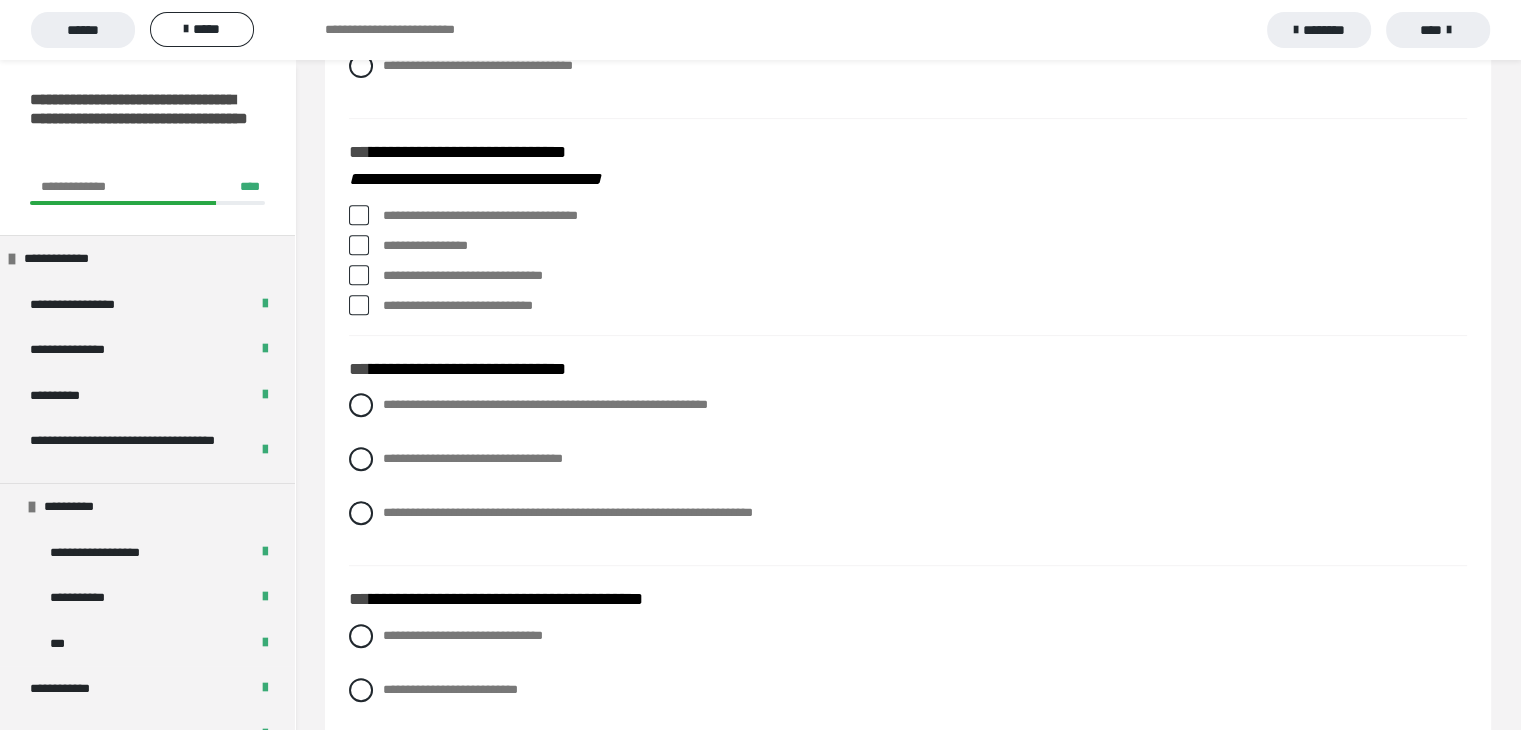 click on "**********" at bounding box center [908, 216] 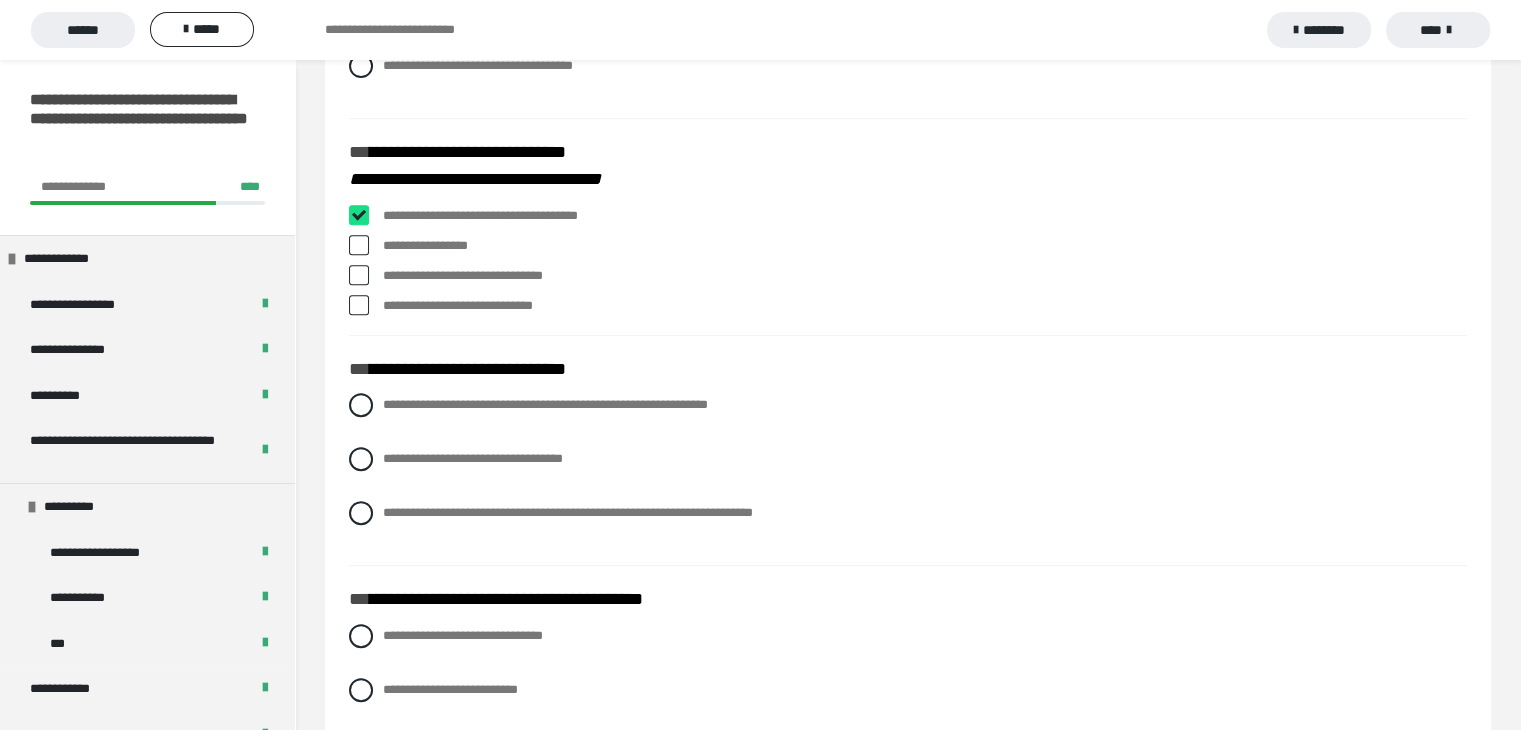 checkbox on "****" 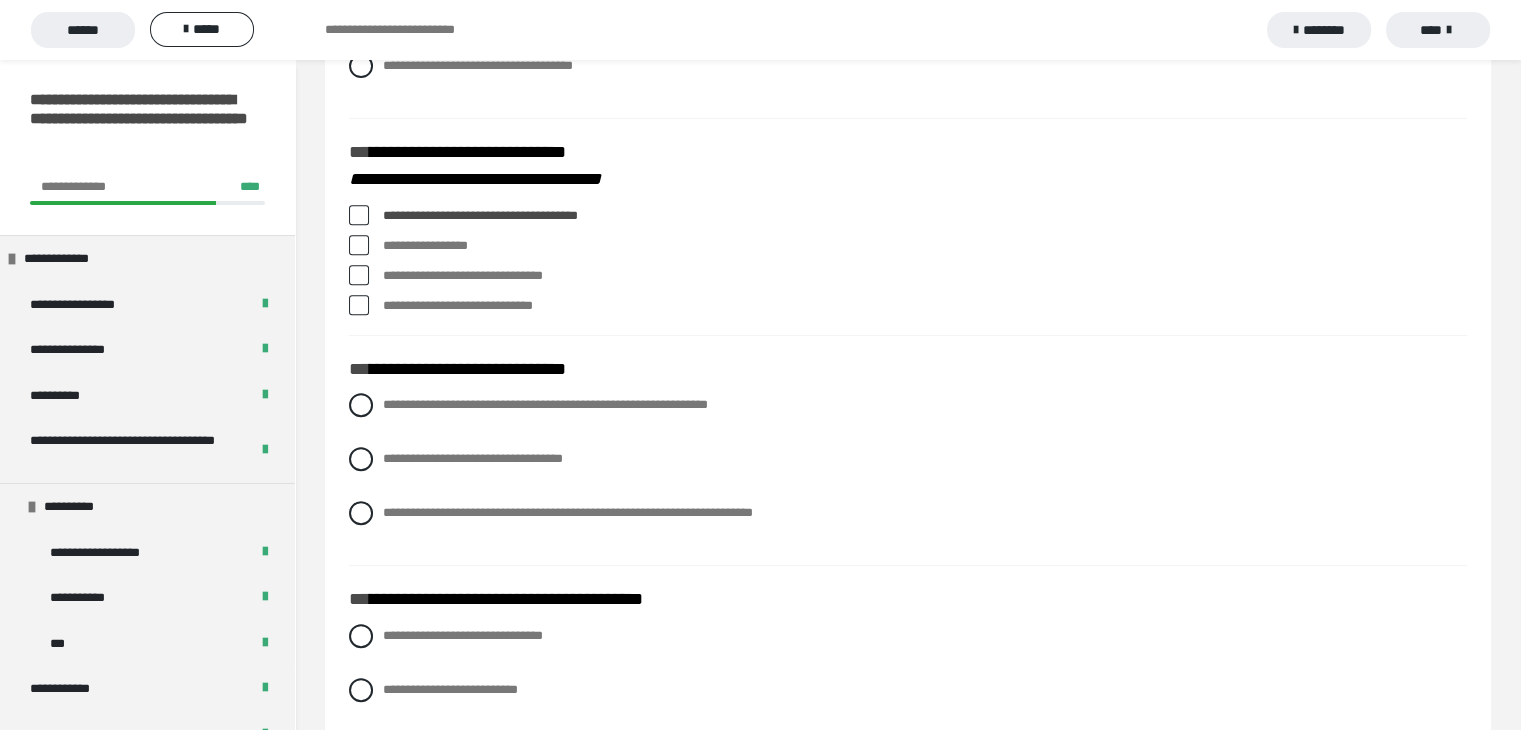 click at bounding box center (359, 245) 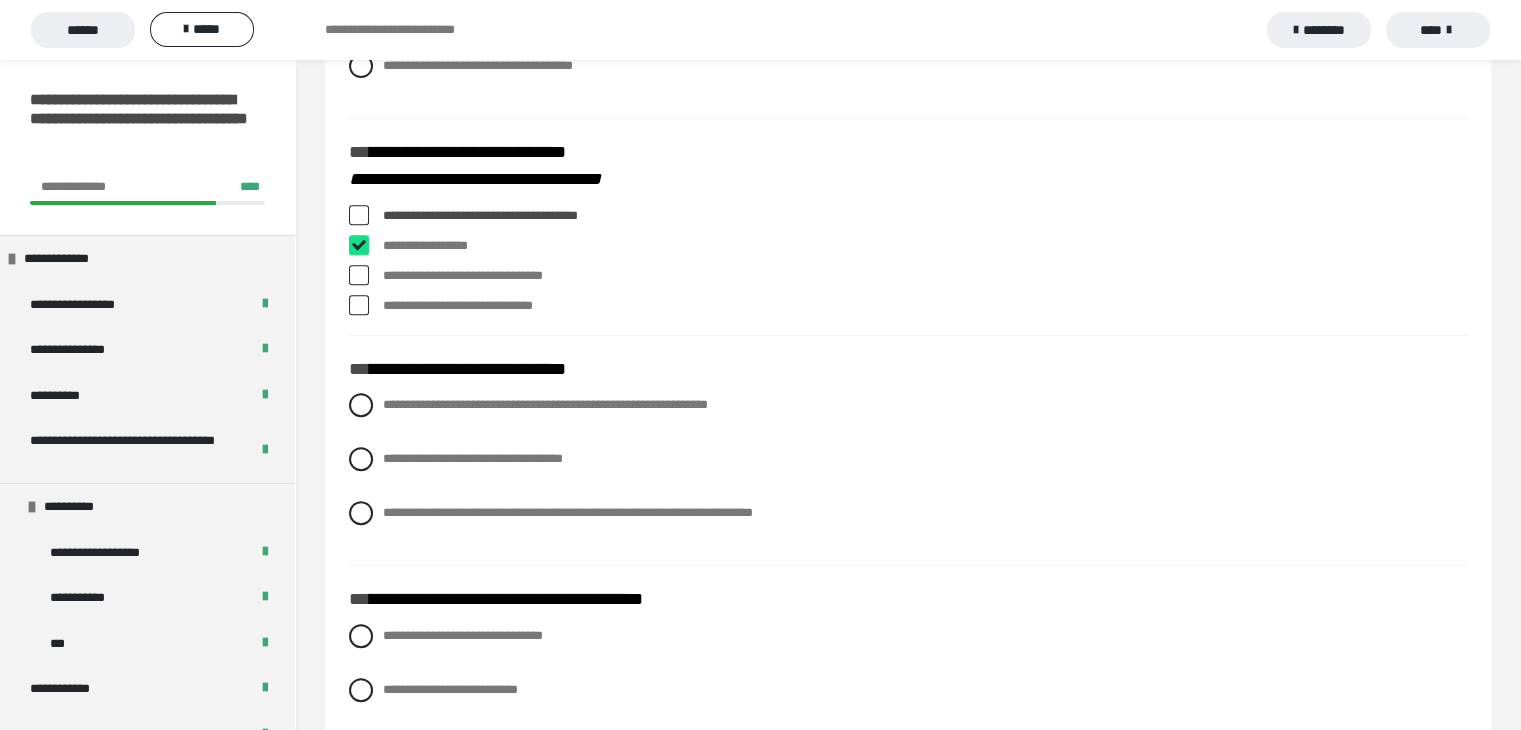 checkbox on "****" 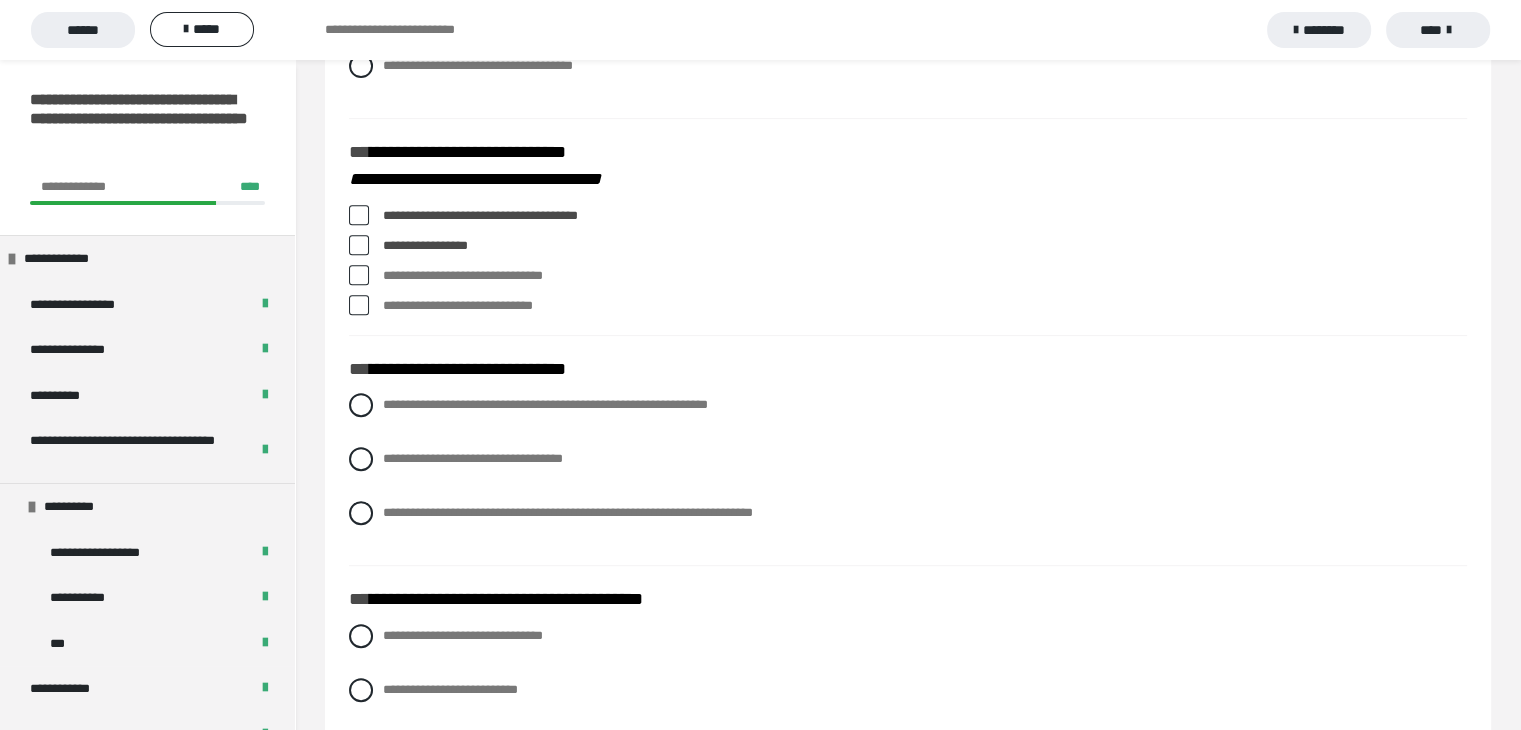 click at bounding box center (359, 305) 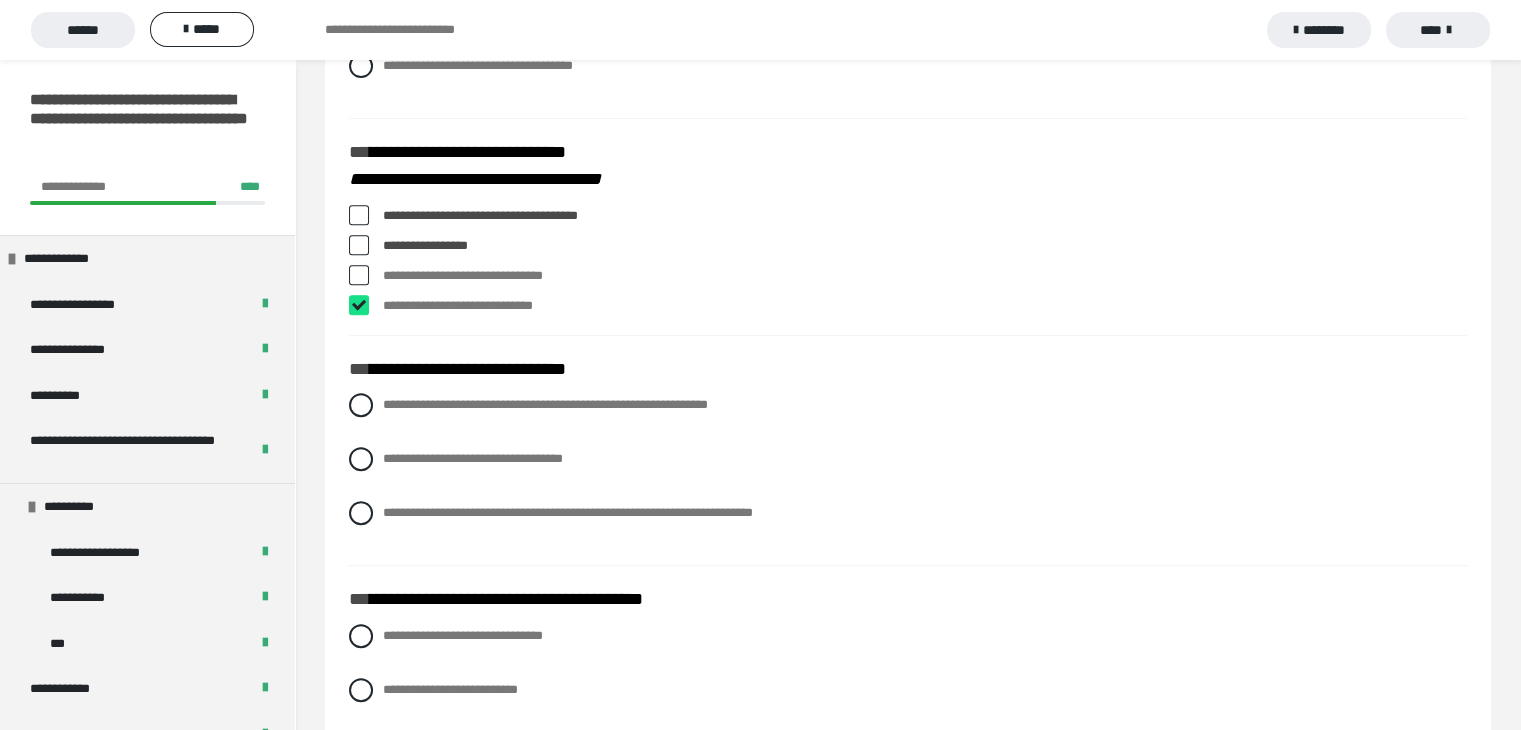 checkbox on "****" 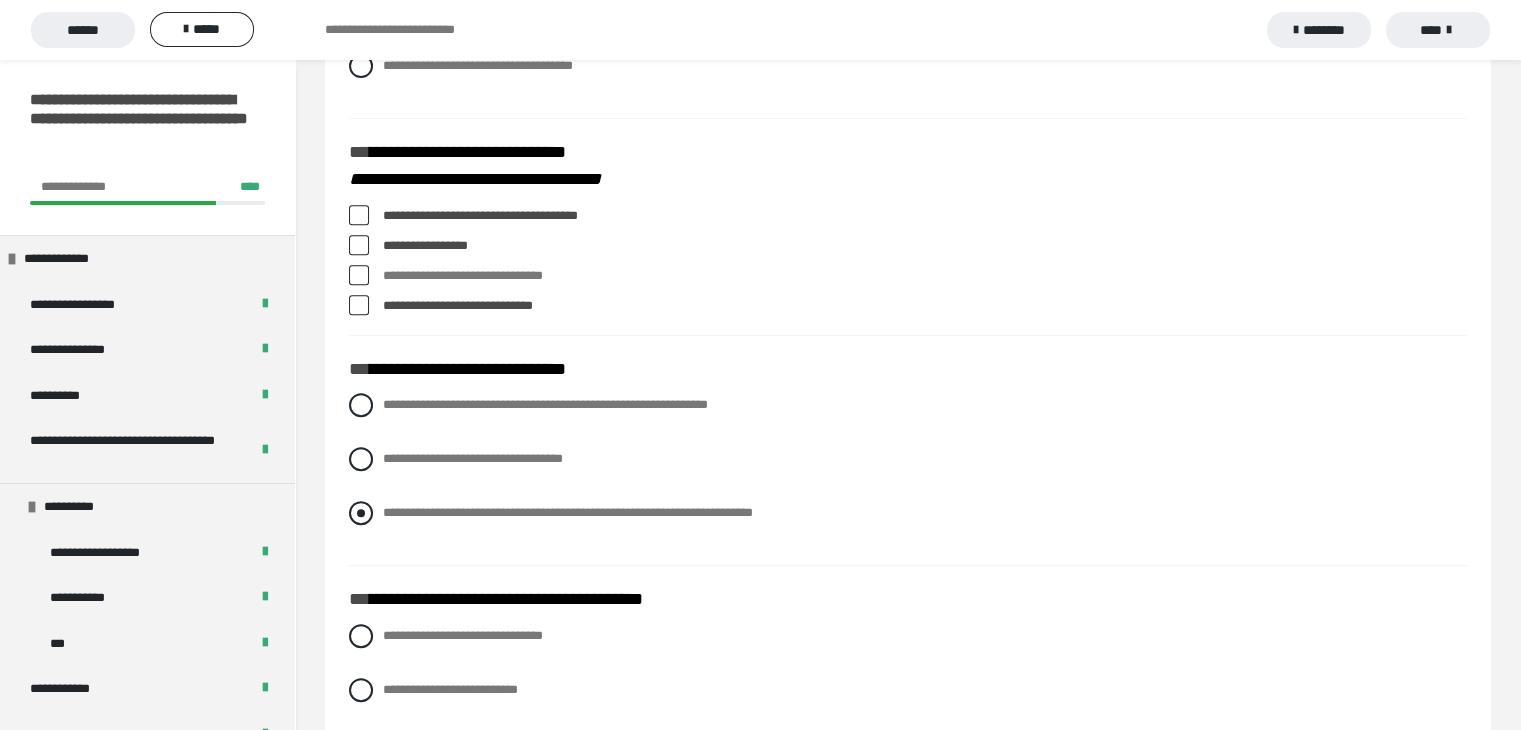 click at bounding box center (361, 513) 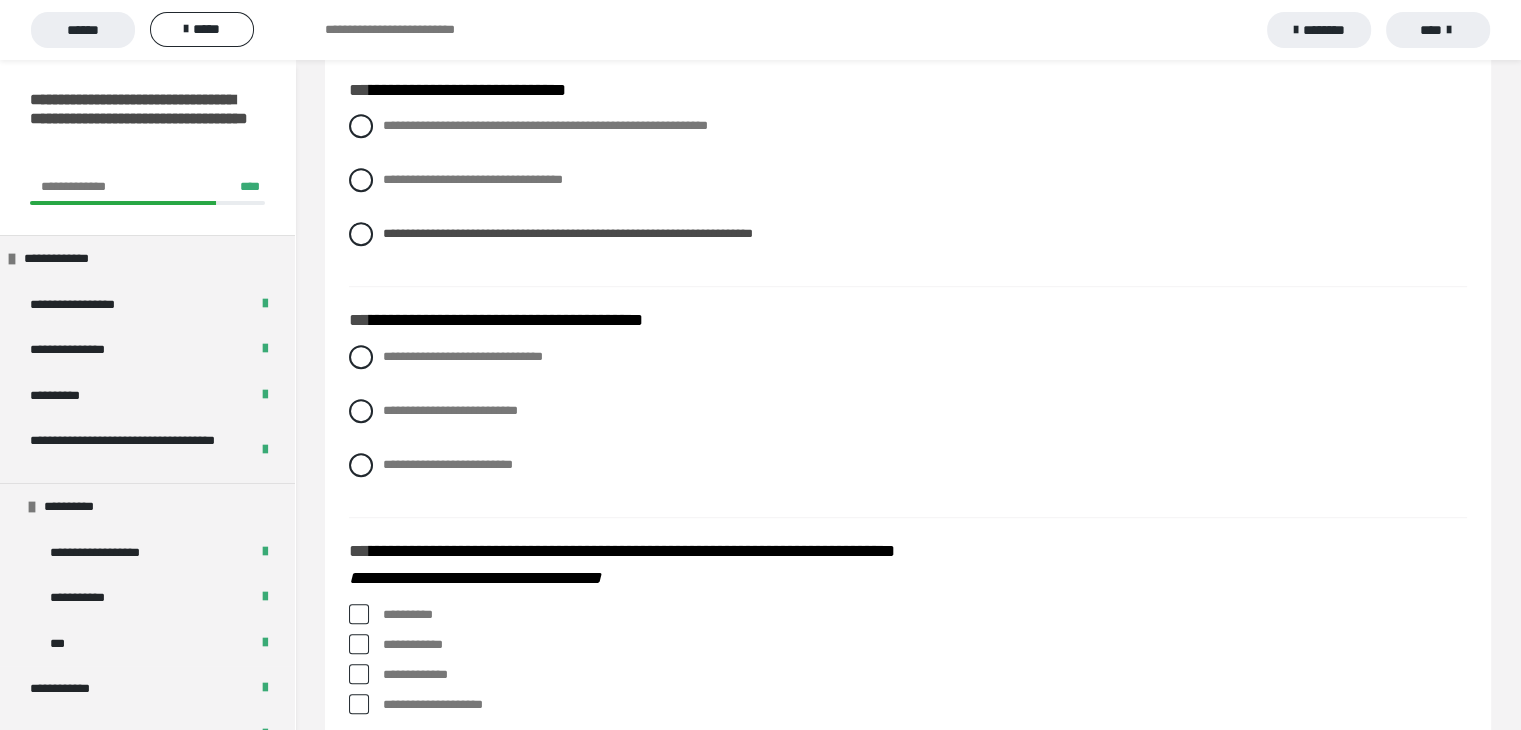 scroll, scrollTop: 1055, scrollLeft: 0, axis: vertical 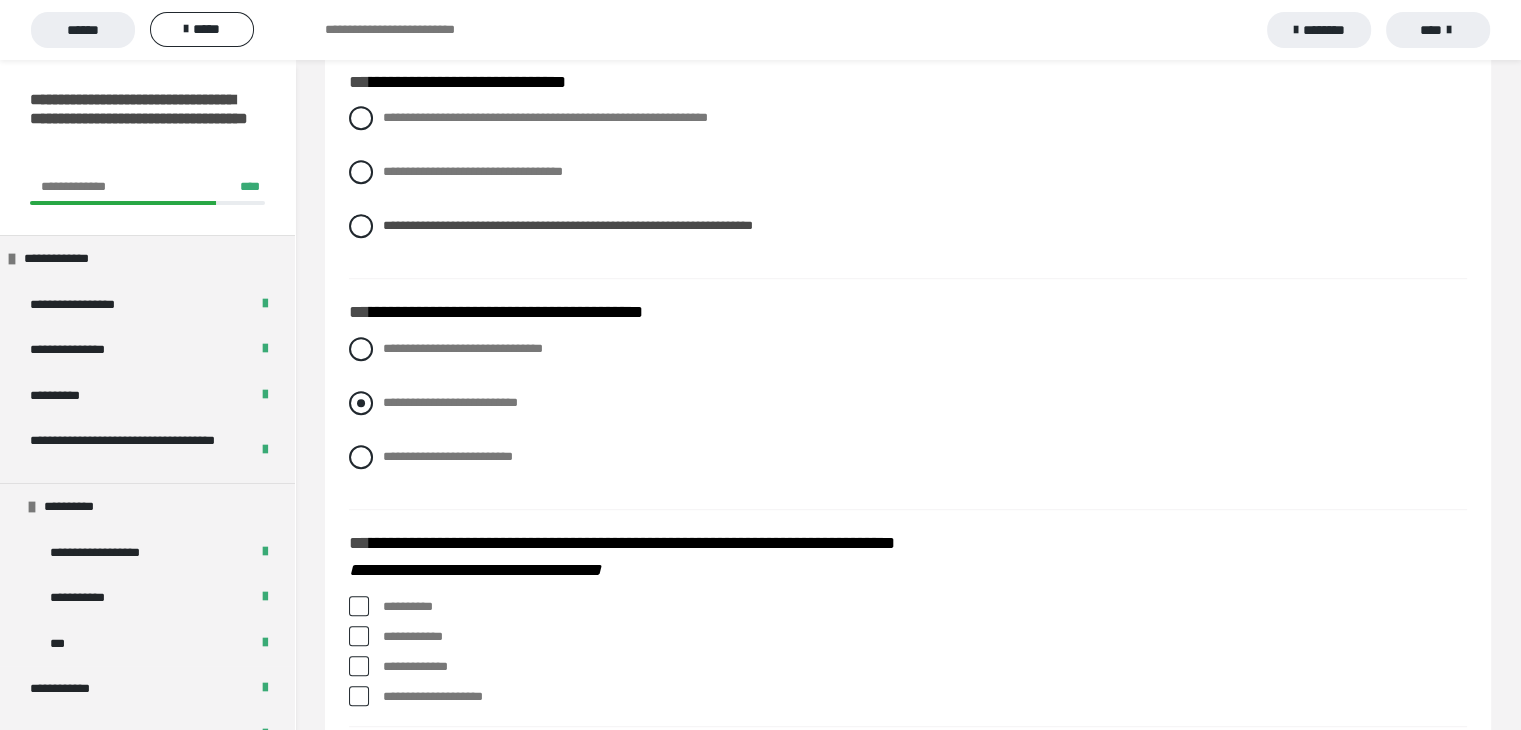 click at bounding box center (361, 403) 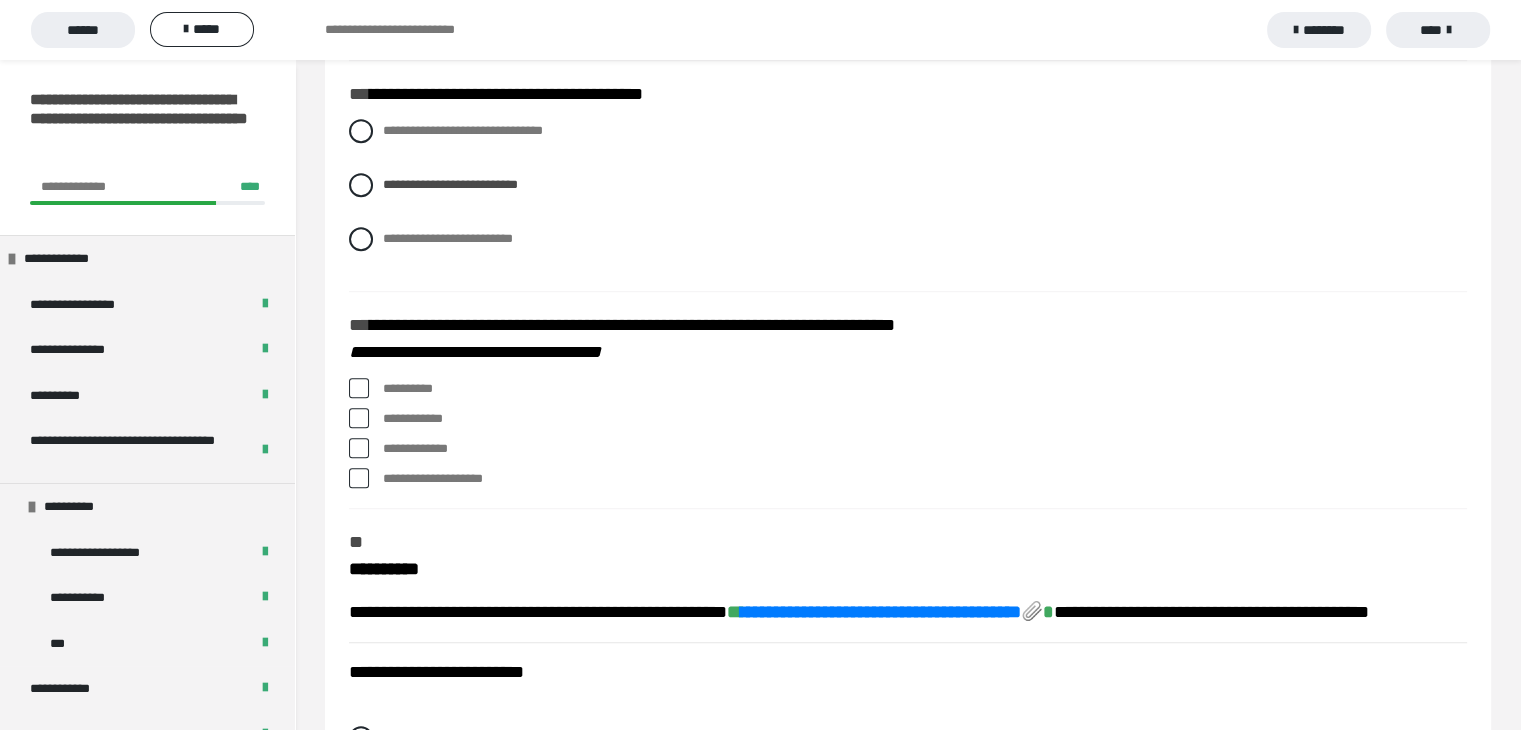 scroll, scrollTop: 1280, scrollLeft: 0, axis: vertical 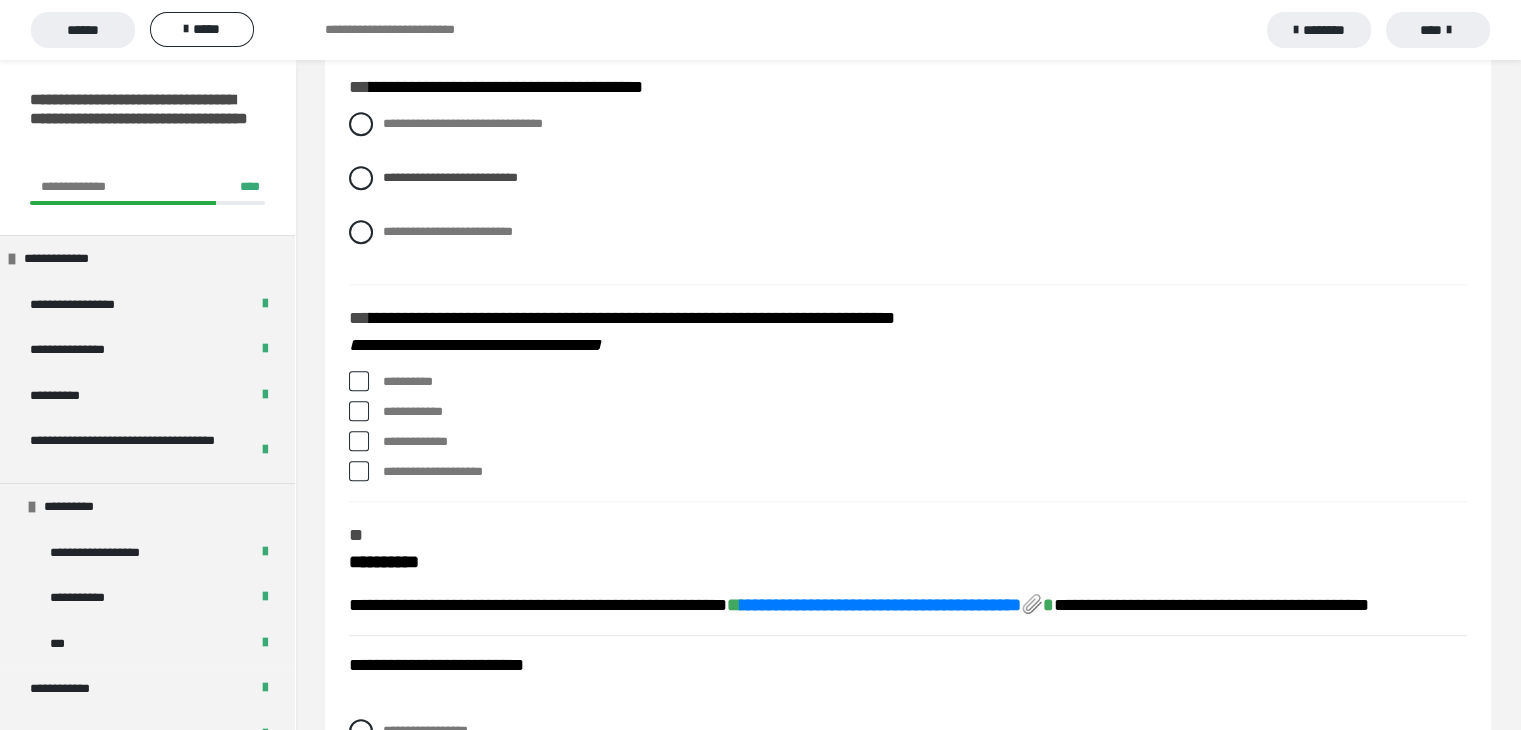 click at bounding box center (359, 381) 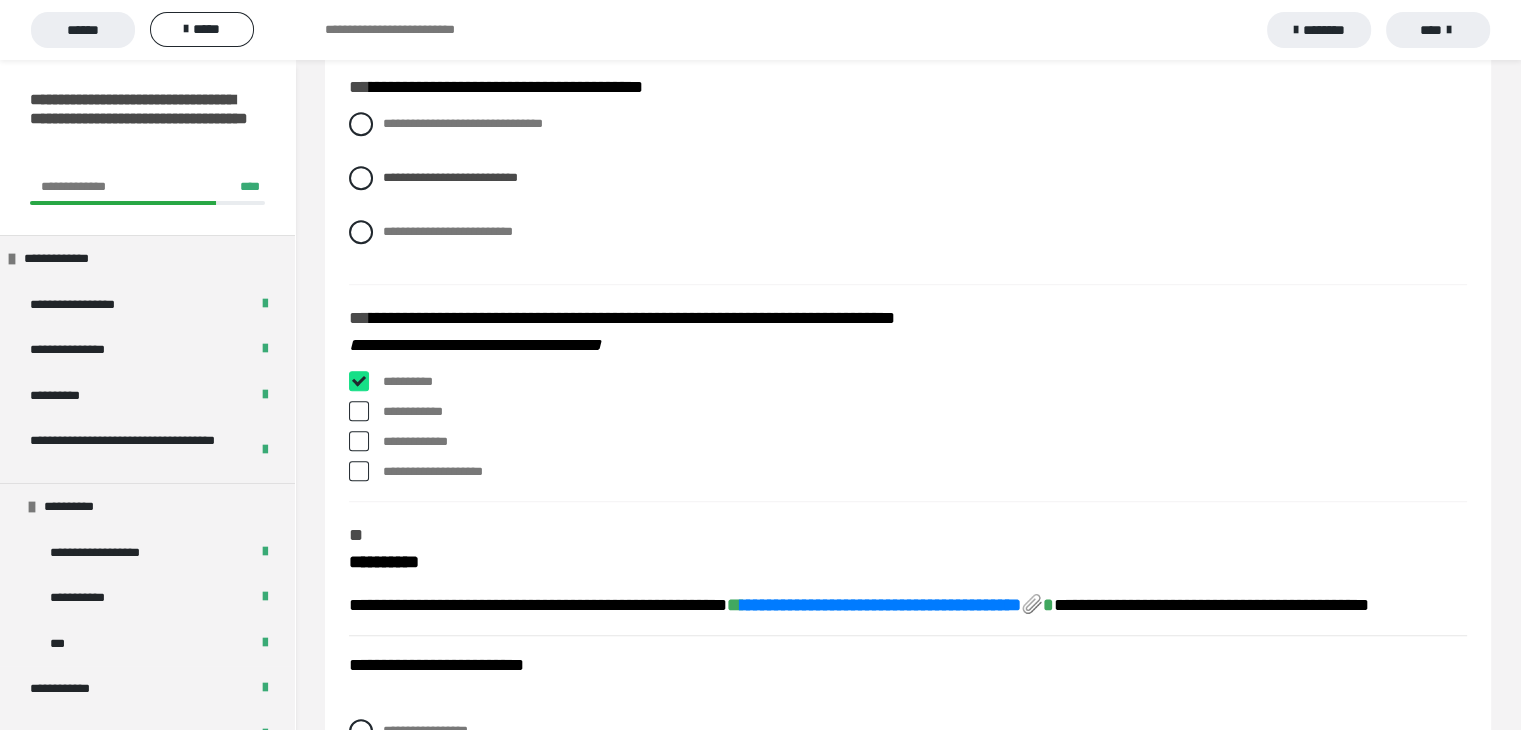 checkbox on "****" 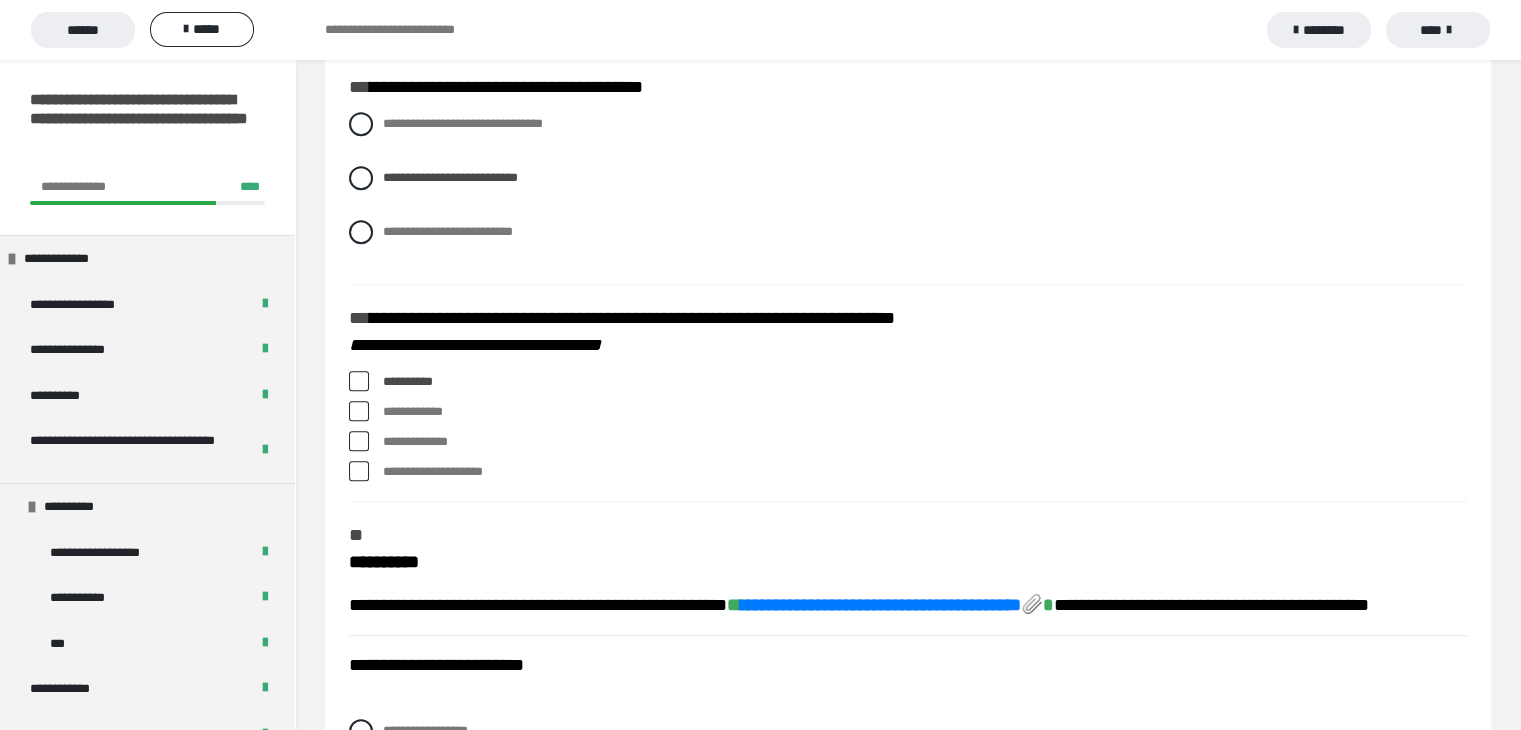click at bounding box center (359, 441) 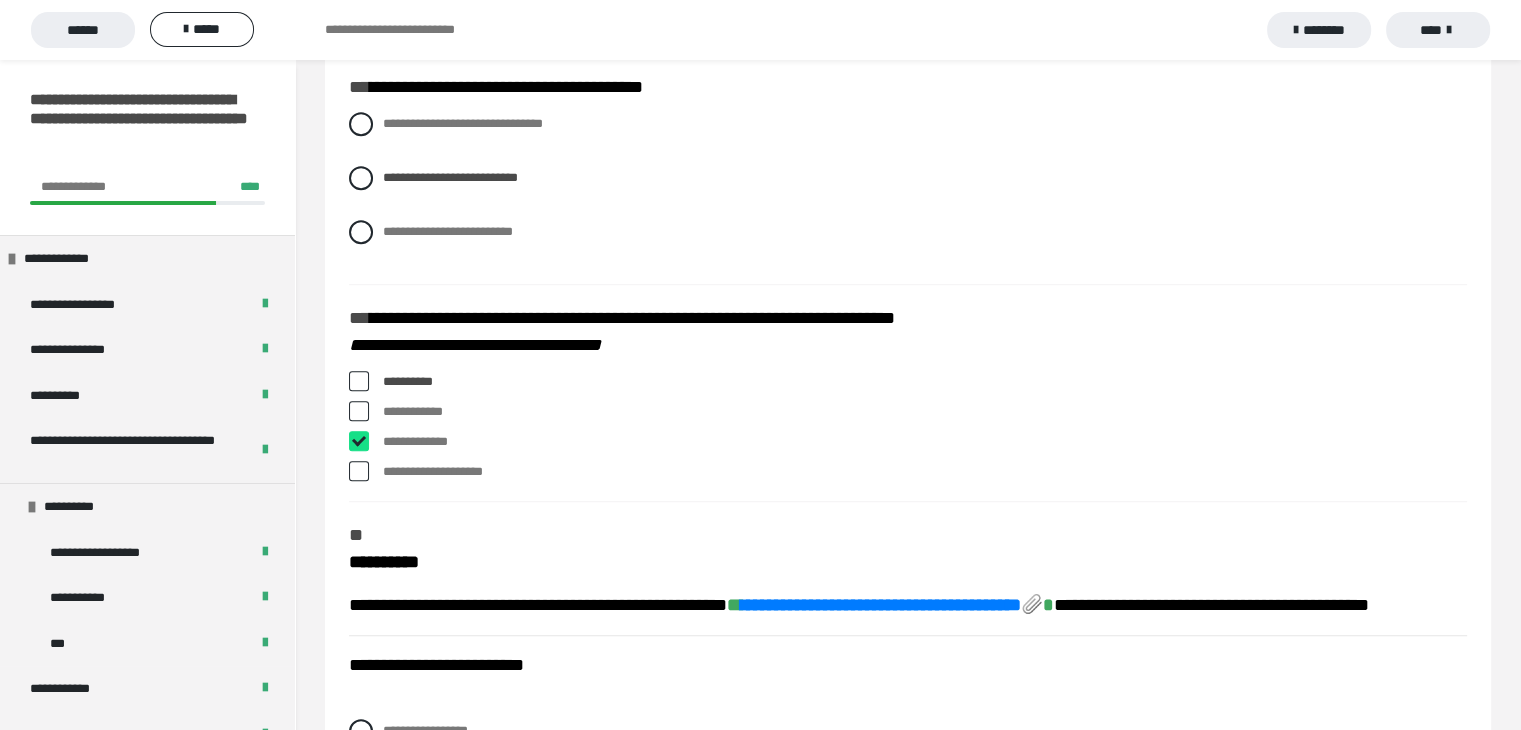 checkbox on "****" 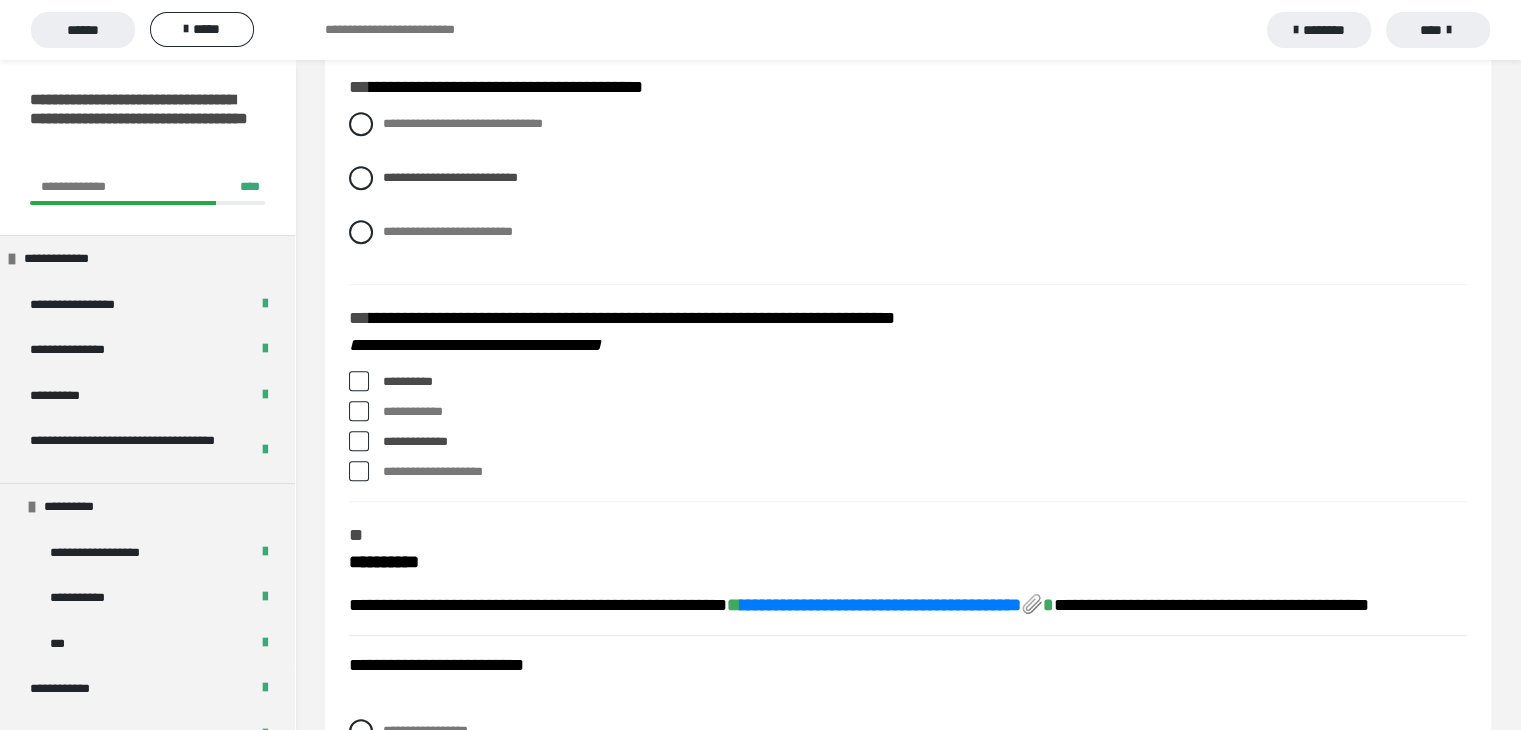 click at bounding box center [359, 411] 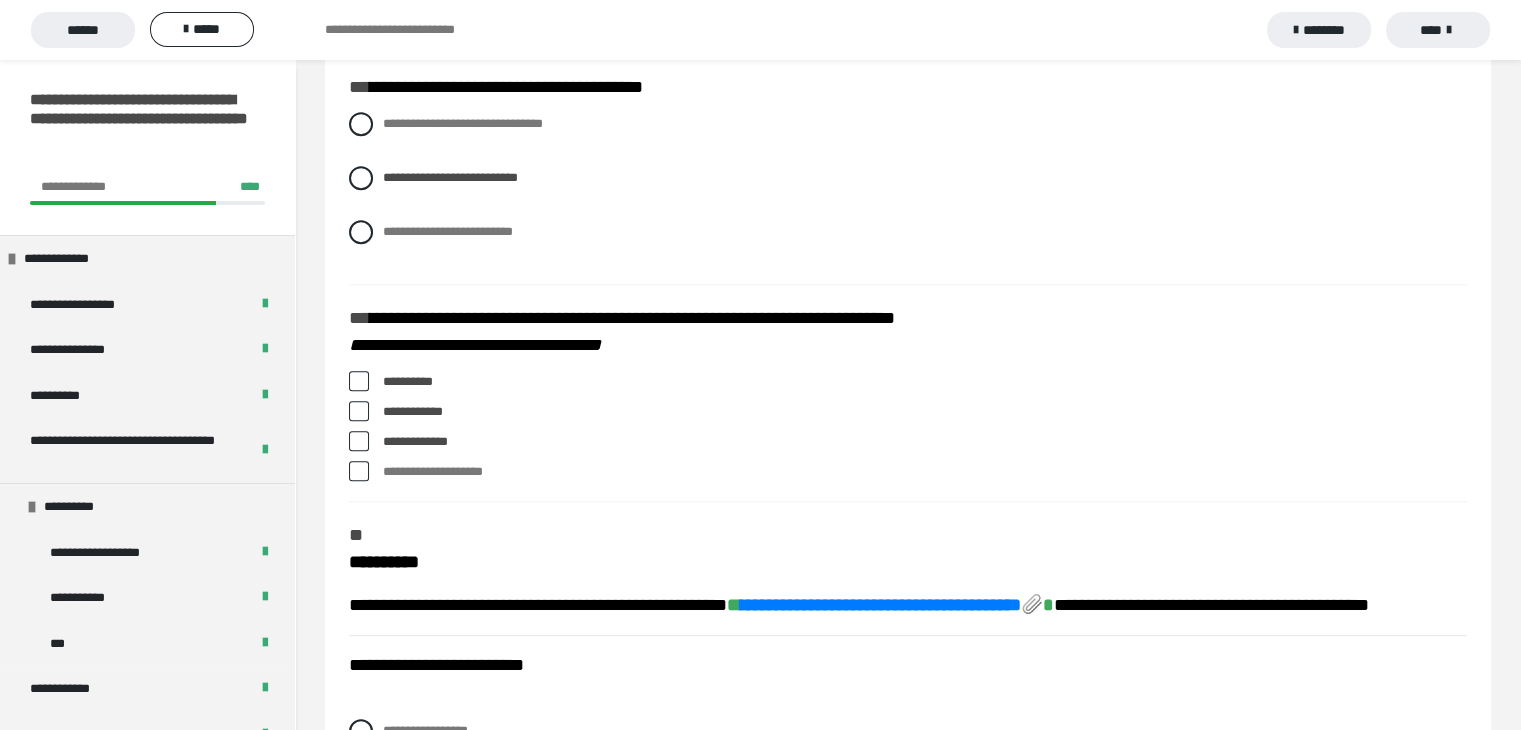 click at bounding box center (359, 411) 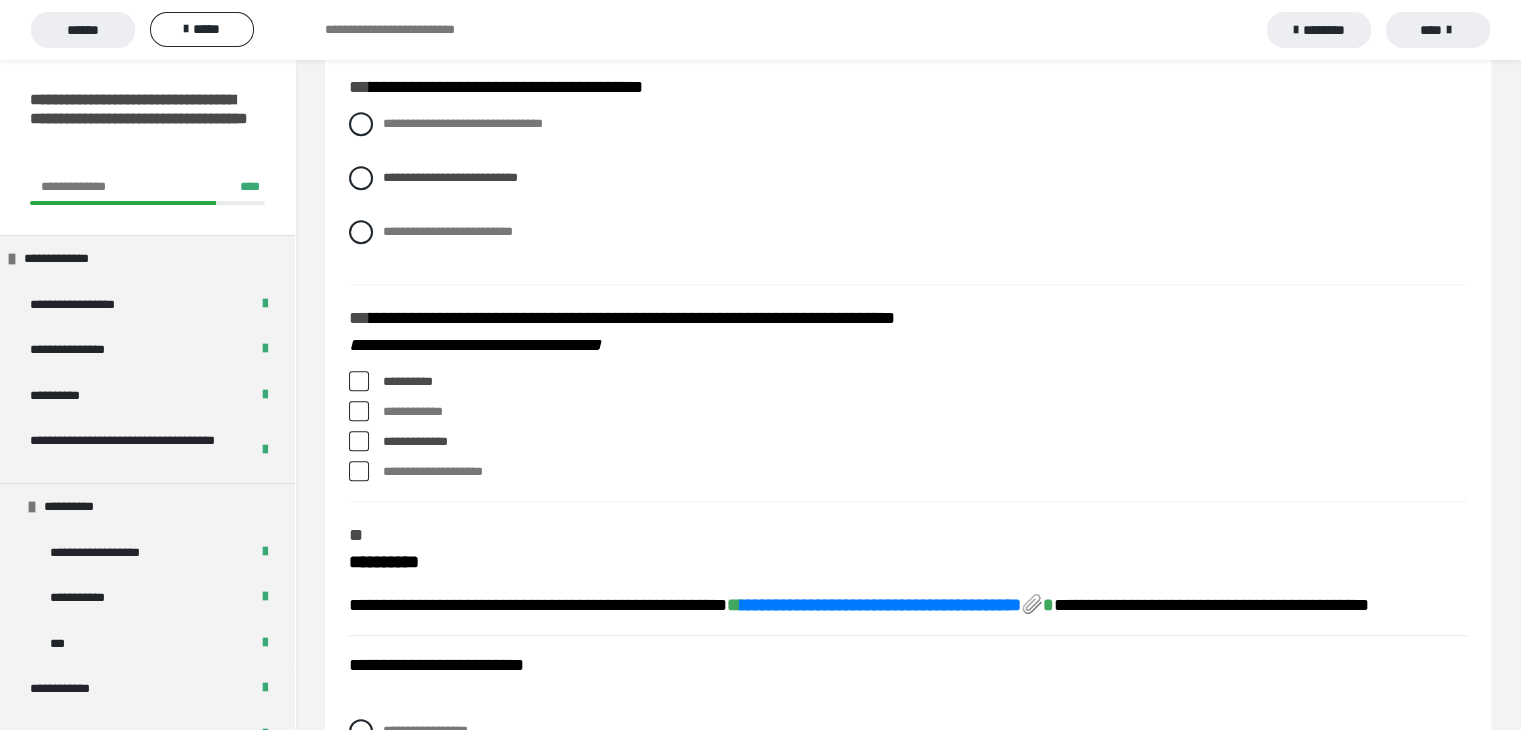 click at bounding box center [359, 471] 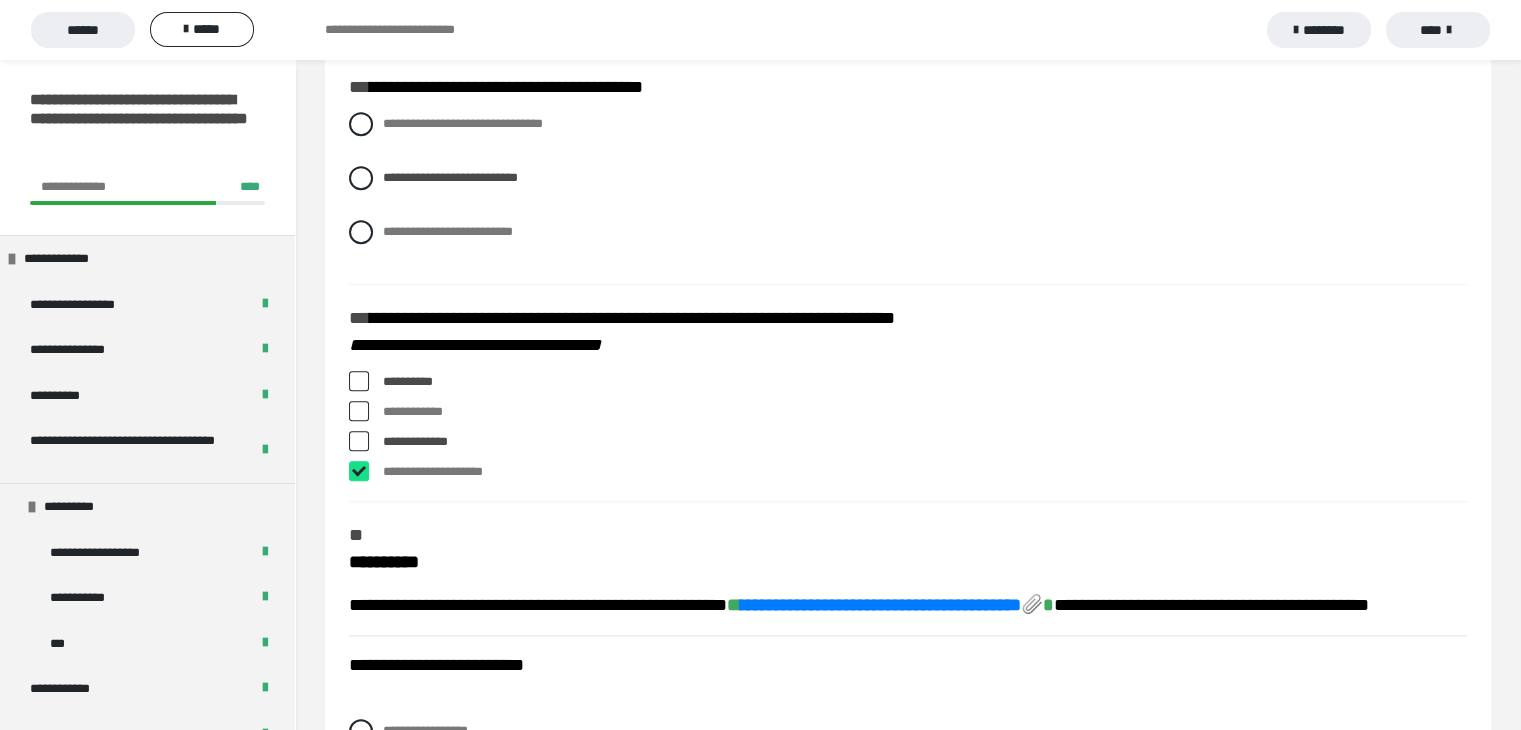 checkbox on "****" 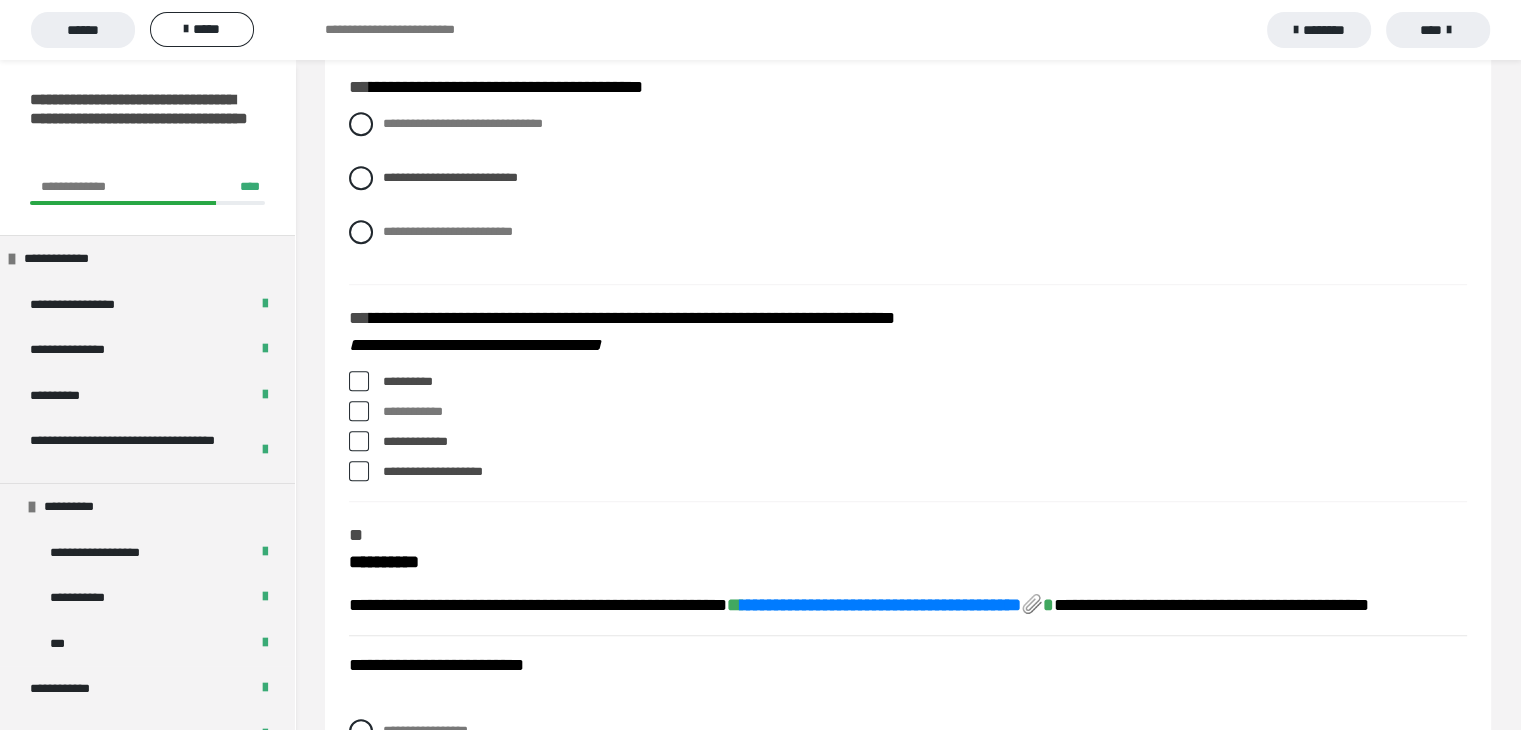 click on "**********" at bounding box center (760, 2007) 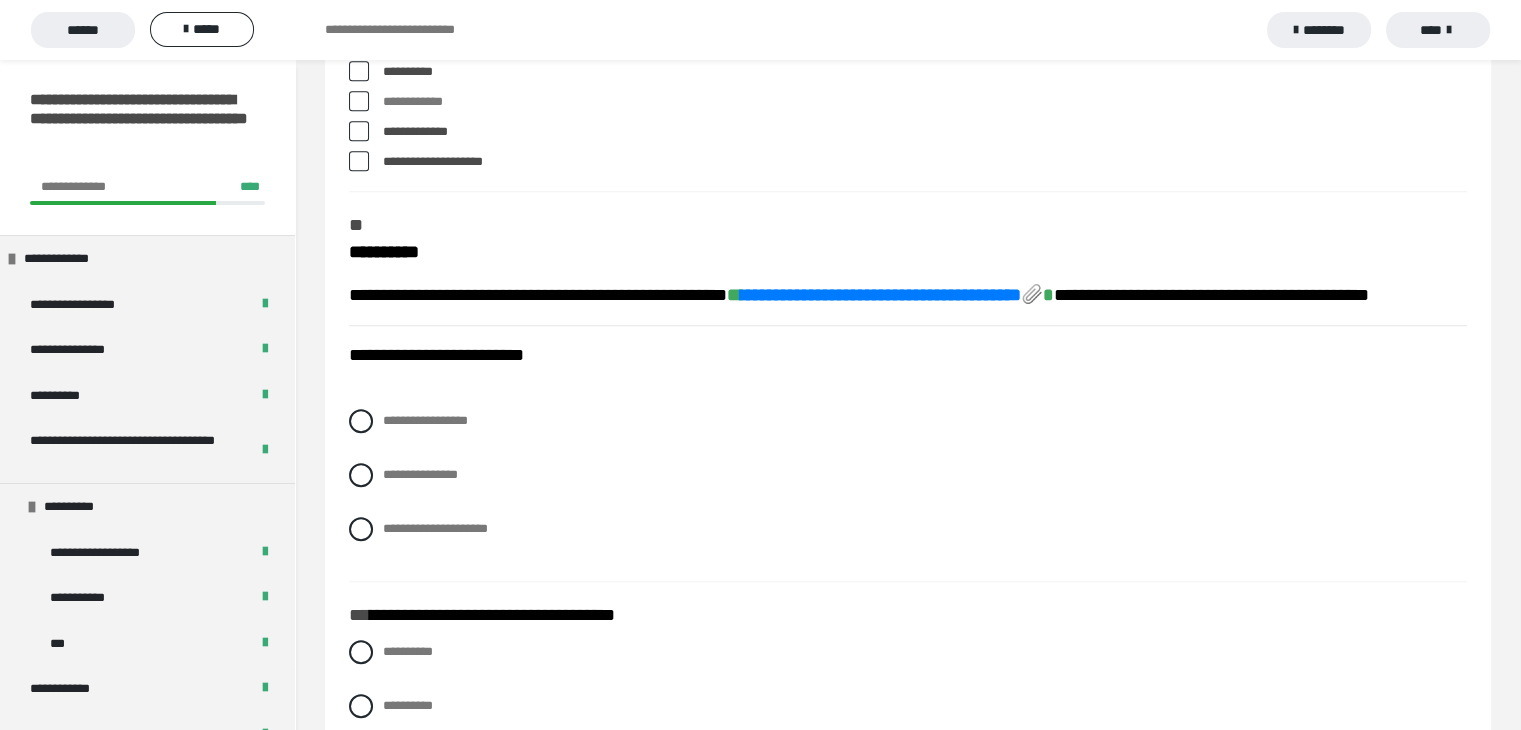 scroll, scrollTop: 1597, scrollLeft: 0, axis: vertical 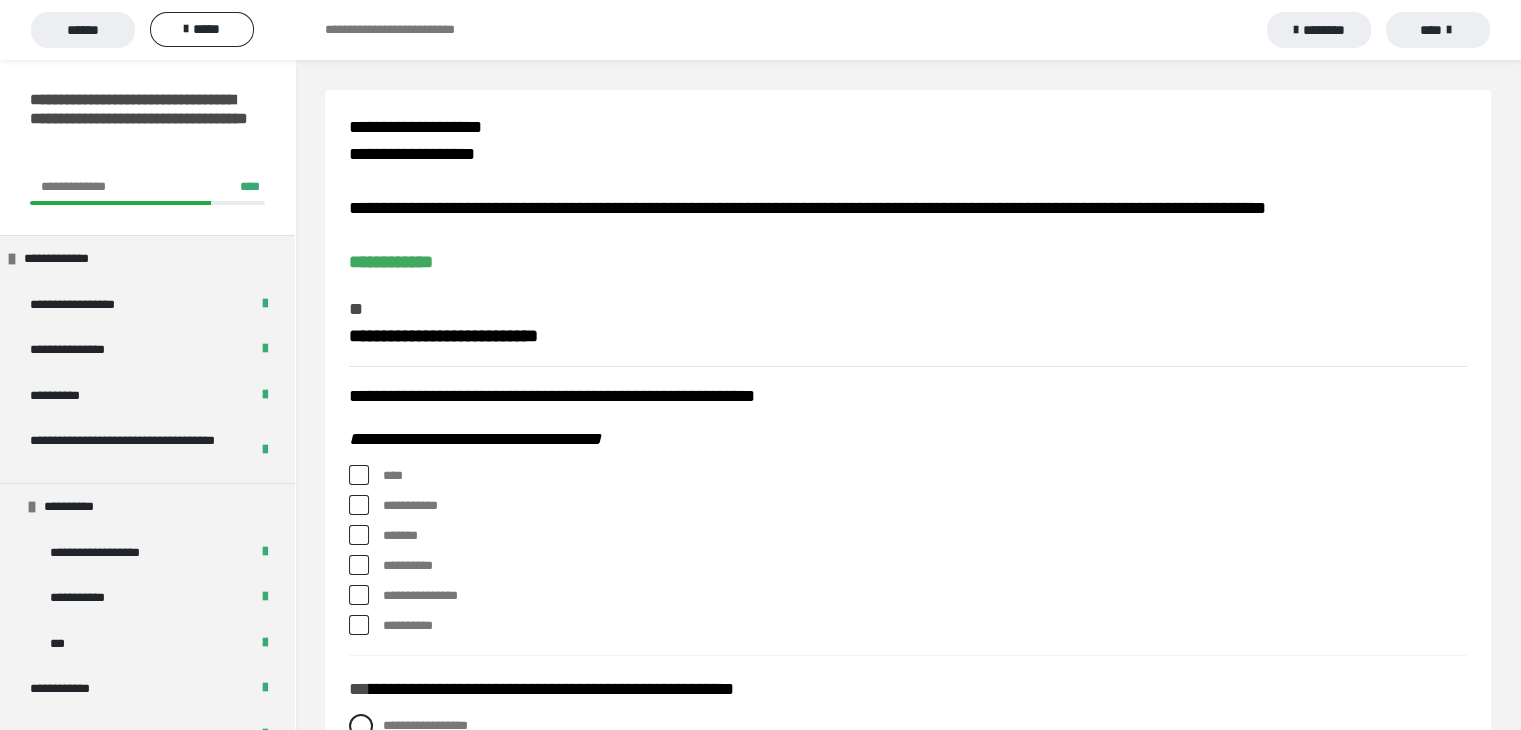 click at bounding box center [359, 475] 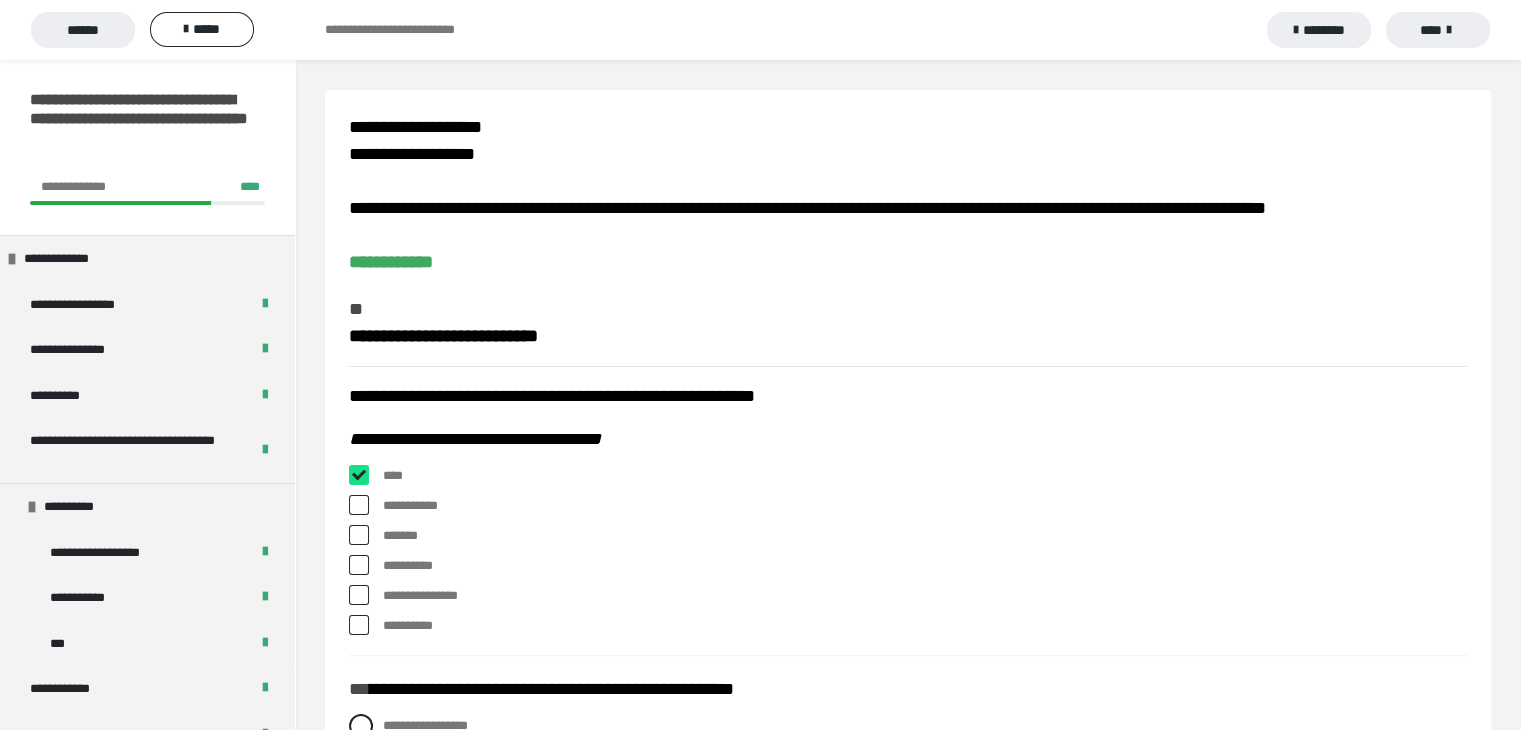 checkbox on "****" 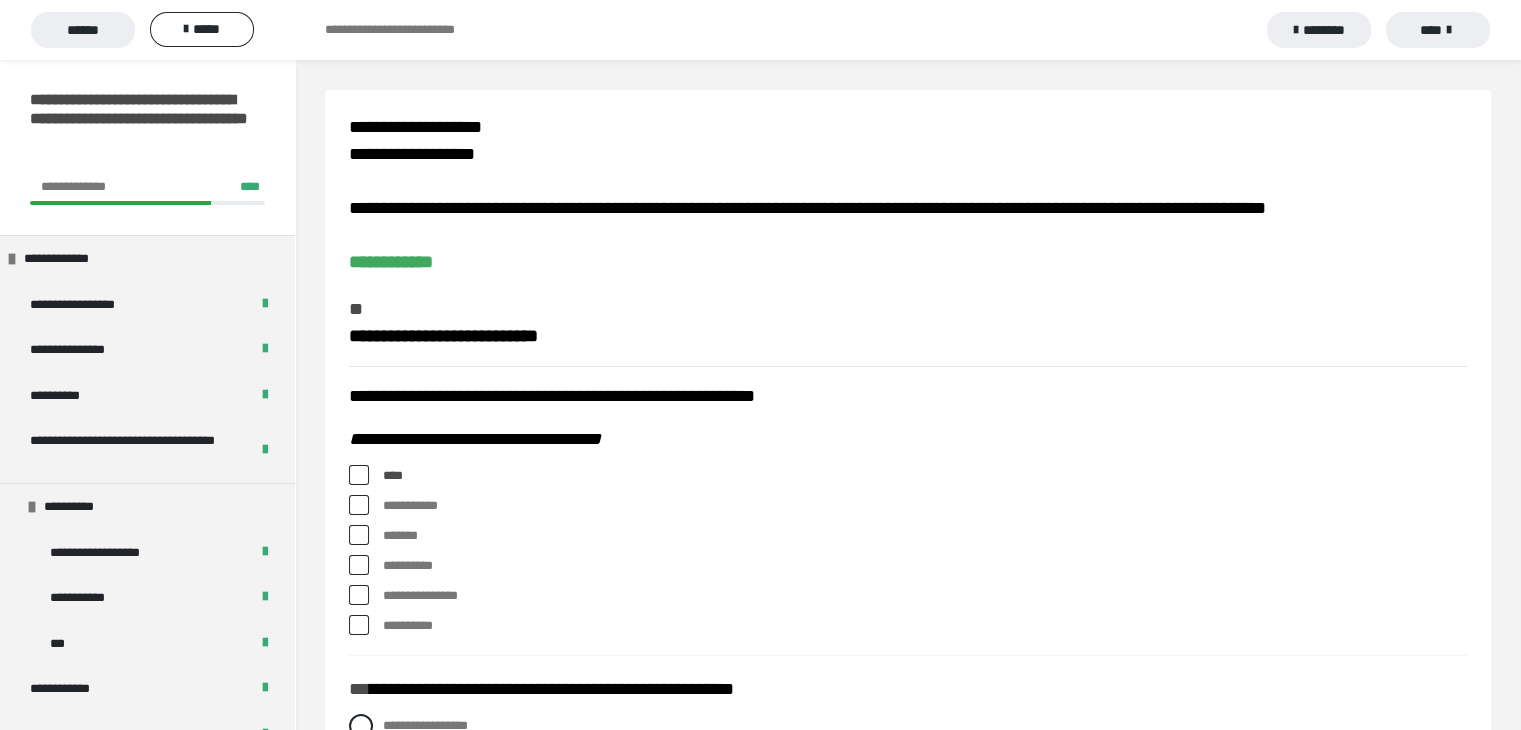 click at bounding box center [359, 505] 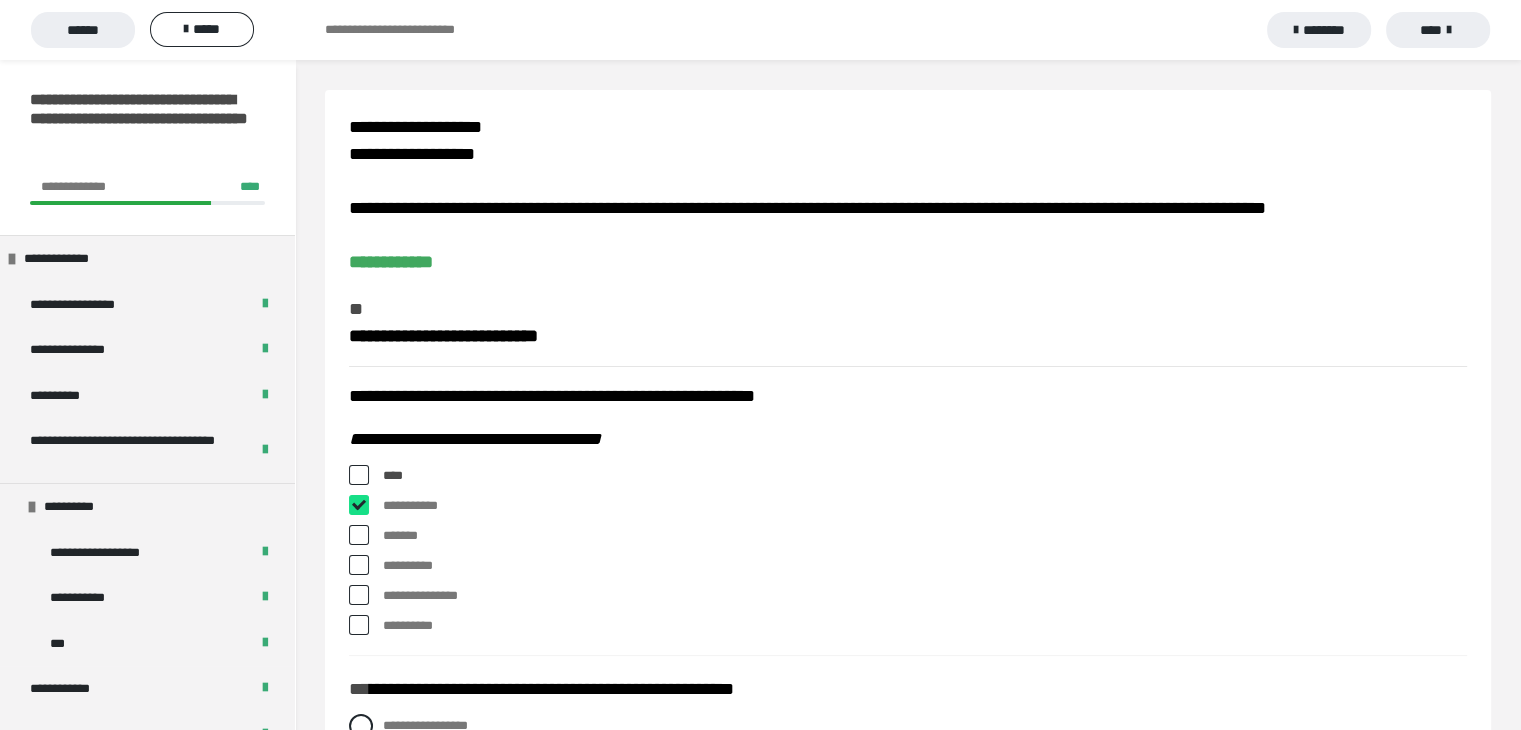 checkbox on "****" 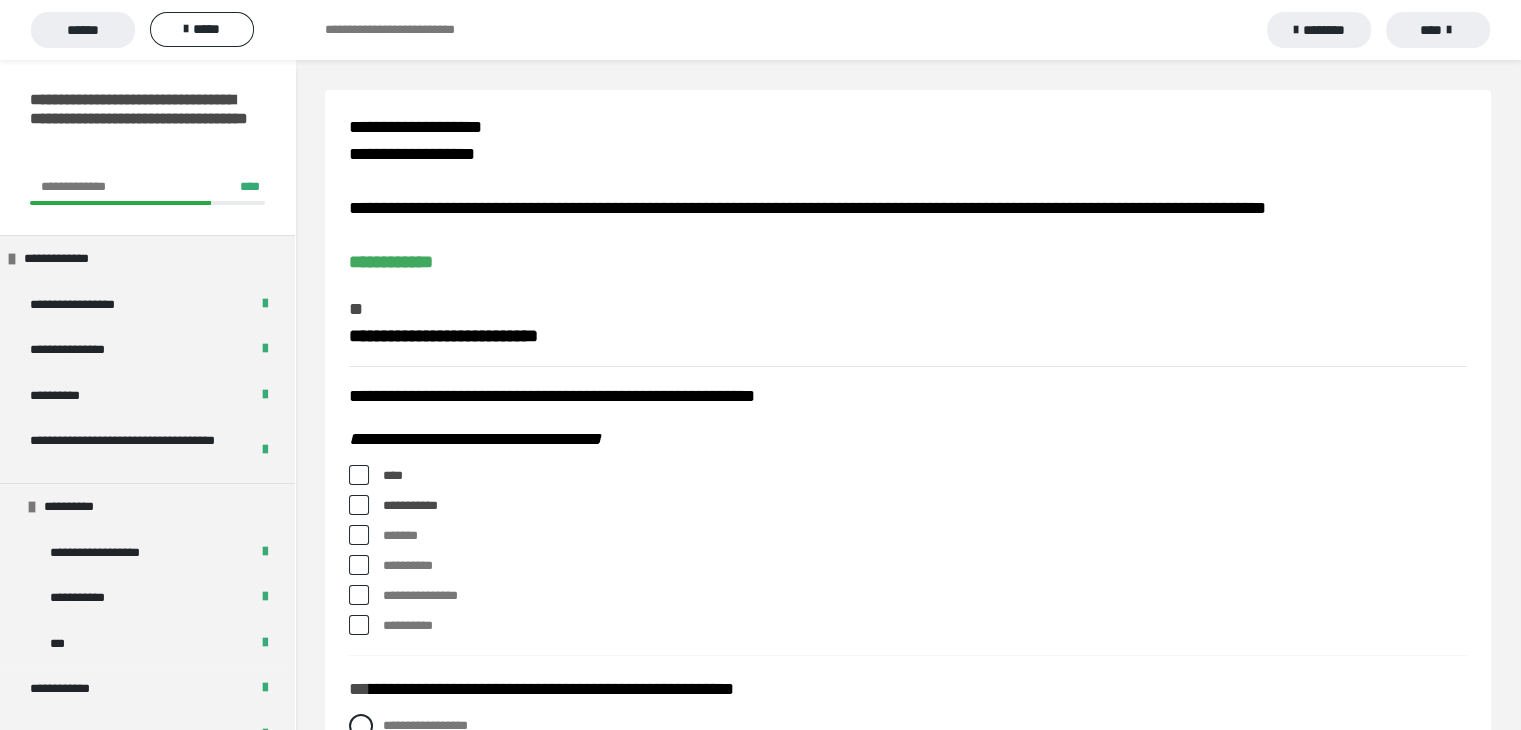 click at bounding box center [359, 595] 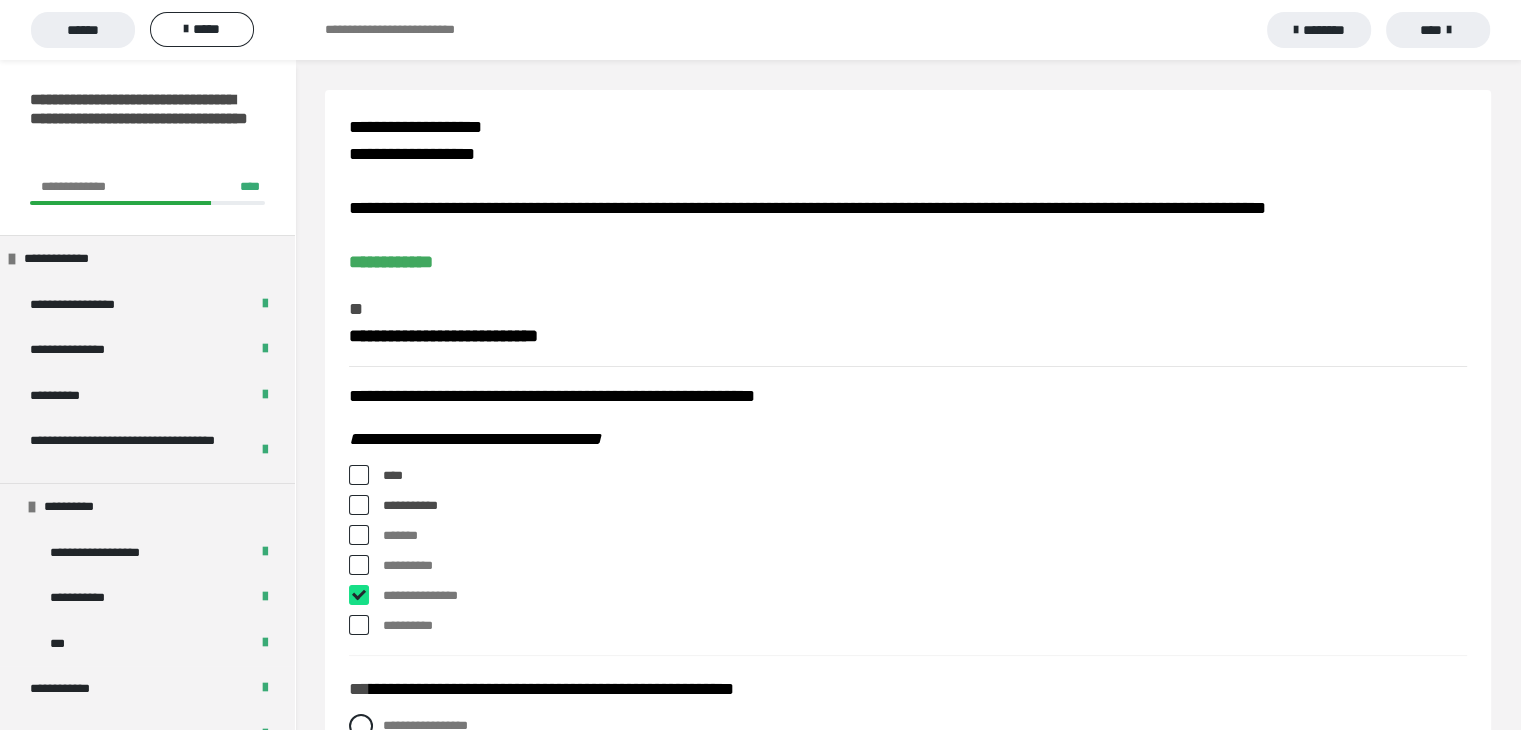 checkbox on "****" 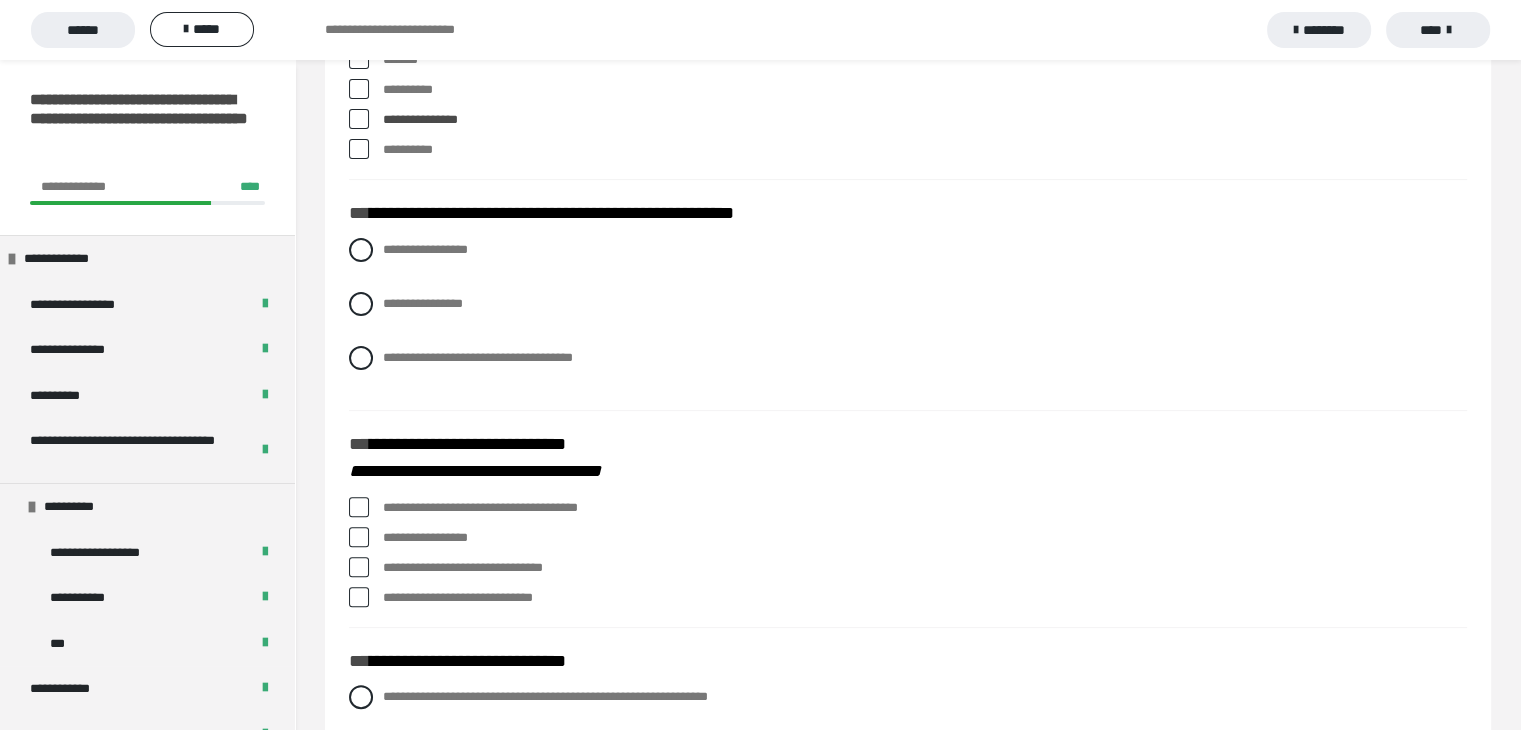 scroll, scrollTop: 499, scrollLeft: 0, axis: vertical 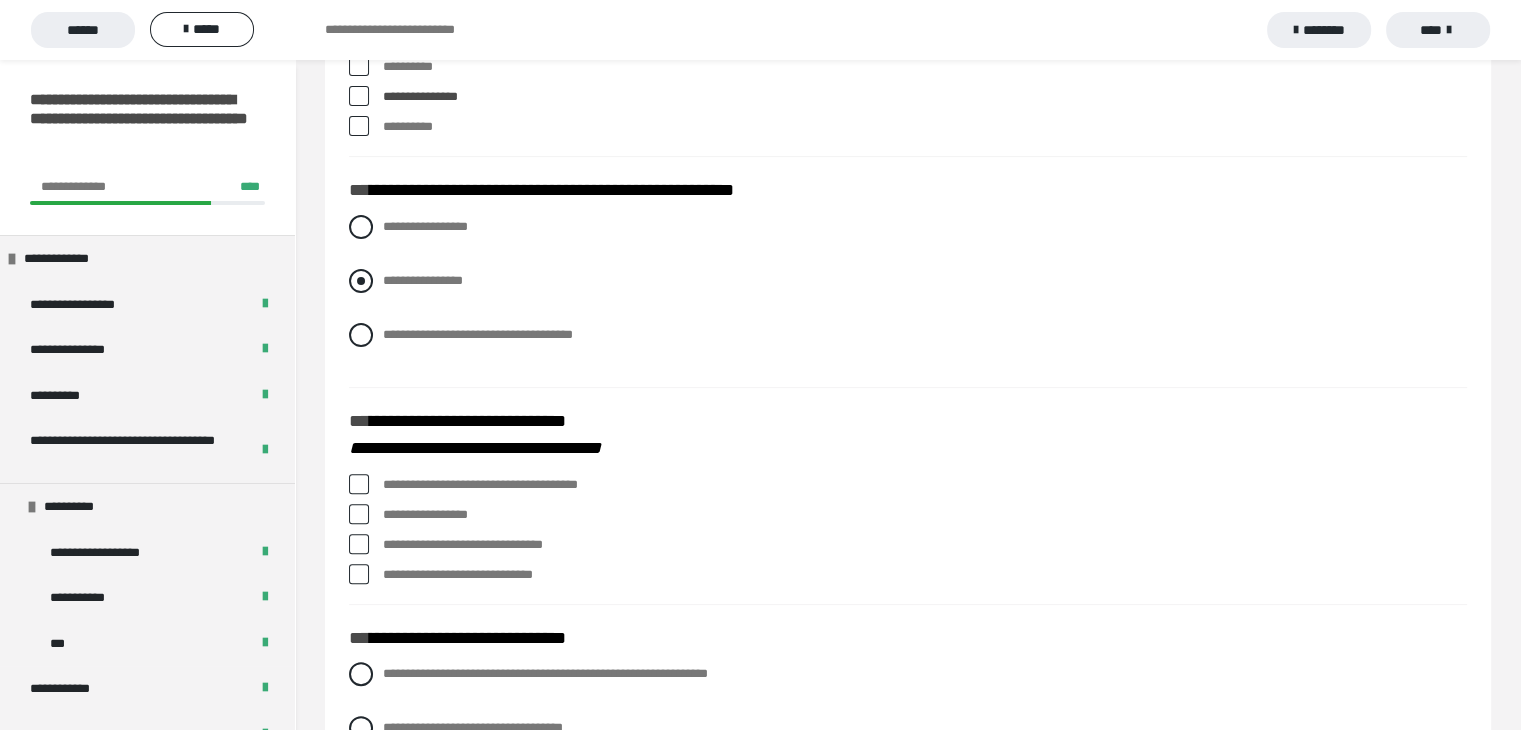 click at bounding box center (361, 281) 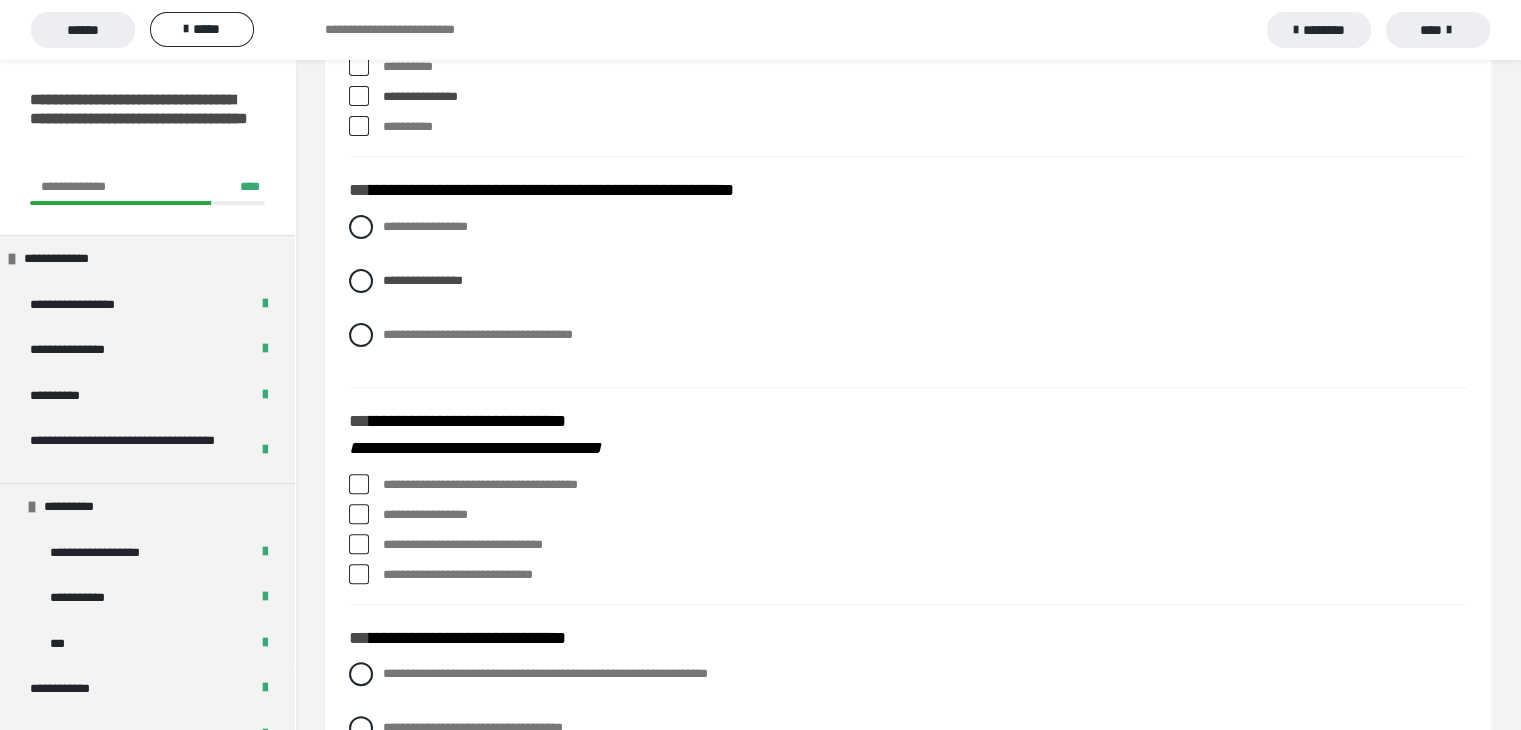 click at bounding box center (359, 484) 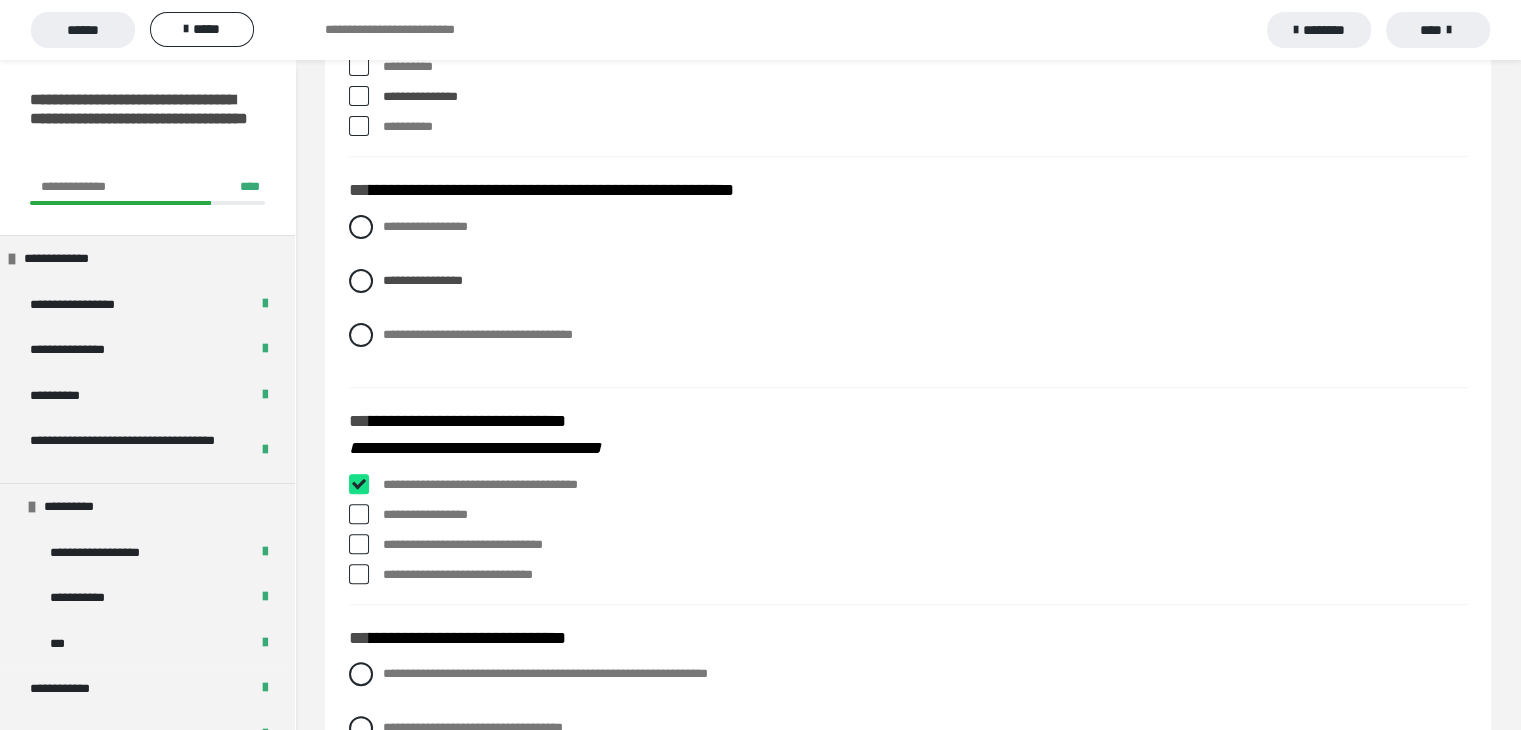 checkbox on "****" 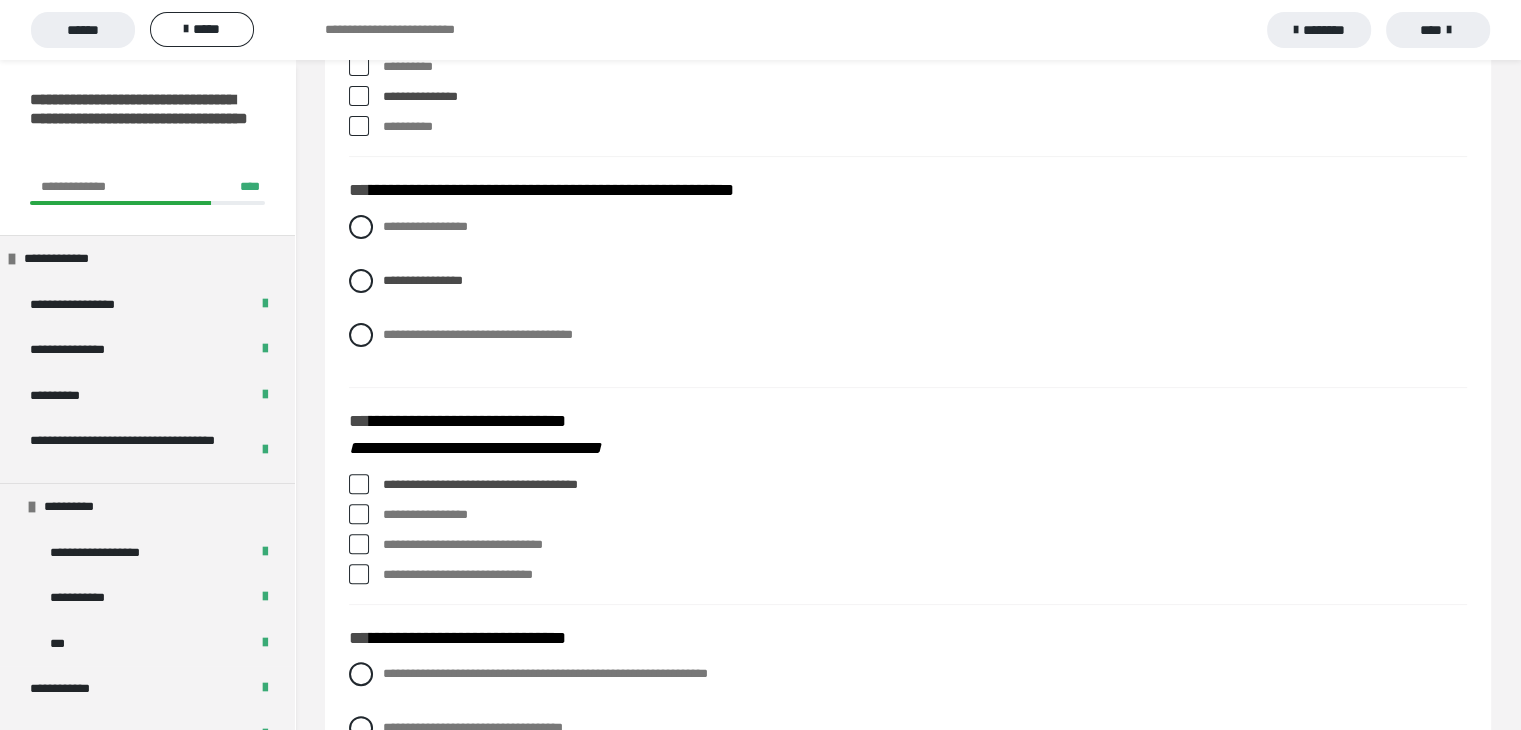 click at bounding box center [359, 514] 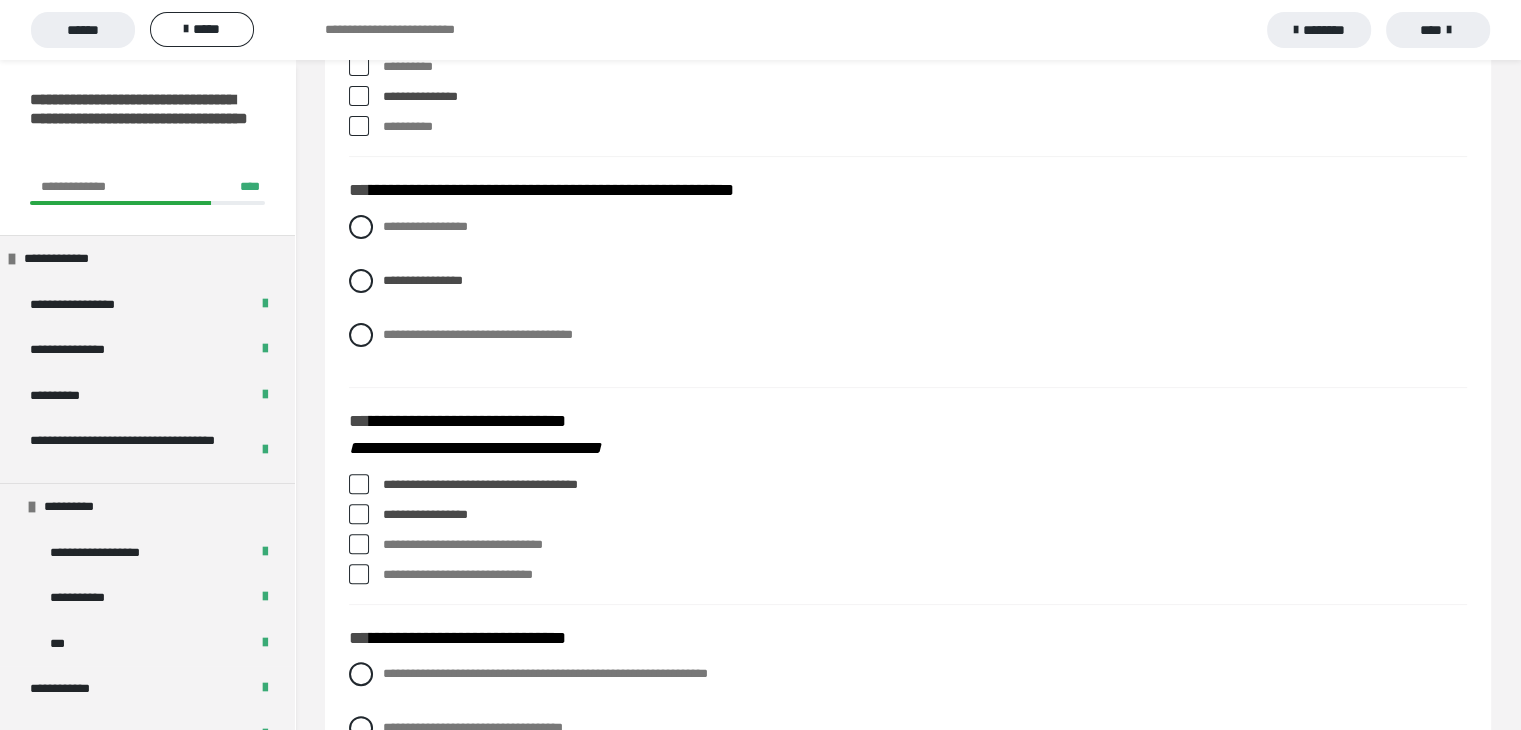 click at bounding box center [359, 514] 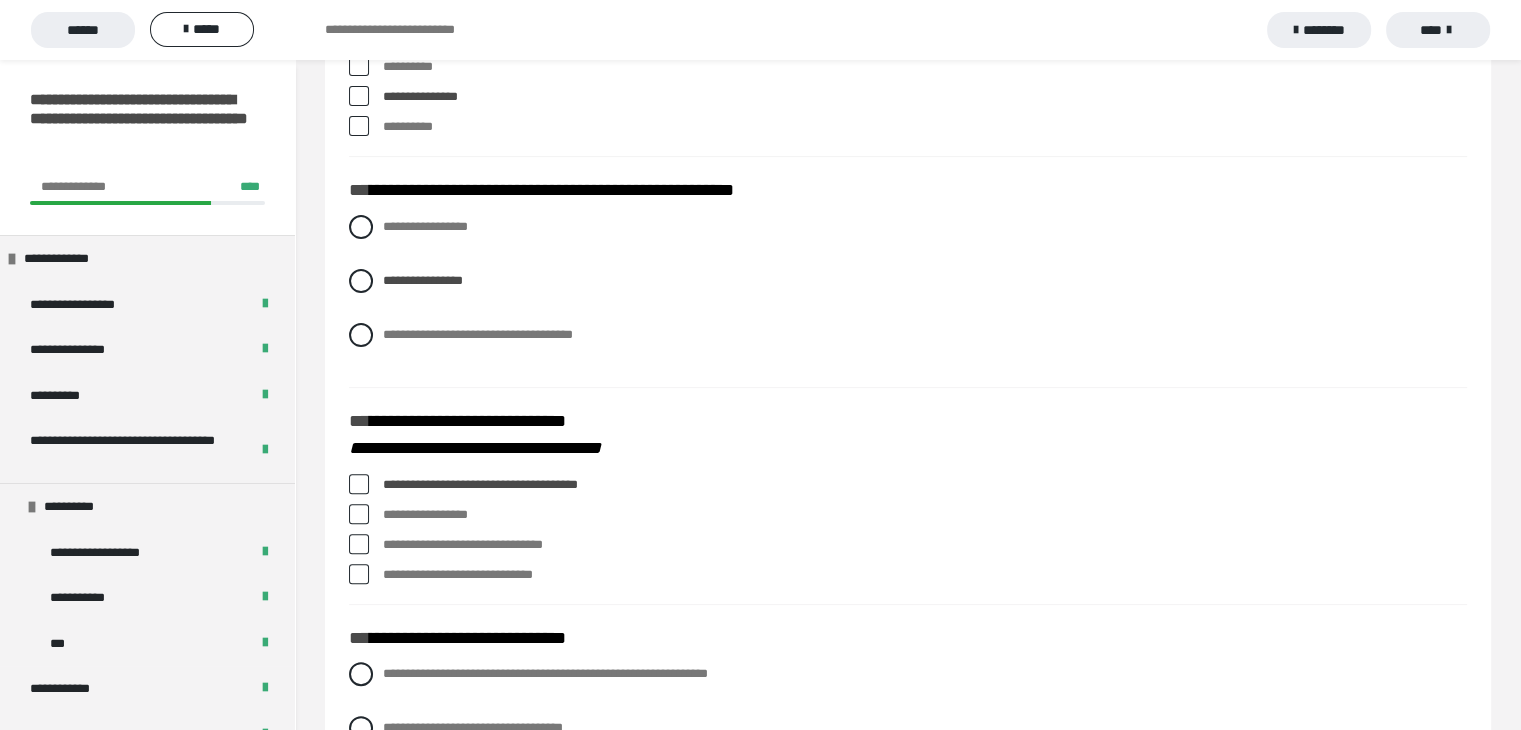 click at bounding box center [359, 544] 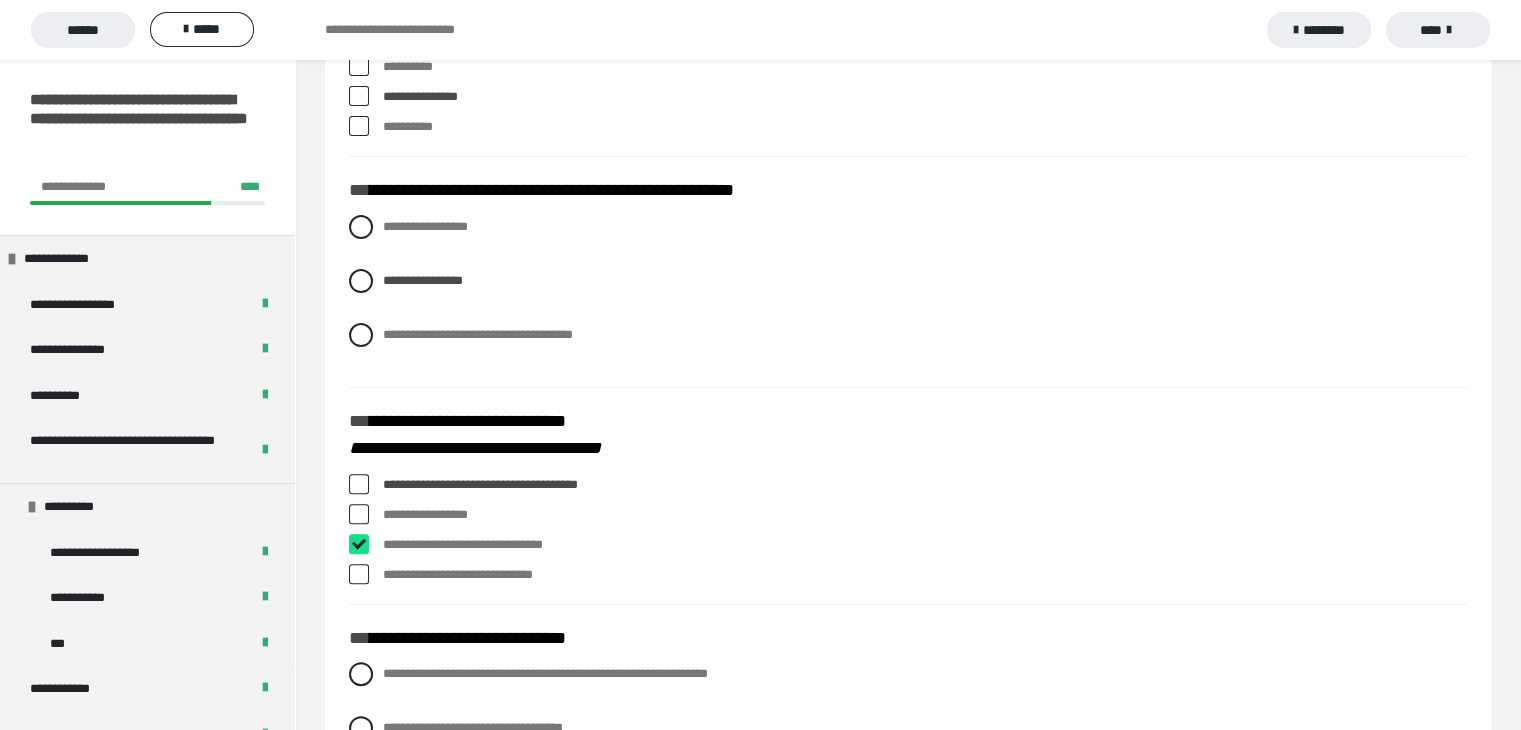 checkbox on "****" 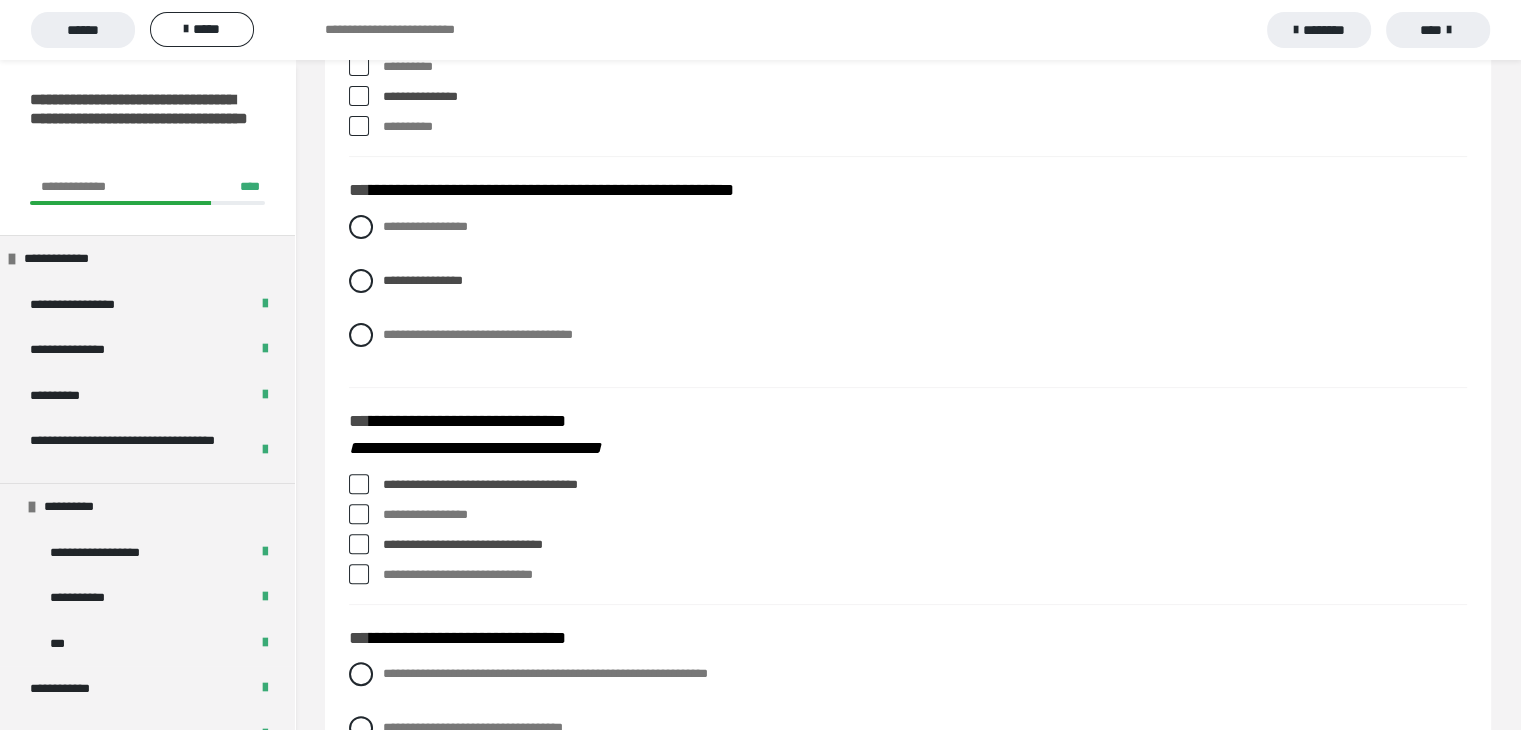 click at bounding box center [359, 574] 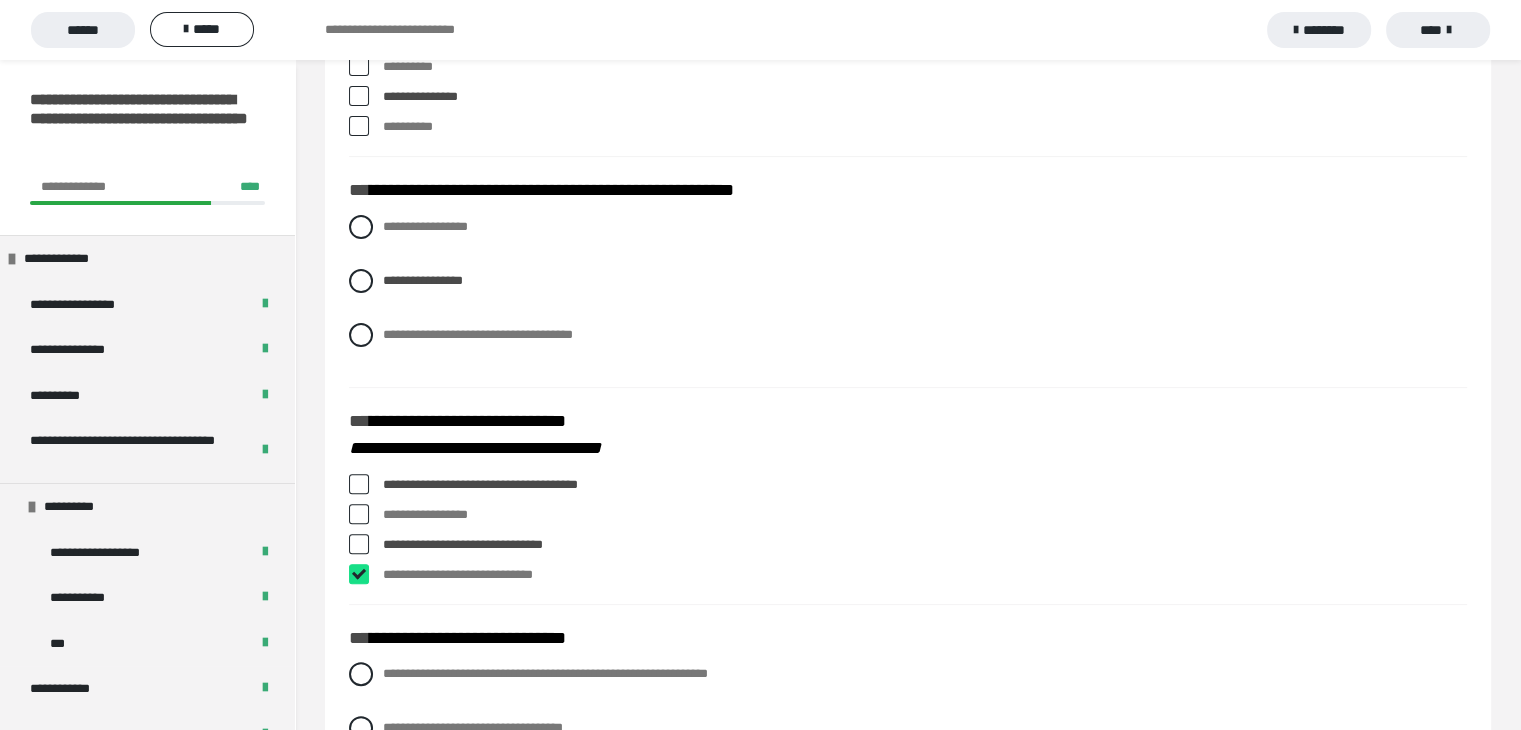 checkbox on "****" 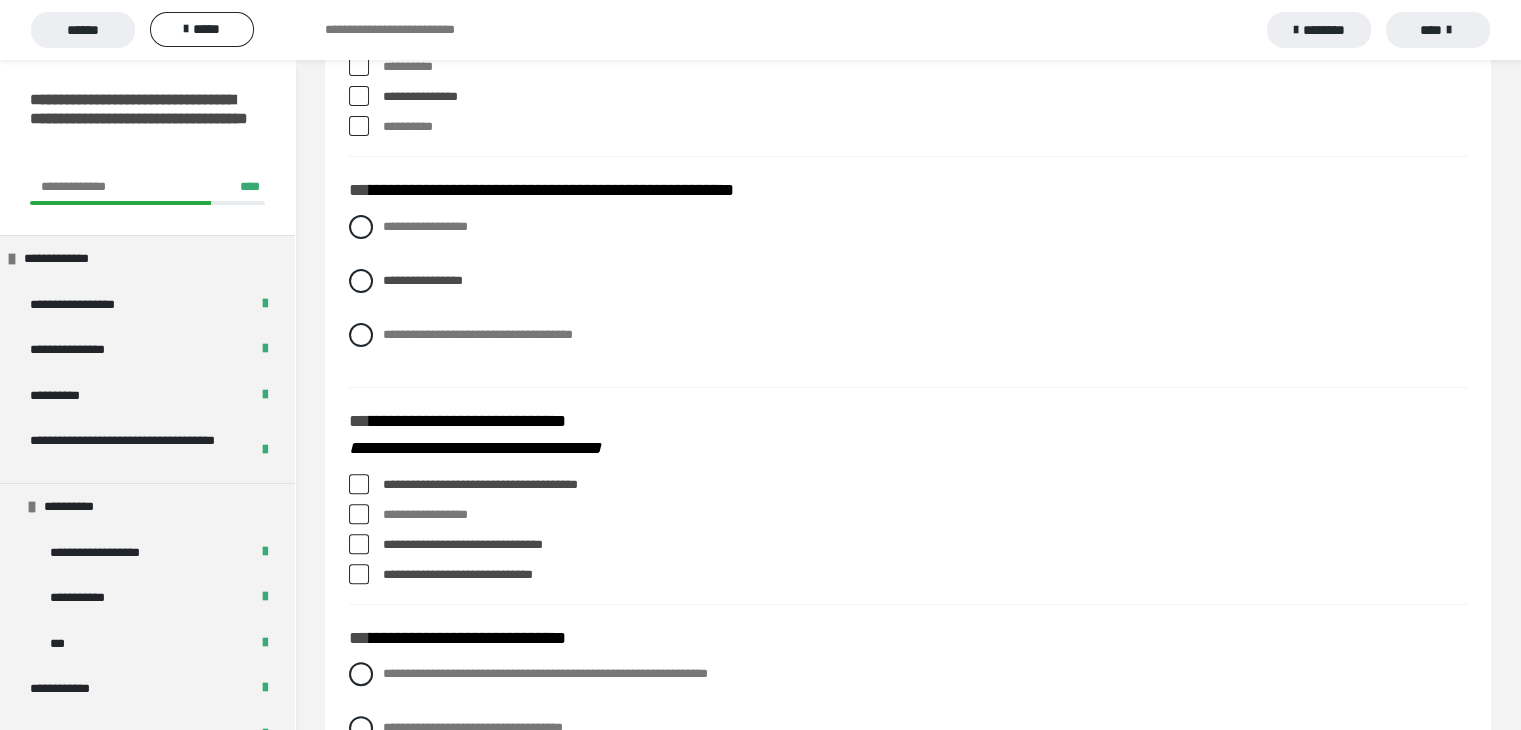 click at bounding box center (359, 514) 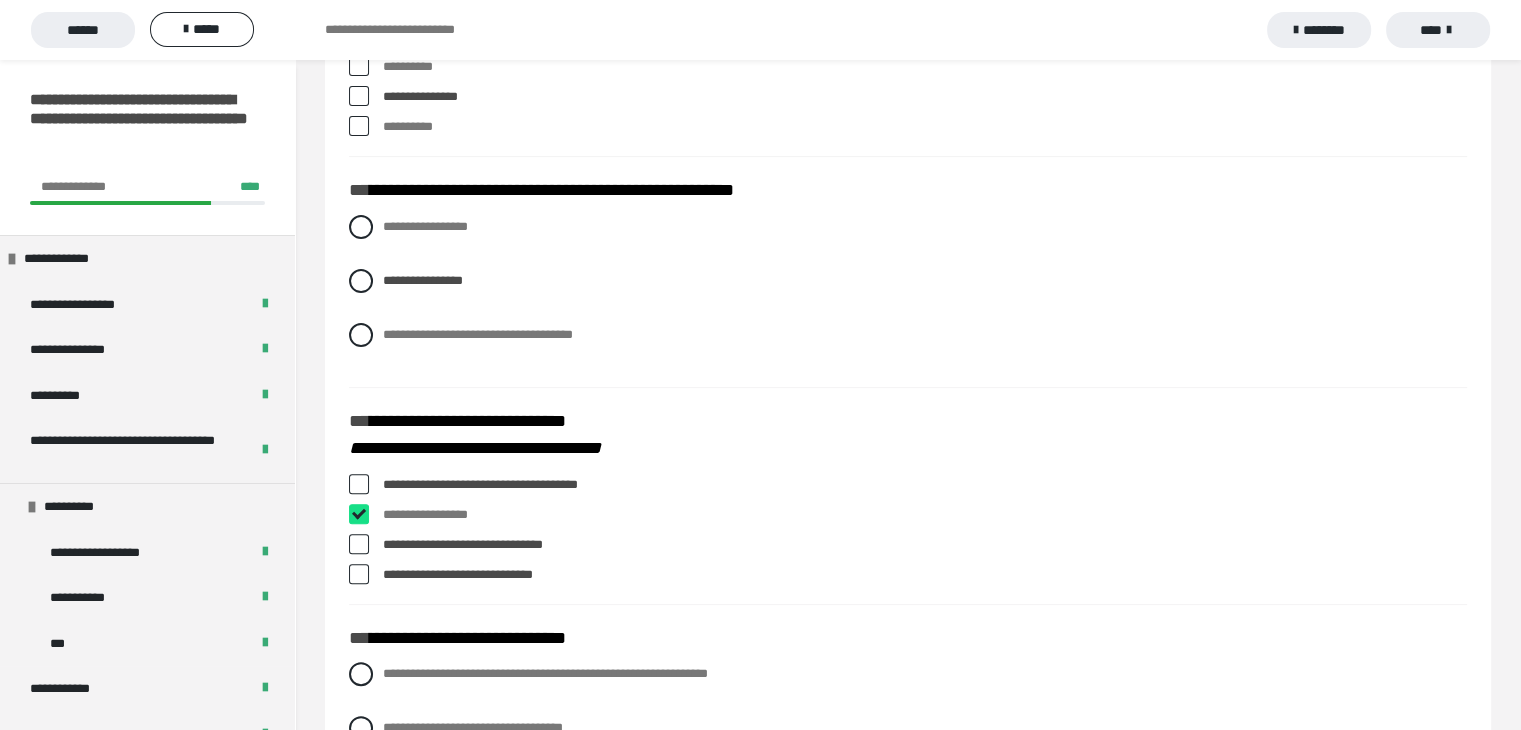 checkbox on "****" 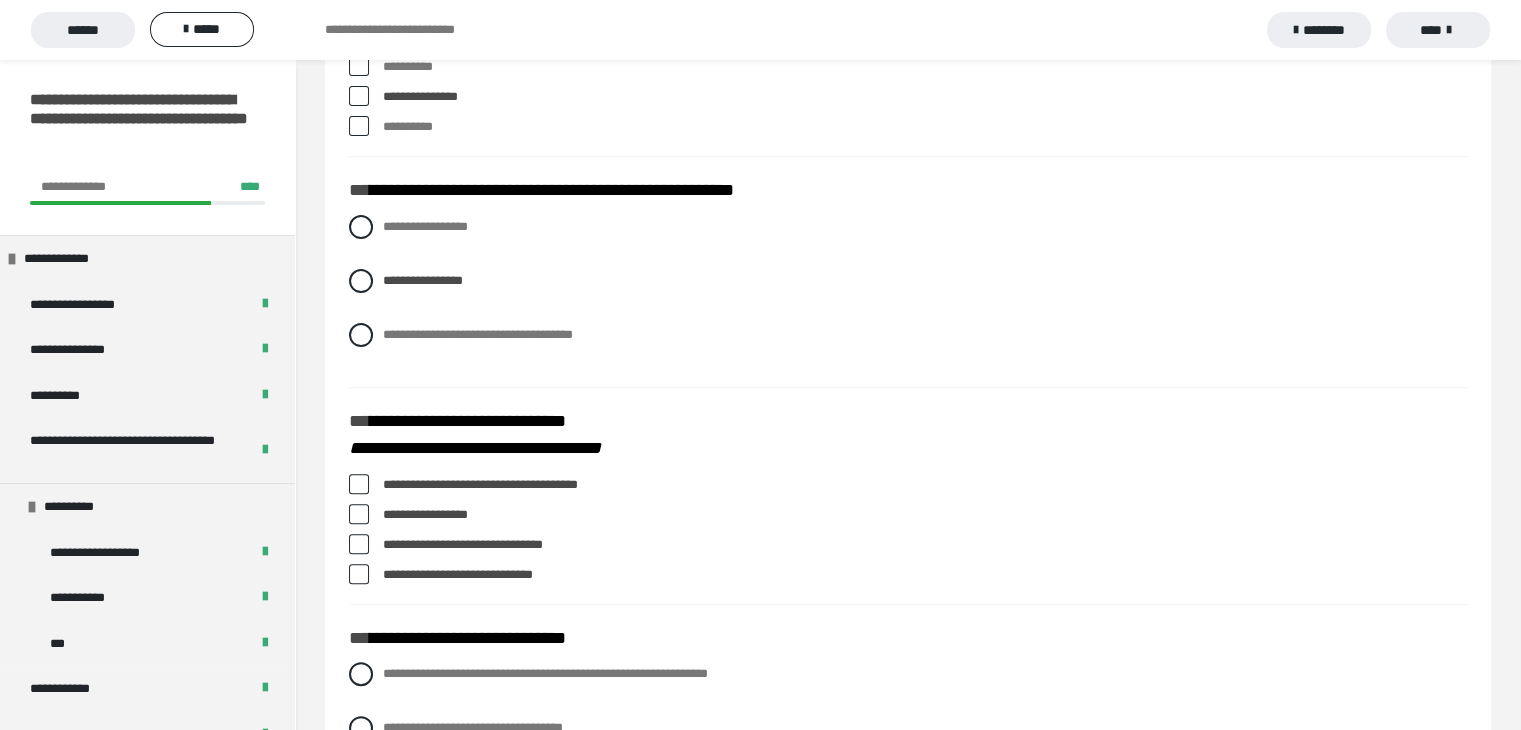 click at bounding box center (359, 544) 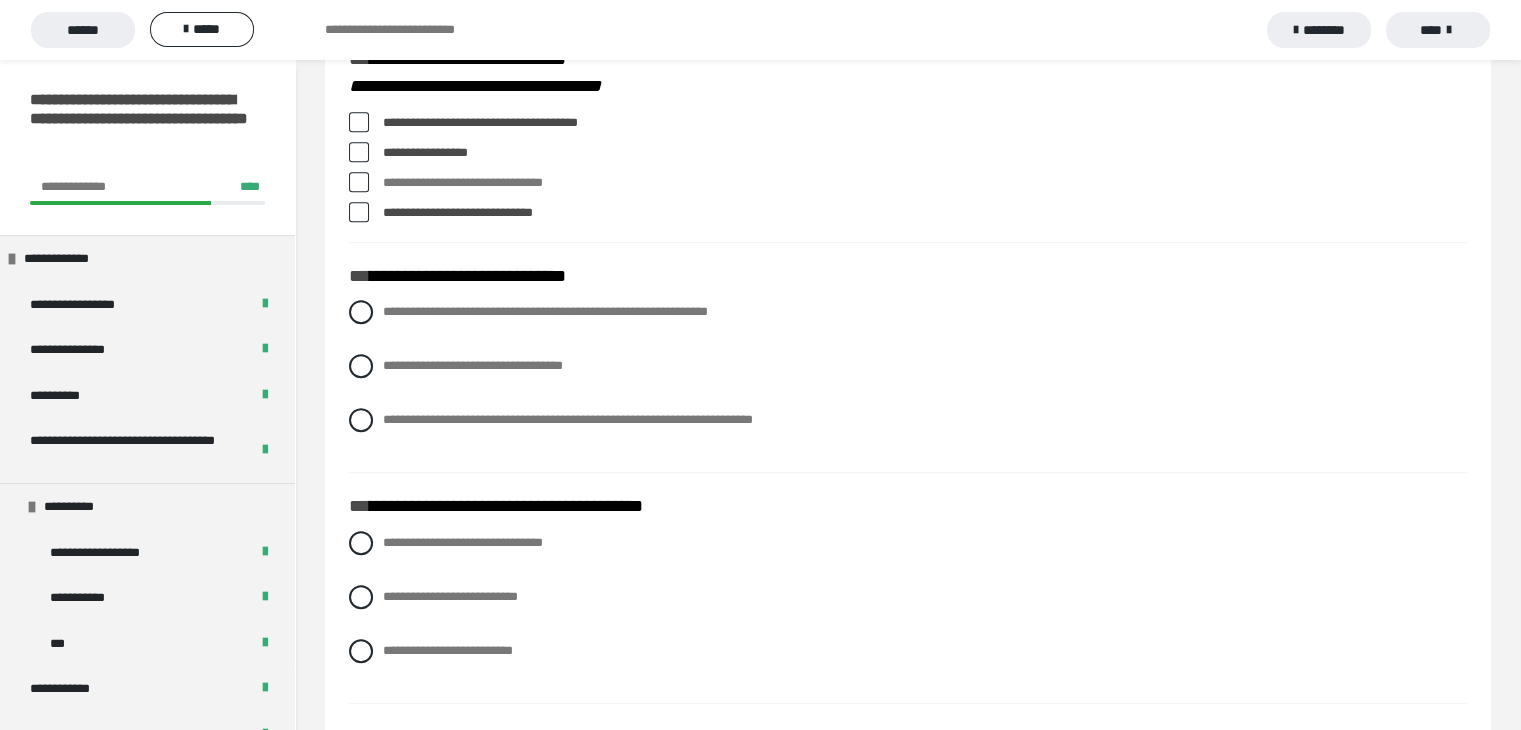scroll, scrollTop: 892, scrollLeft: 0, axis: vertical 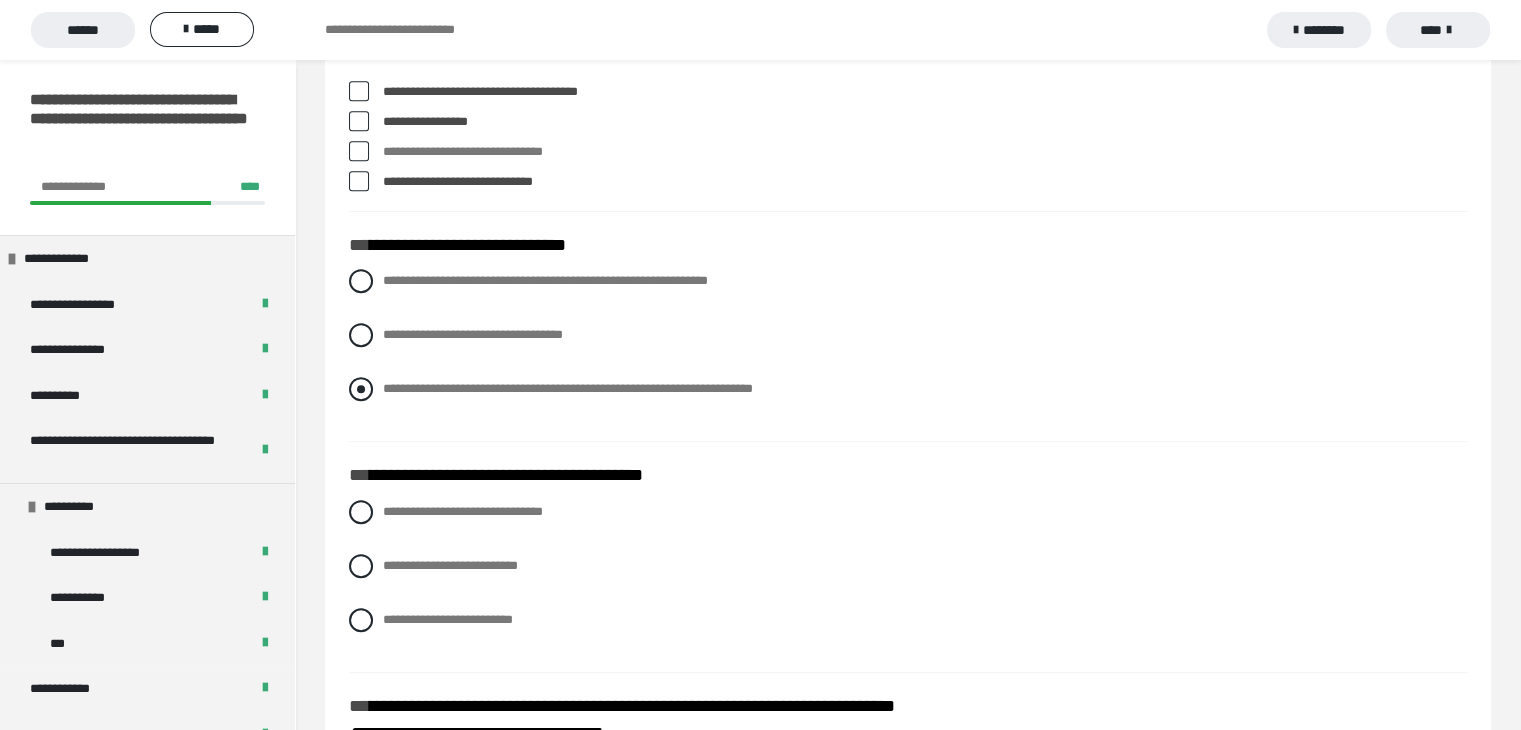 click at bounding box center (361, 389) 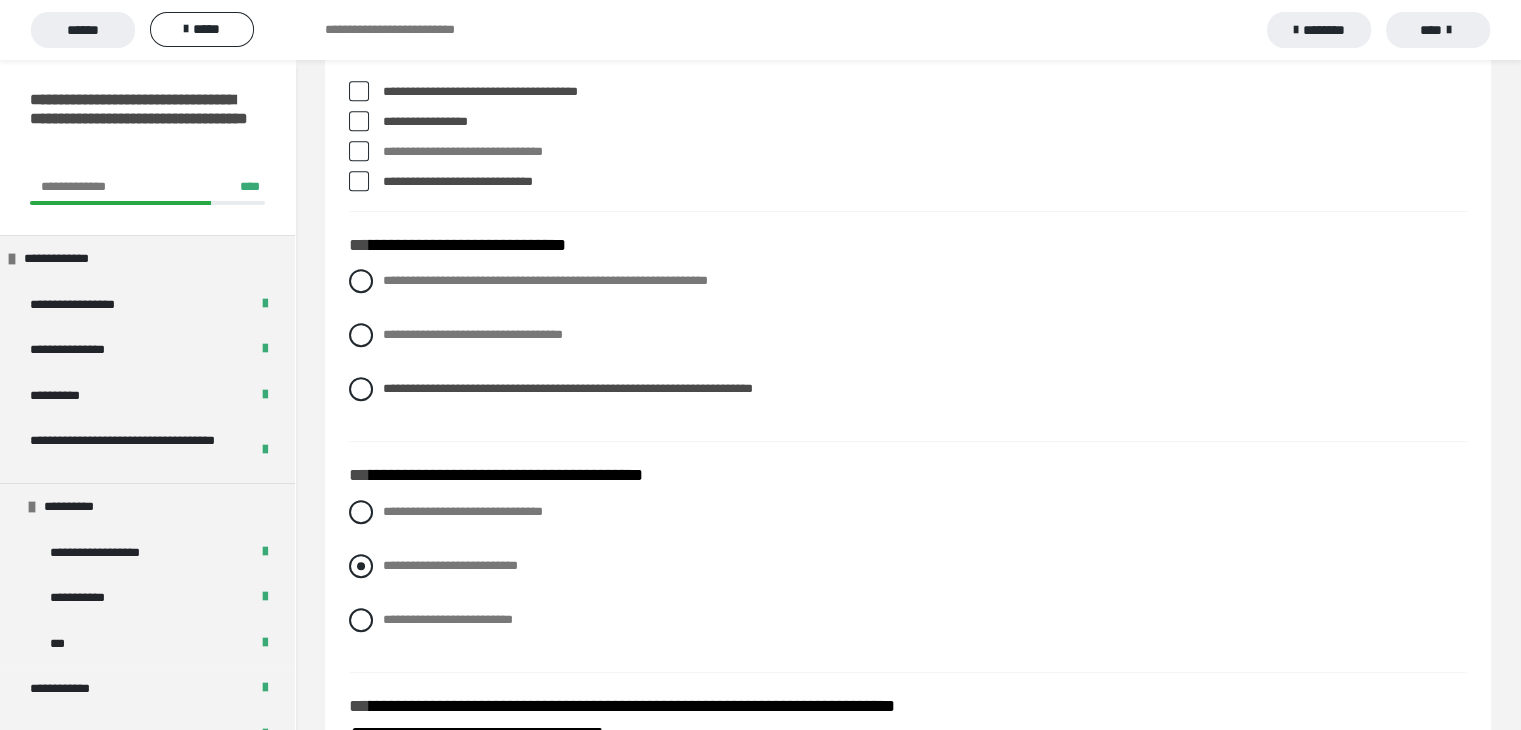 click at bounding box center (361, 566) 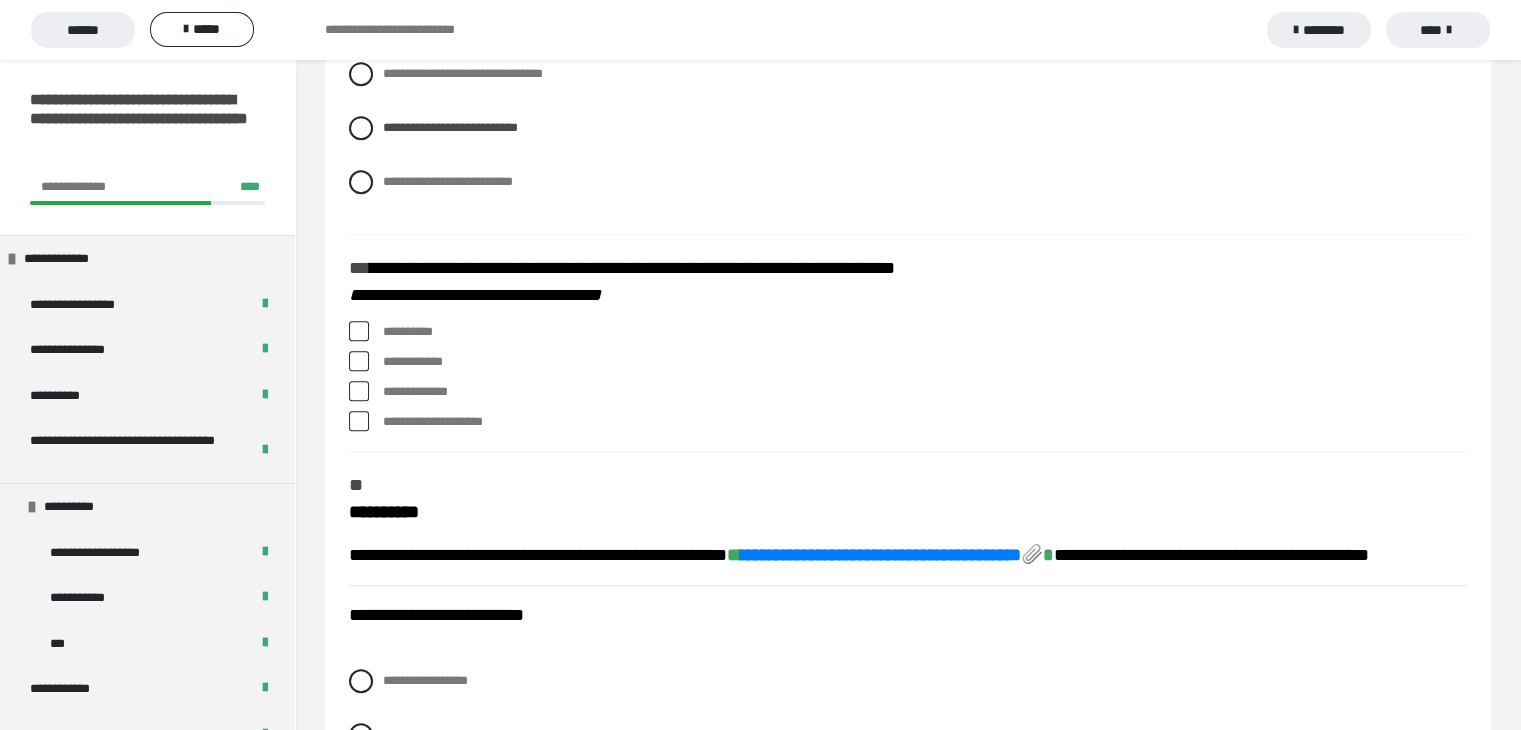 scroll, scrollTop: 1345, scrollLeft: 0, axis: vertical 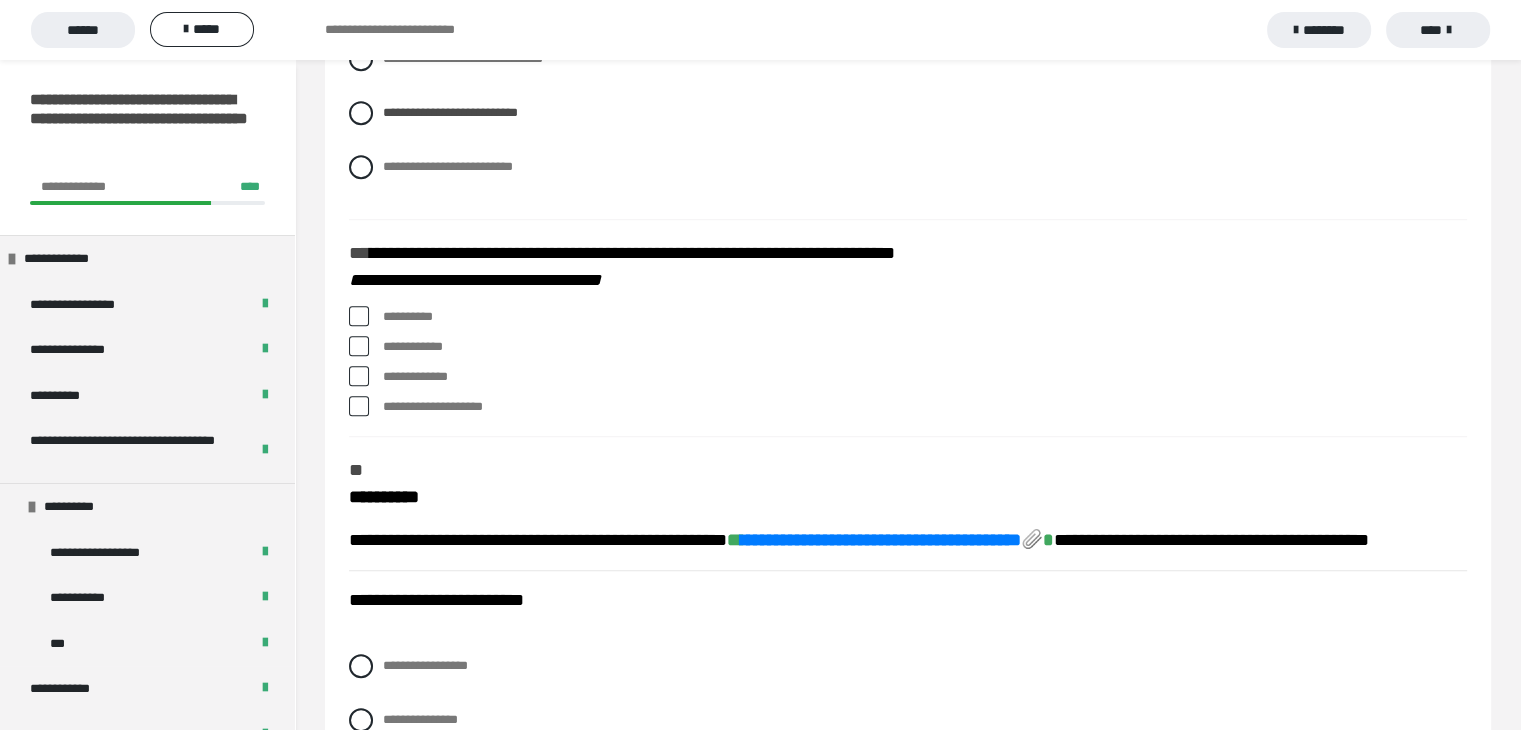 click at bounding box center (359, 316) 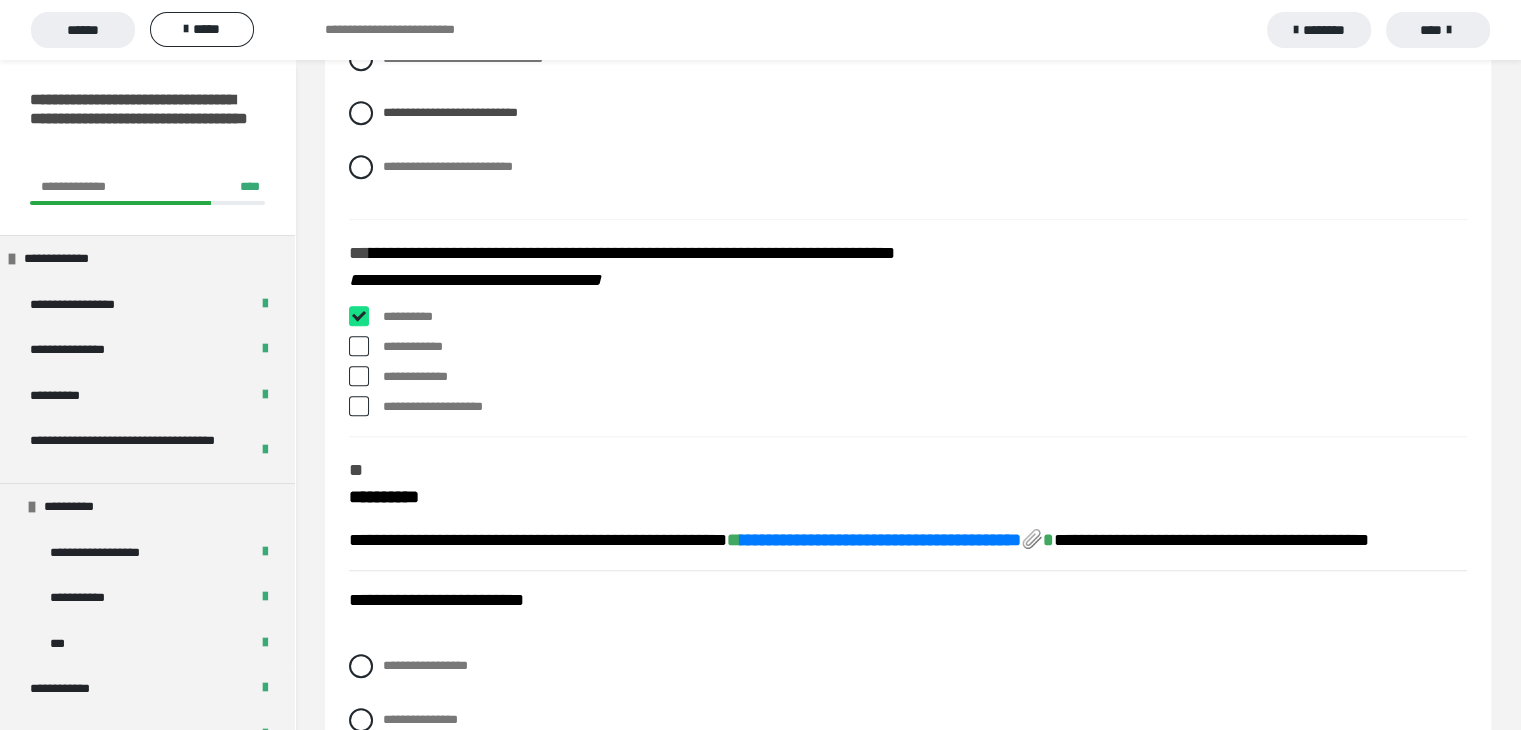 checkbox on "****" 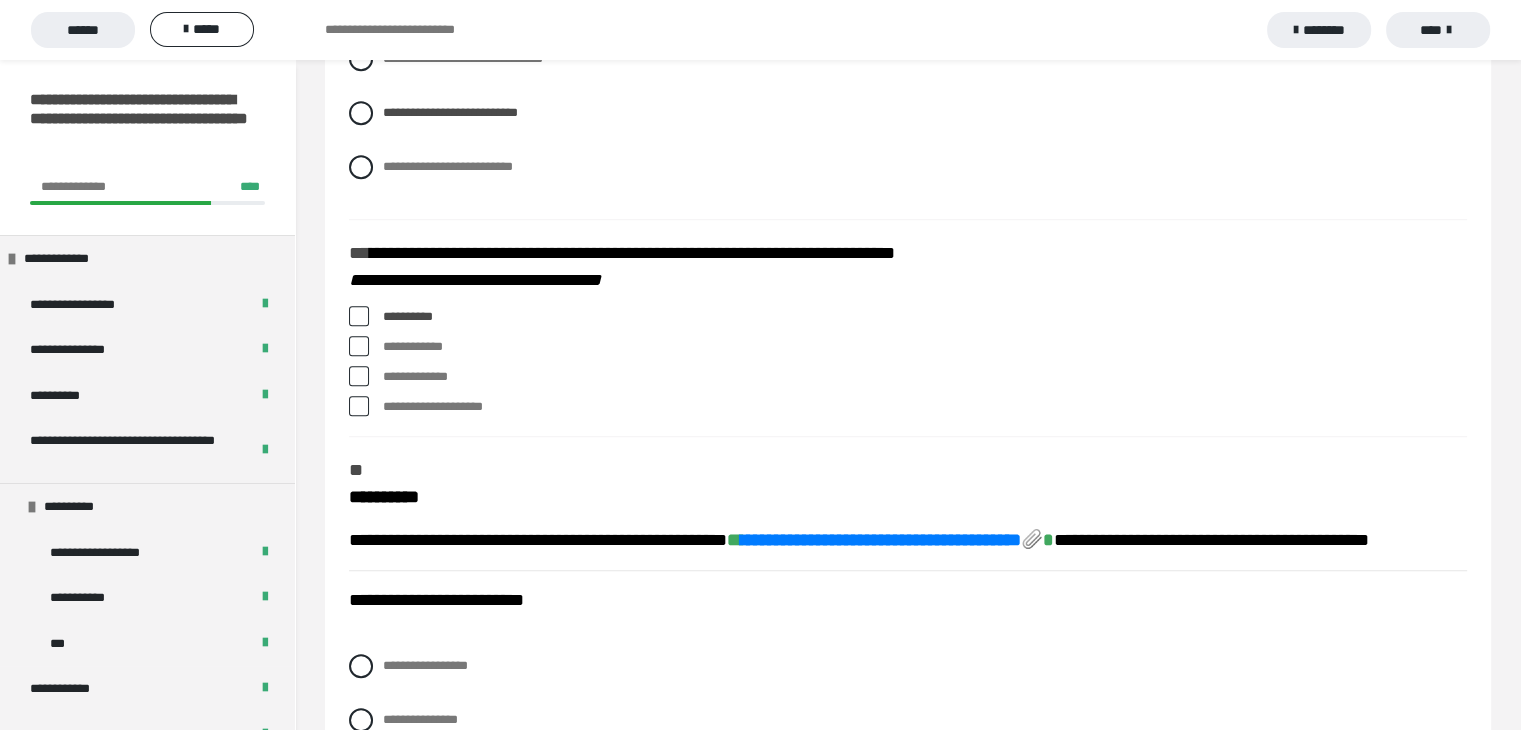 click at bounding box center [359, 376] 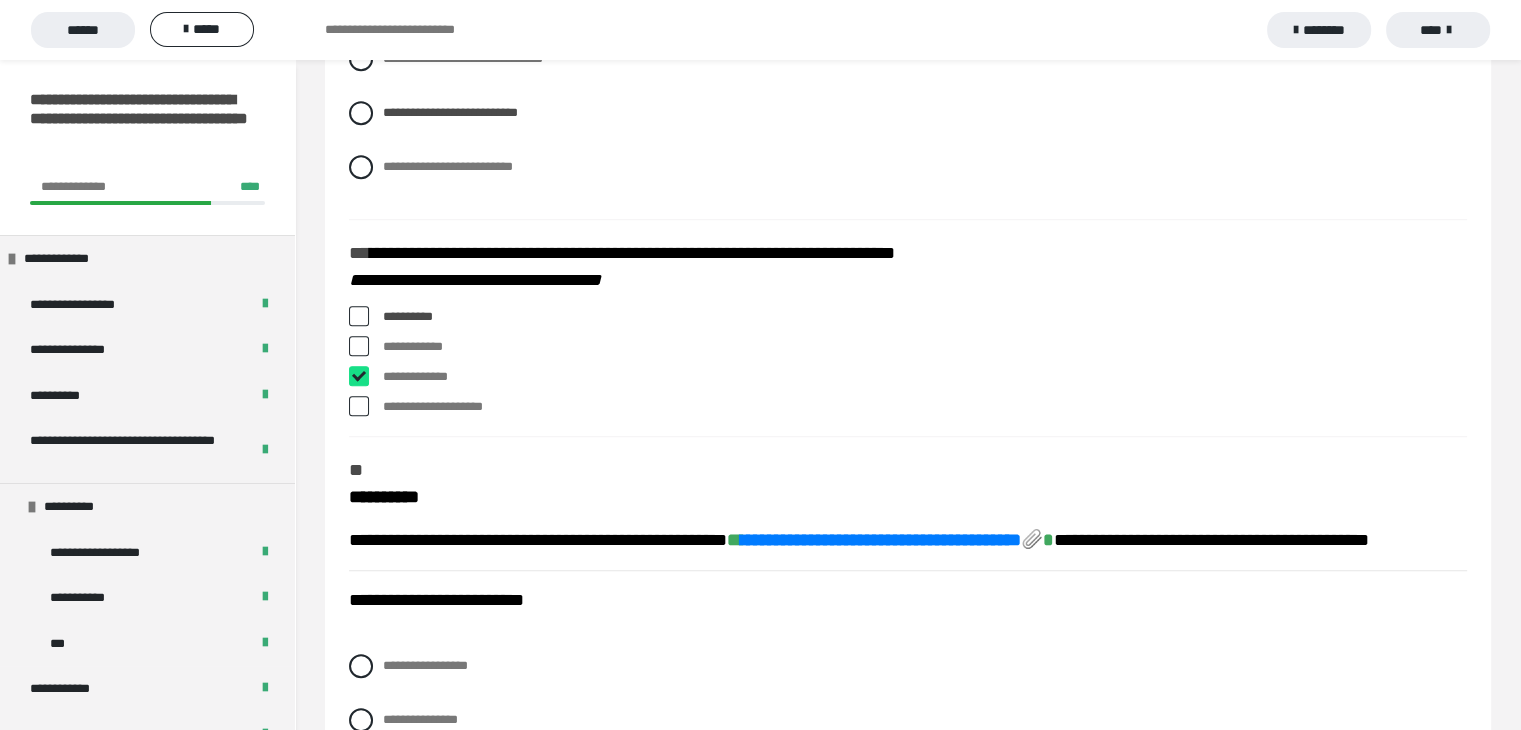 checkbox on "****" 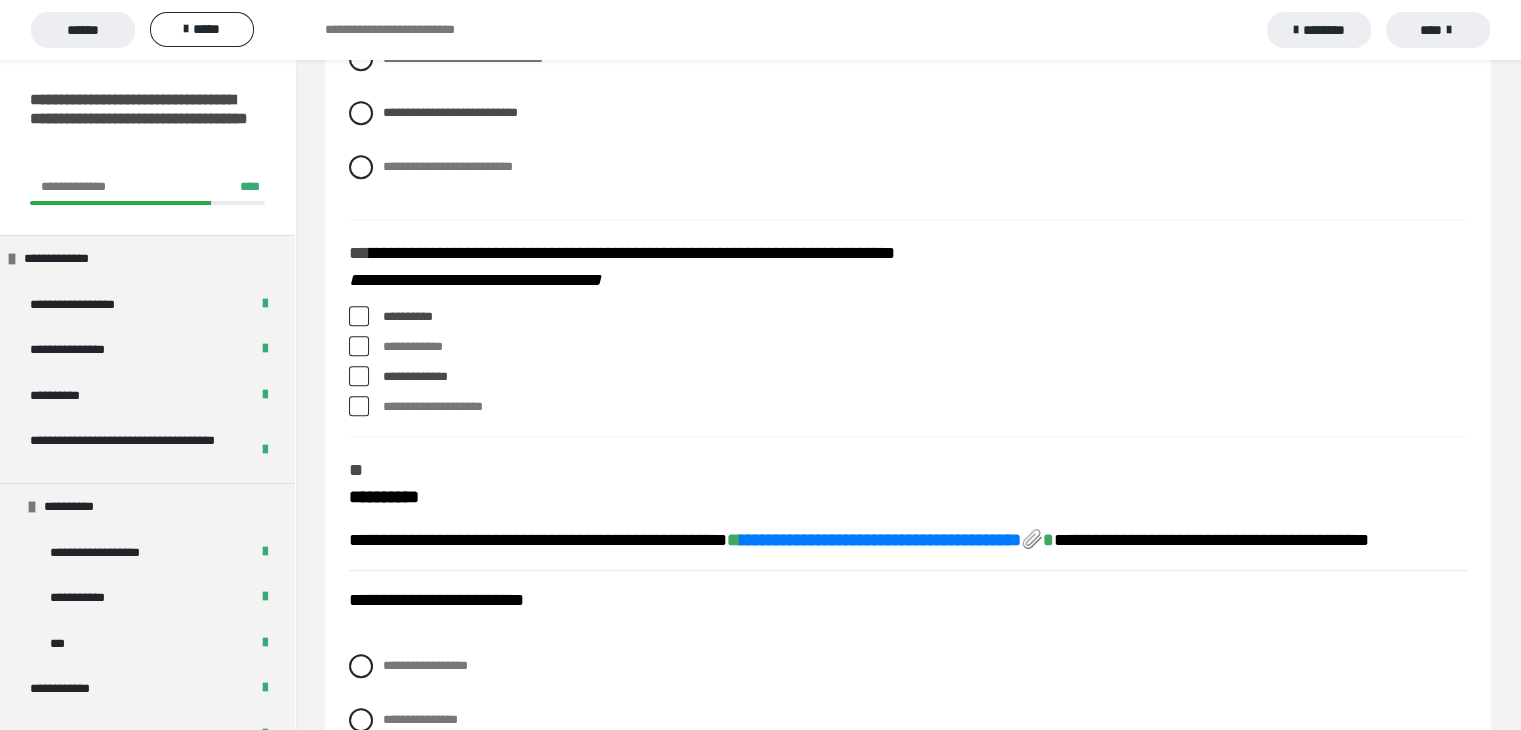 click at bounding box center [359, 406] 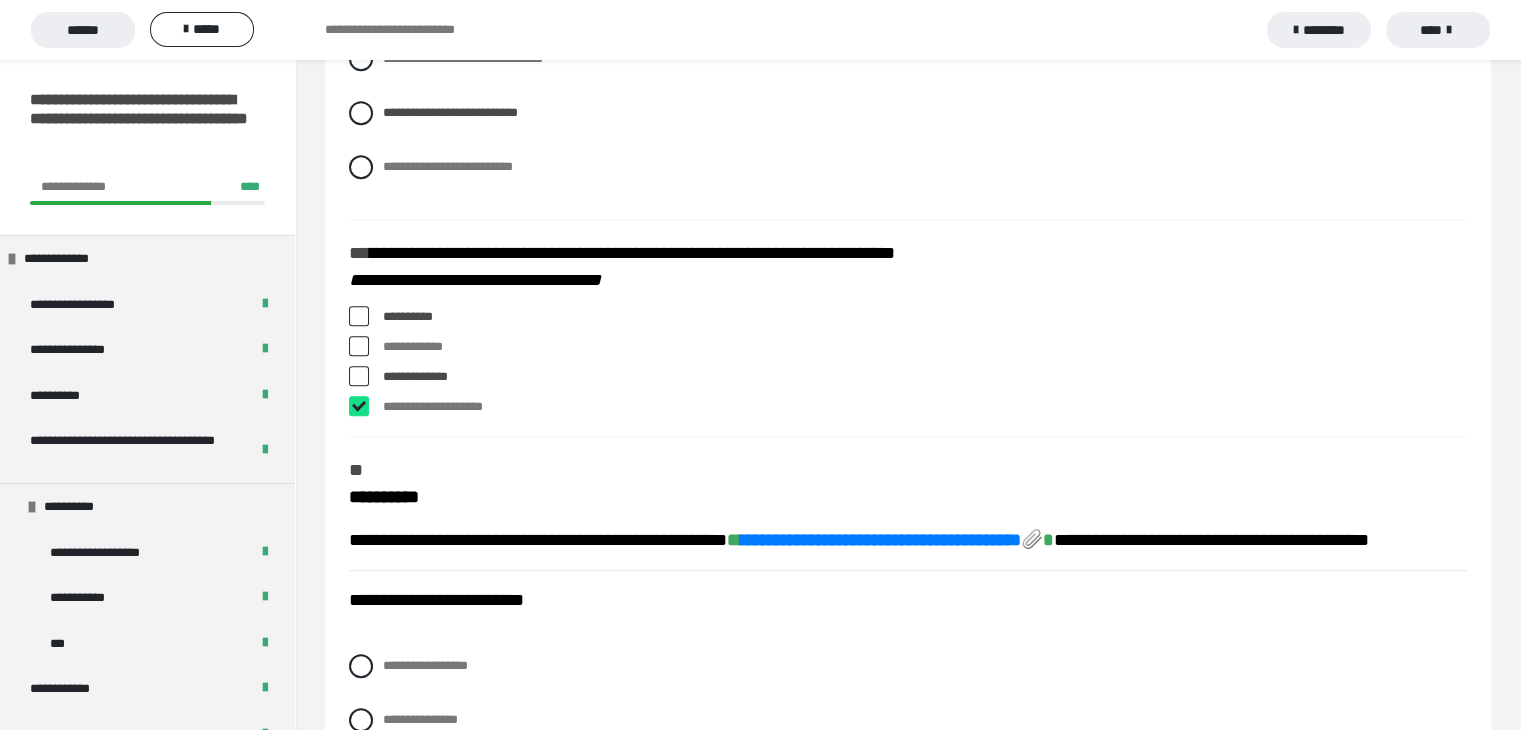 checkbox on "****" 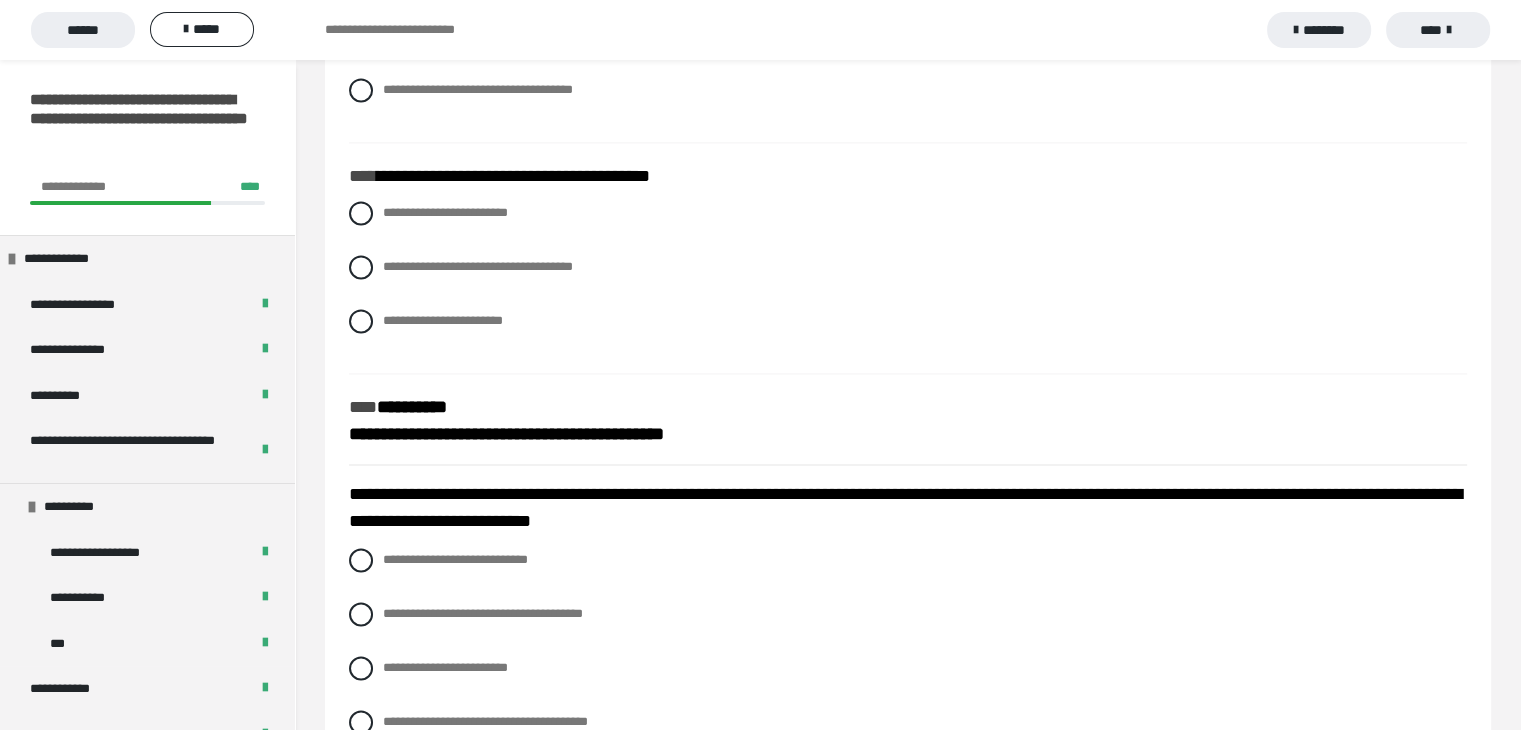 scroll, scrollTop: 2968, scrollLeft: 0, axis: vertical 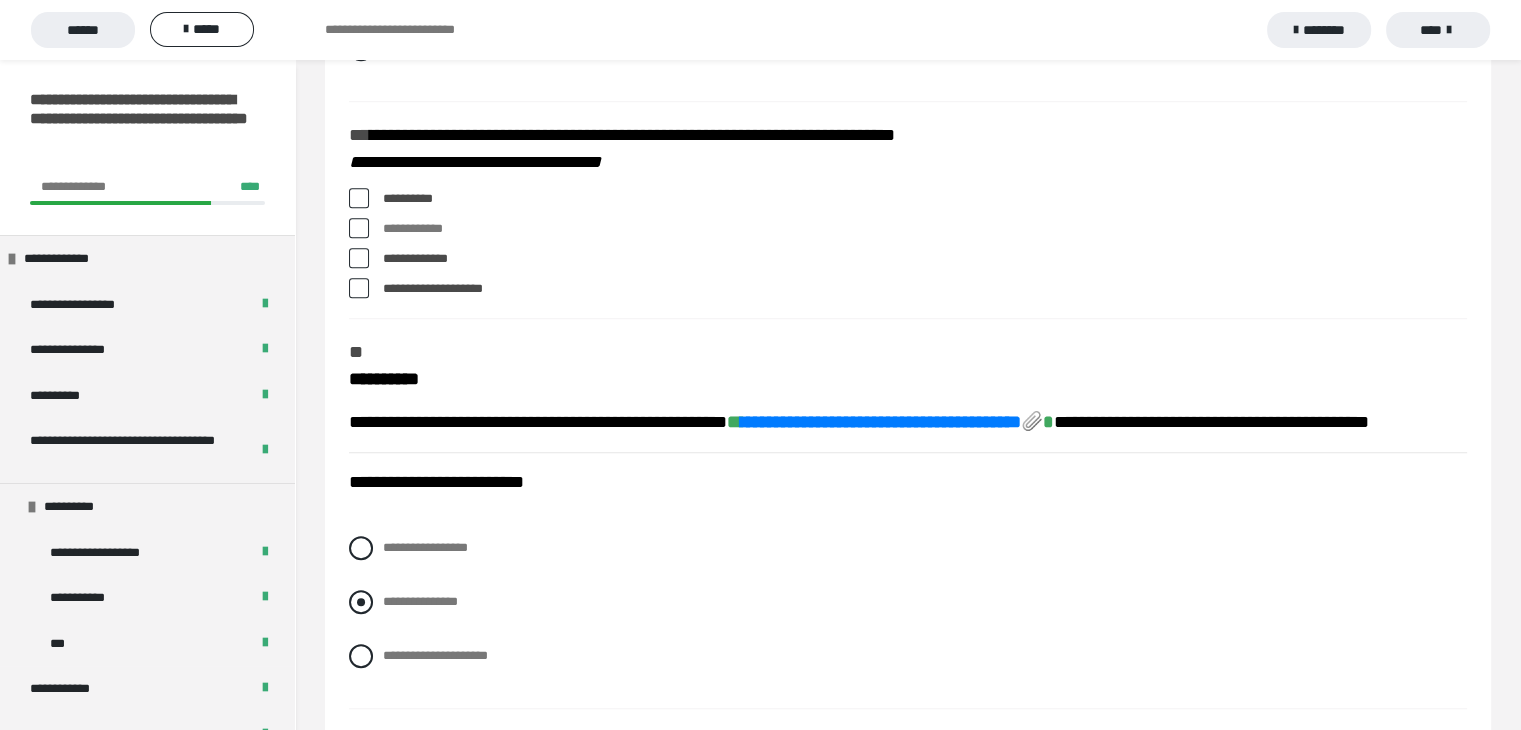 click at bounding box center [361, 602] 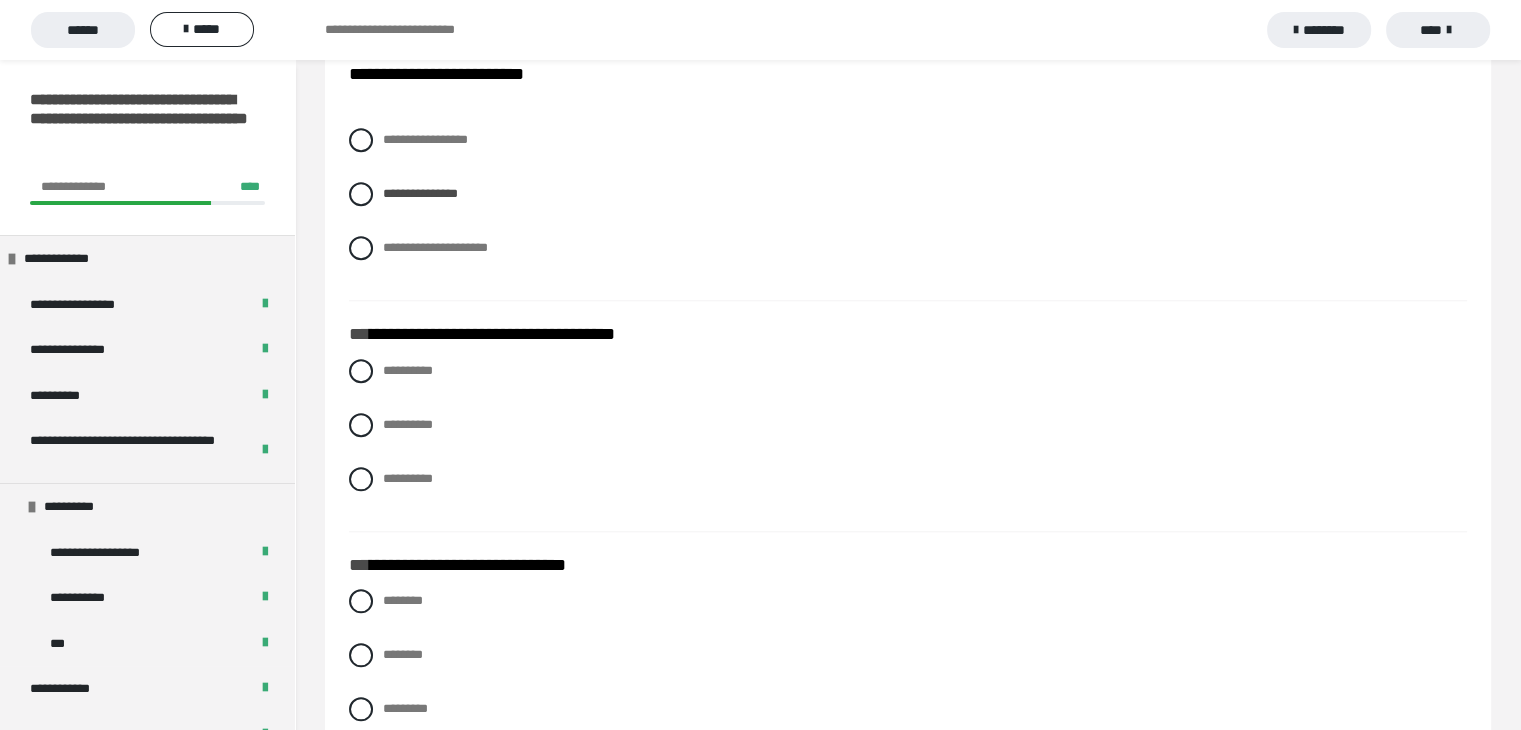scroll, scrollTop: 1886, scrollLeft: 0, axis: vertical 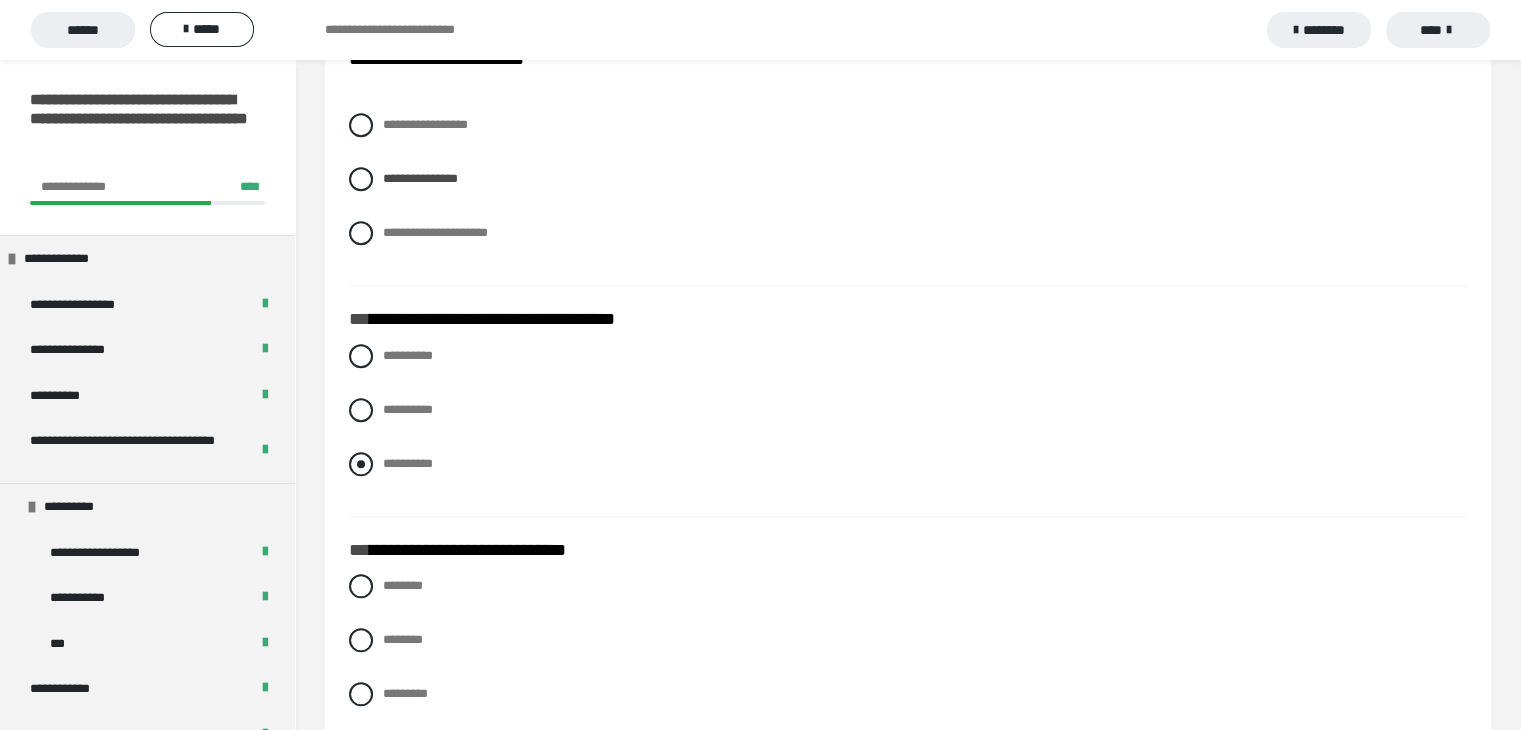 click at bounding box center (361, 464) 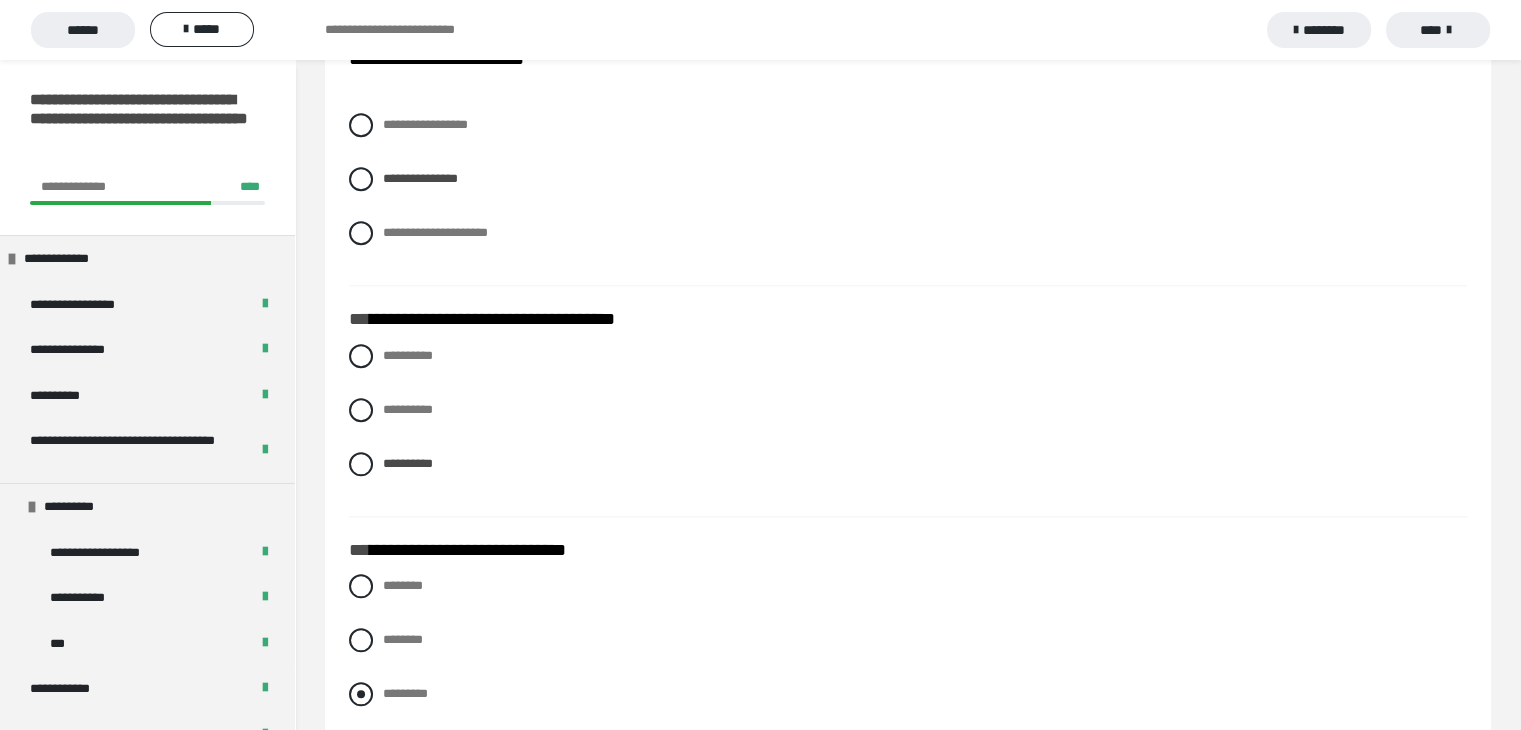 click at bounding box center (361, 694) 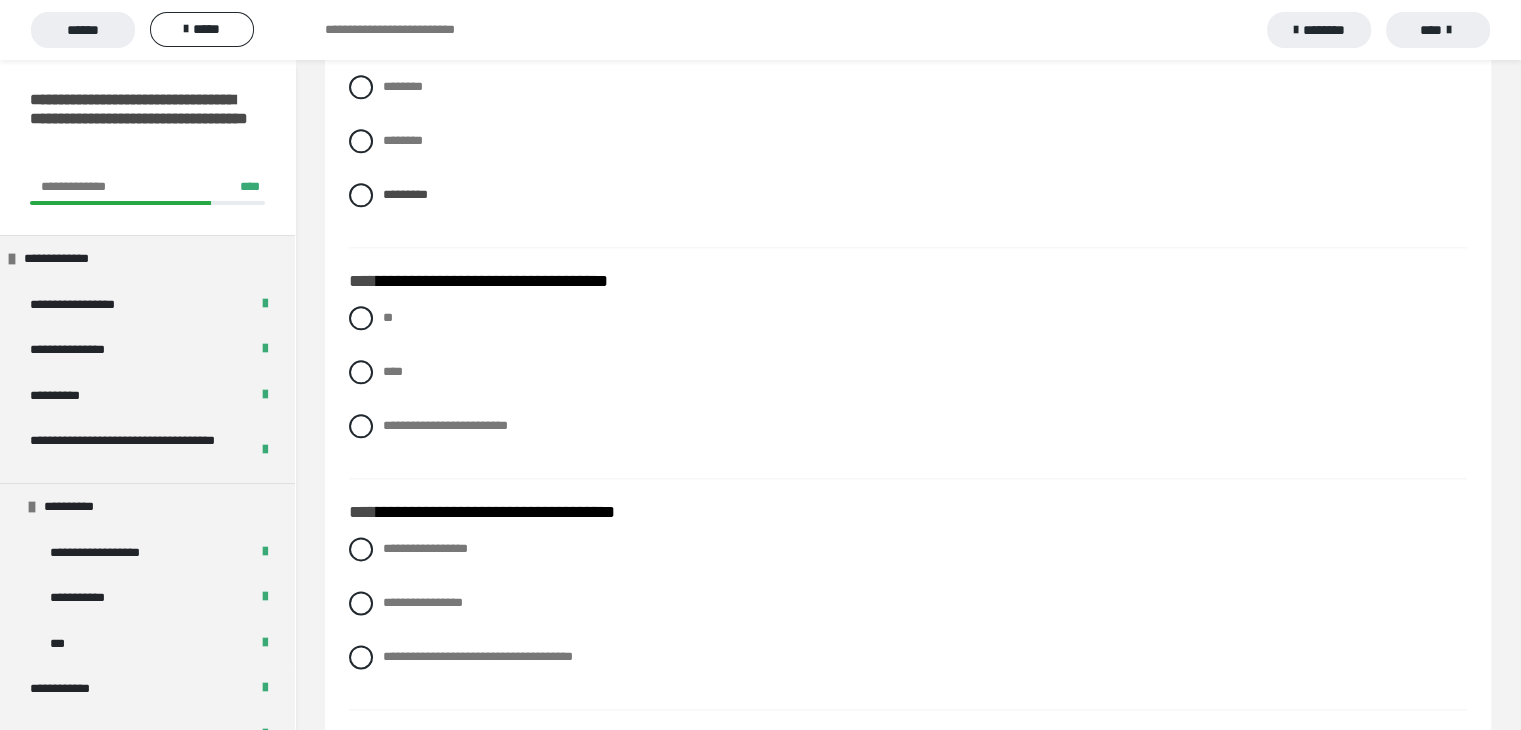 scroll, scrollTop: 2392, scrollLeft: 0, axis: vertical 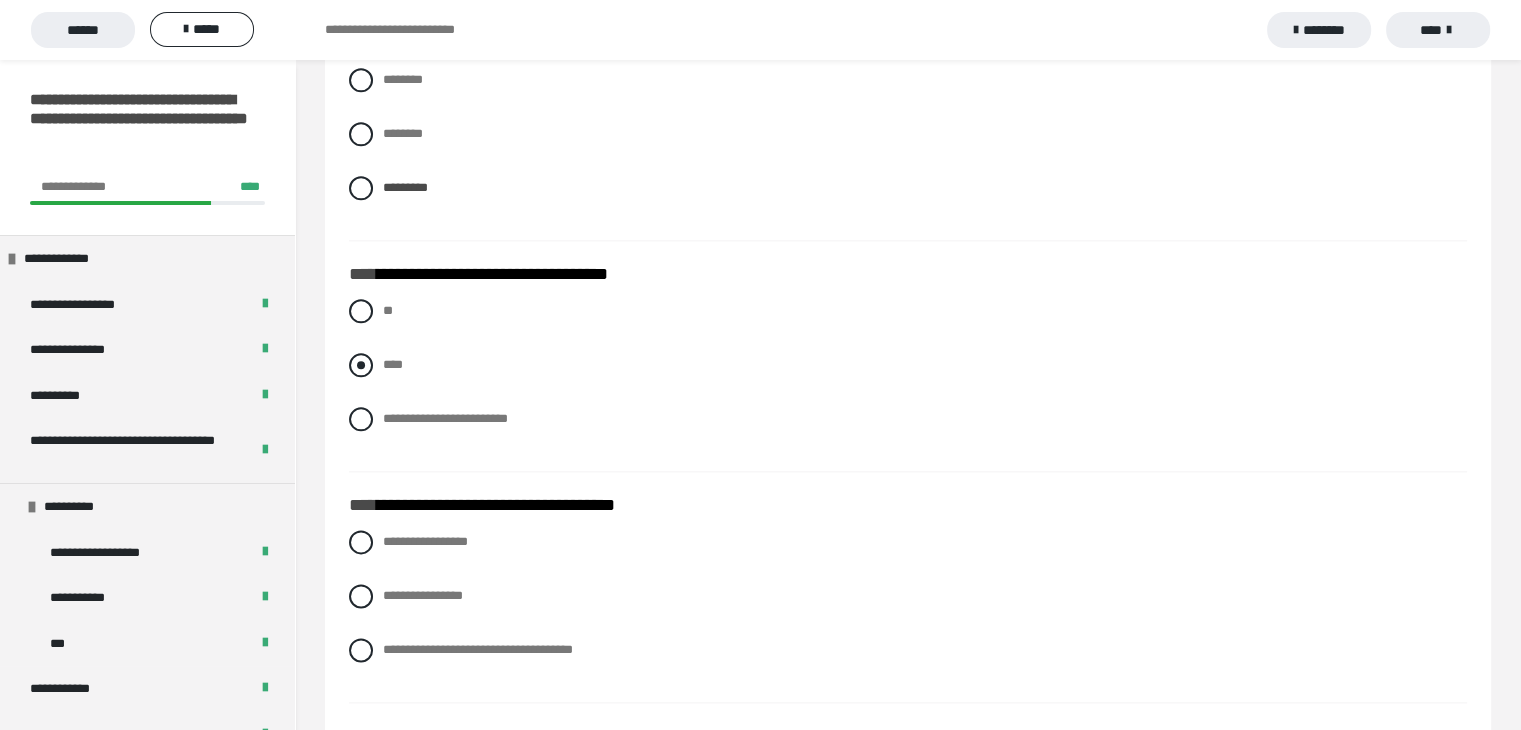 click at bounding box center (361, 365) 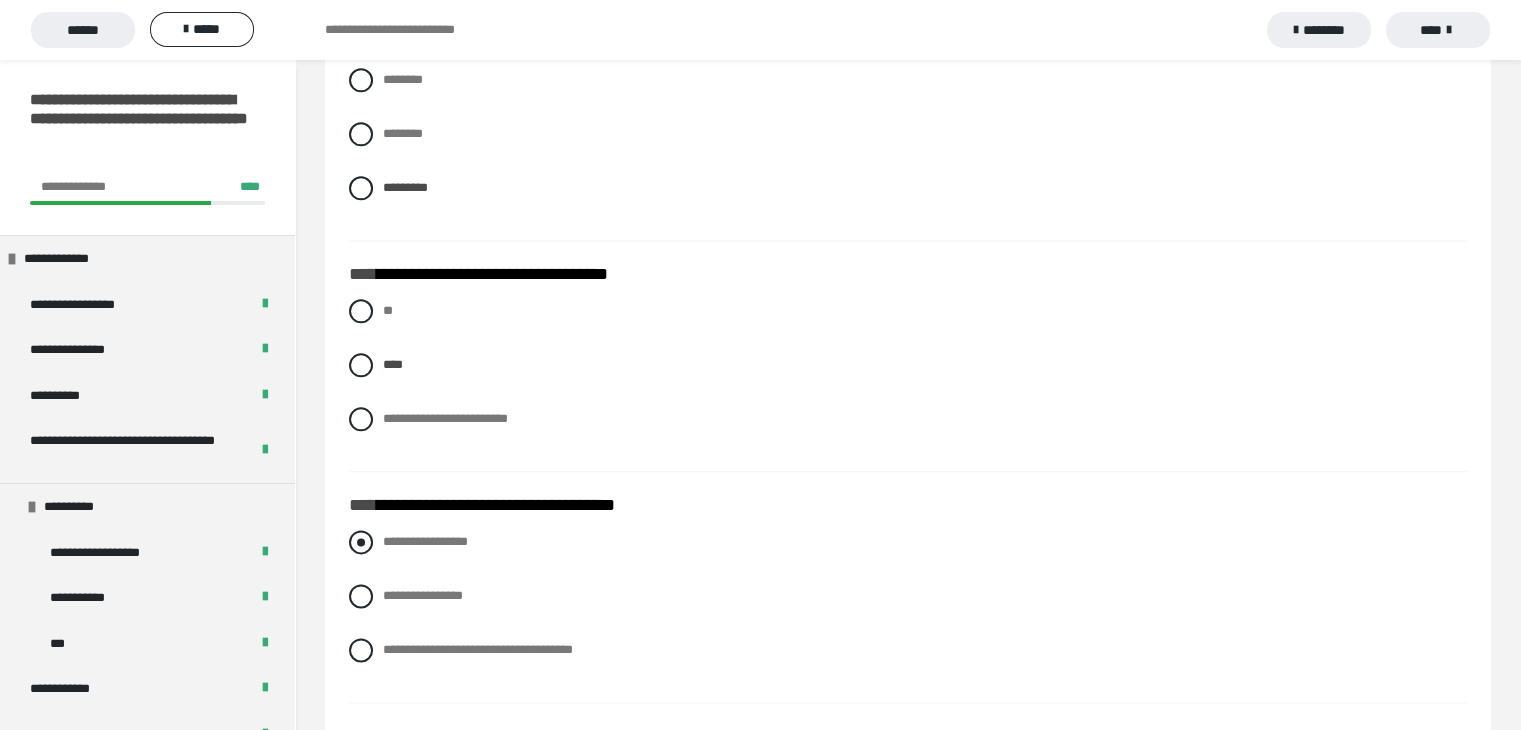 click at bounding box center (361, 542) 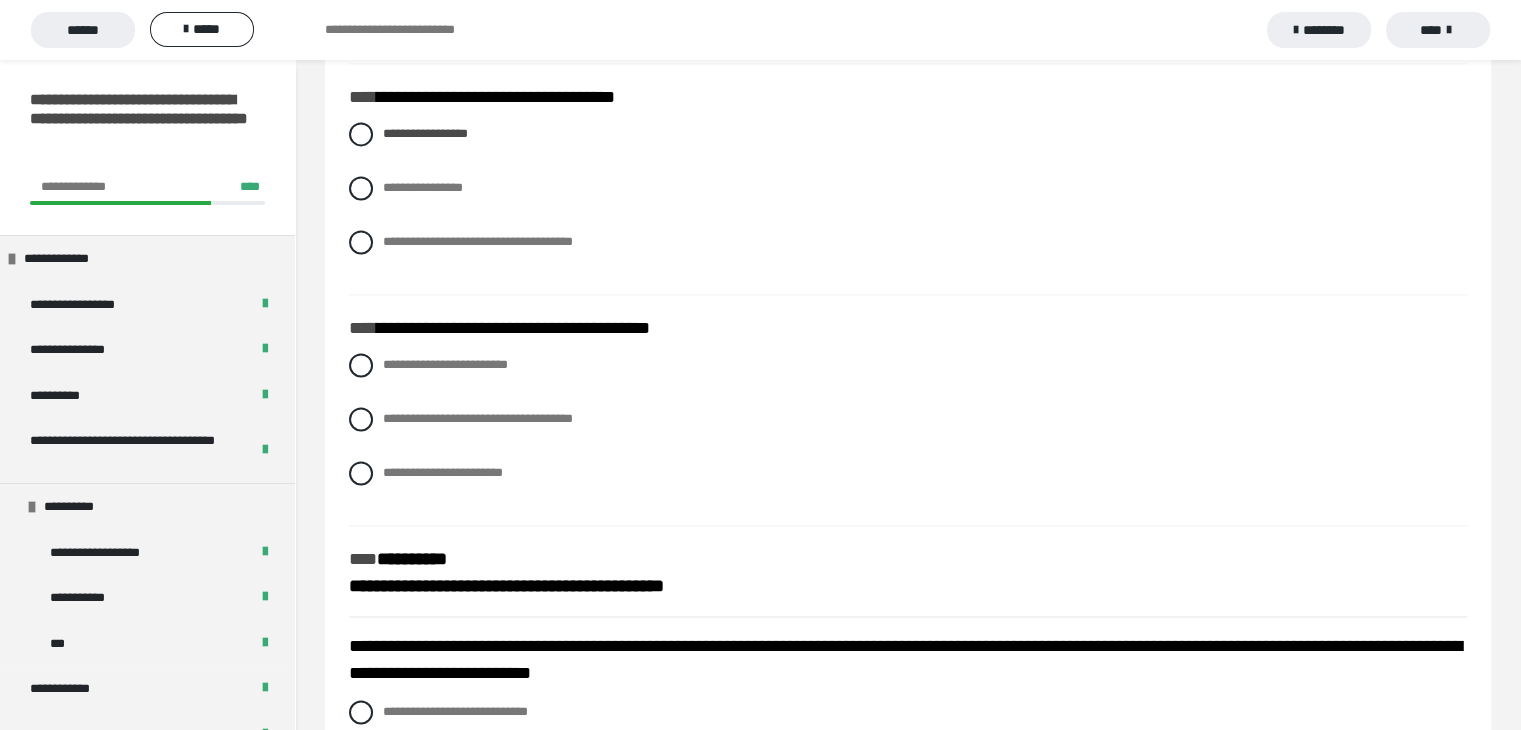scroll, scrollTop: 2816, scrollLeft: 0, axis: vertical 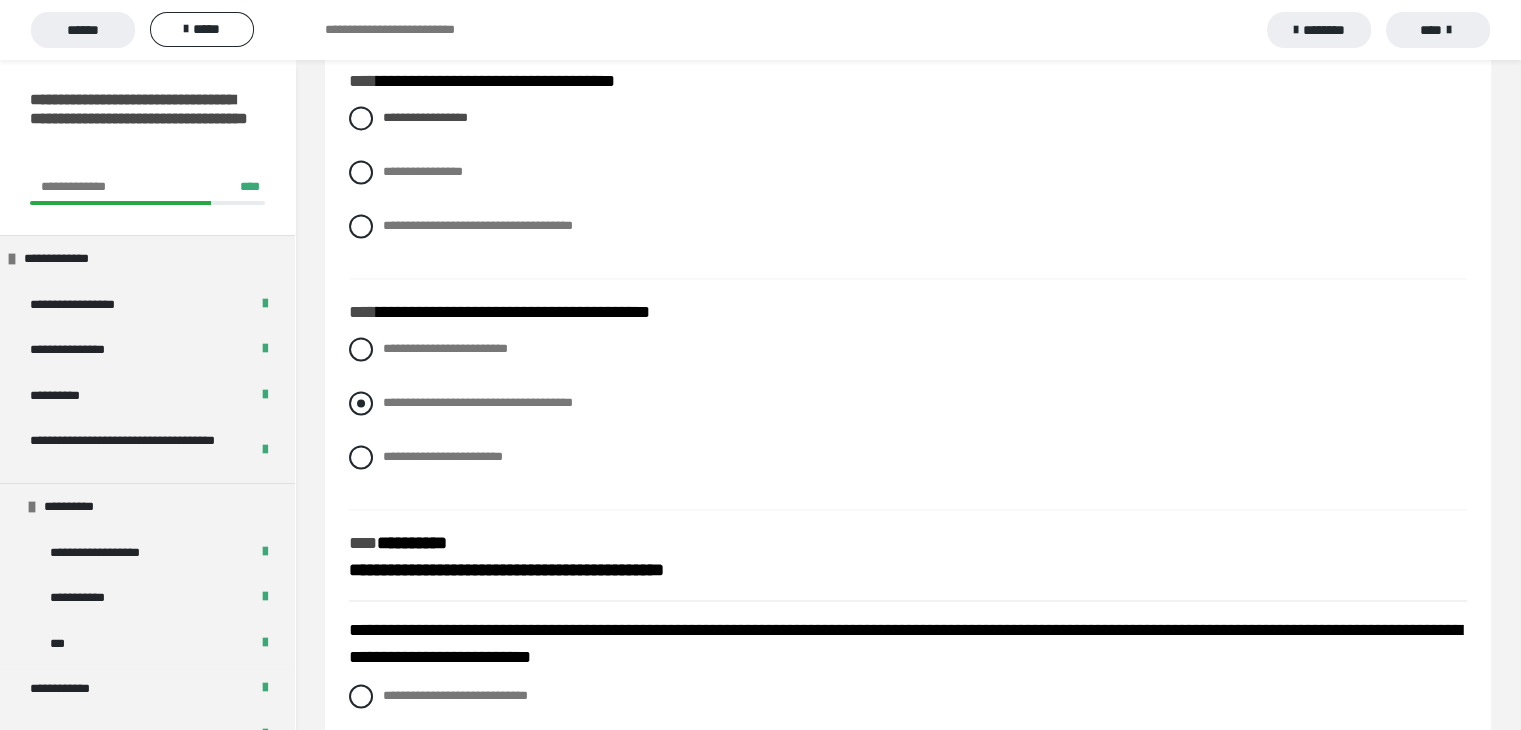 click at bounding box center [361, 403] 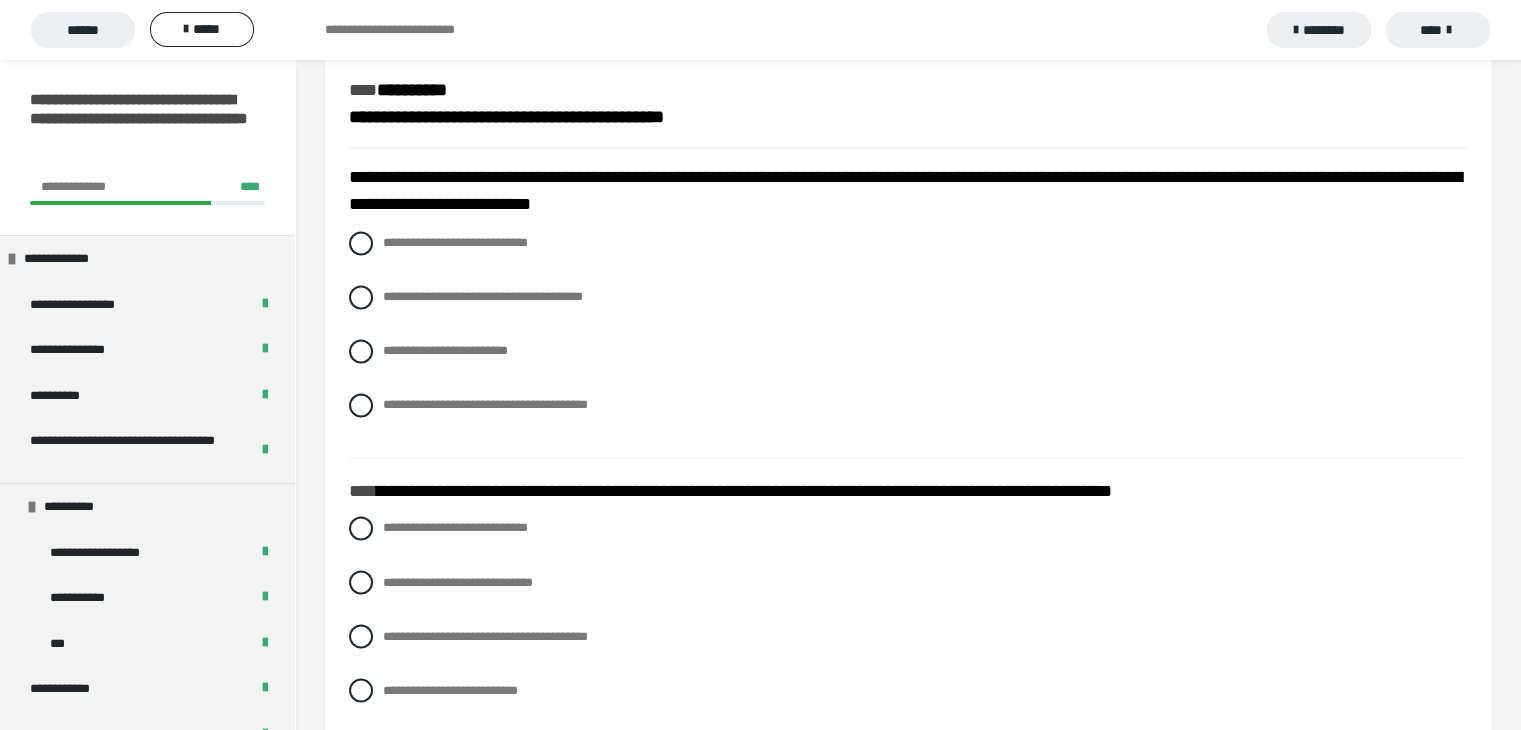 scroll, scrollTop: 3277, scrollLeft: 0, axis: vertical 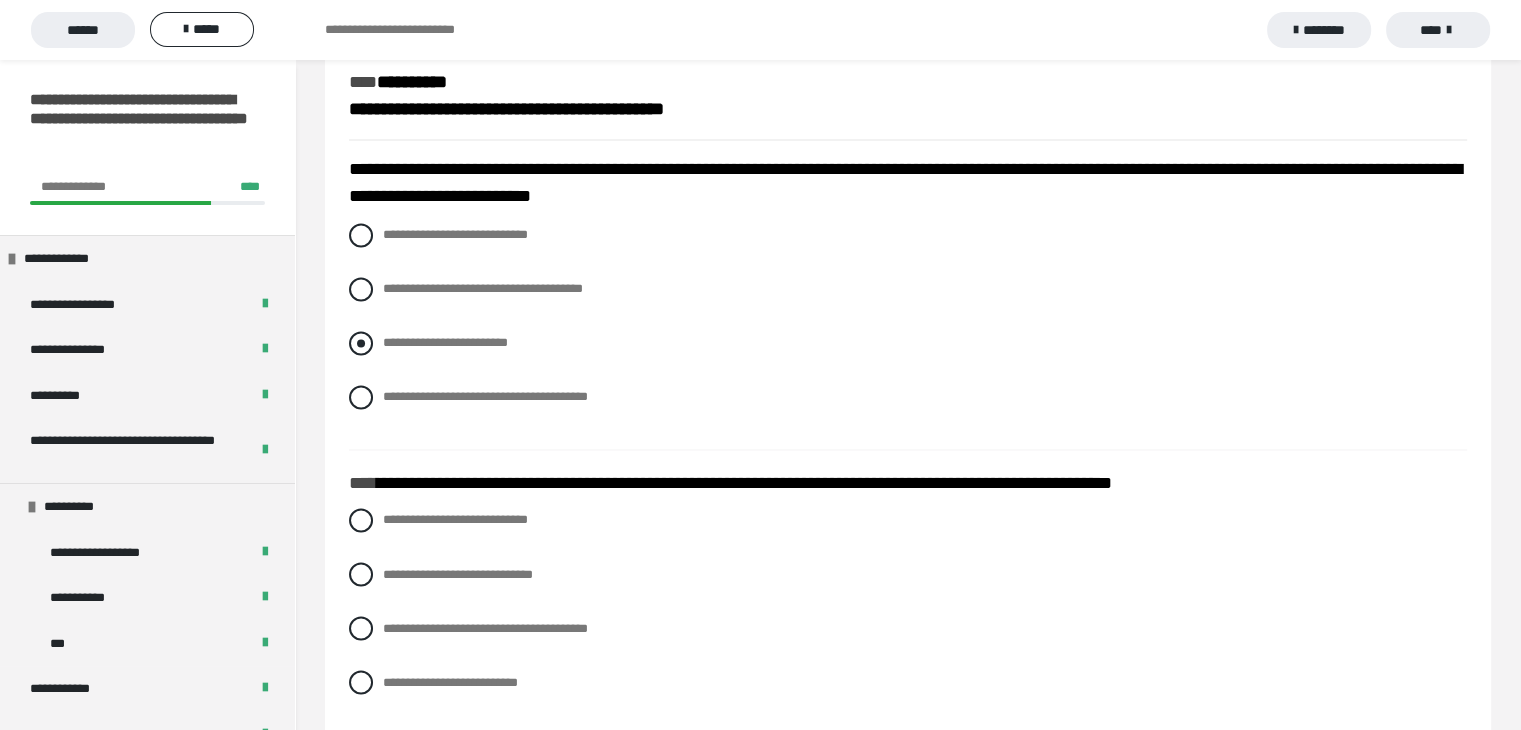 click at bounding box center [361, 343] 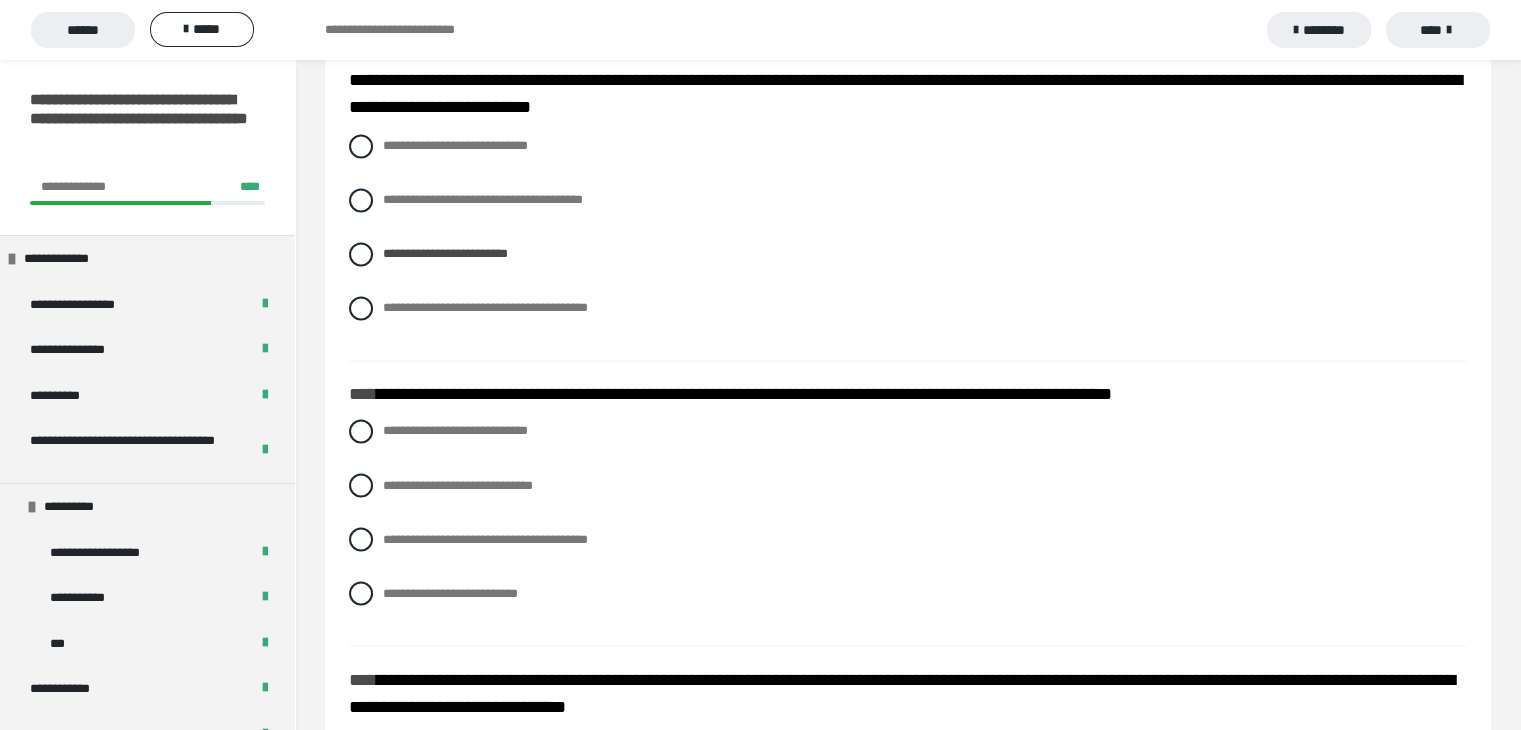 scroll, scrollTop: 3374, scrollLeft: 0, axis: vertical 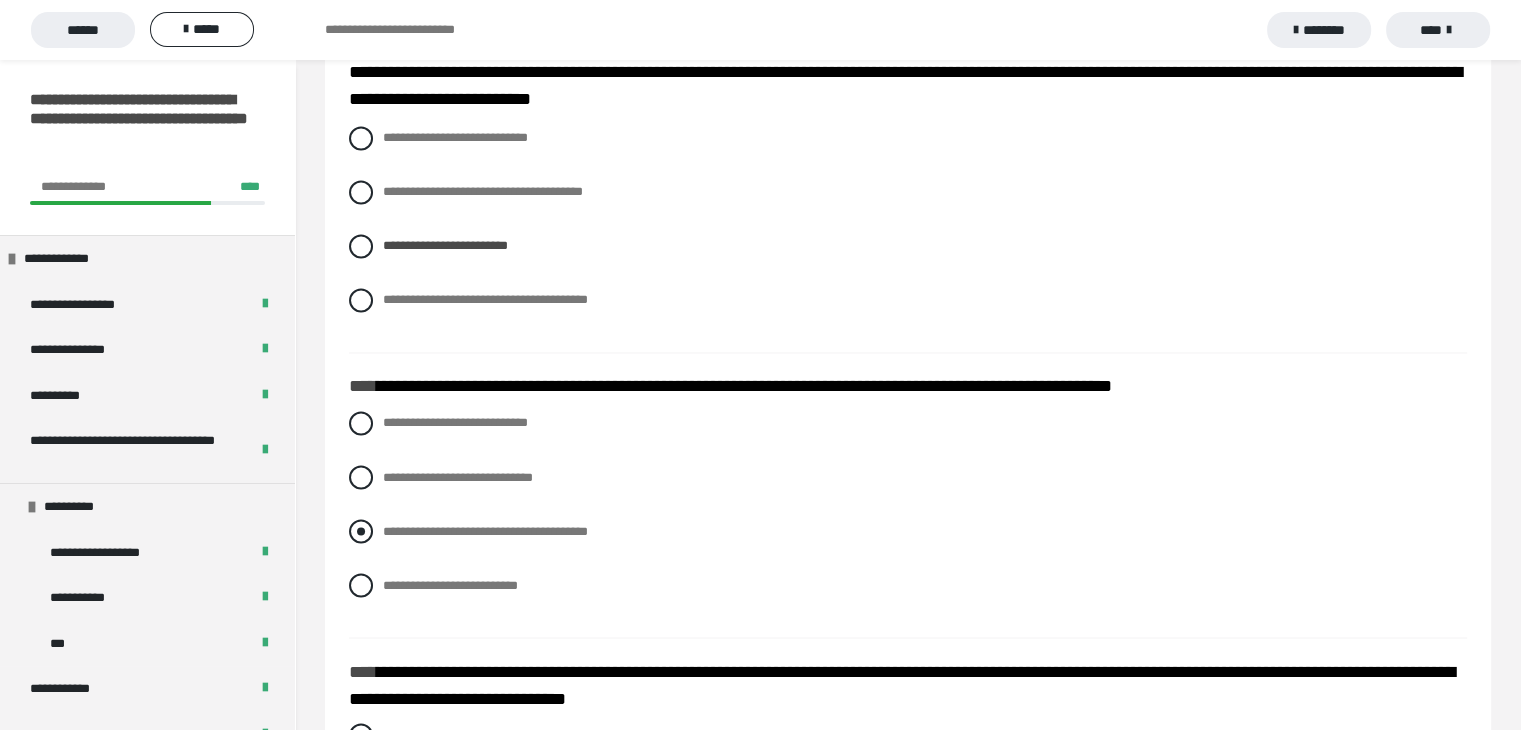 click at bounding box center (361, 531) 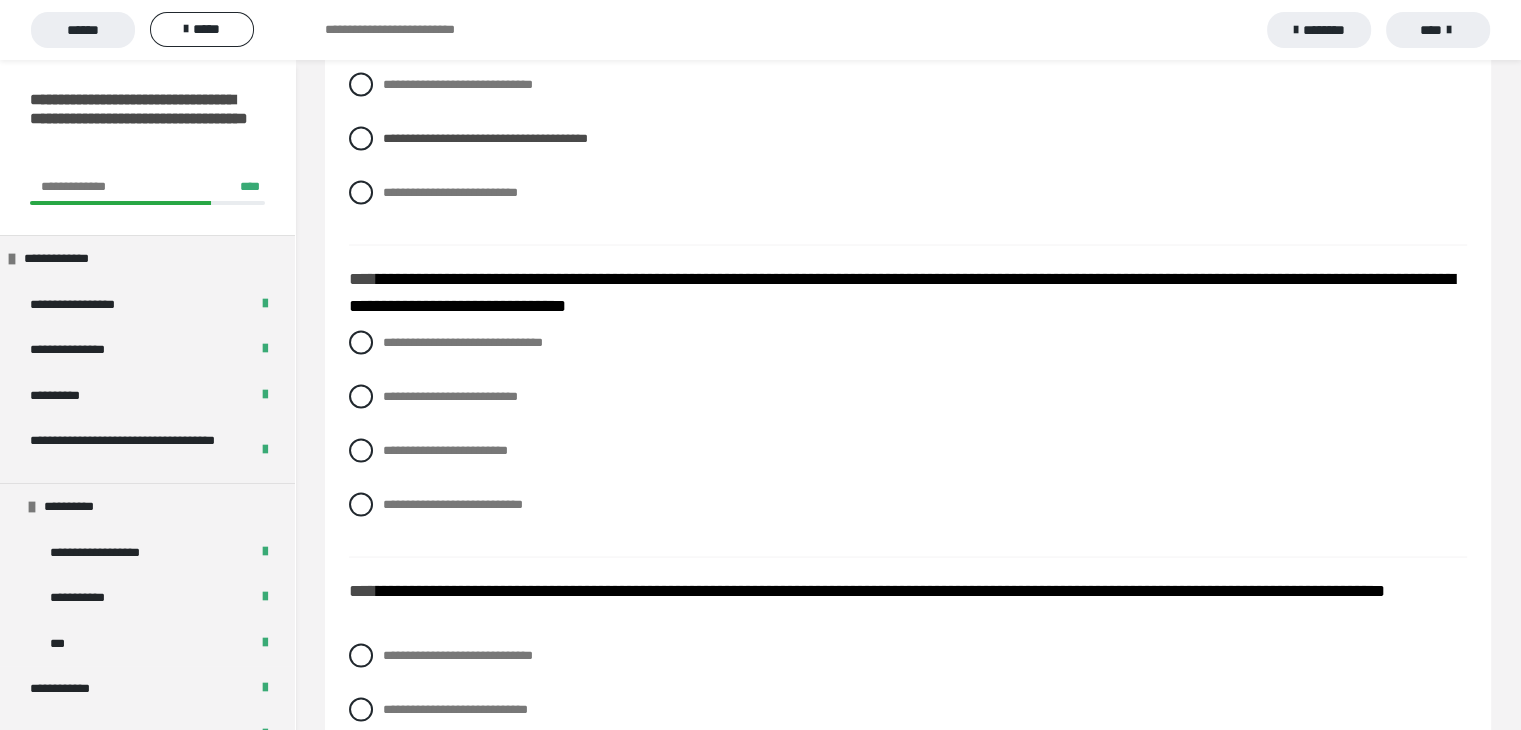 scroll, scrollTop: 3774, scrollLeft: 0, axis: vertical 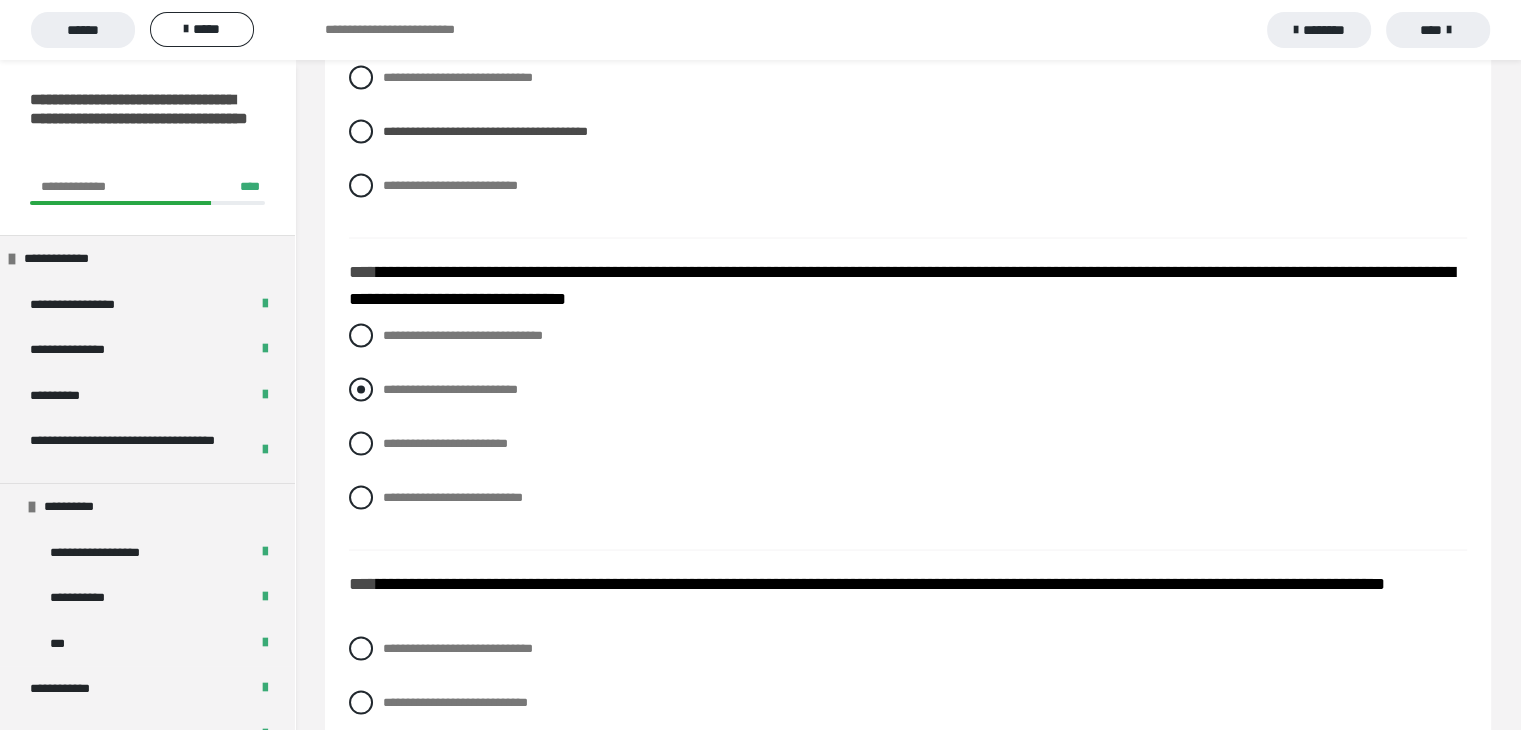 click at bounding box center (361, 389) 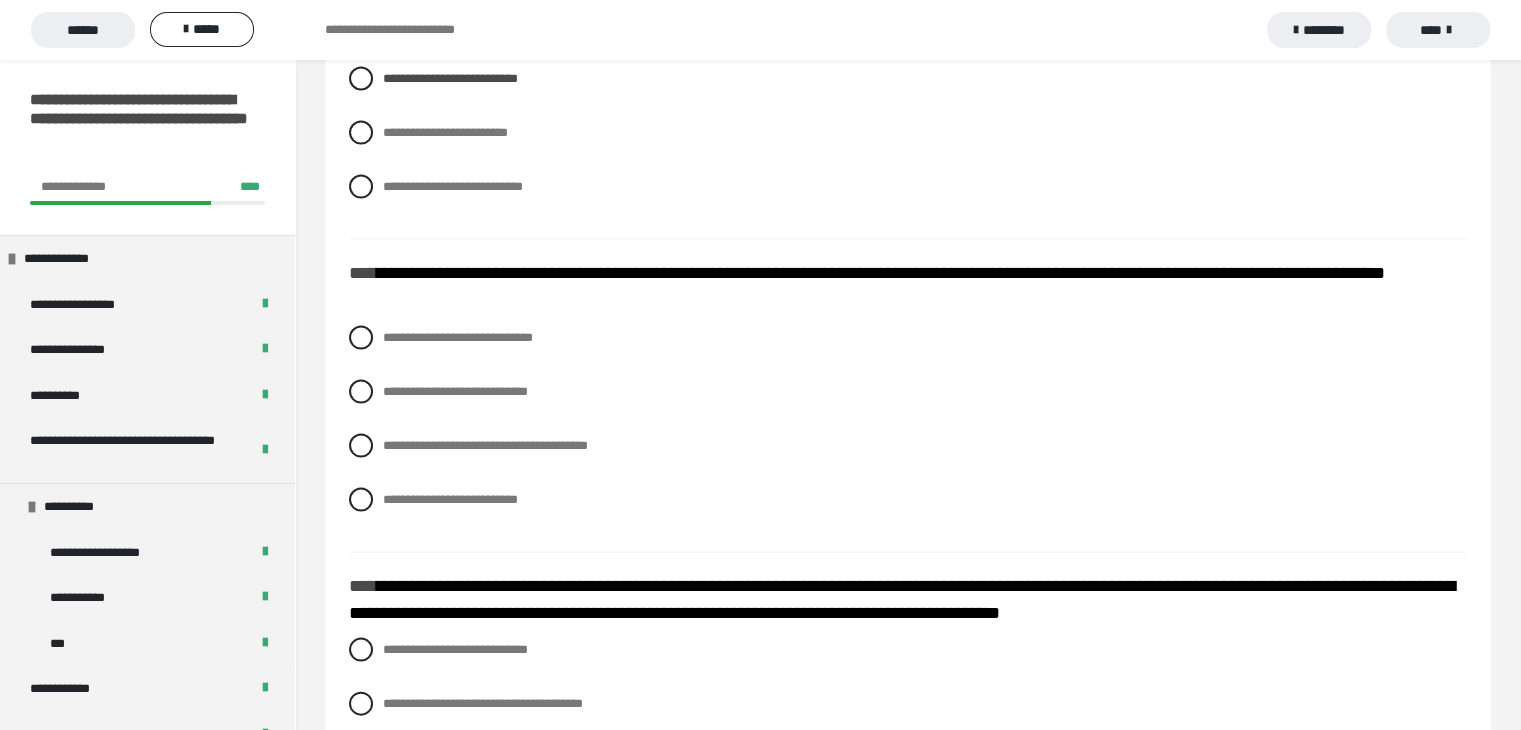 scroll, scrollTop: 4099, scrollLeft: 0, axis: vertical 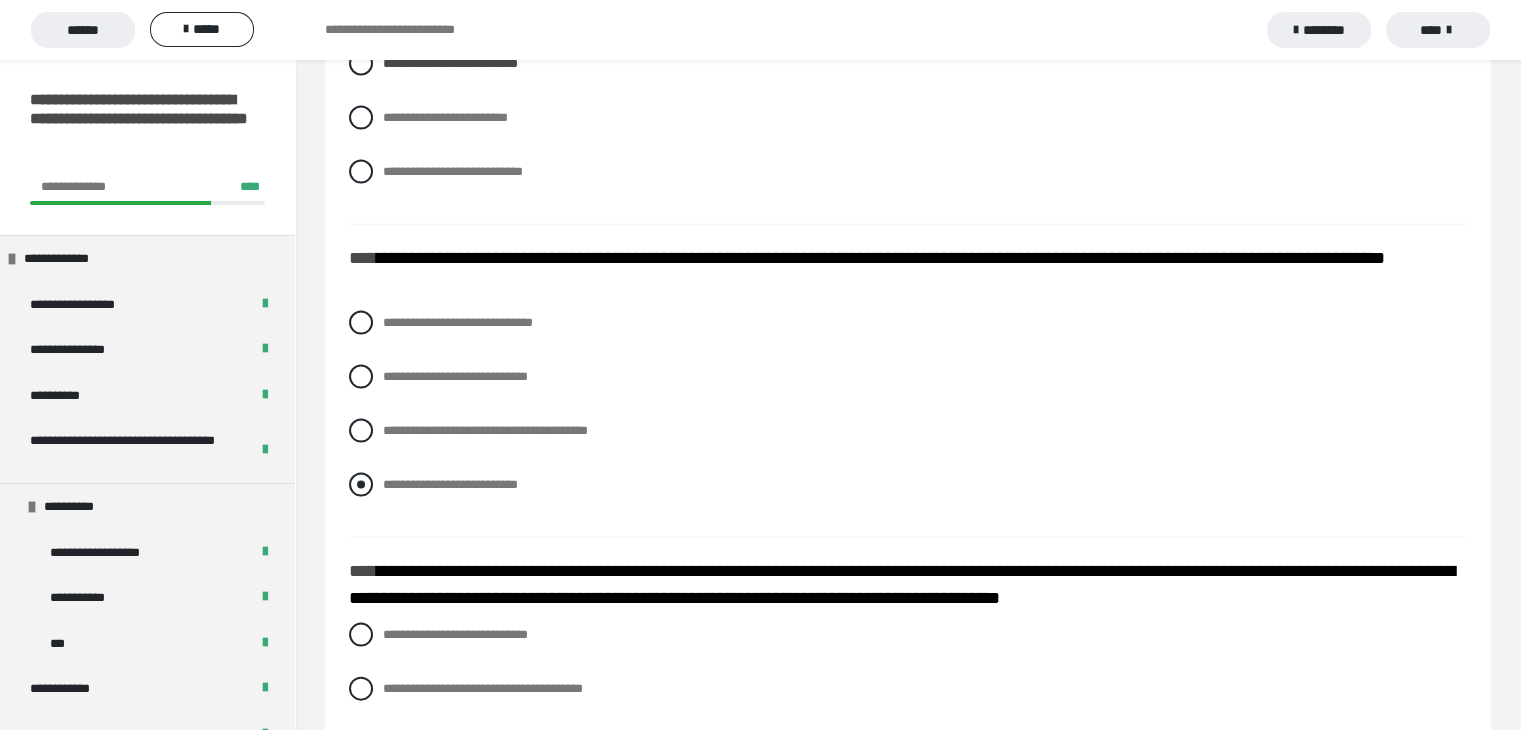 click at bounding box center (361, 485) 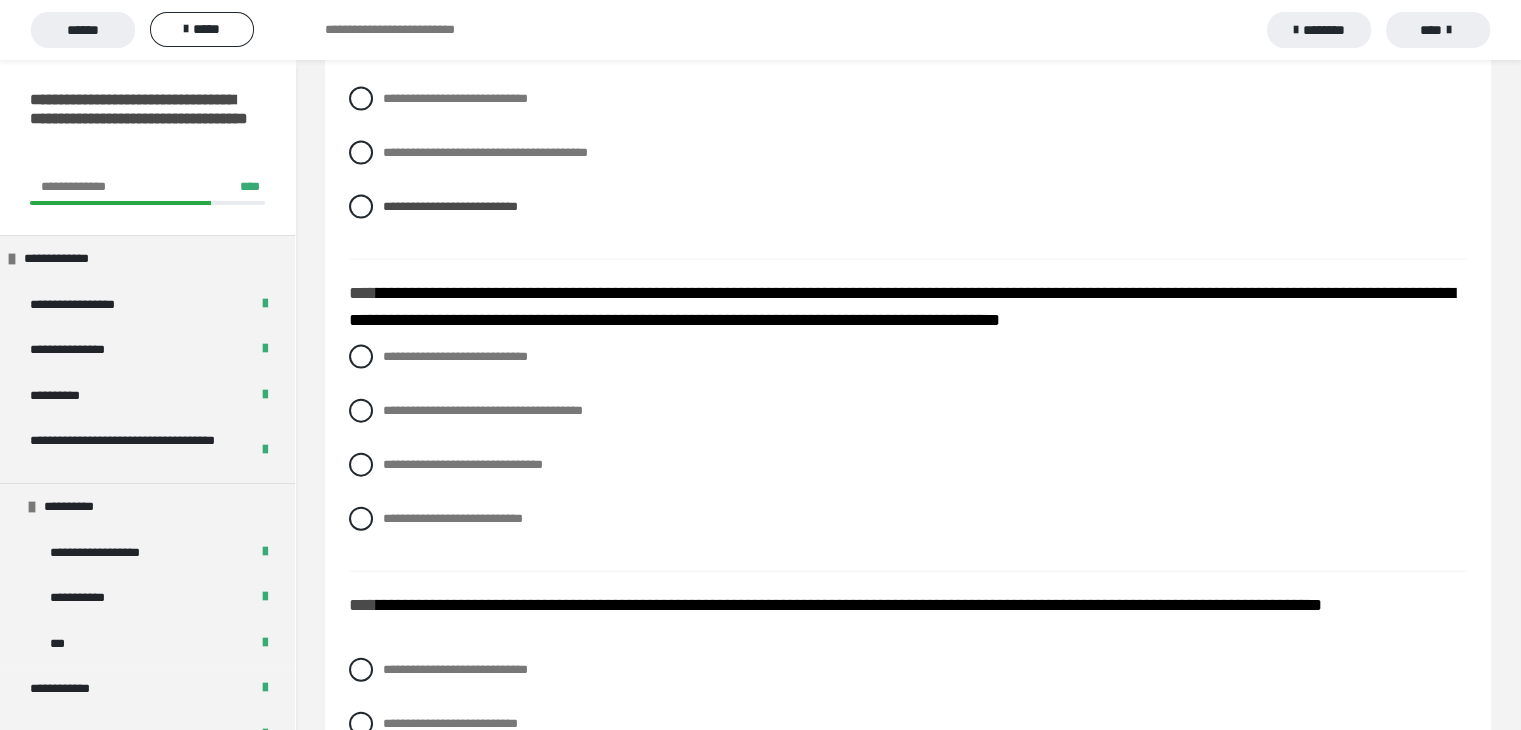 scroll, scrollTop: 4392, scrollLeft: 0, axis: vertical 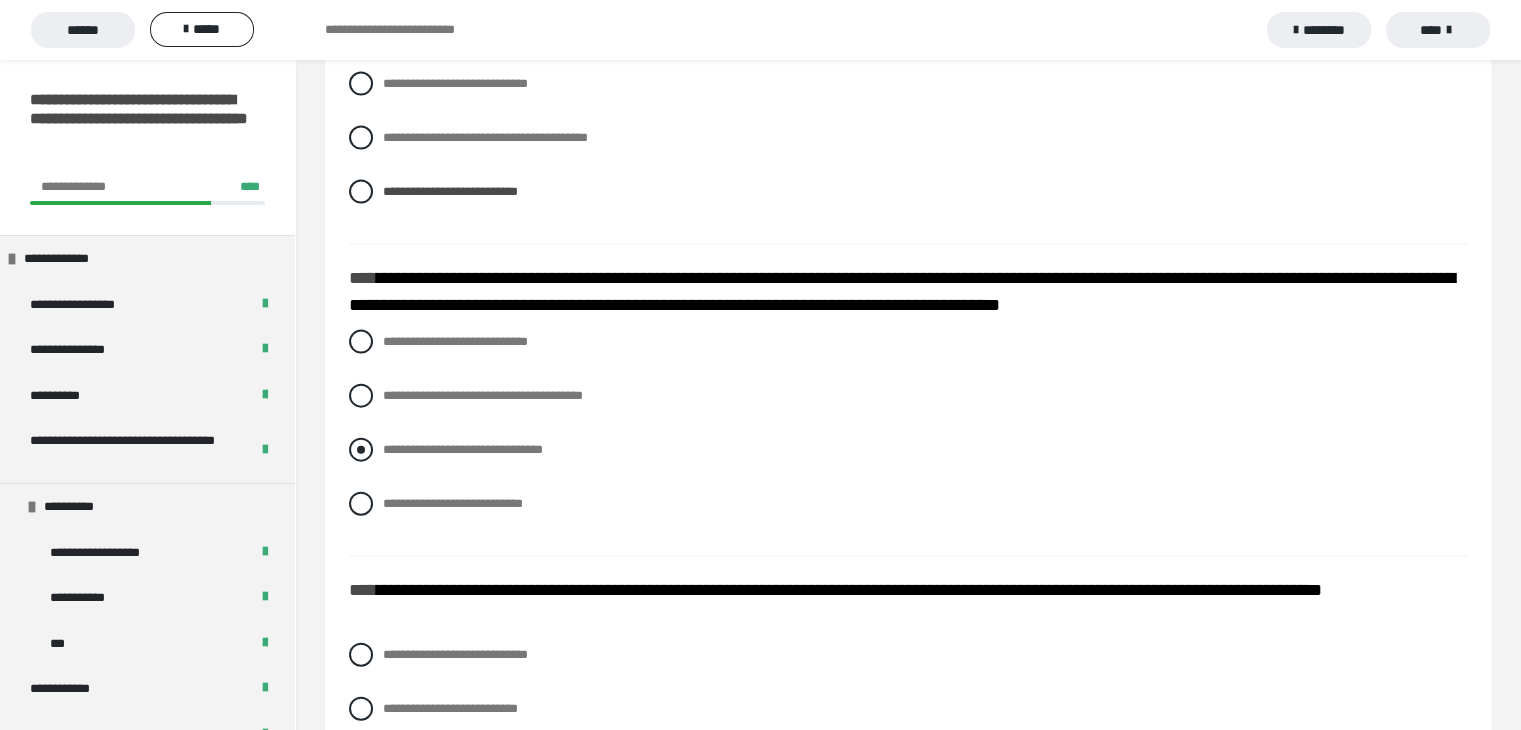 click at bounding box center [361, 450] 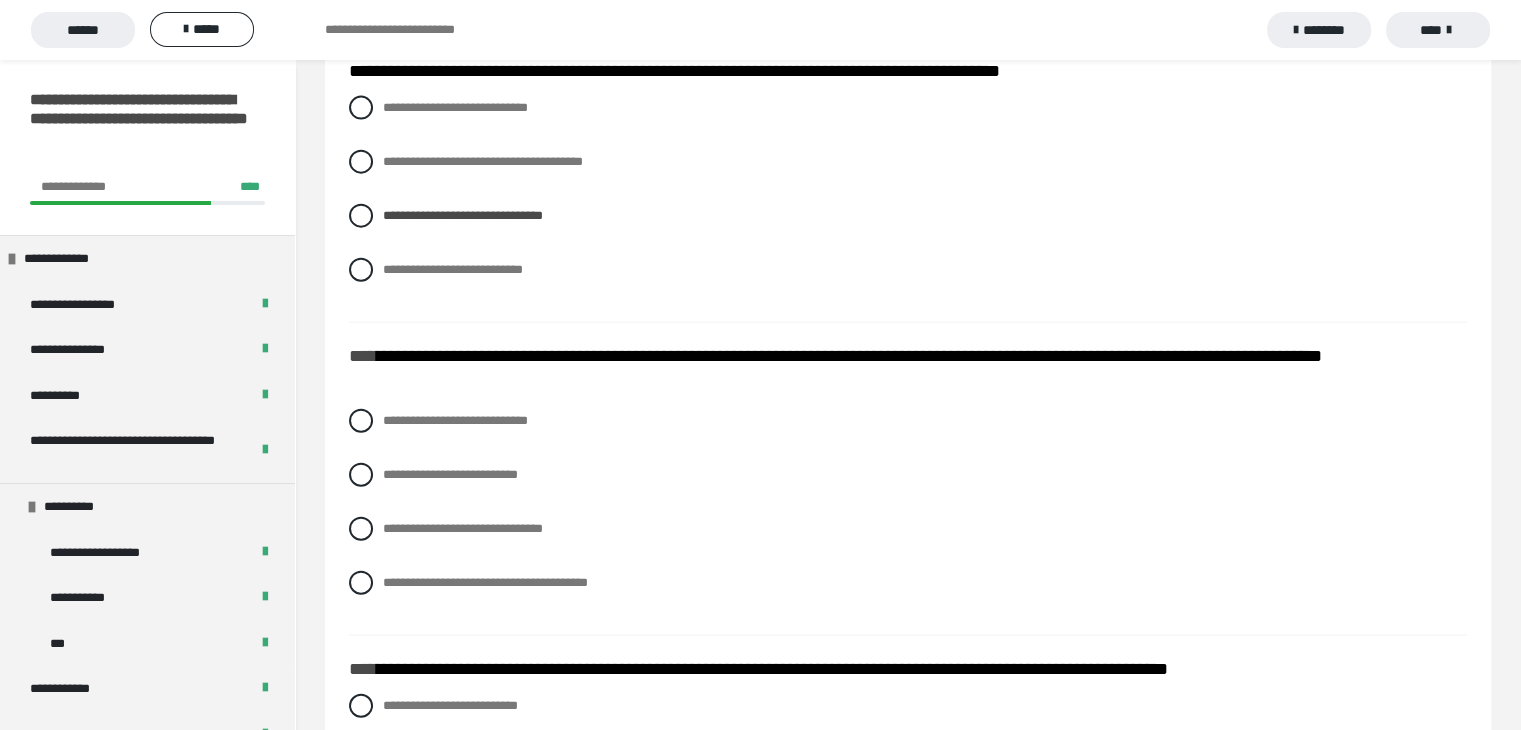 scroll, scrollTop: 4634, scrollLeft: 0, axis: vertical 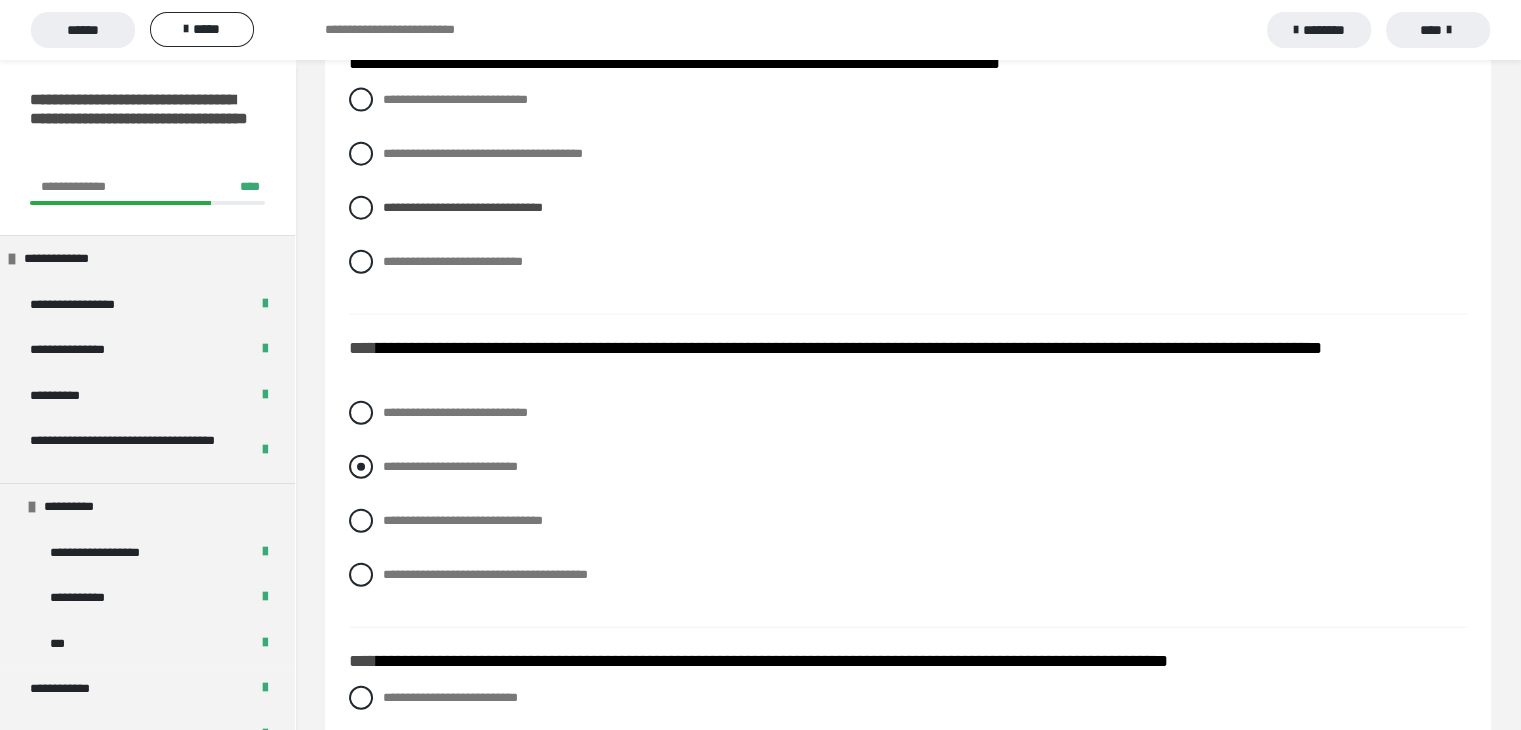 click at bounding box center [361, 467] 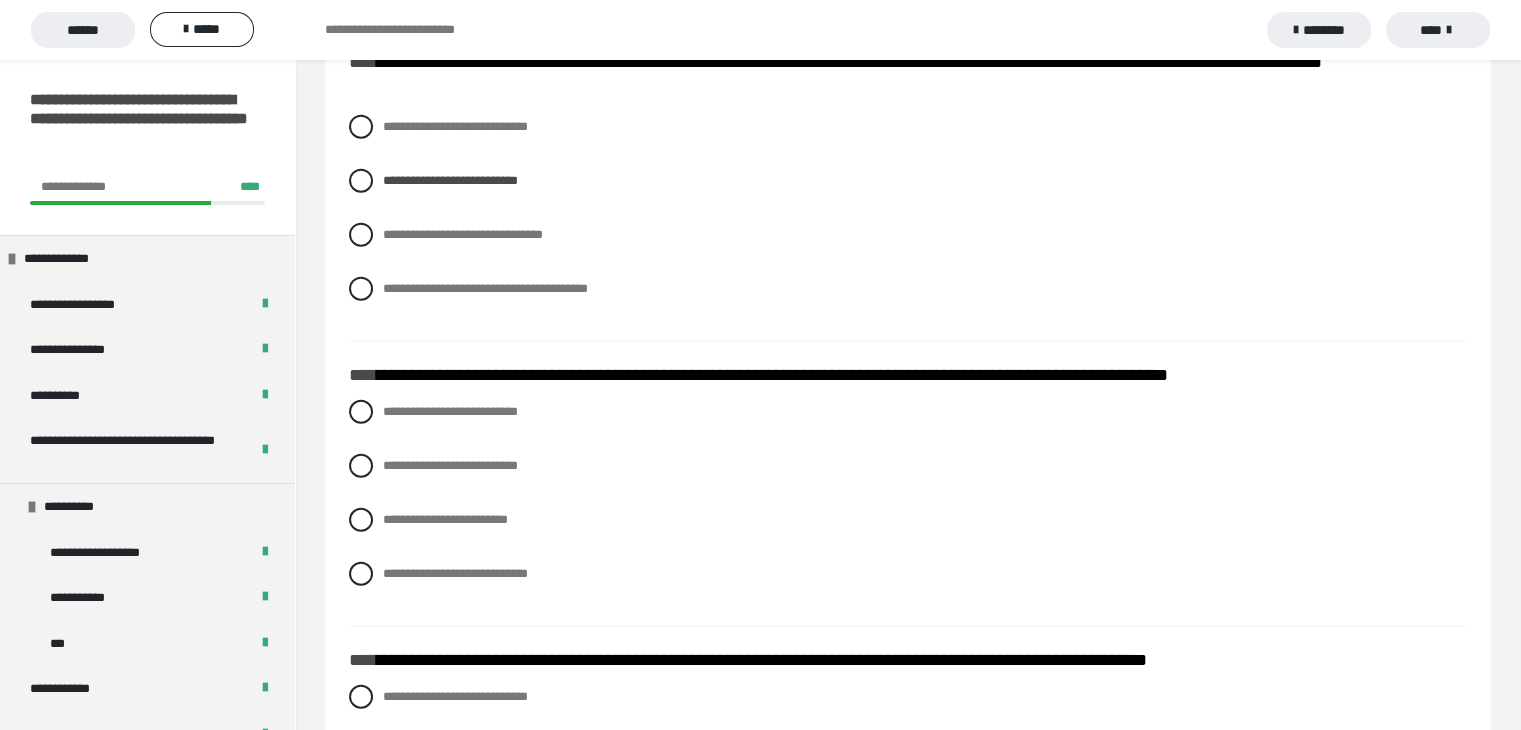 scroll, scrollTop: 4936, scrollLeft: 0, axis: vertical 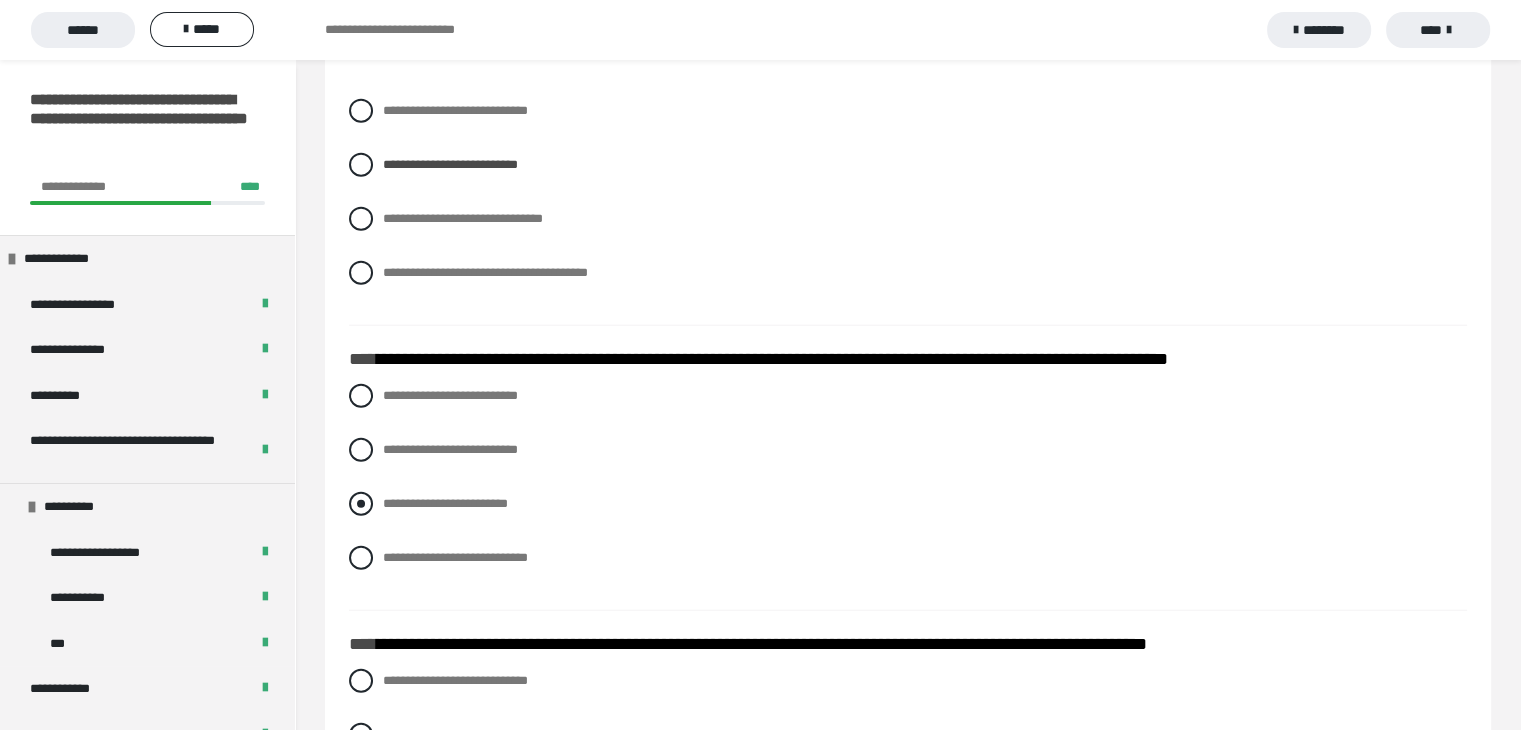 click at bounding box center [361, 504] 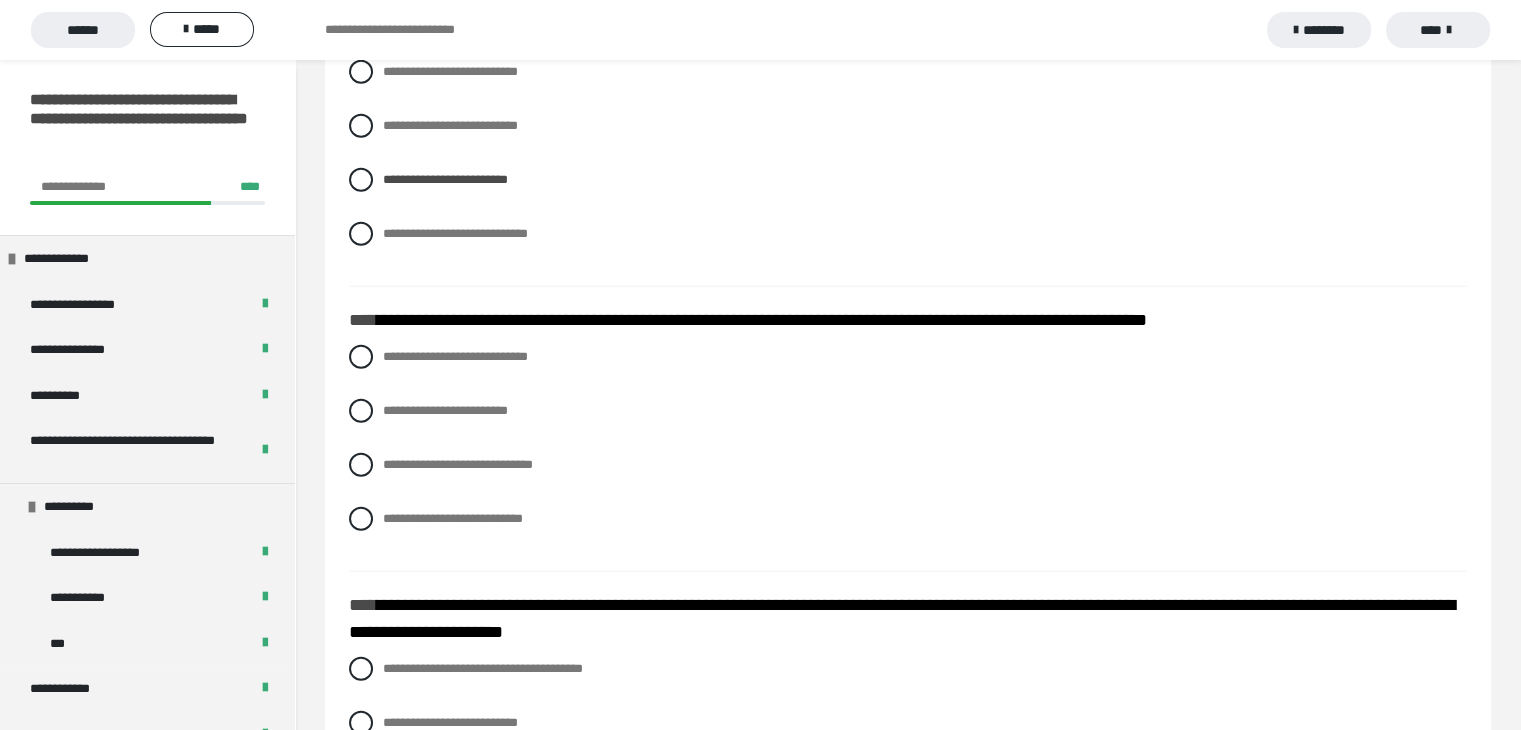 scroll, scrollTop: 5268, scrollLeft: 0, axis: vertical 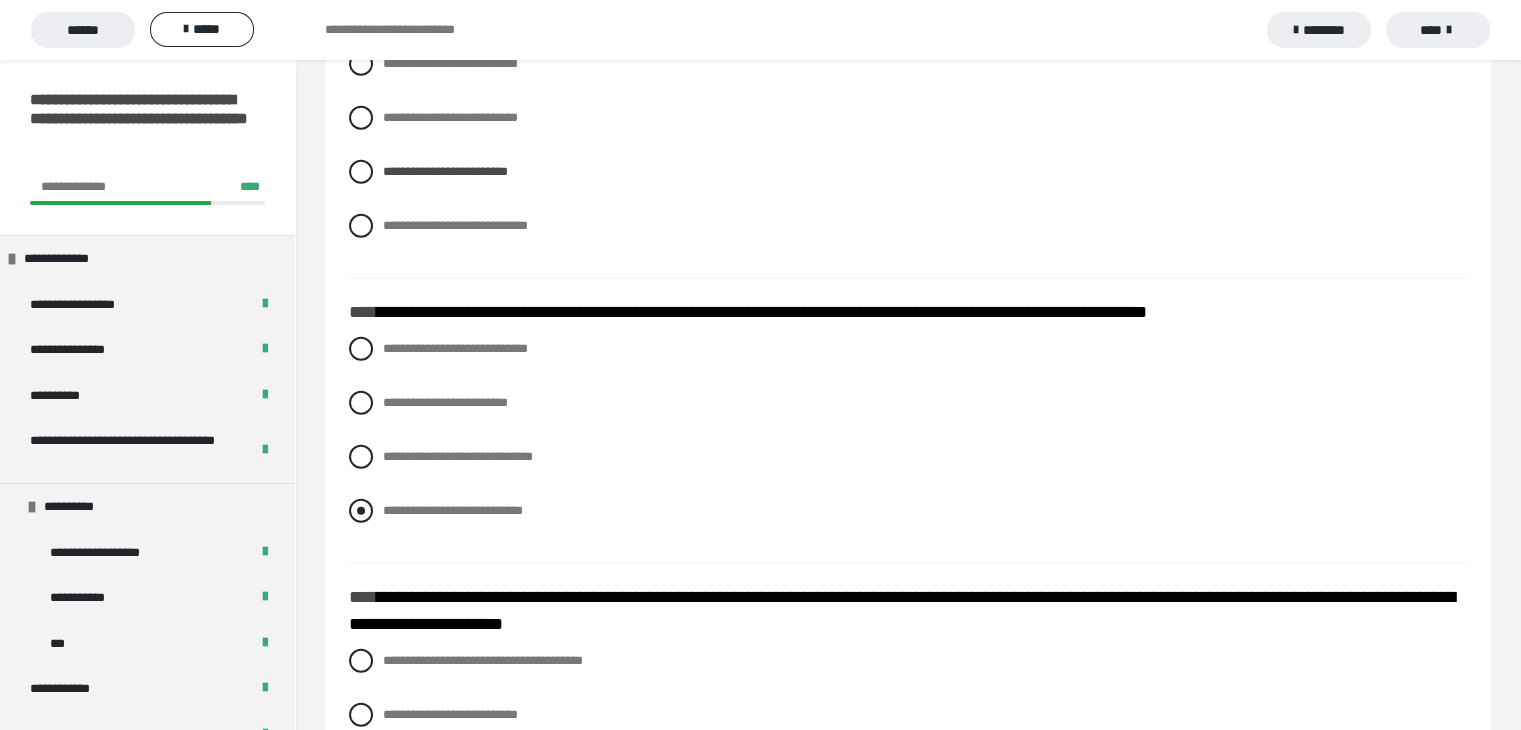 click at bounding box center [361, 511] 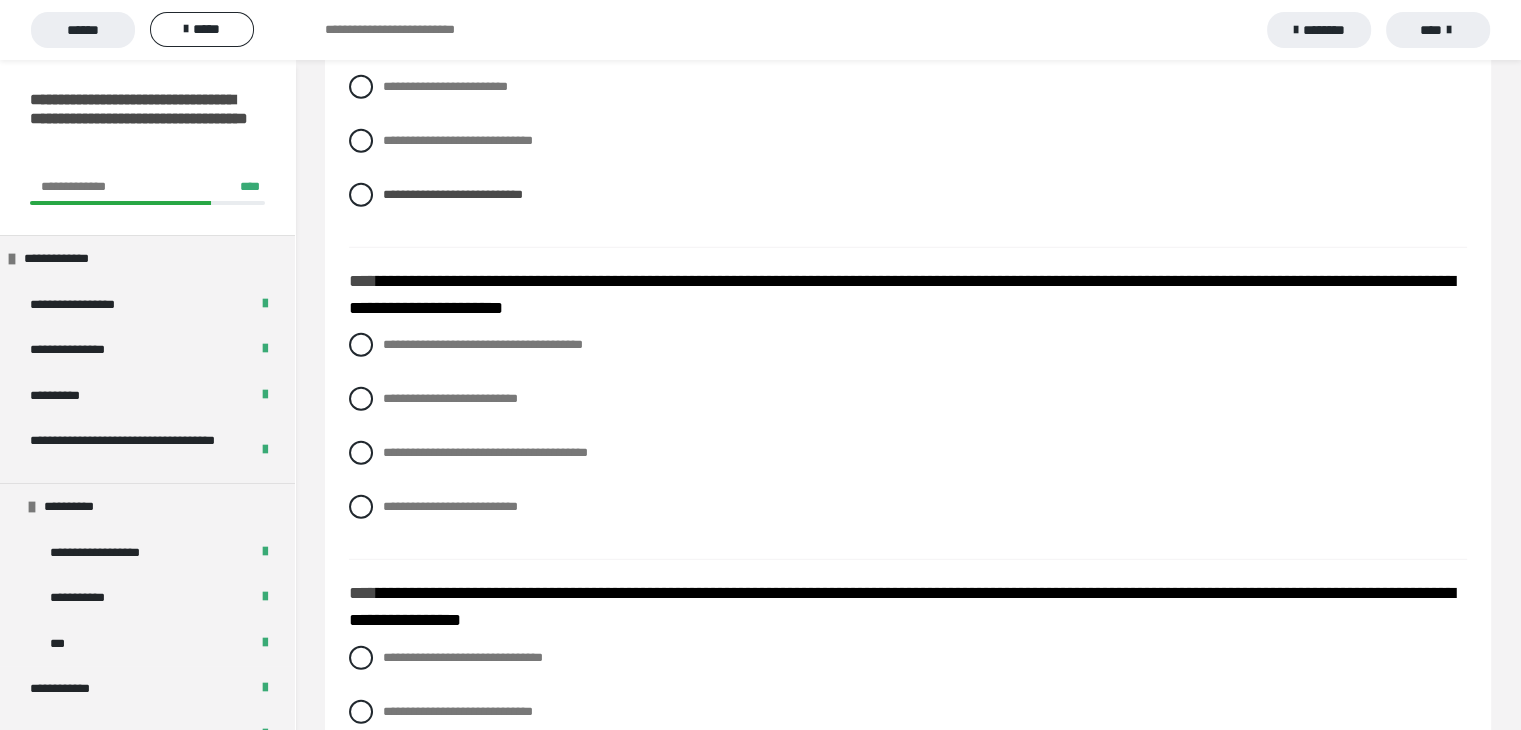 scroll, scrollTop: 5600, scrollLeft: 0, axis: vertical 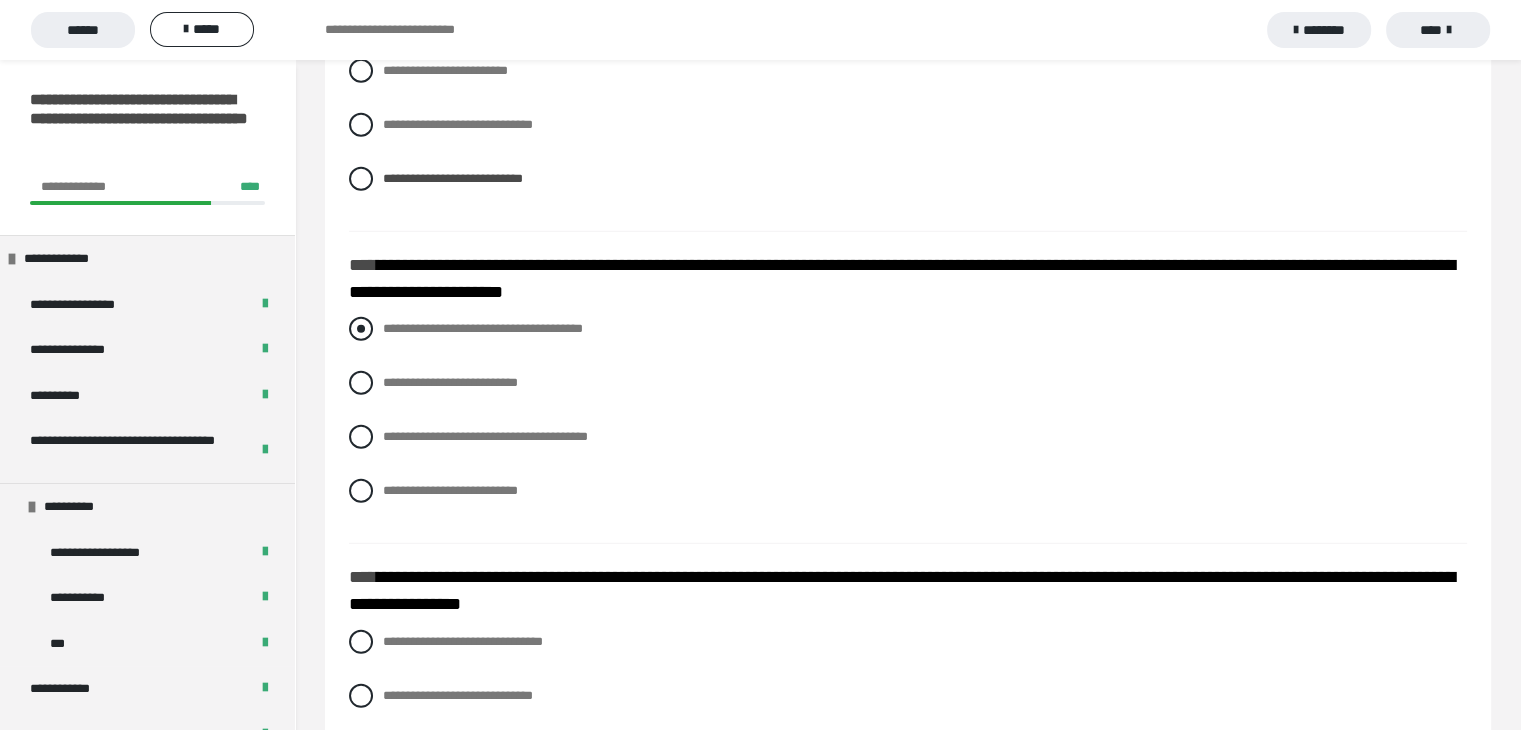 click at bounding box center [361, 329] 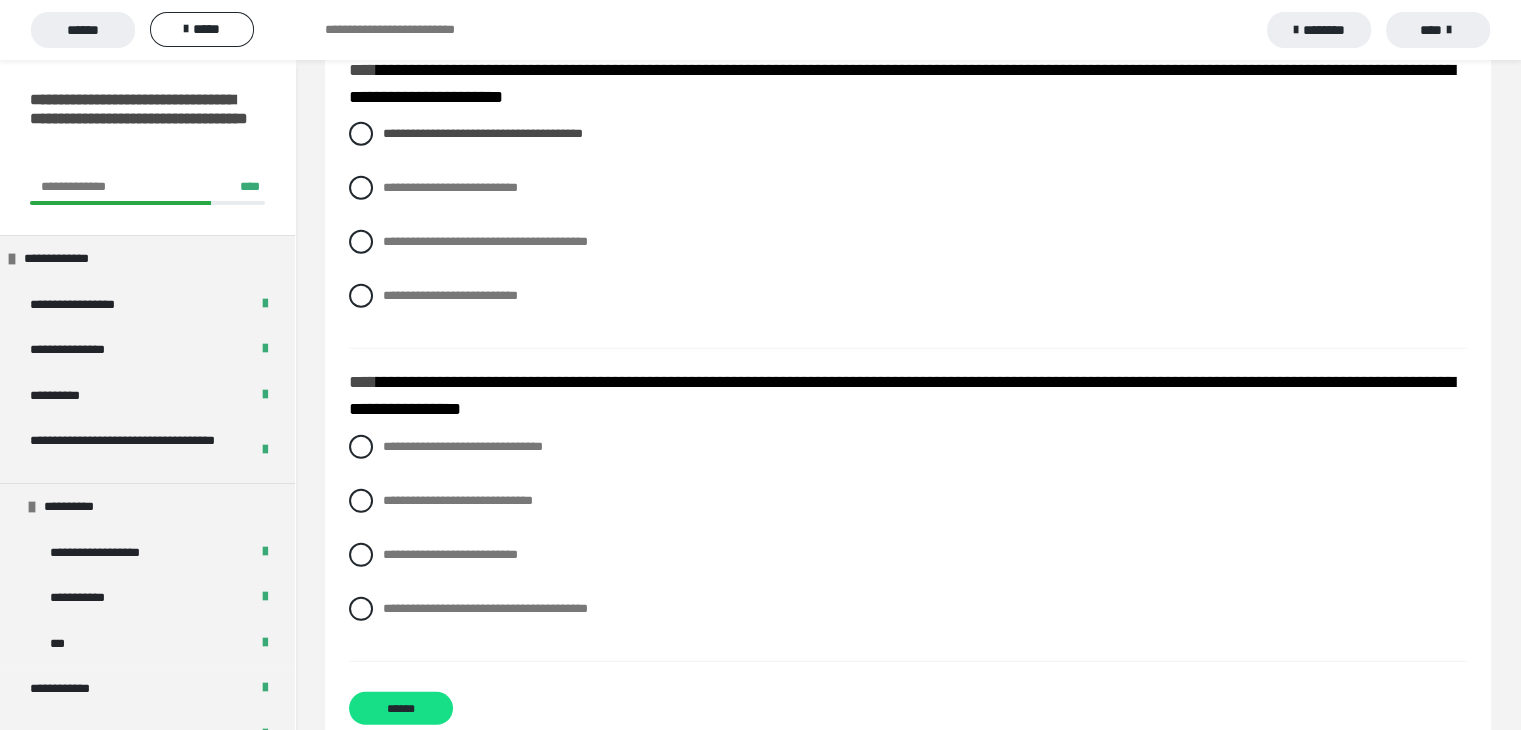 scroll, scrollTop: 5803, scrollLeft: 0, axis: vertical 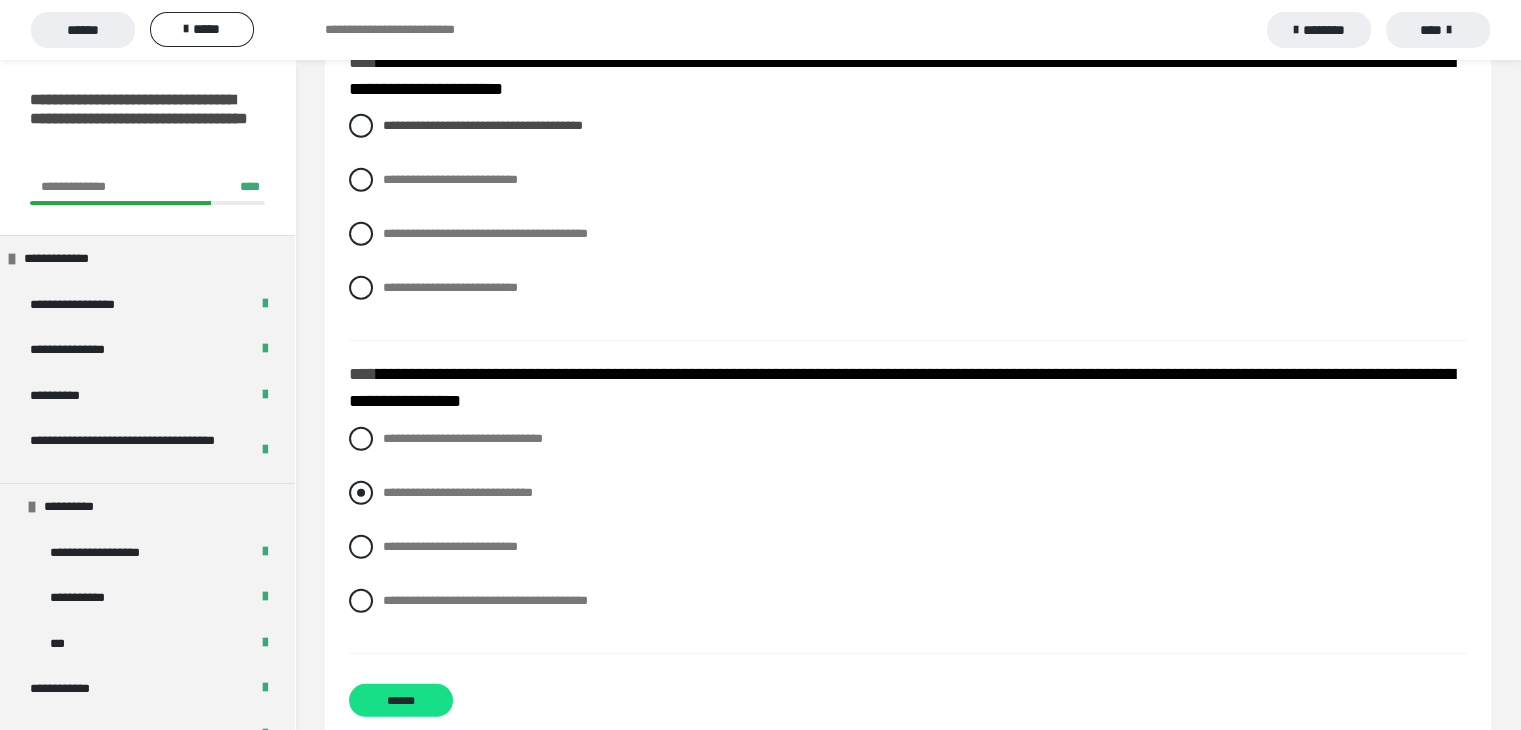 click at bounding box center [361, 493] 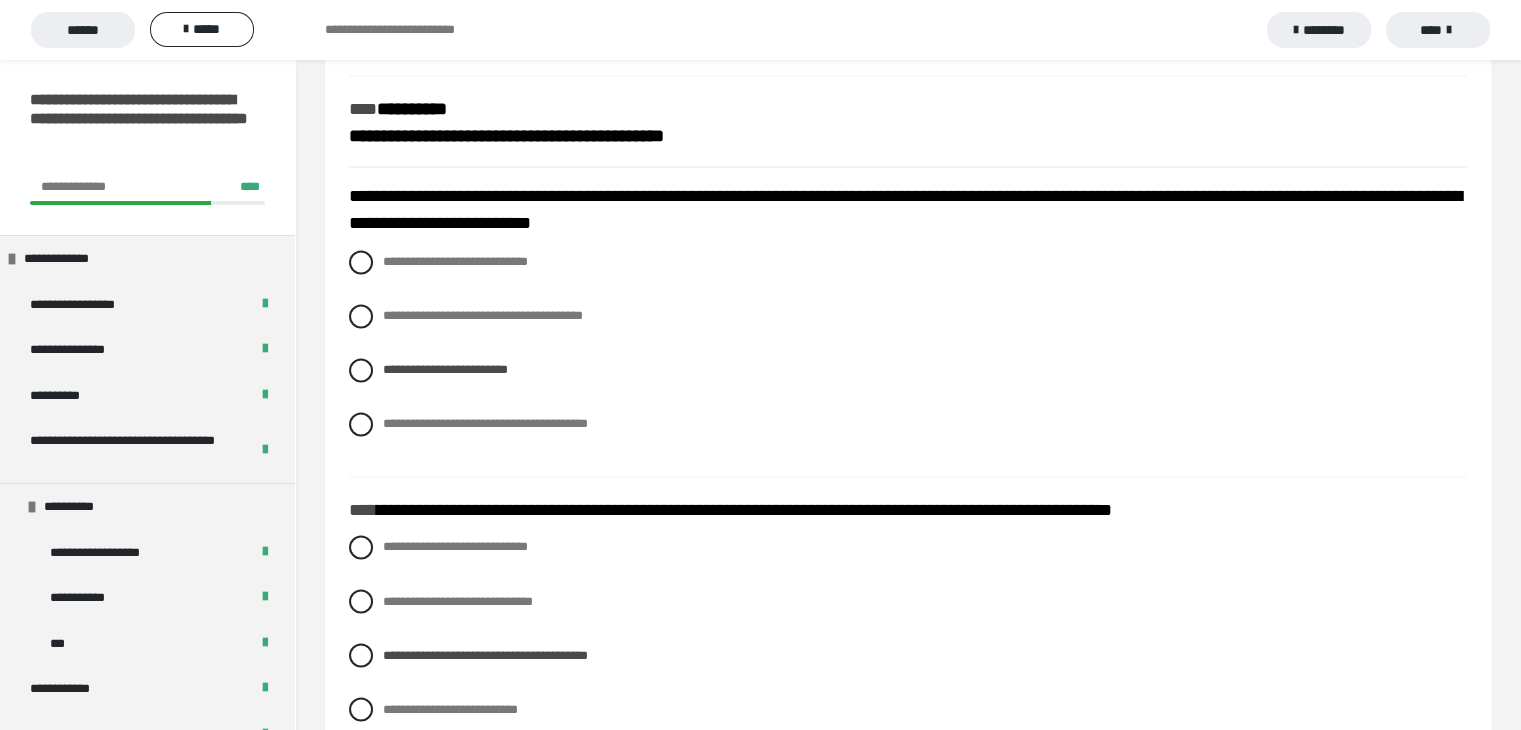 scroll, scrollTop: 3280, scrollLeft: 0, axis: vertical 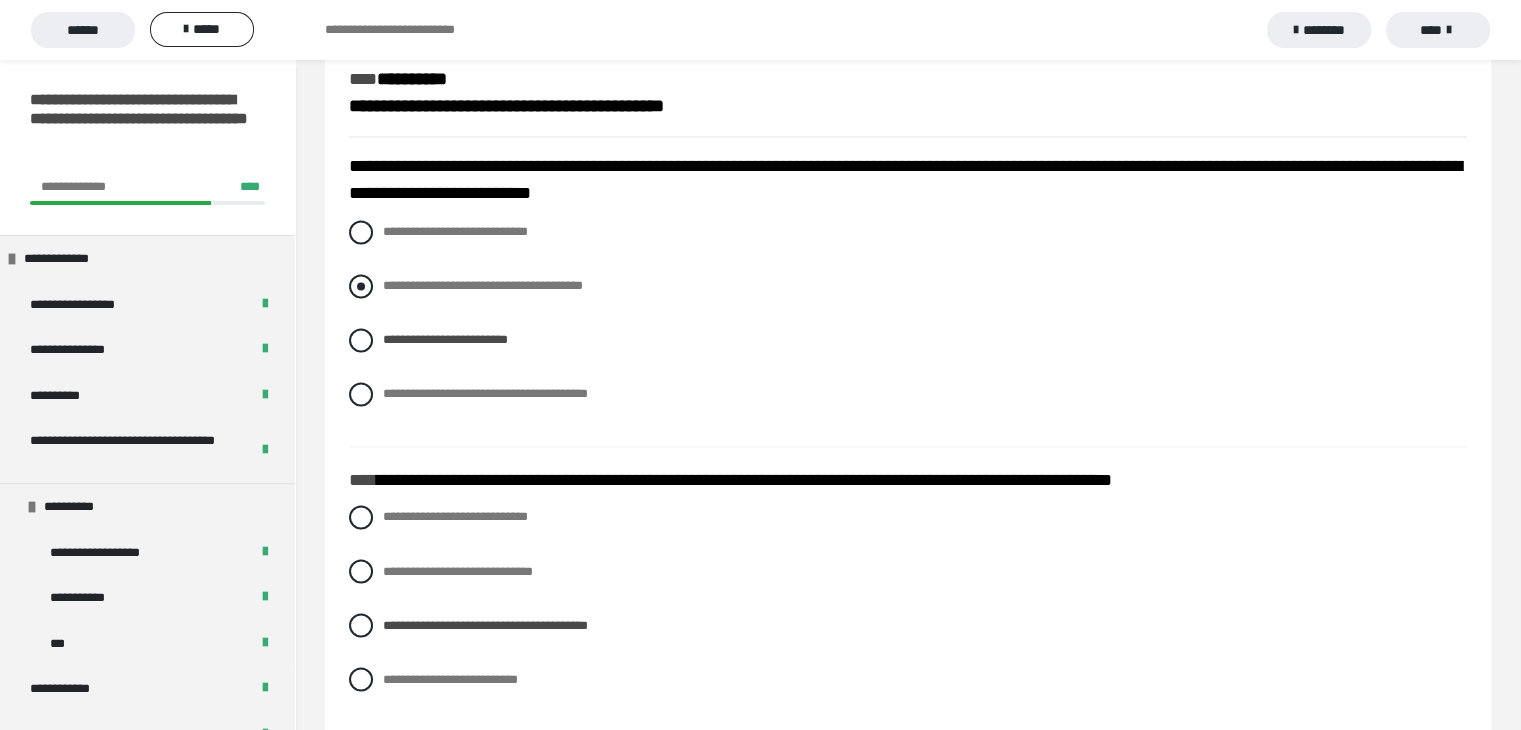 click at bounding box center [361, 286] 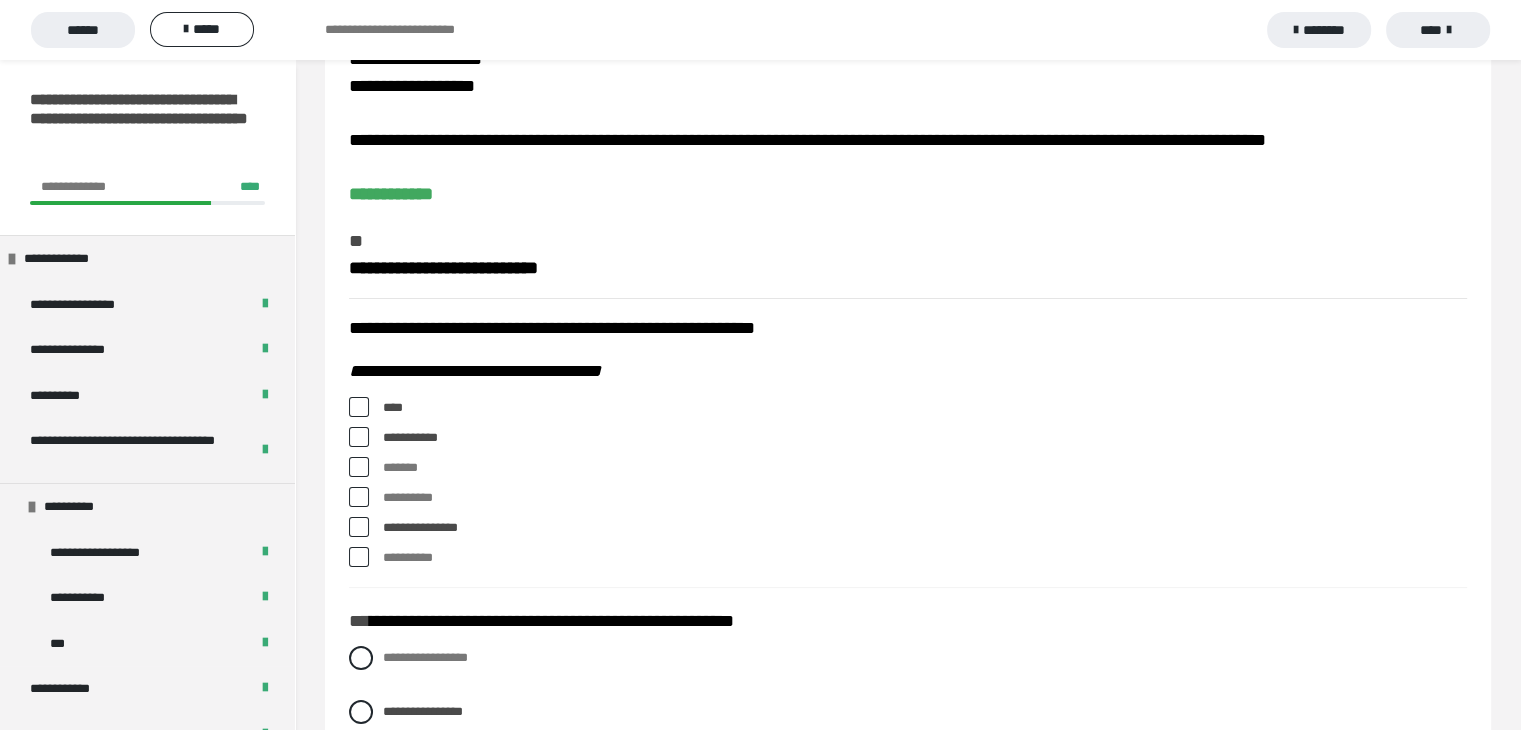 scroll, scrollTop: 0, scrollLeft: 0, axis: both 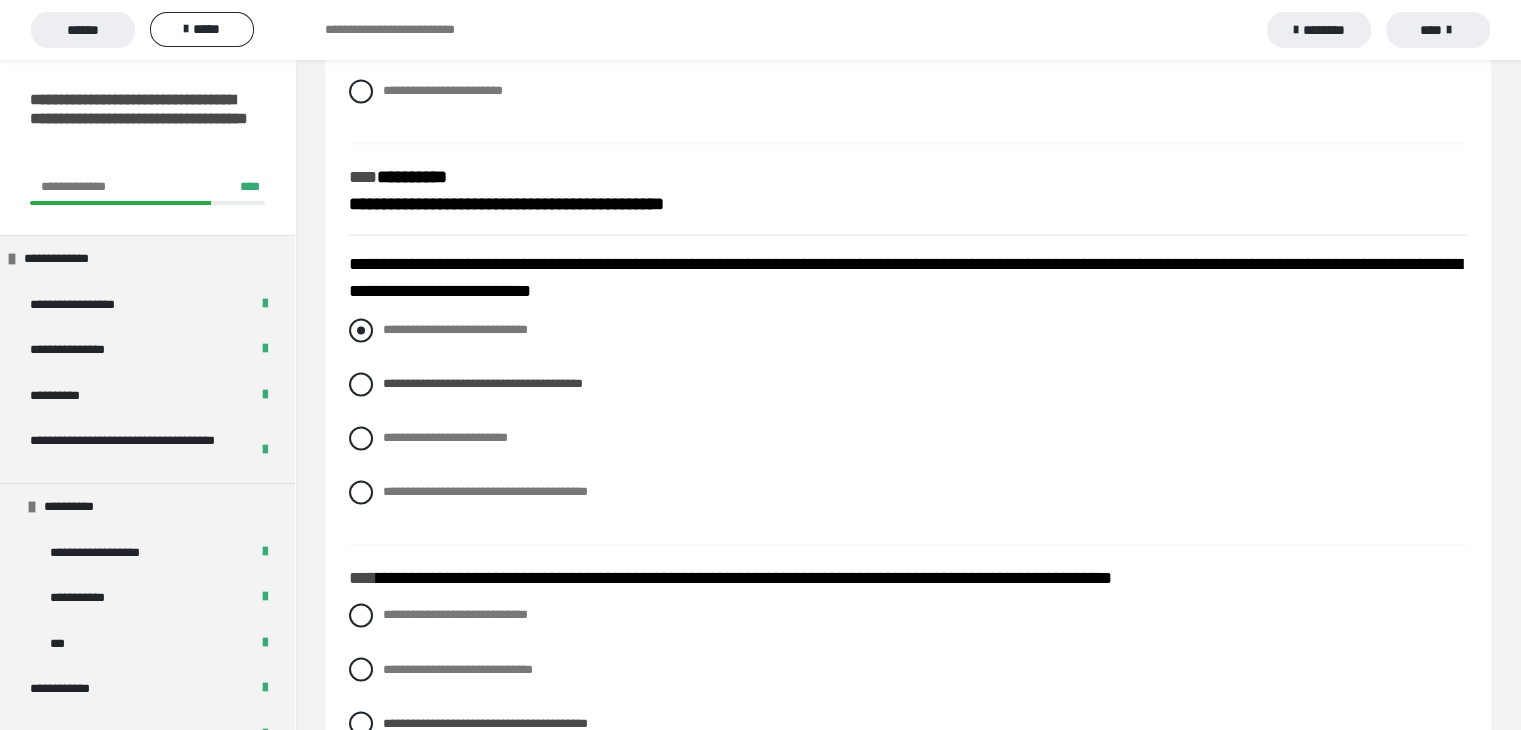 click at bounding box center [361, 330] 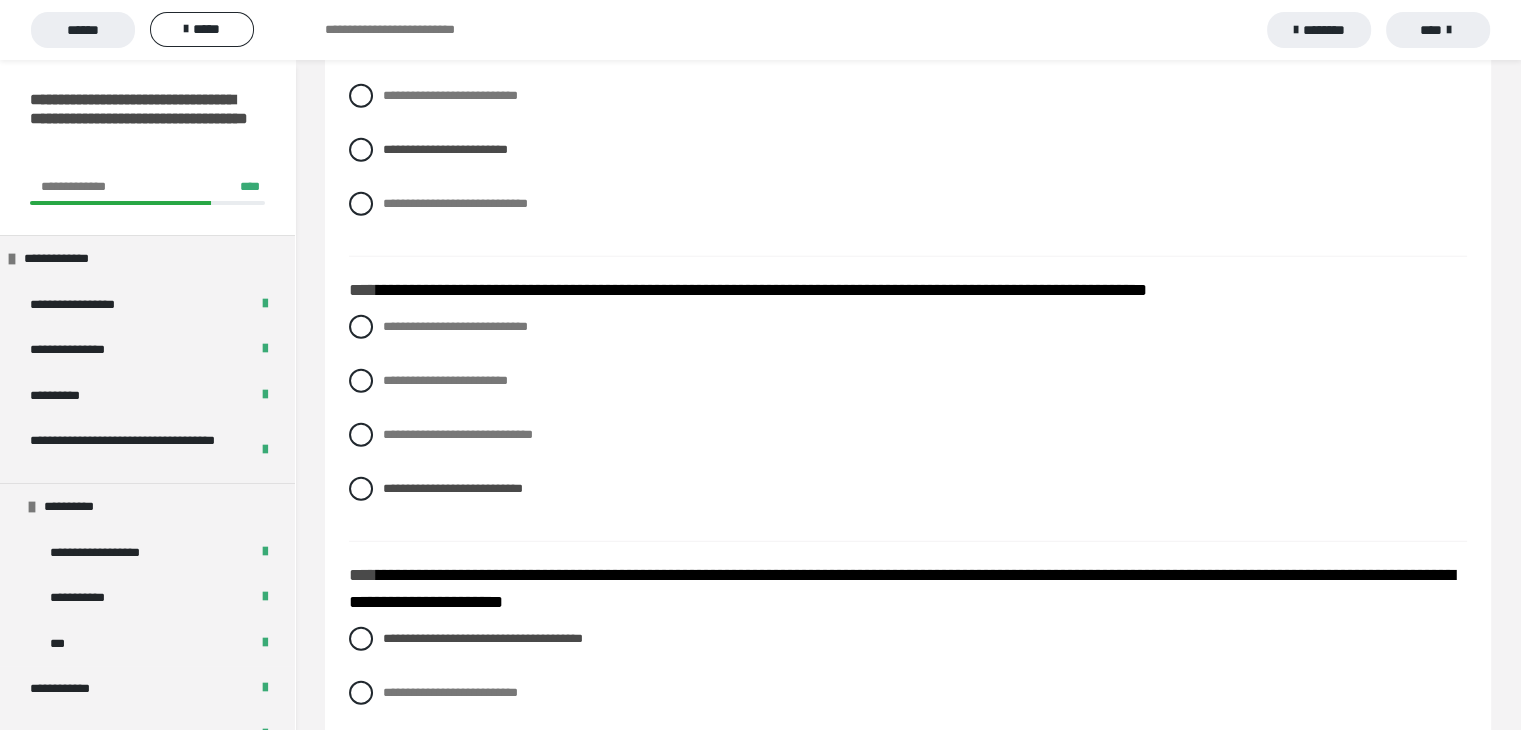 scroll, scrollTop: 5374, scrollLeft: 0, axis: vertical 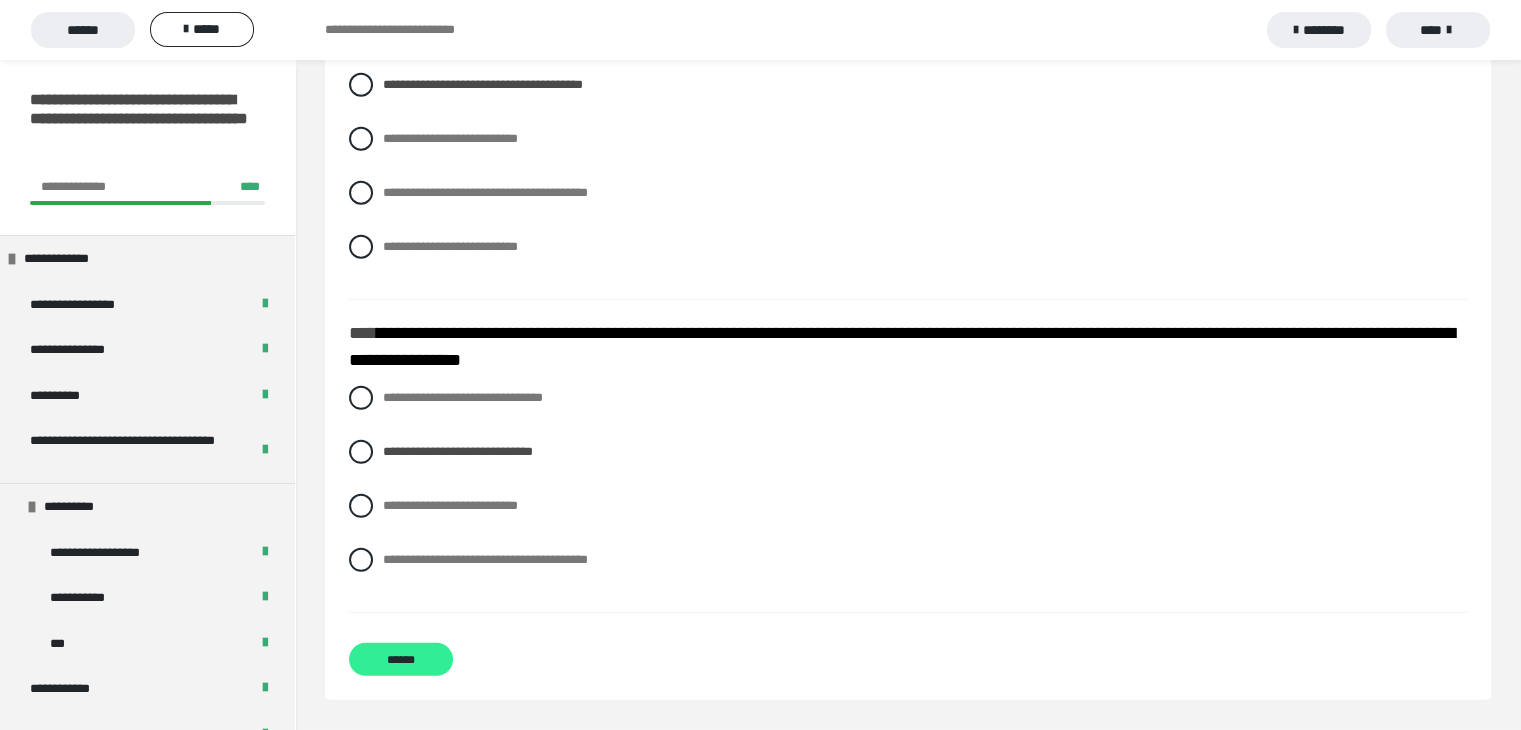 click on "******" at bounding box center [401, 659] 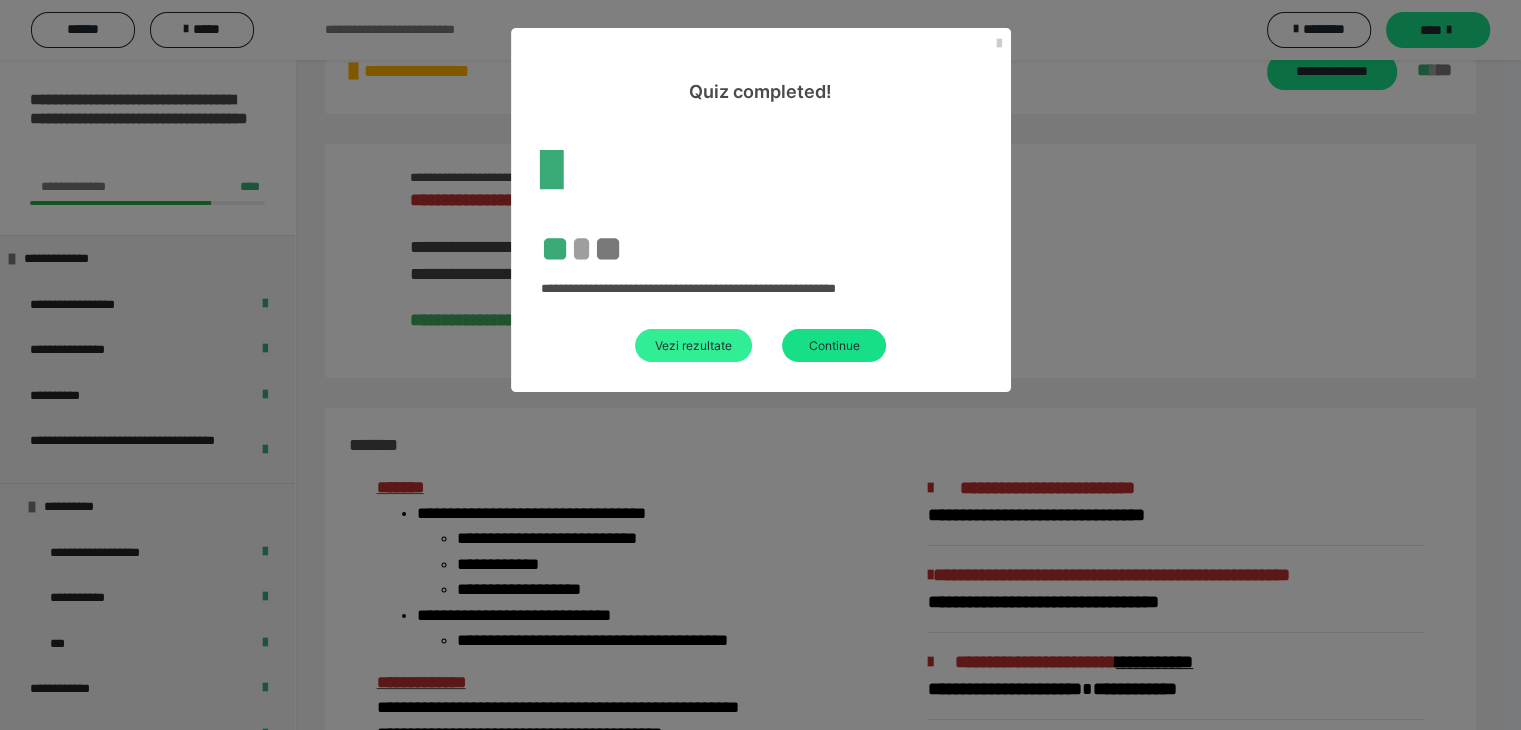 scroll, scrollTop: 2798, scrollLeft: 0, axis: vertical 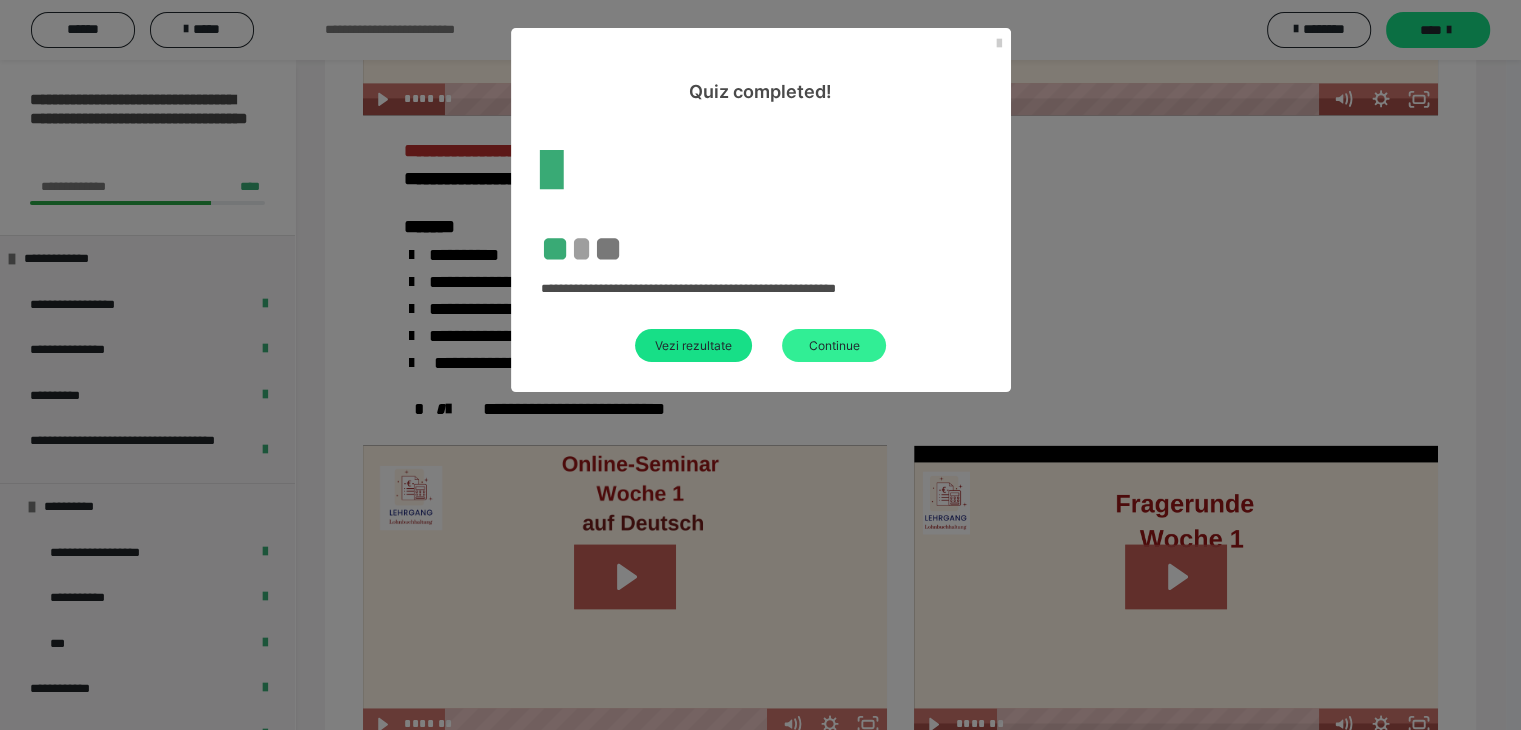 click on "Continue" at bounding box center [834, 345] 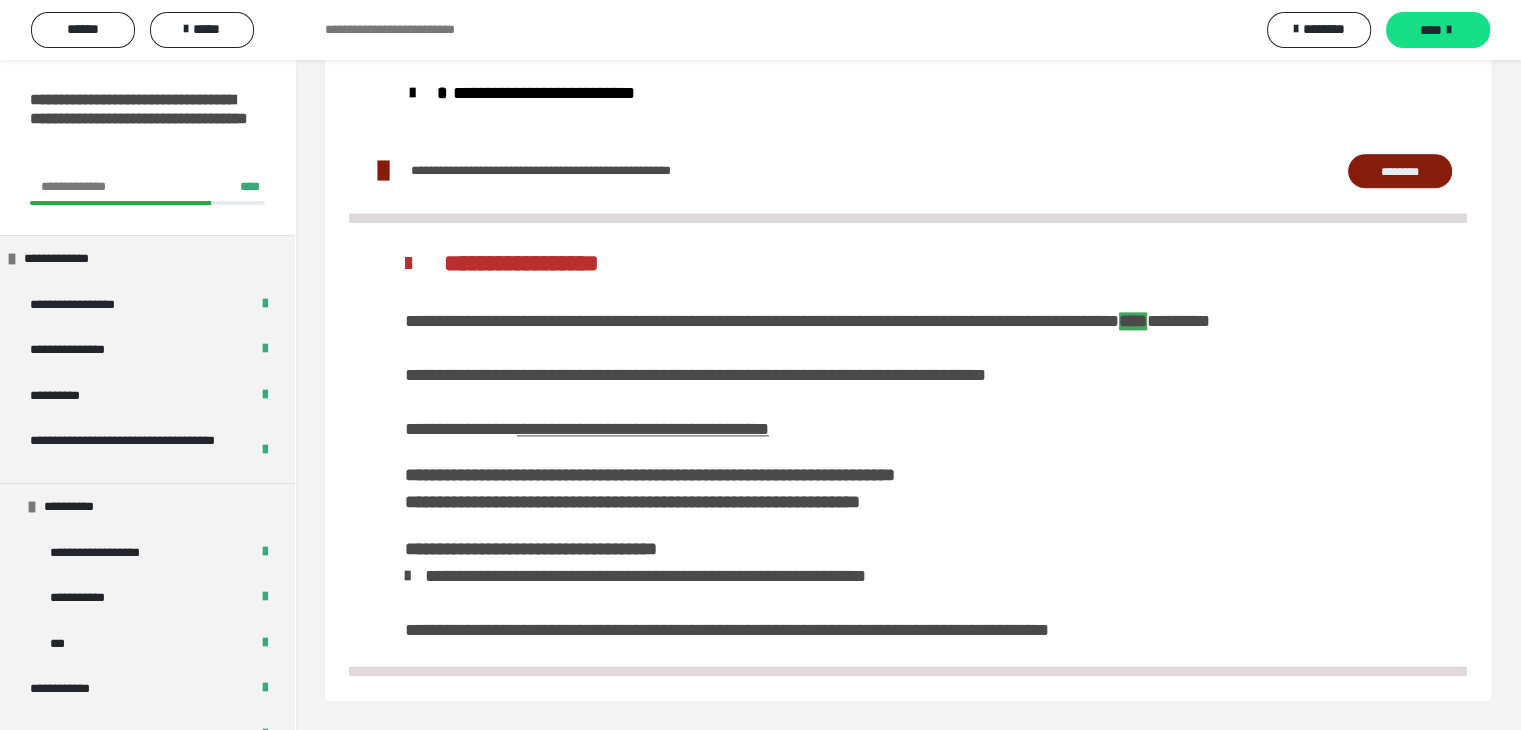 scroll, scrollTop: 2462, scrollLeft: 0, axis: vertical 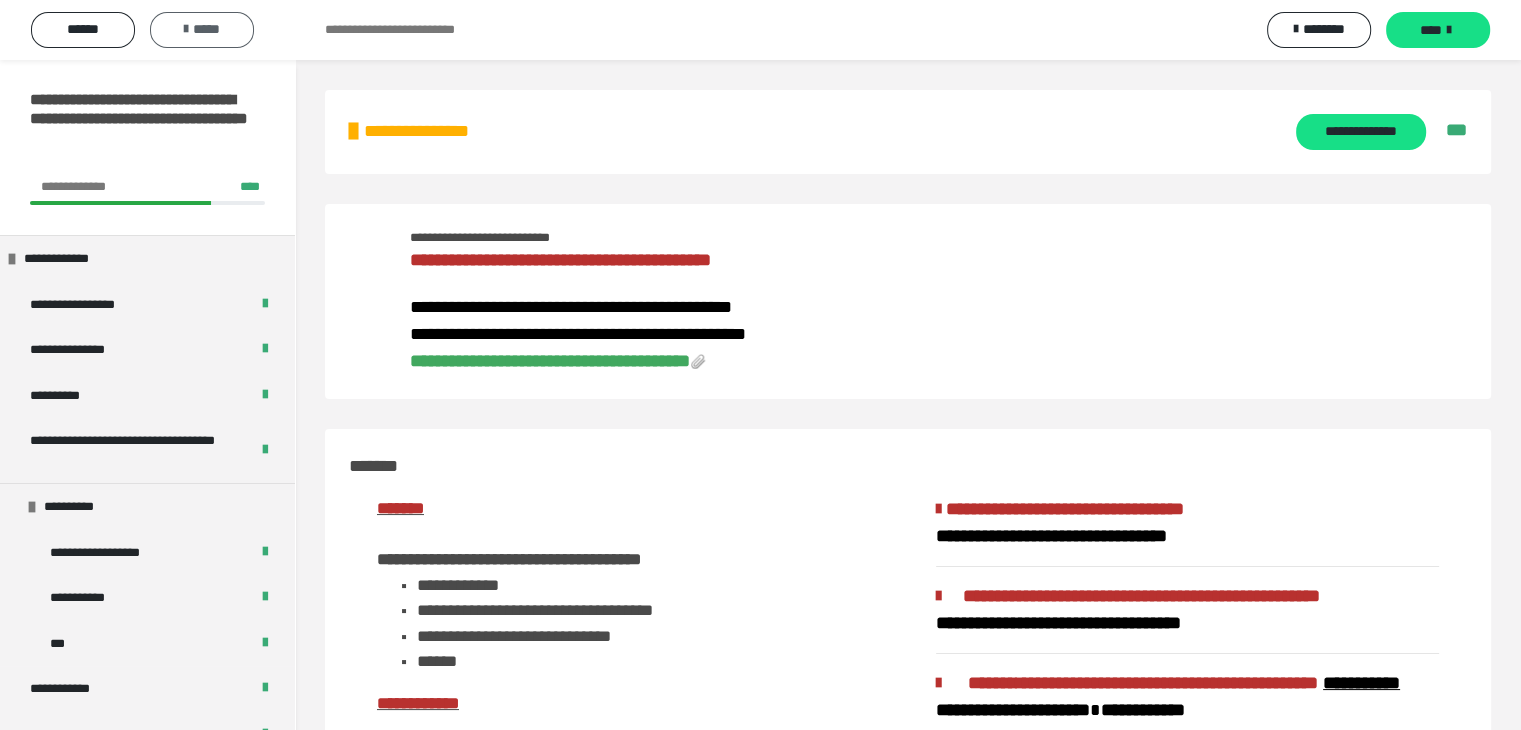 click on "*****" at bounding box center [202, 29] 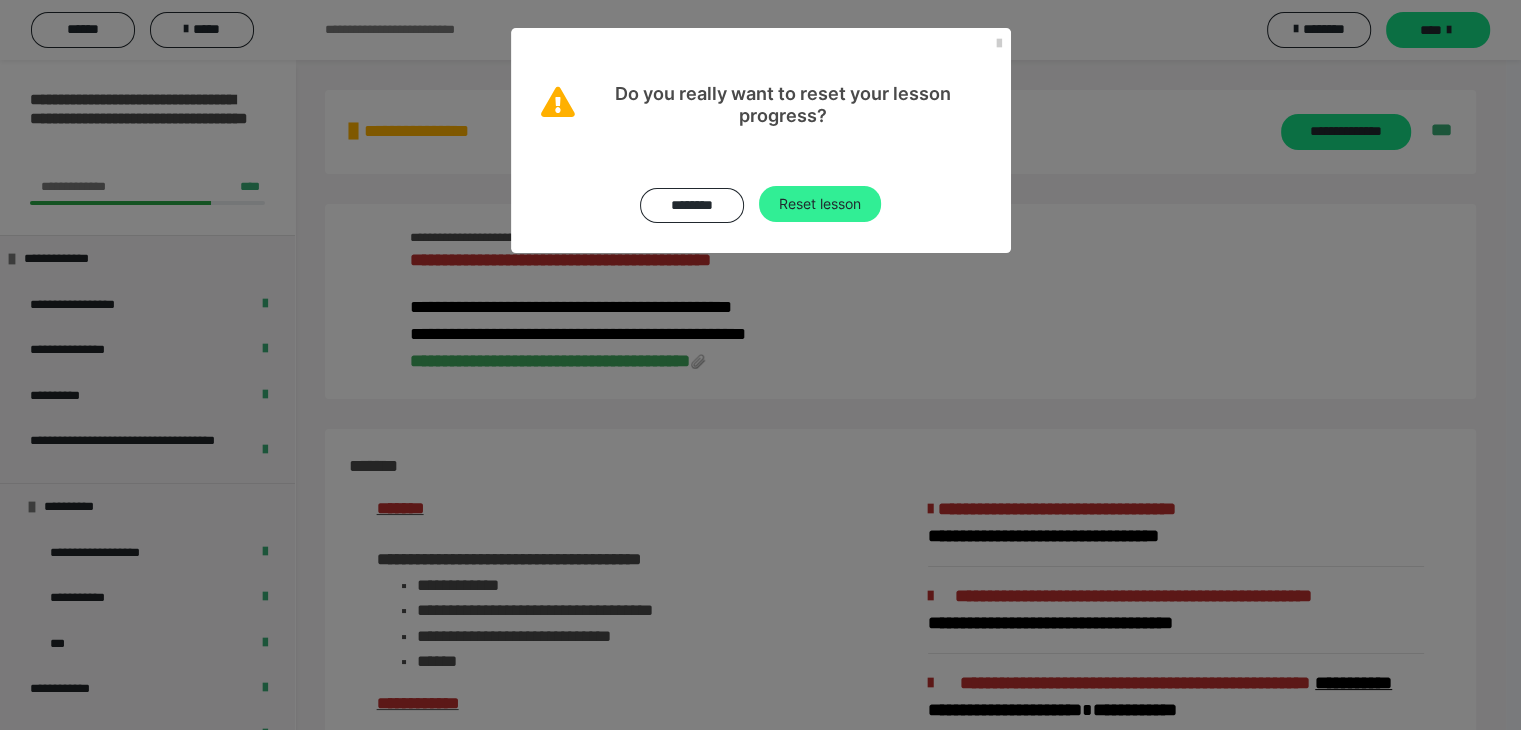 click on "Reset lesson" at bounding box center [820, 204] 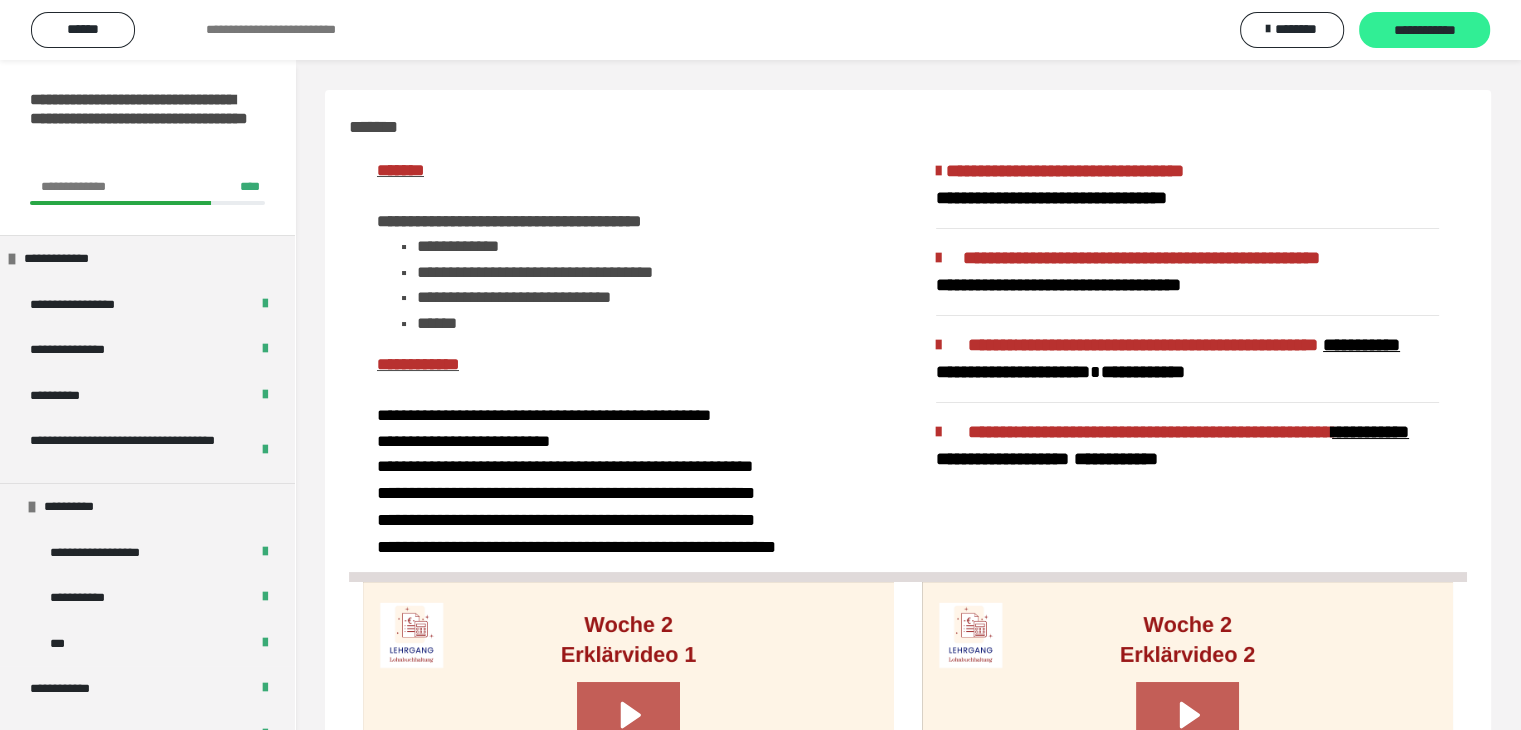 click on "**********" at bounding box center [1424, 31] 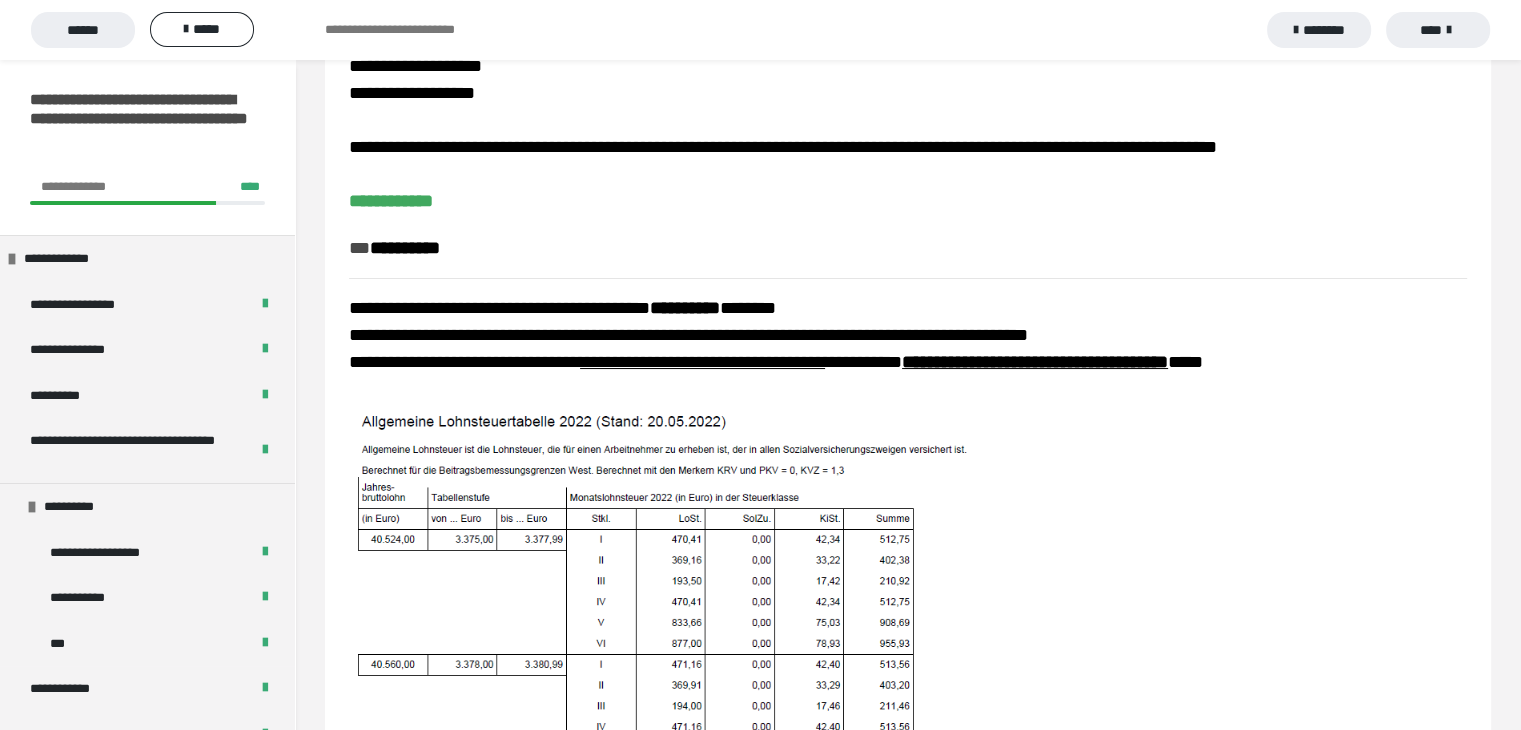 scroll, scrollTop: 67, scrollLeft: 0, axis: vertical 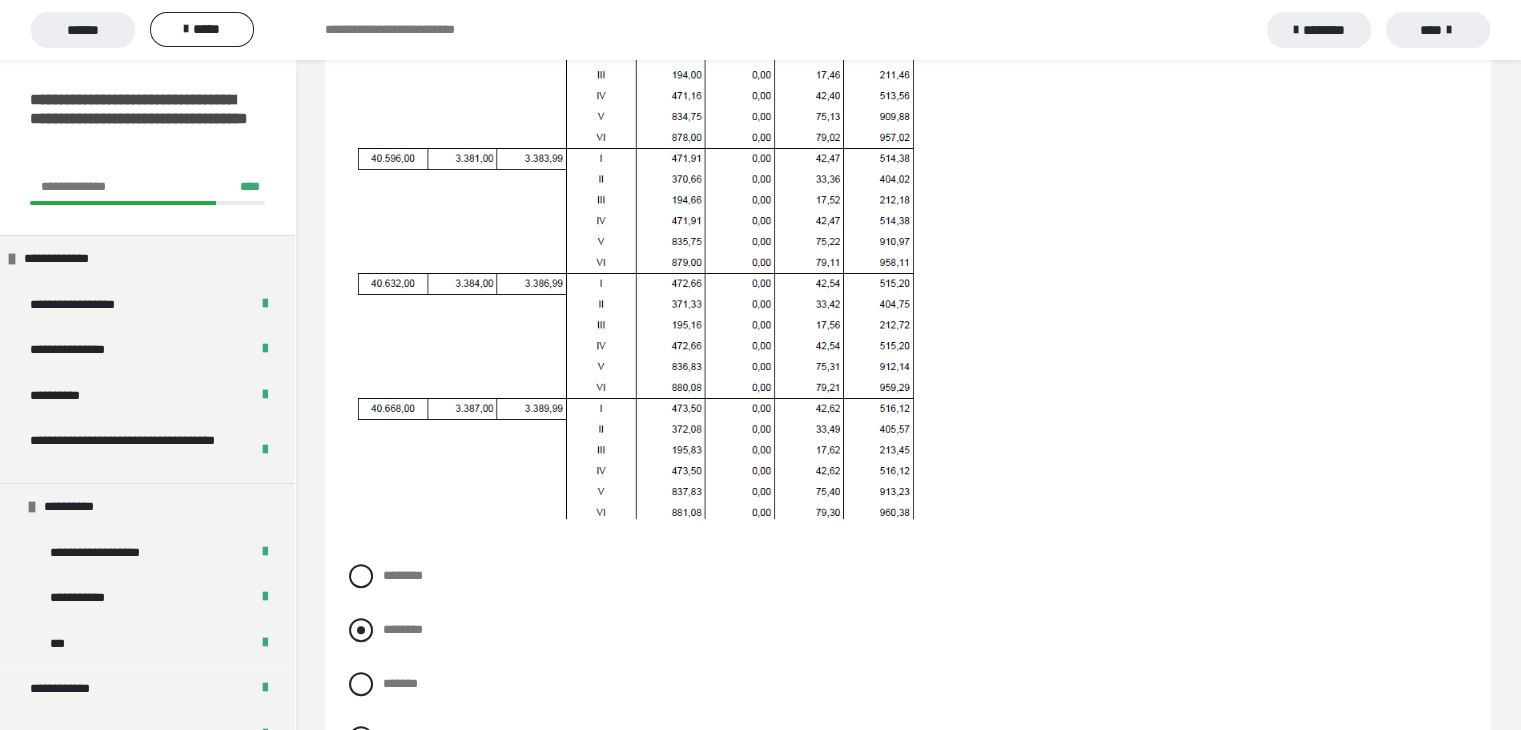 click at bounding box center [361, 630] 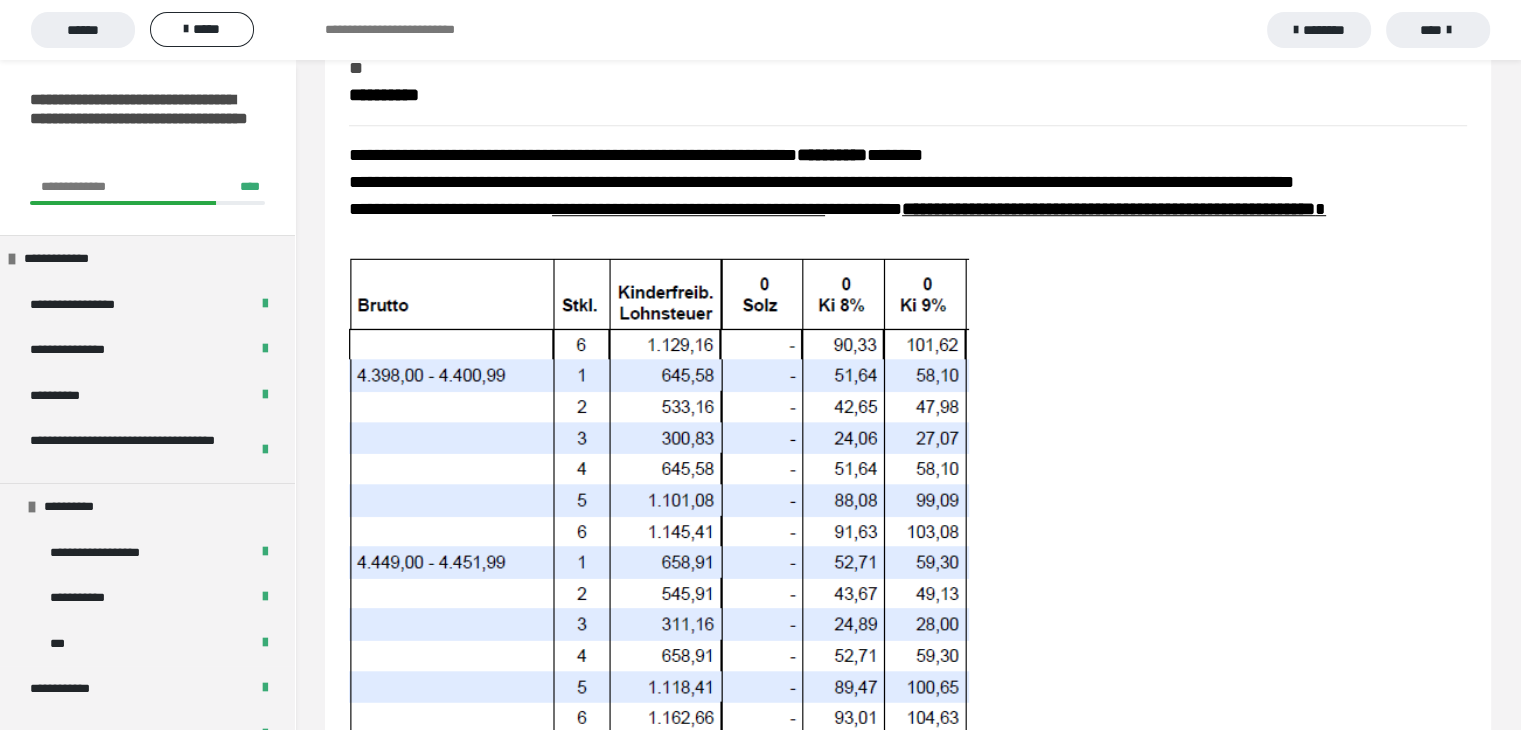 scroll, scrollTop: 1480, scrollLeft: 0, axis: vertical 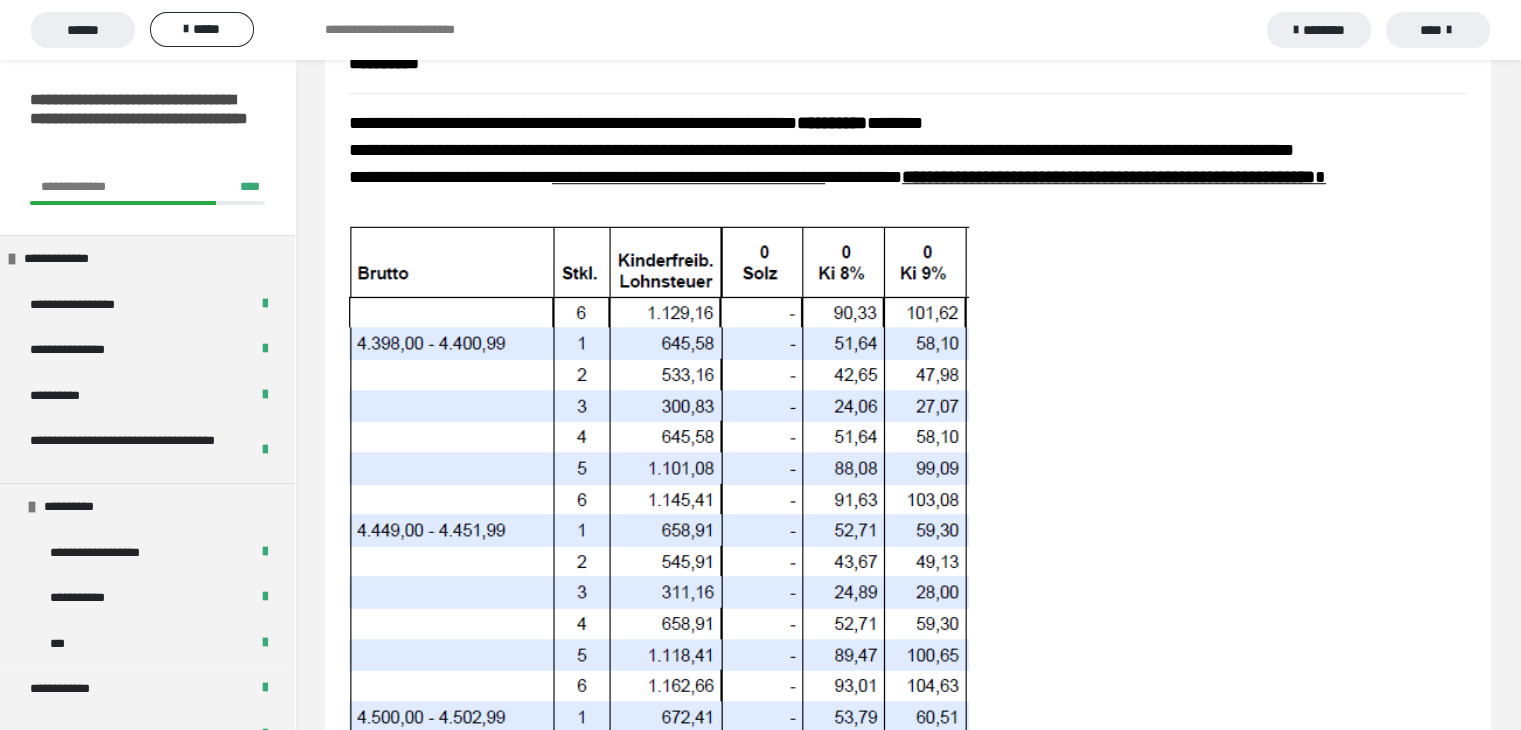 drag, startPoint x: 1519, startPoint y: 329, endPoint x: 1535, endPoint y: 329, distance: 16 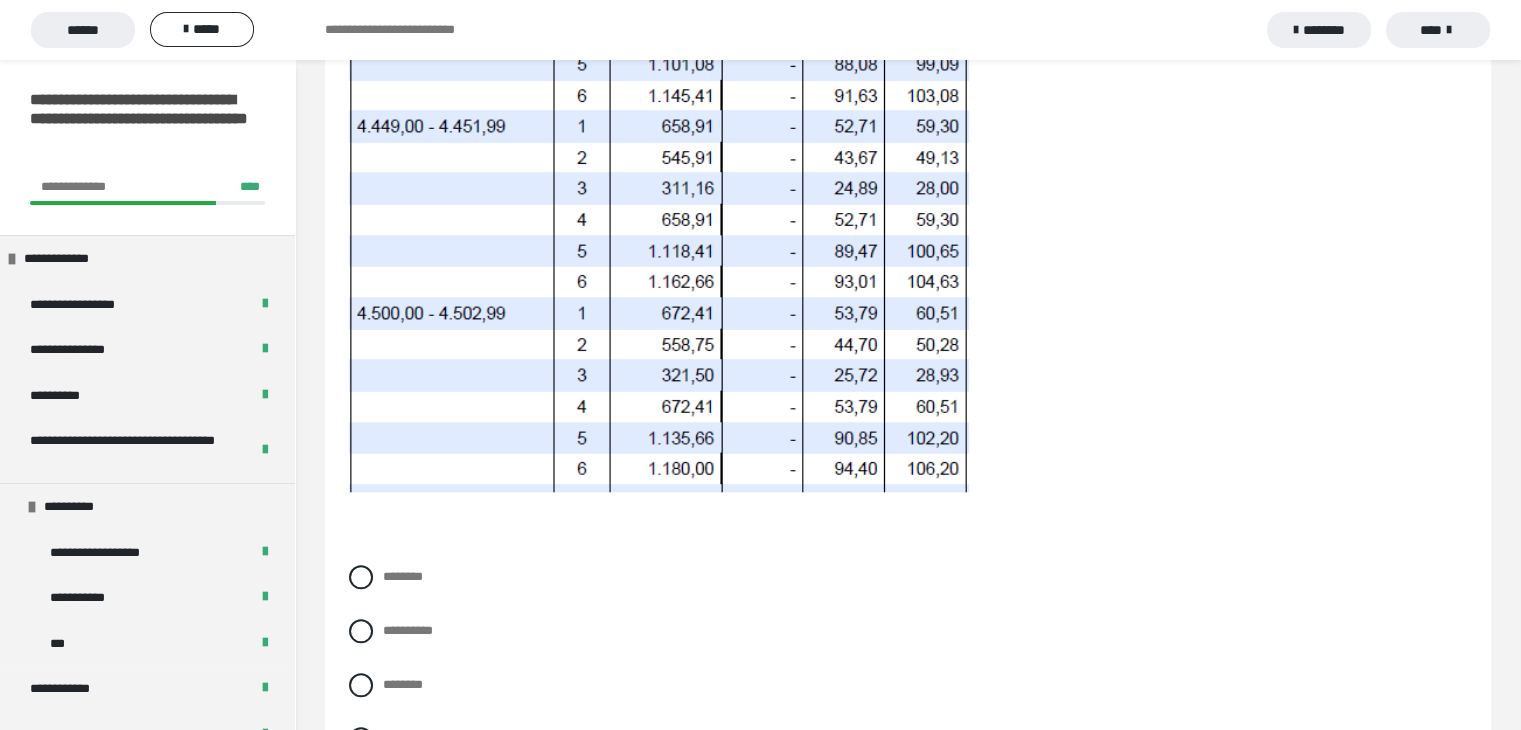 scroll, scrollTop: 1921, scrollLeft: 0, axis: vertical 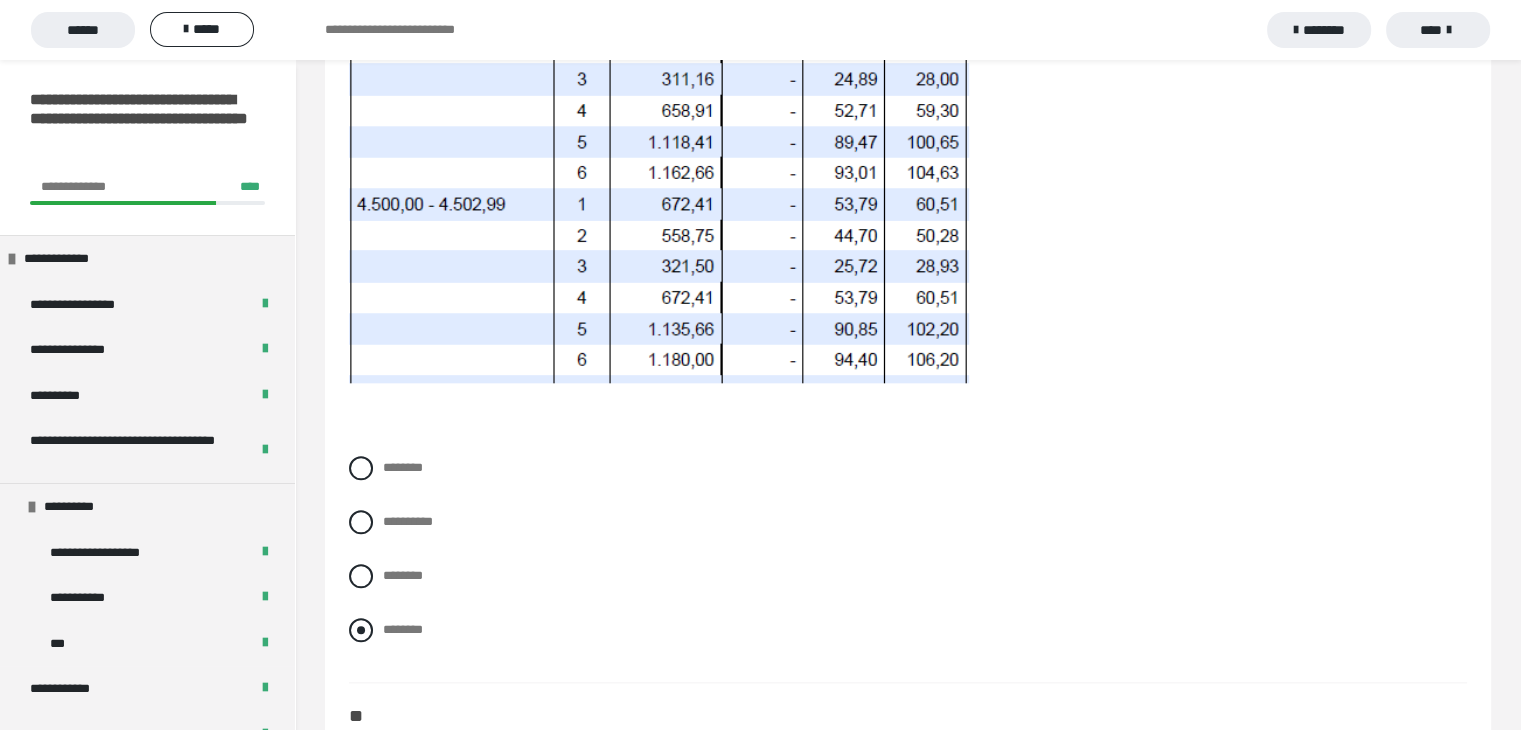 click at bounding box center [361, 630] 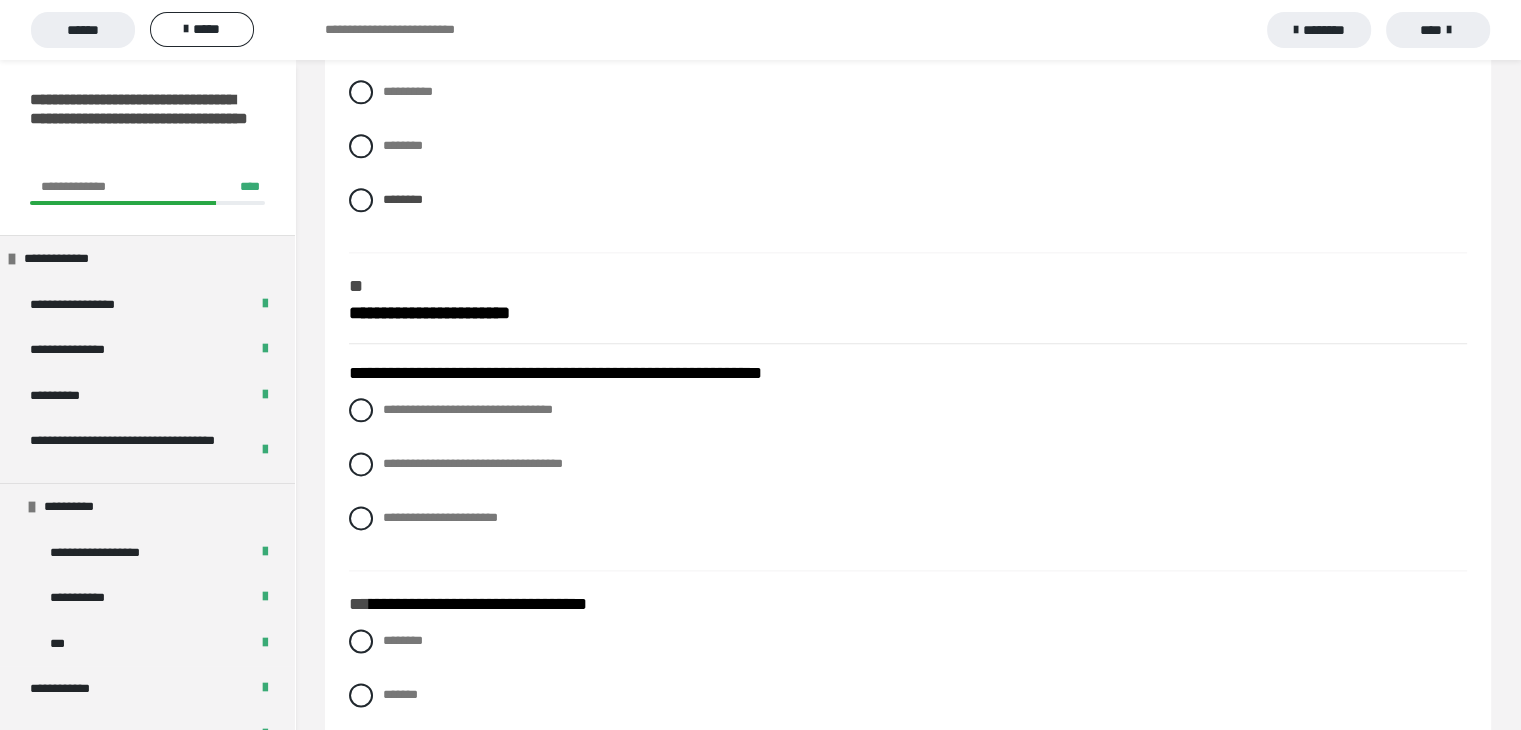 scroll, scrollTop: 2428, scrollLeft: 0, axis: vertical 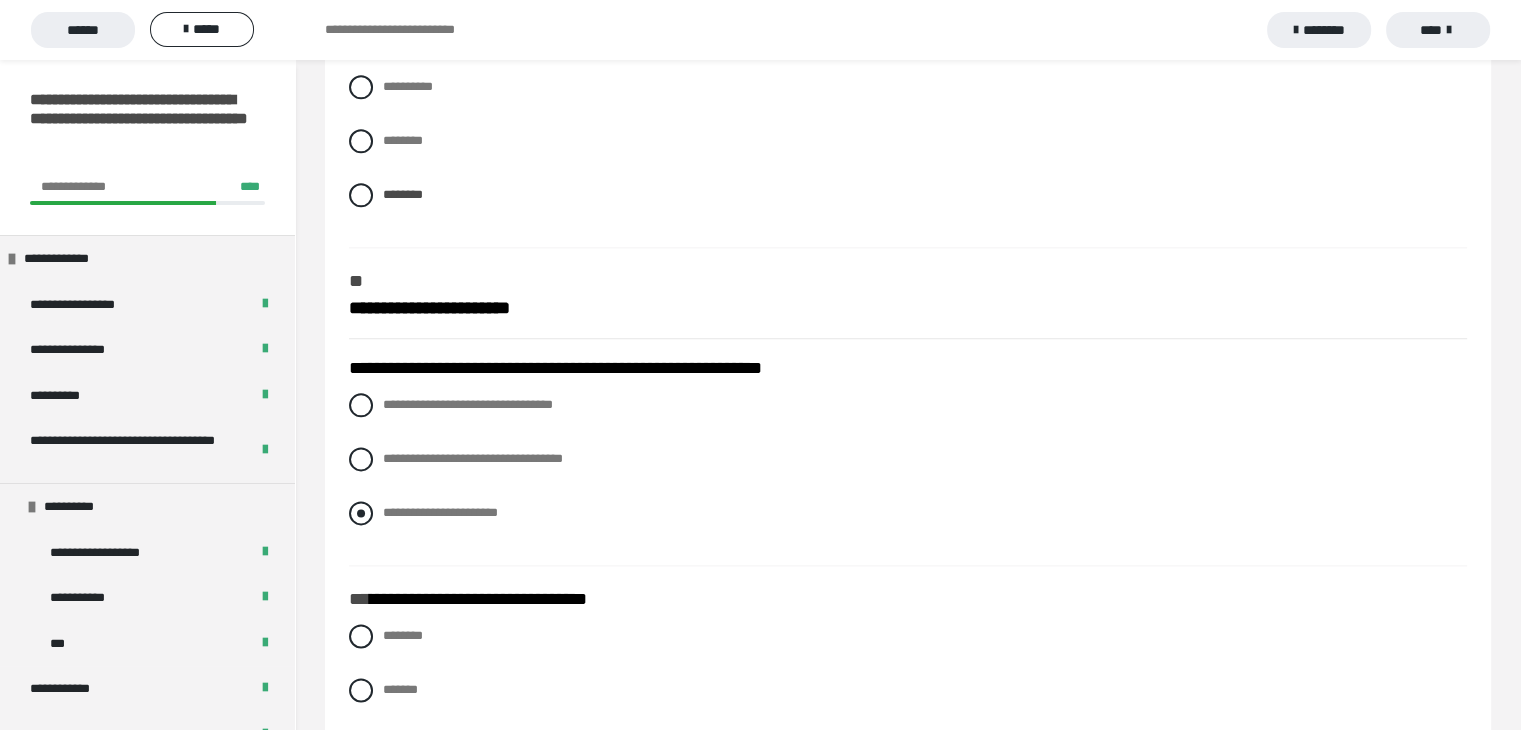 click at bounding box center (361, 513) 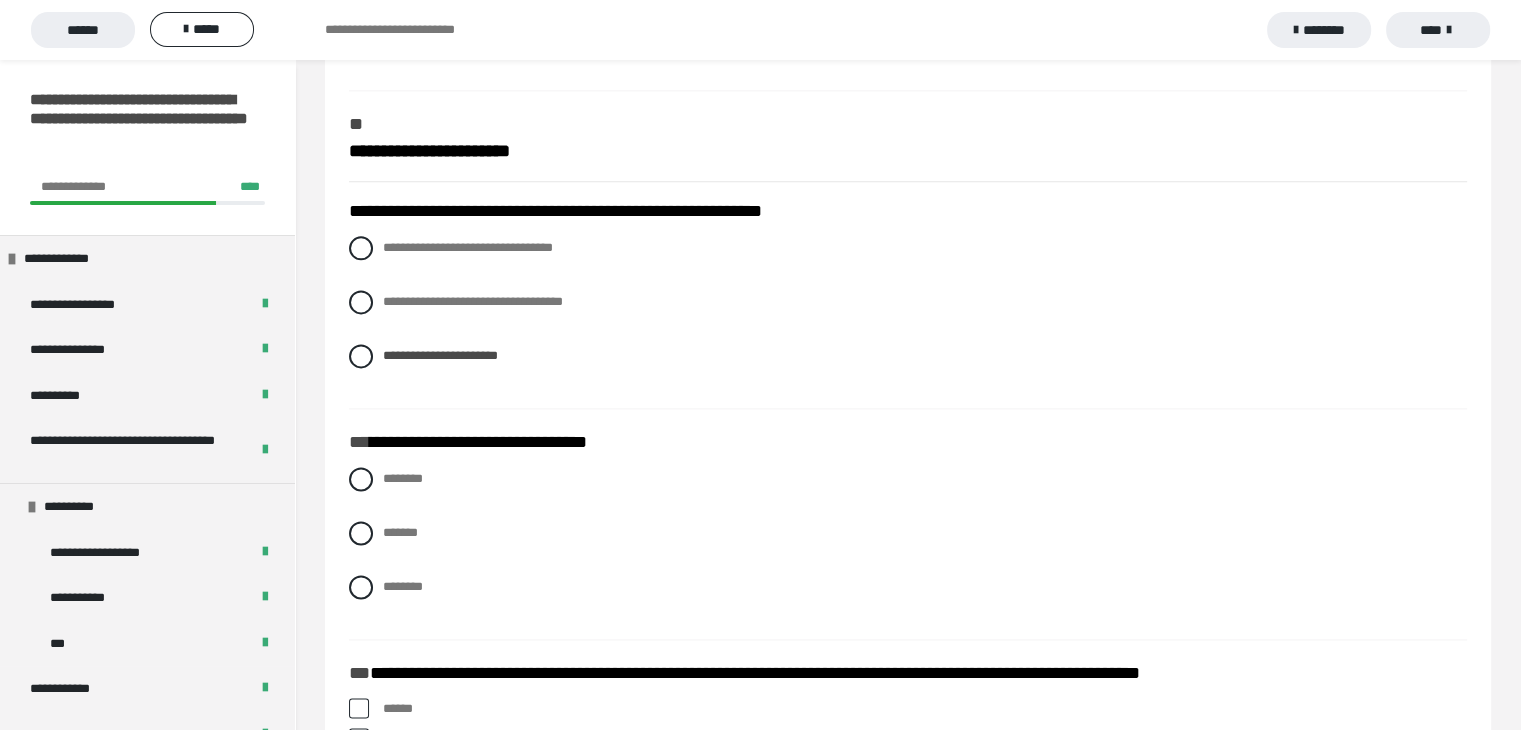 scroll, scrollTop: 2600, scrollLeft: 0, axis: vertical 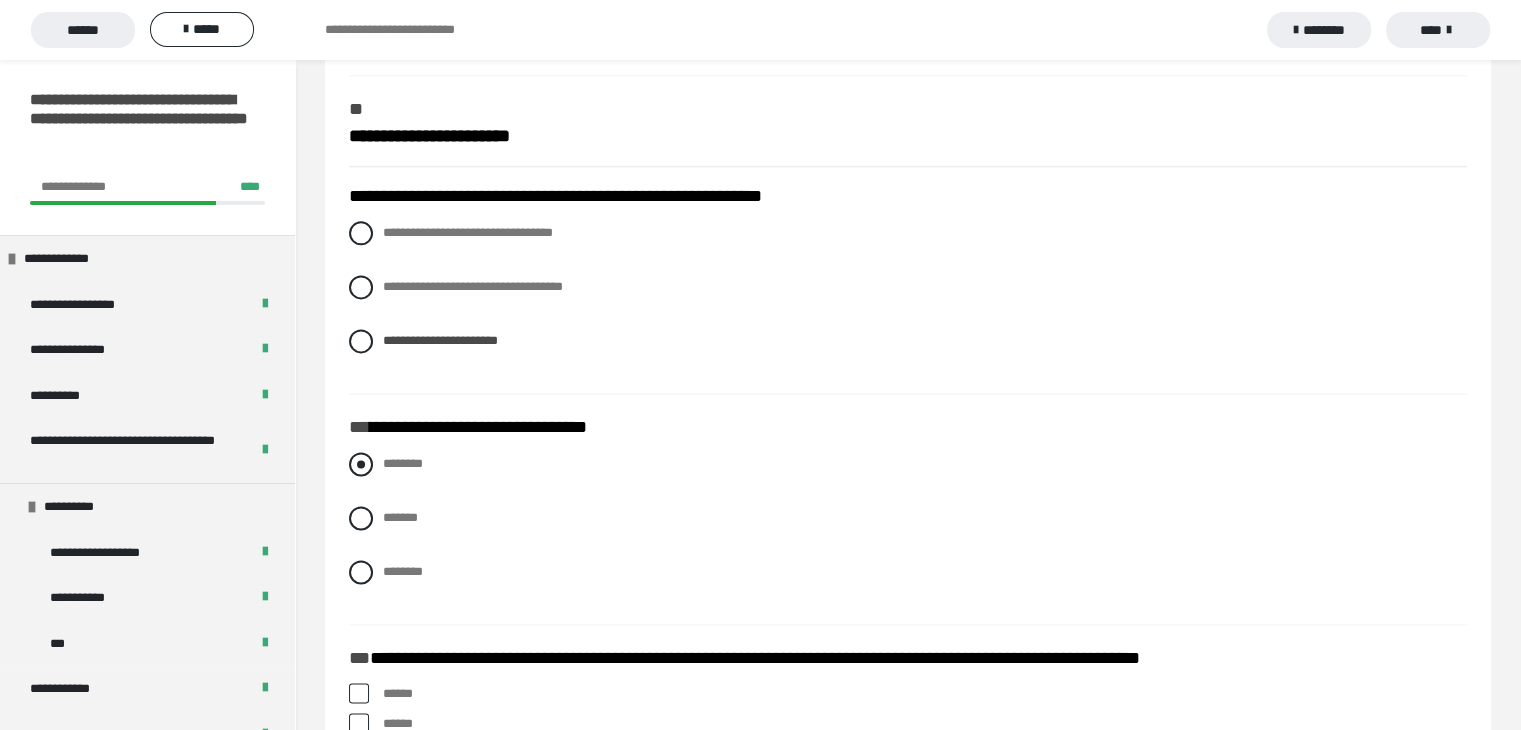 click at bounding box center (361, 464) 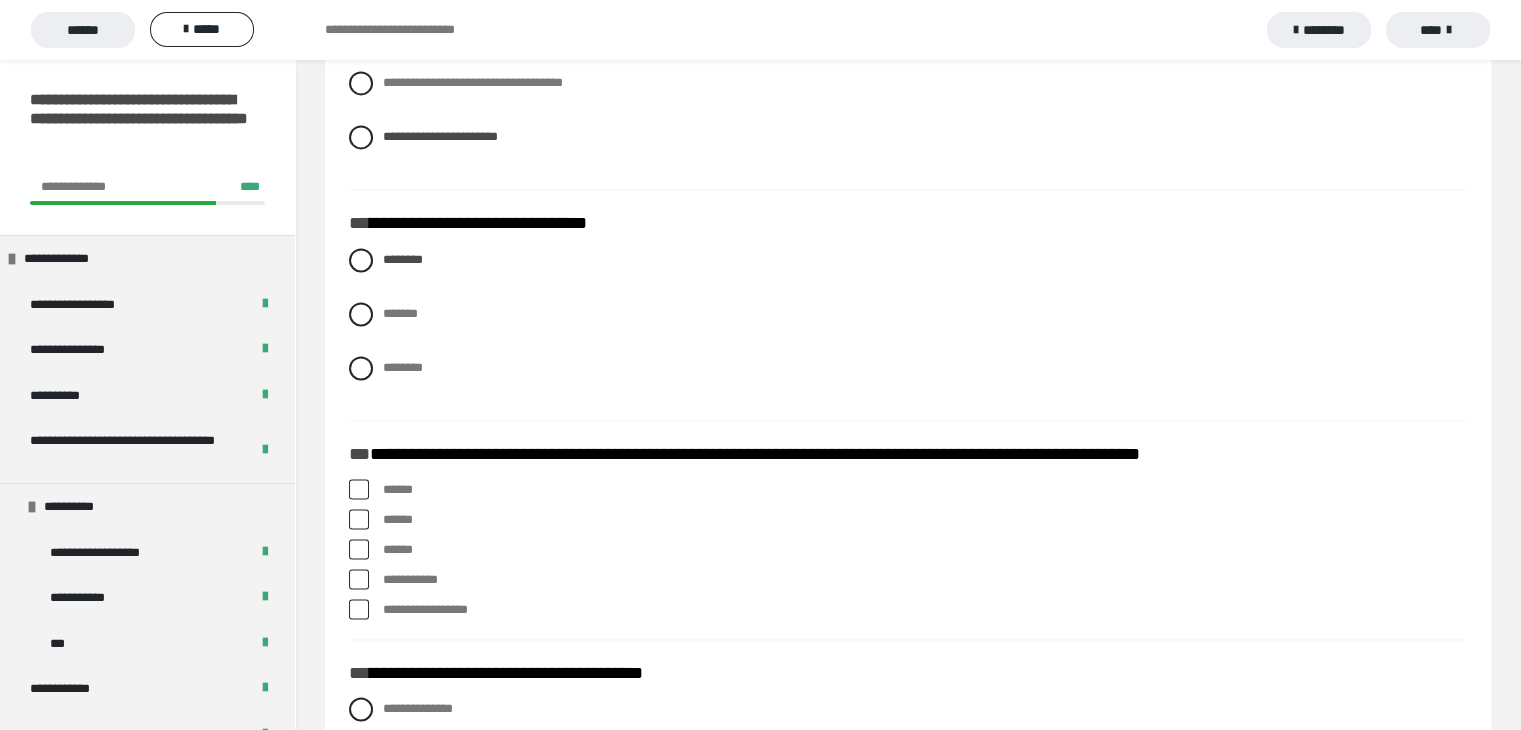 scroll, scrollTop: 2815, scrollLeft: 0, axis: vertical 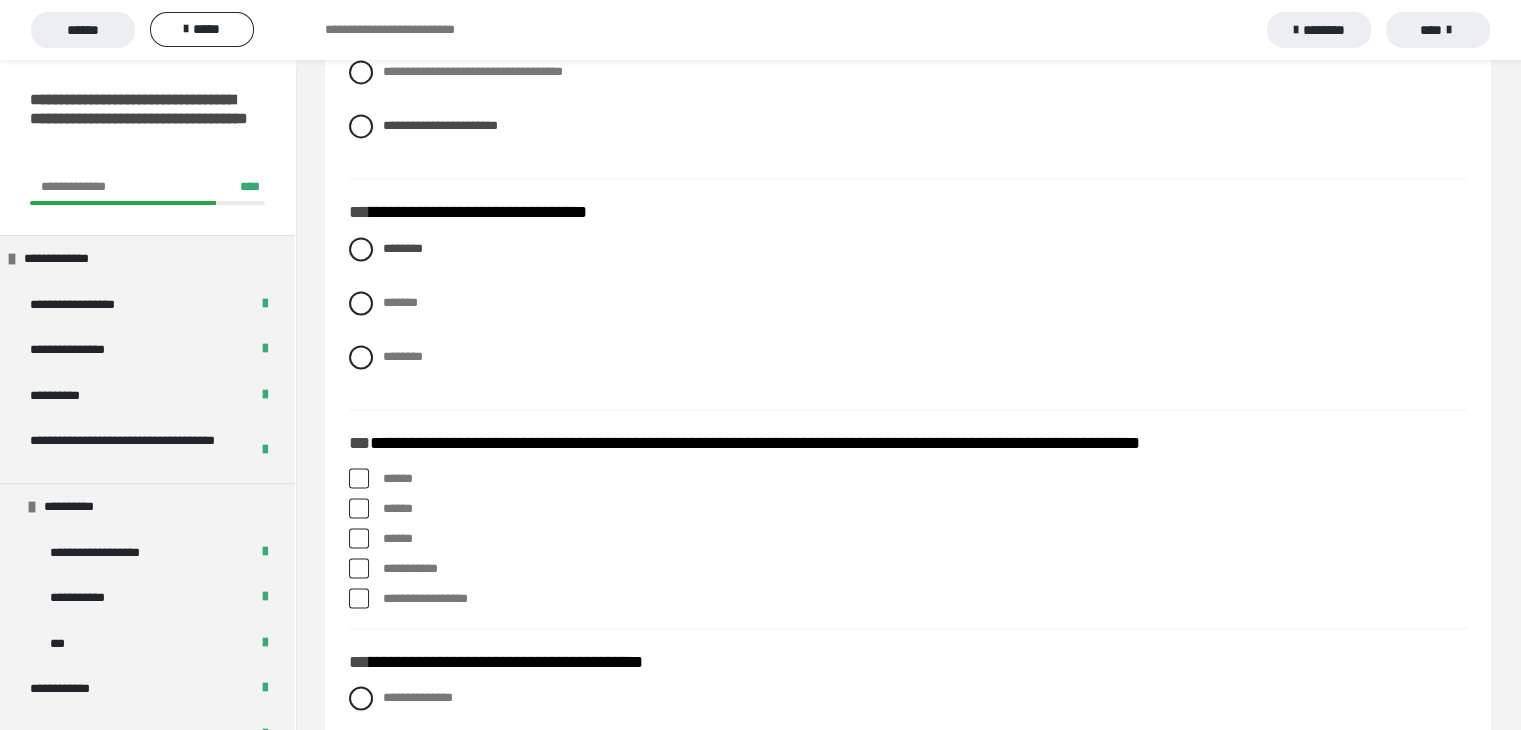 click at bounding box center (359, 538) 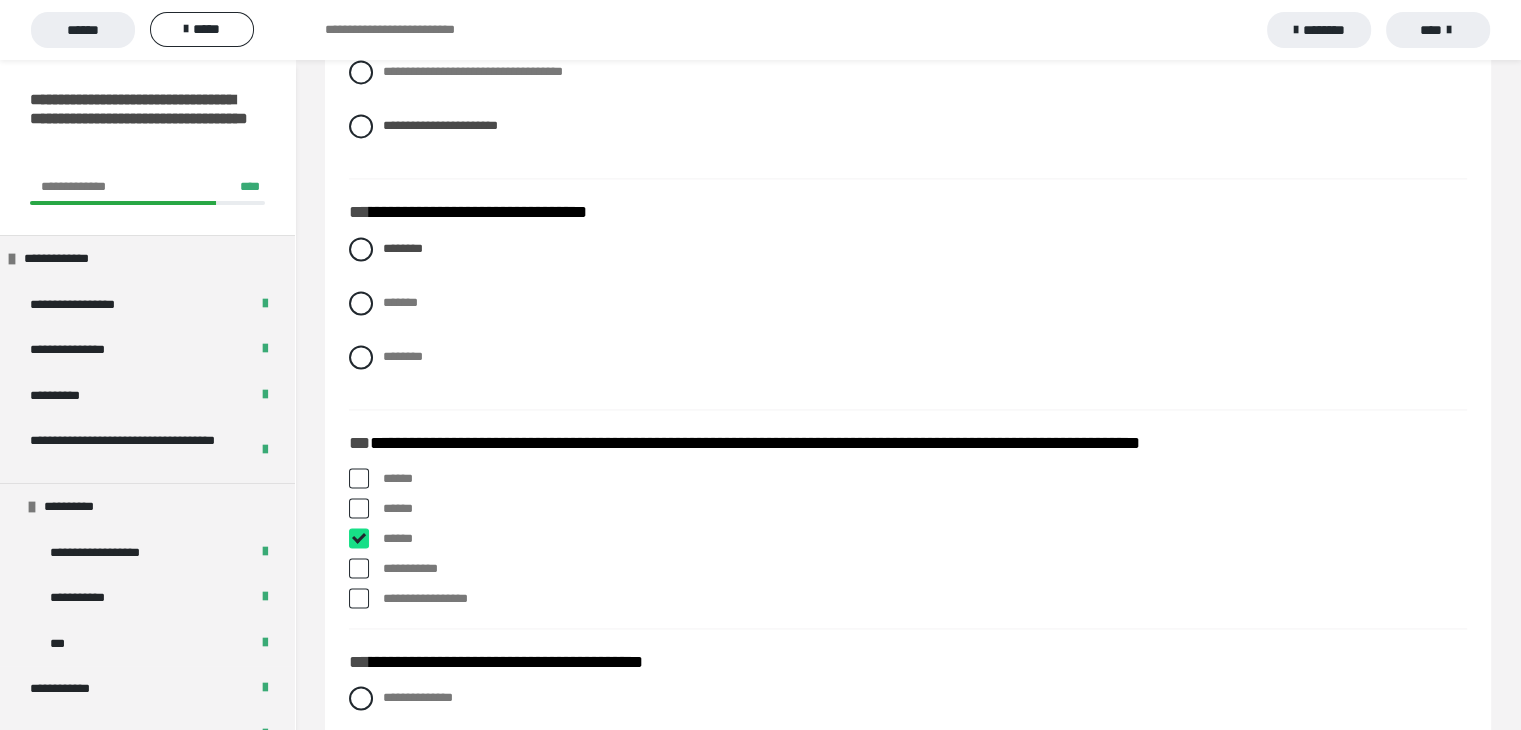 checkbox on "****" 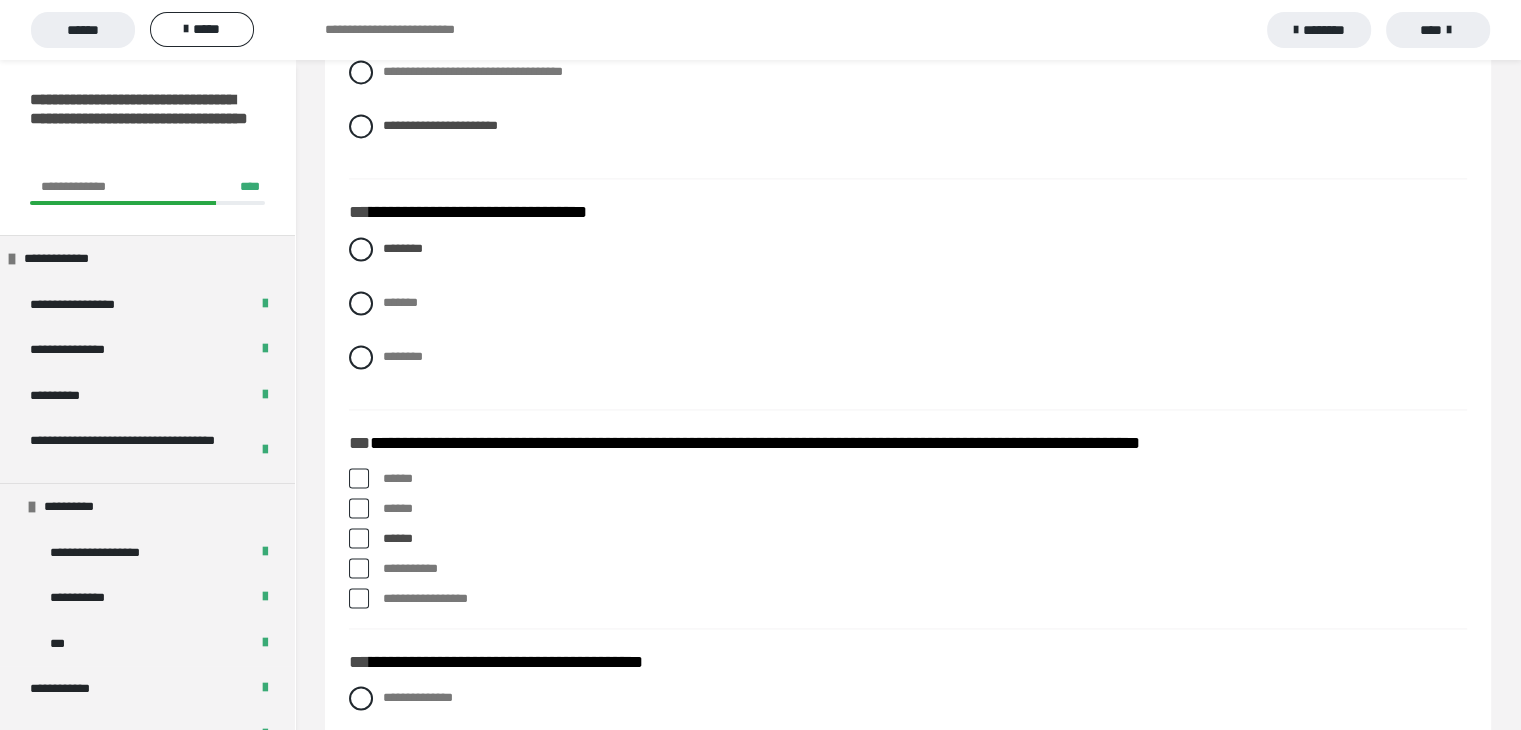 click on "**********" at bounding box center (908, 599) 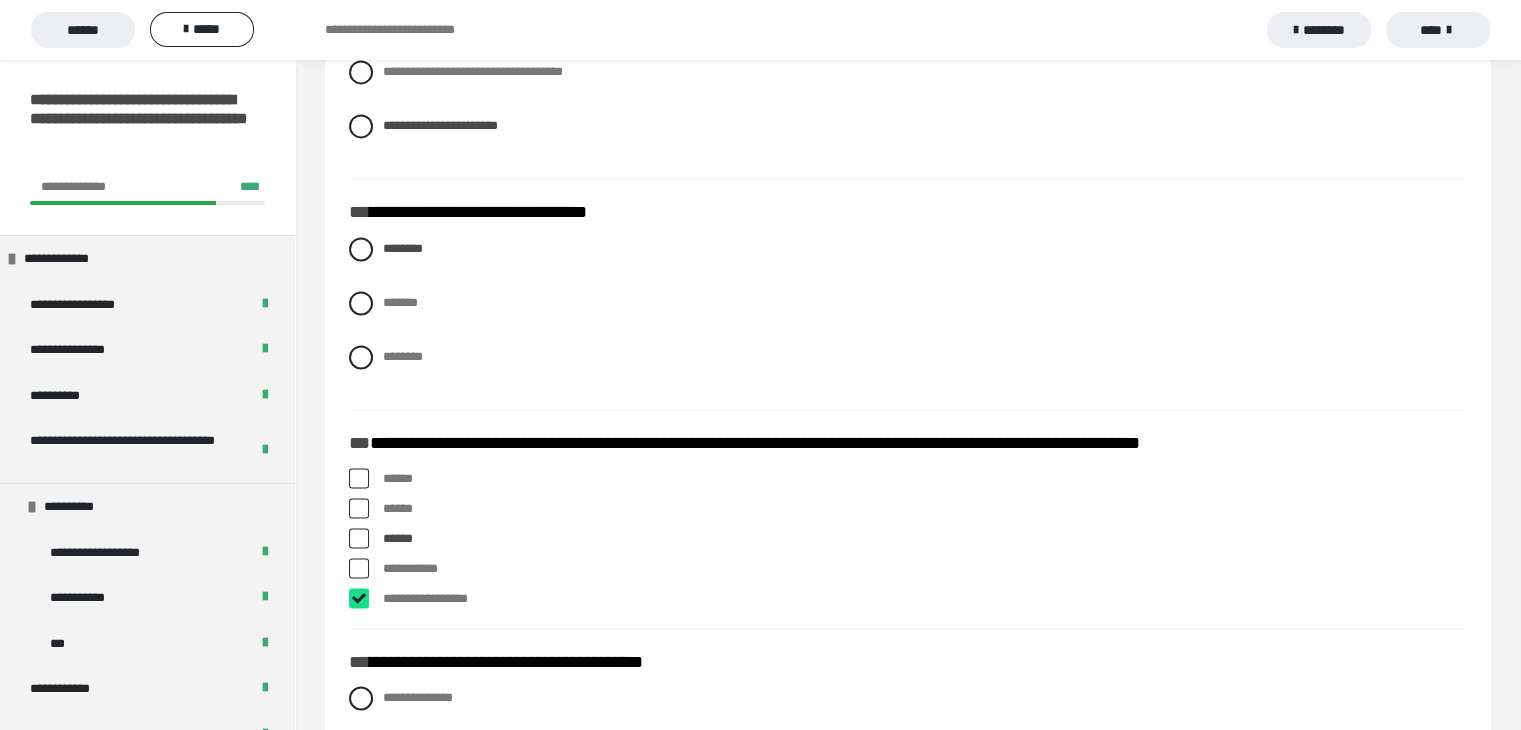 checkbox on "****" 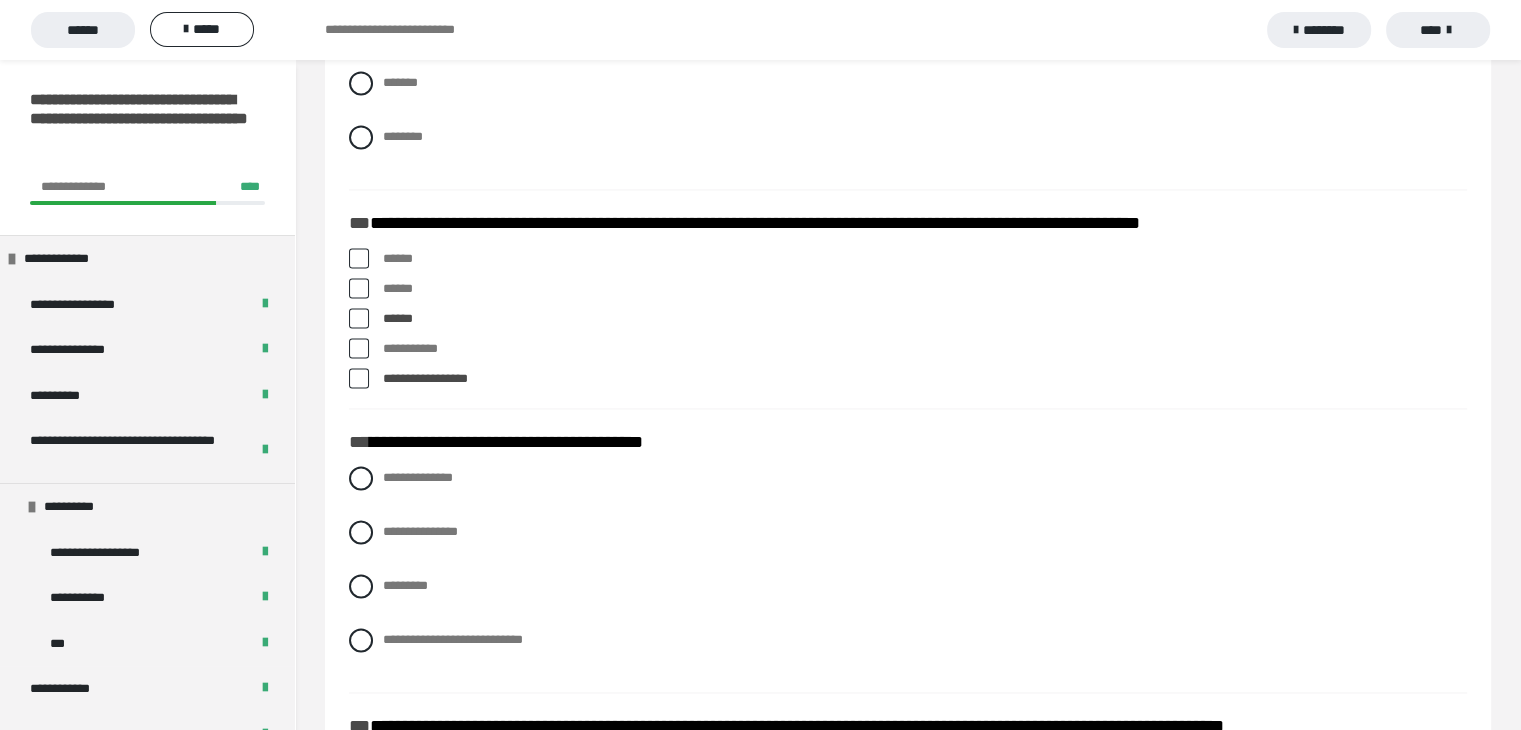 scroll, scrollTop: 3050, scrollLeft: 0, axis: vertical 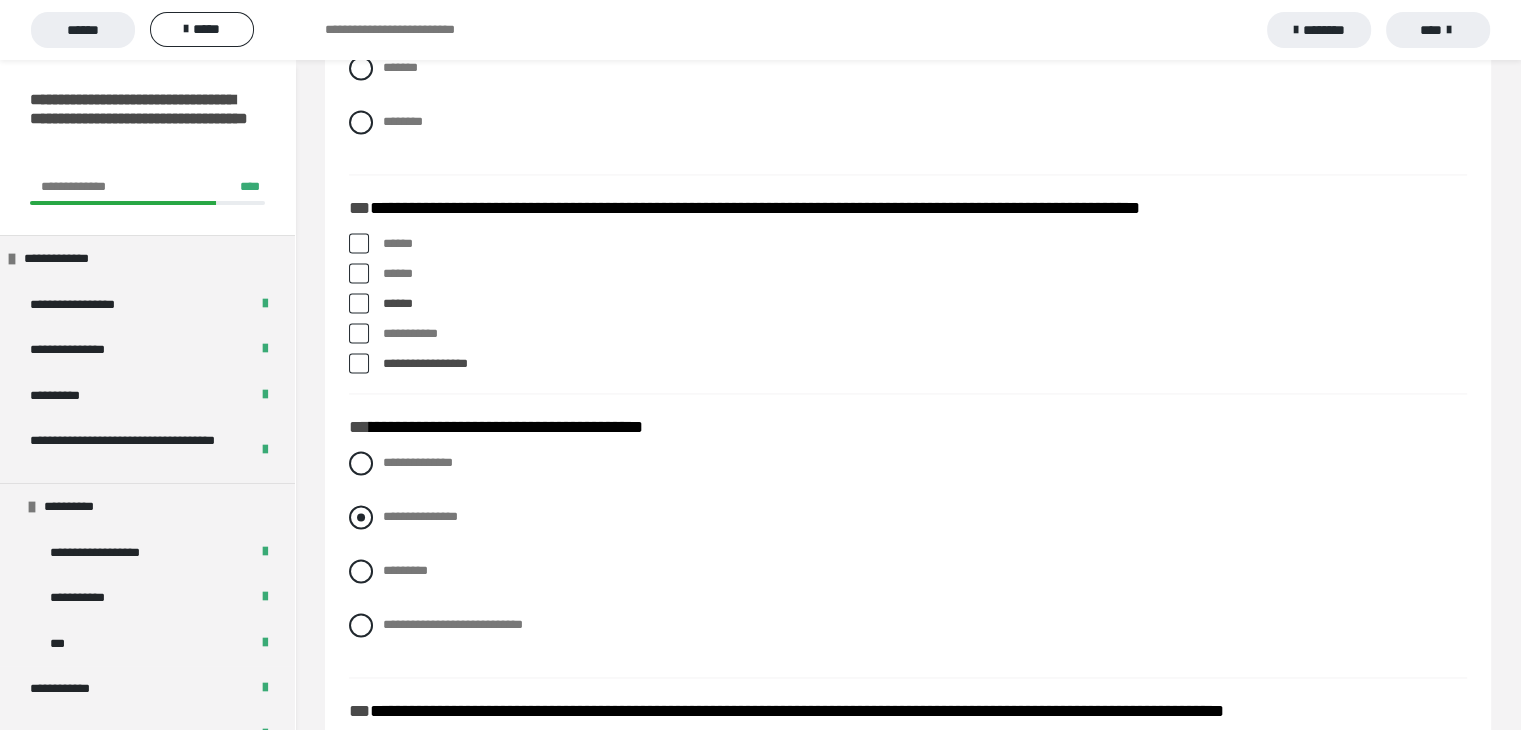 click at bounding box center (361, 517) 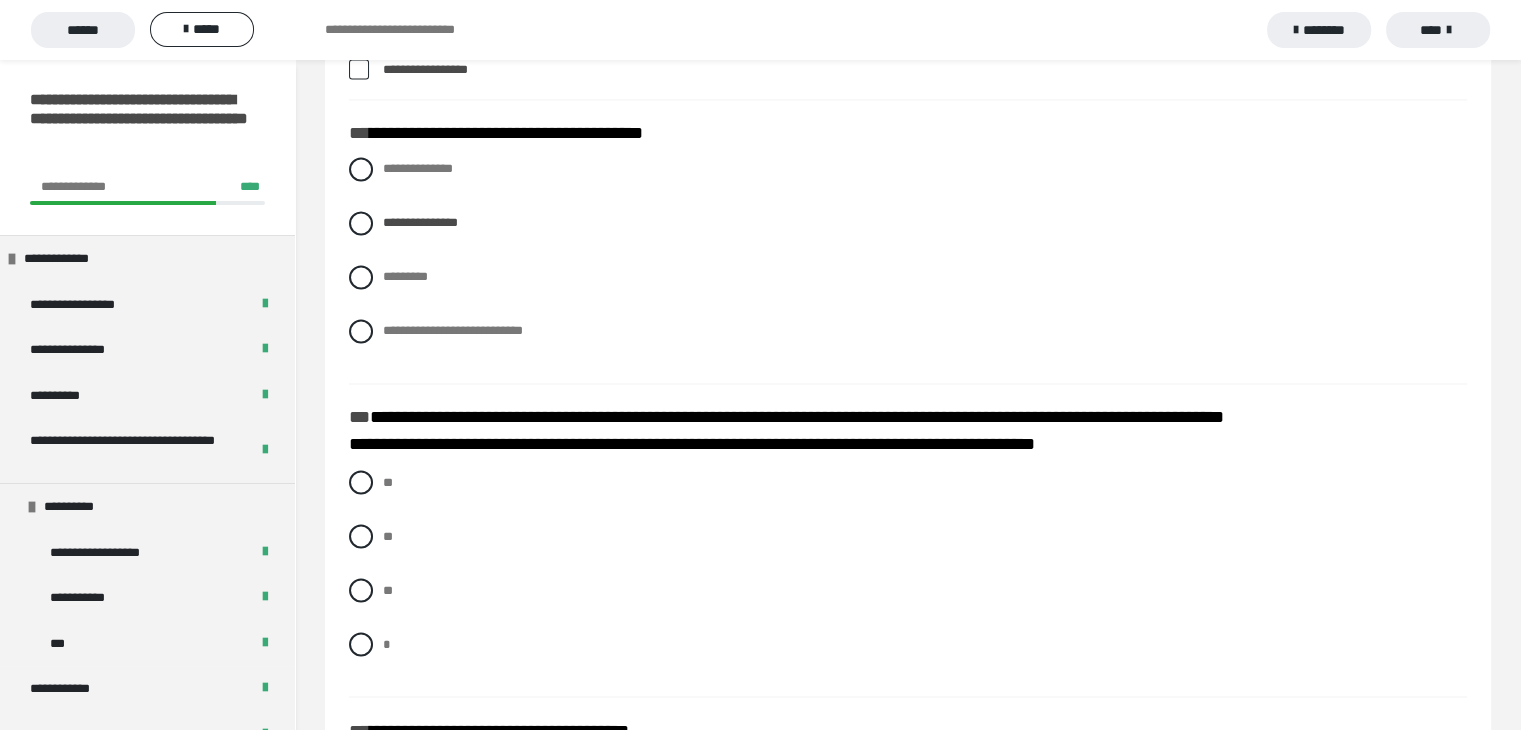 scroll, scrollTop: 3364, scrollLeft: 0, axis: vertical 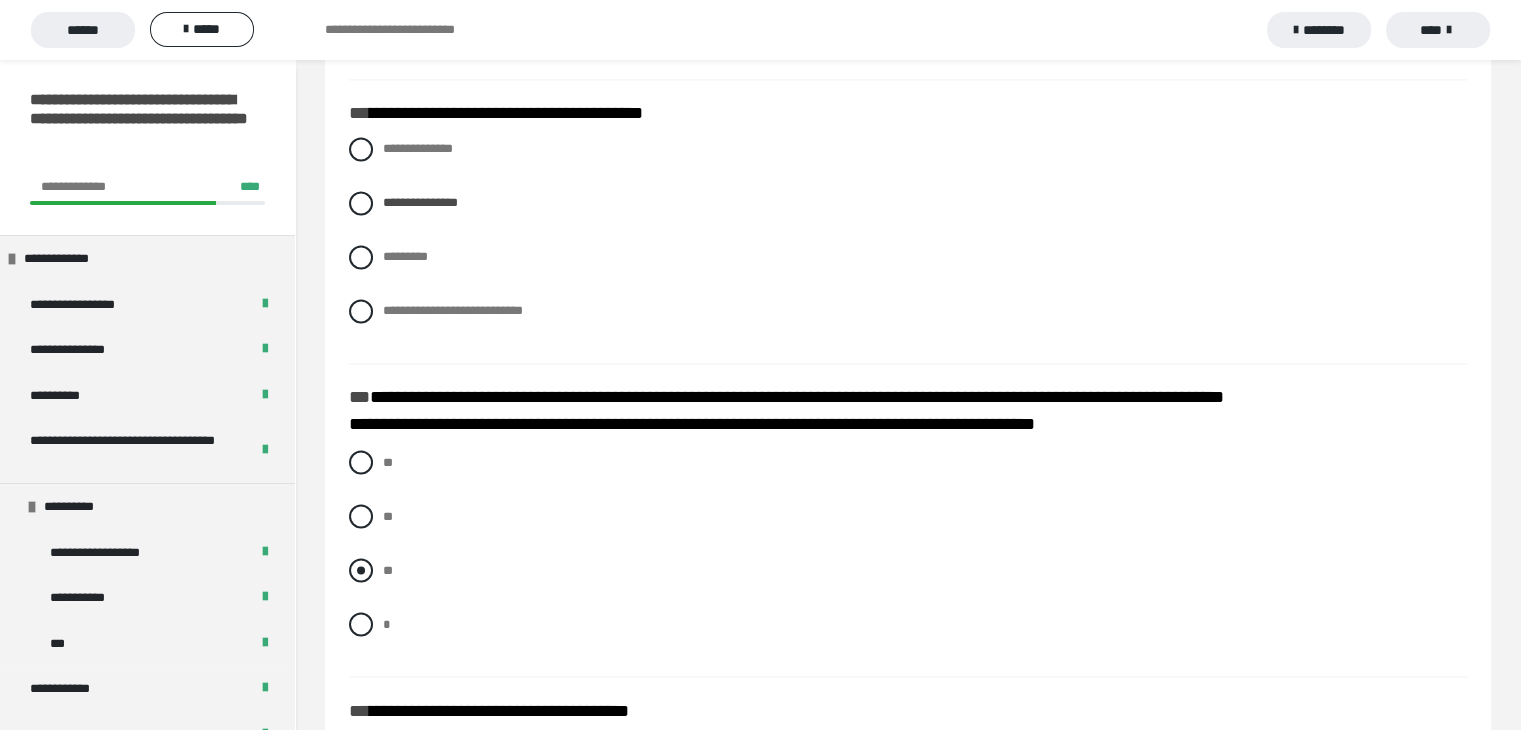 click at bounding box center [361, 570] 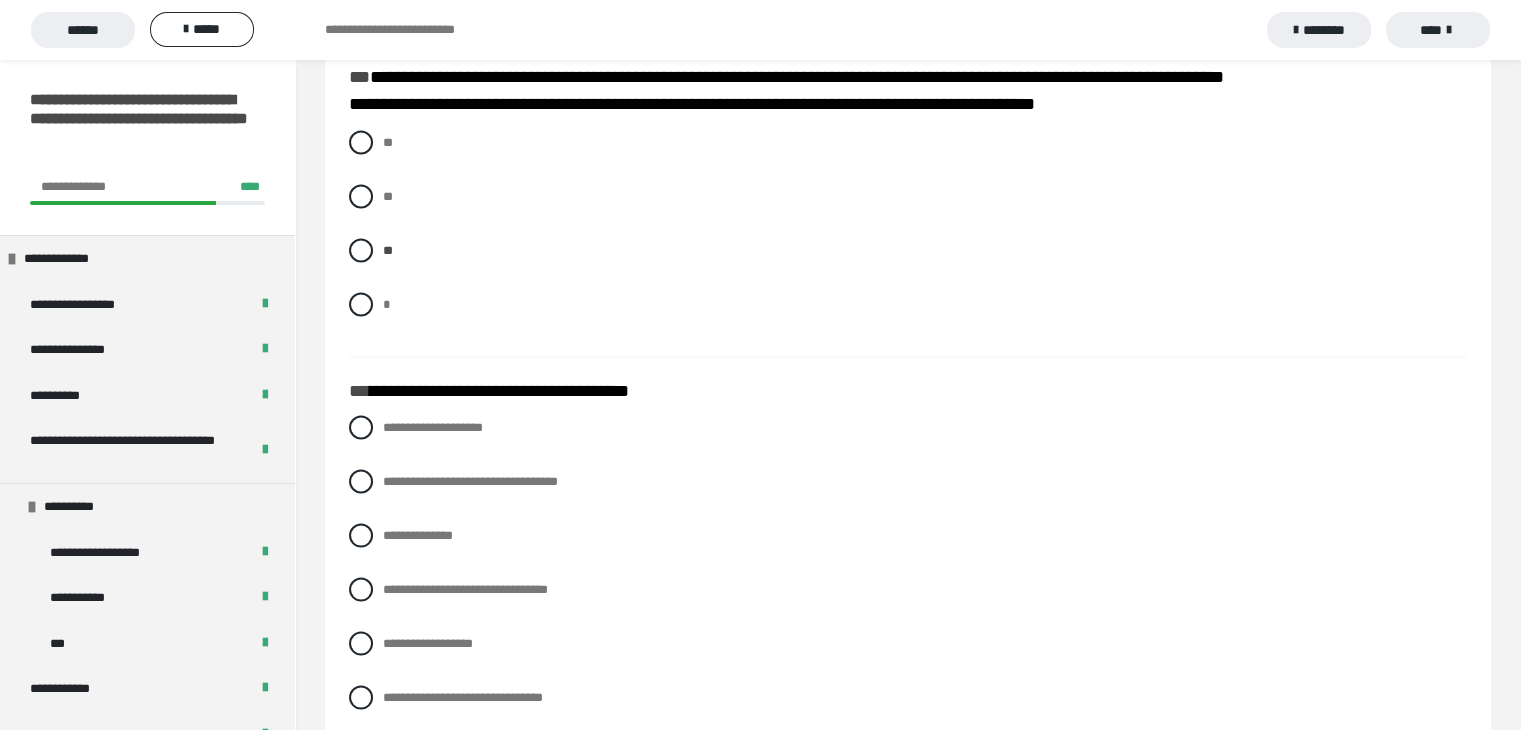 scroll, scrollTop: 3689, scrollLeft: 0, axis: vertical 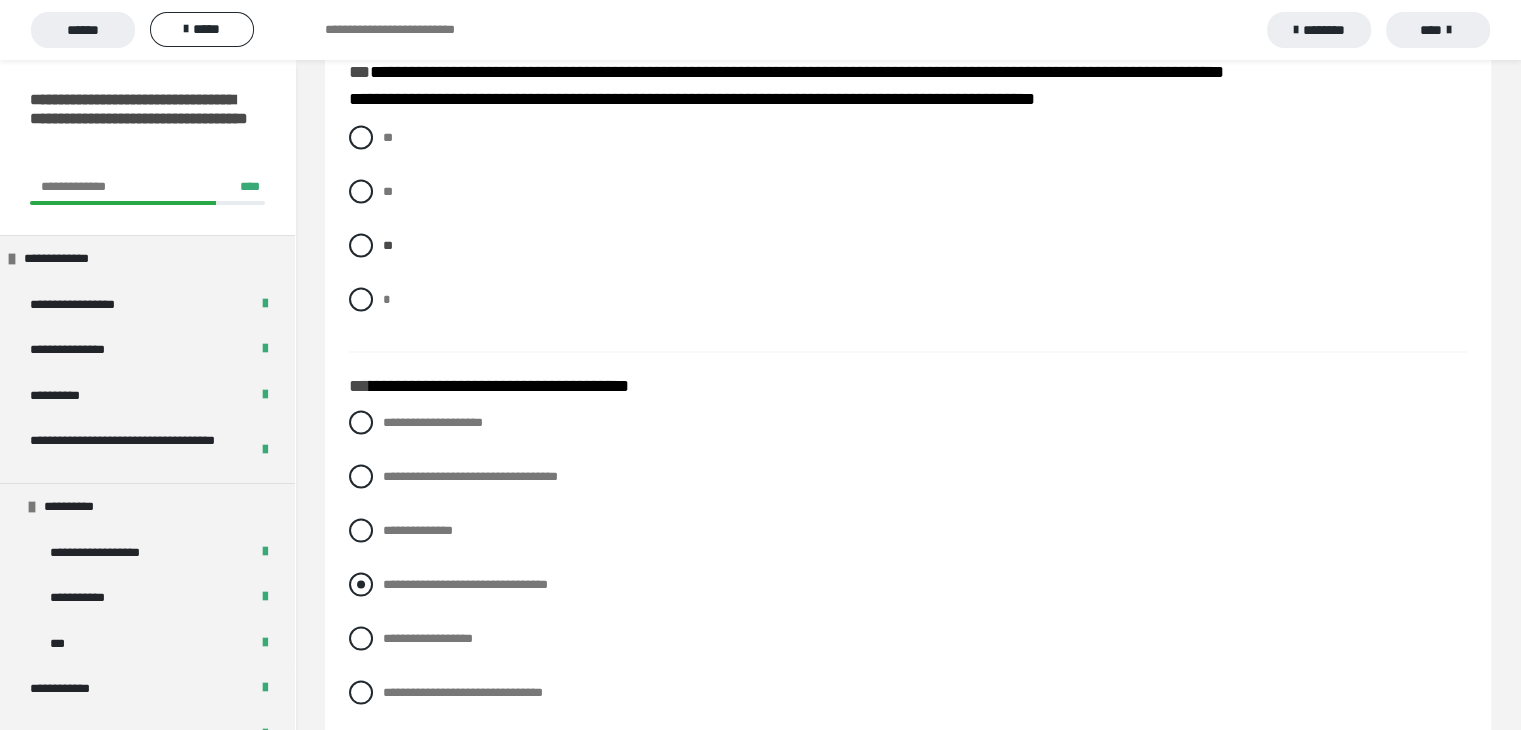 click at bounding box center (361, 584) 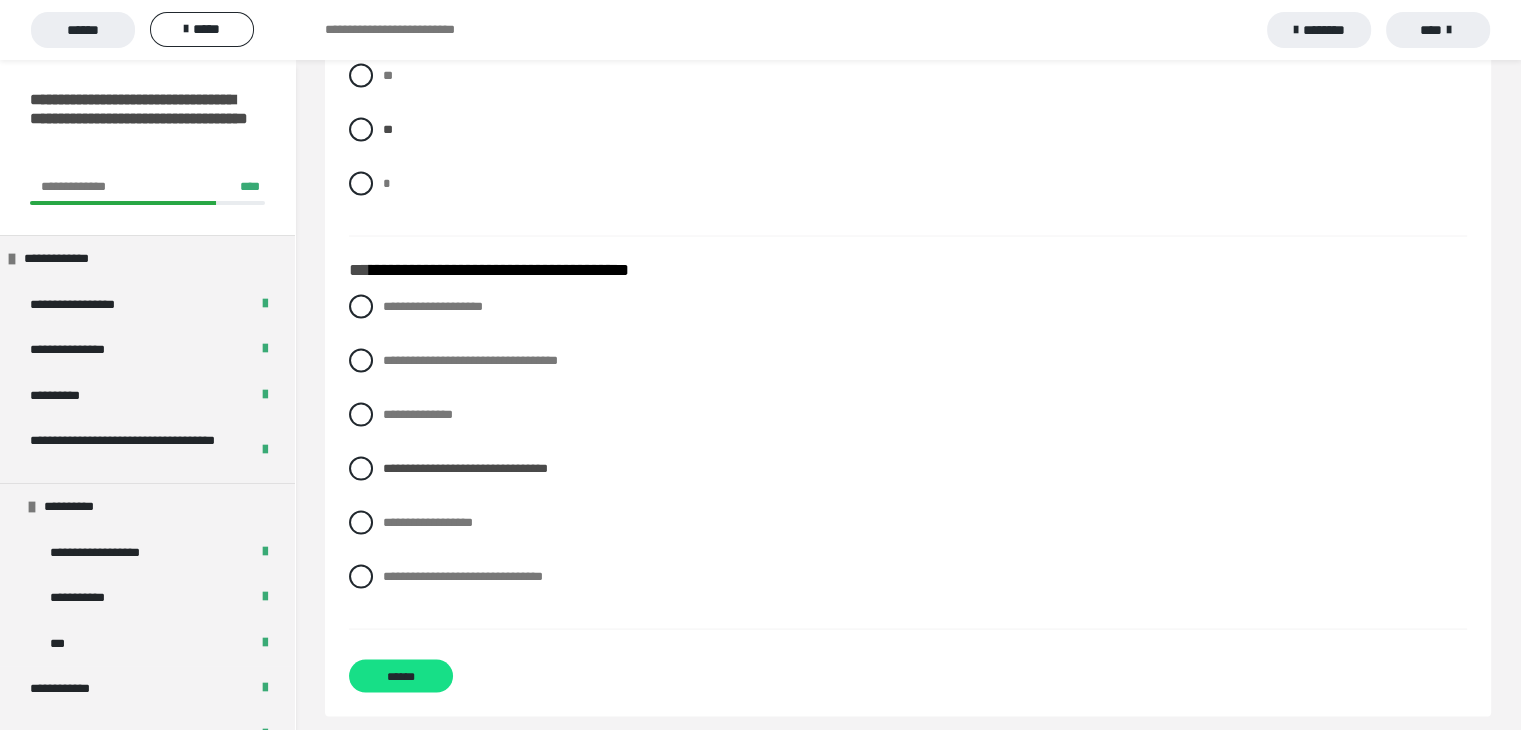 scroll, scrollTop: 3824, scrollLeft: 0, axis: vertical 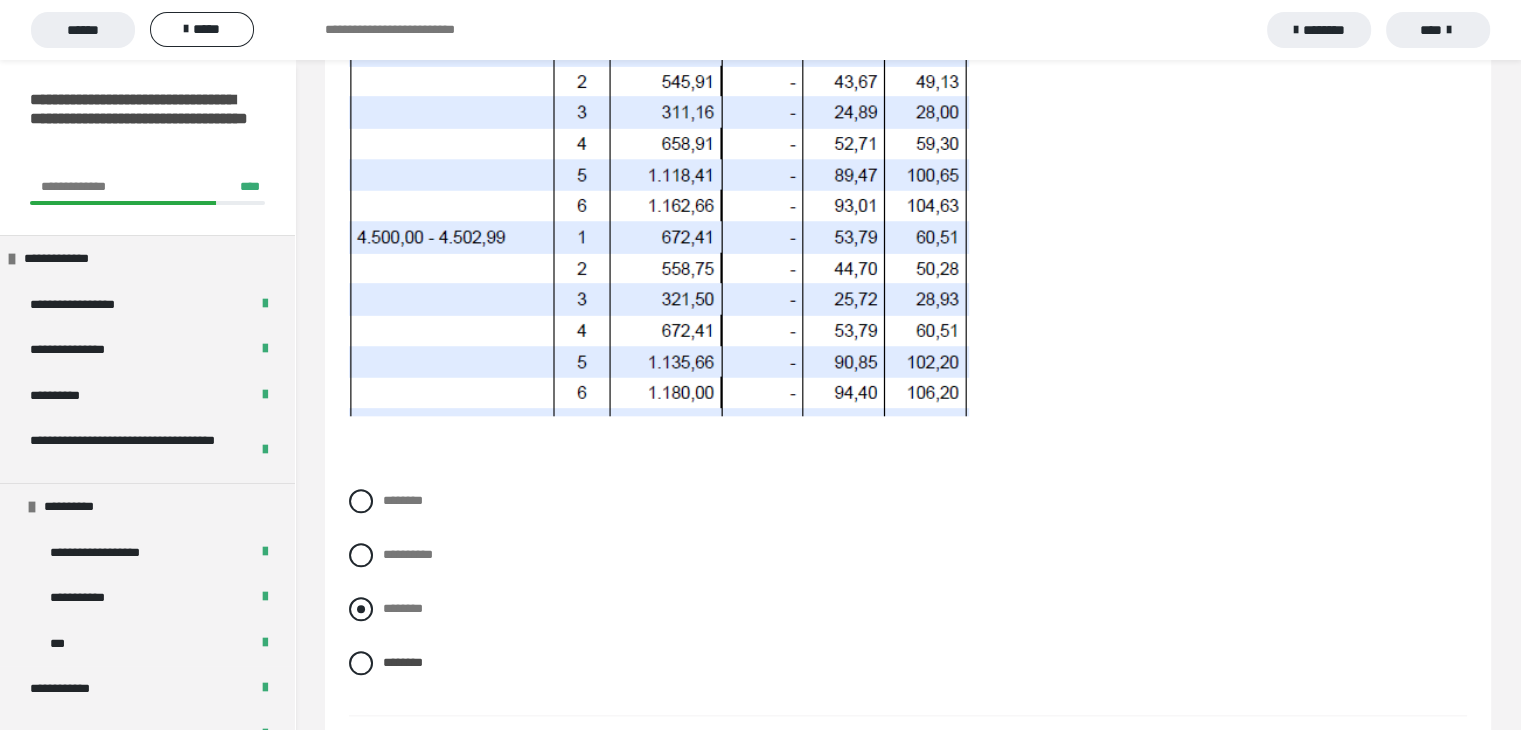 click at bounding box center [361, 609] 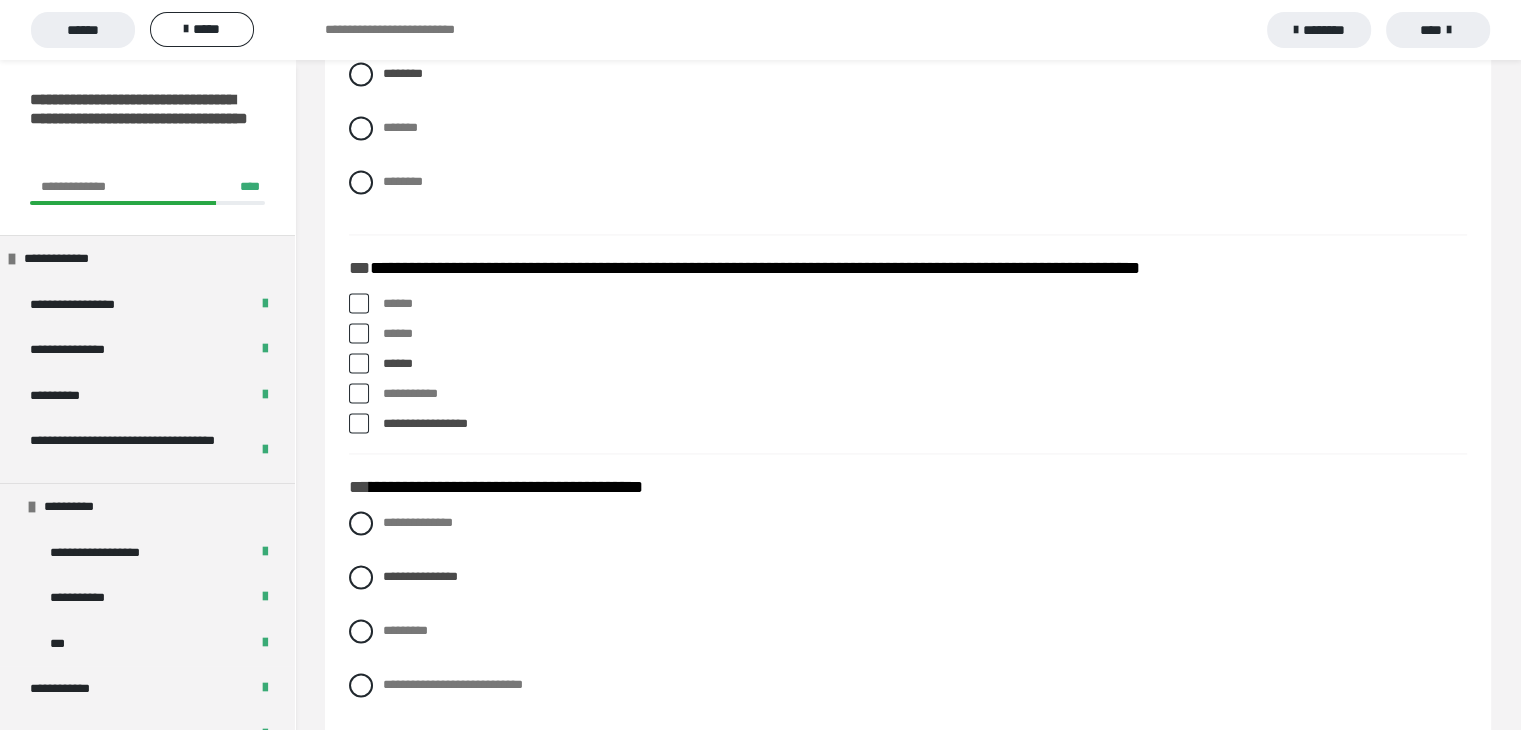 scroll, scrollTop: 2995, scrollLeft: 0, axis: vertical 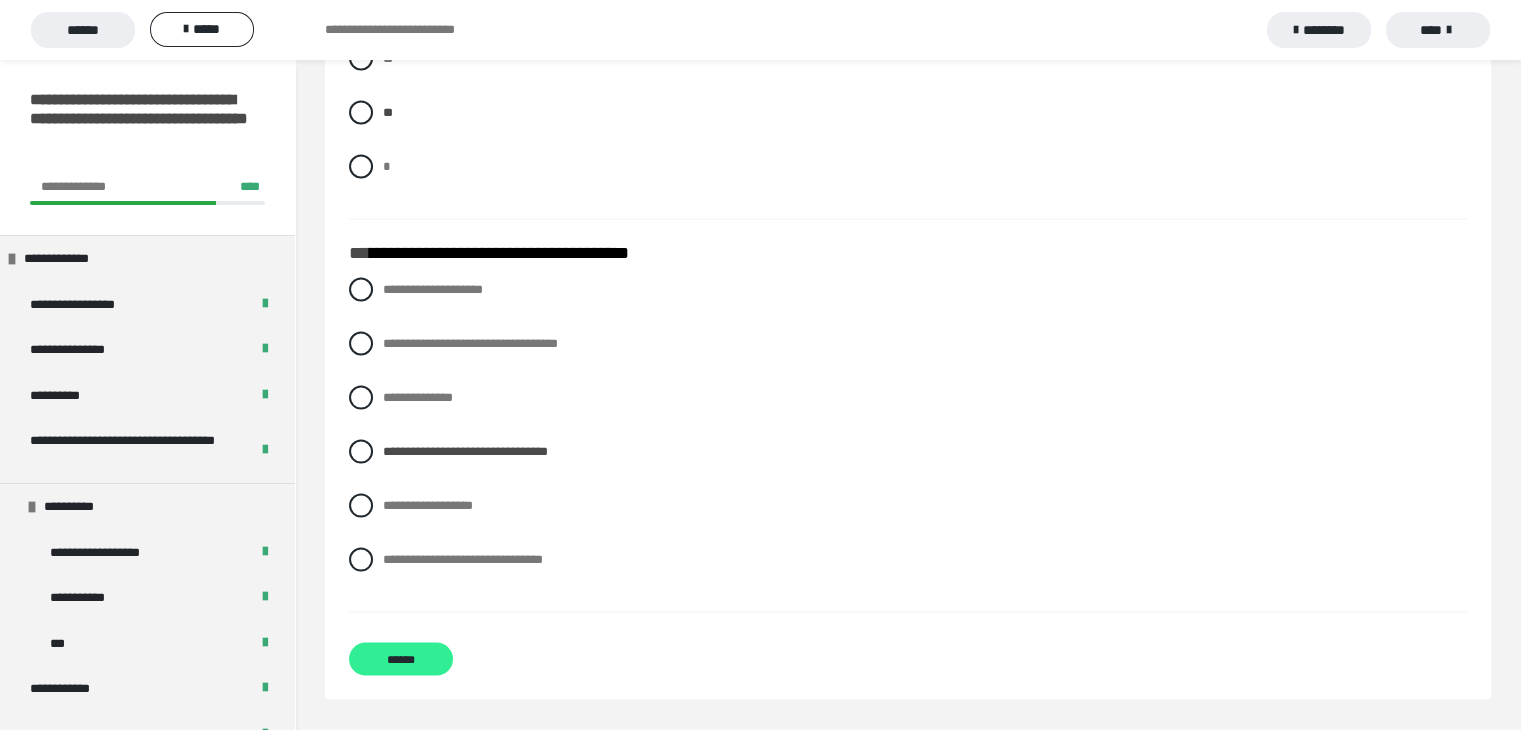 click on "******" at bounding box center [401, 659] 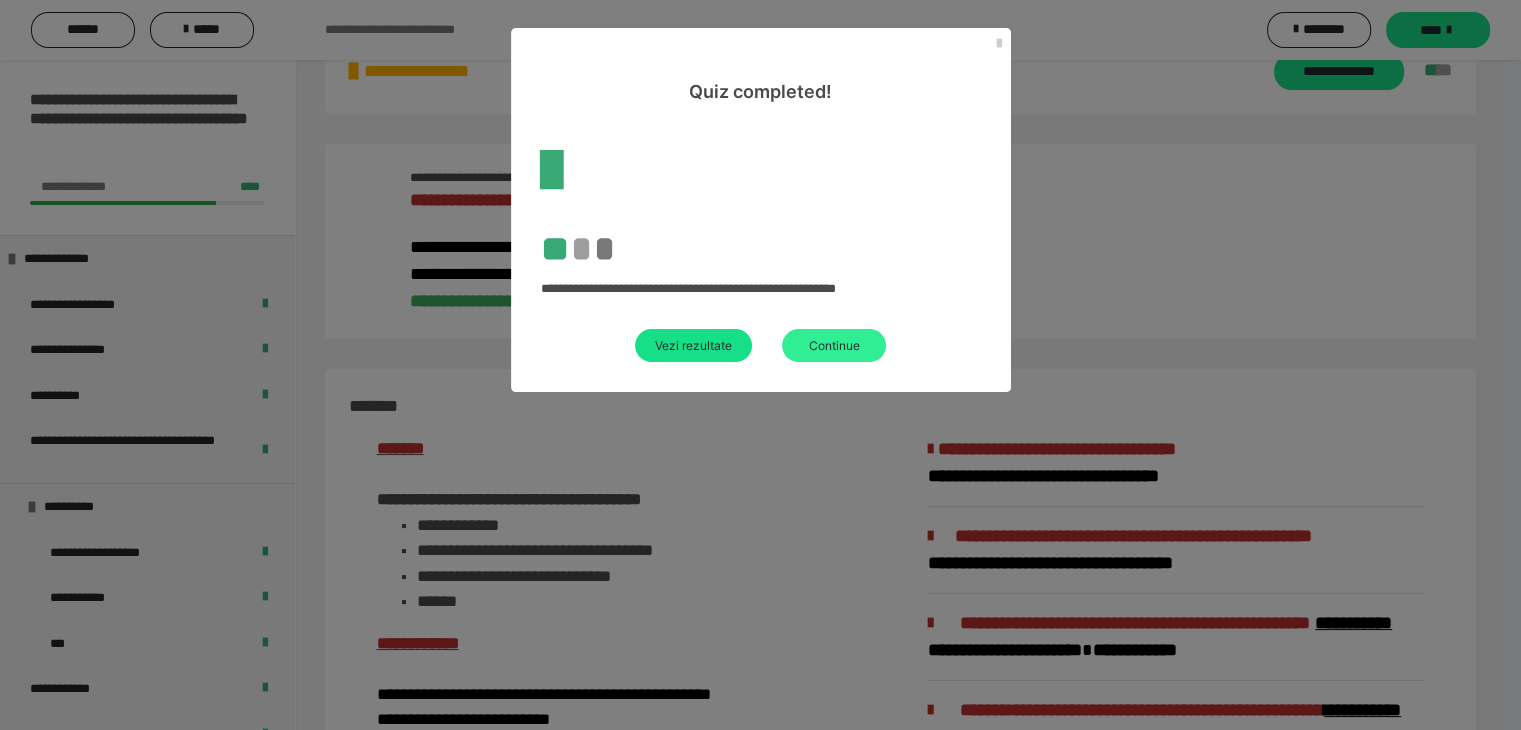 scroll, scrollTop: 2460, scrollLeft: 0, axis: vertical 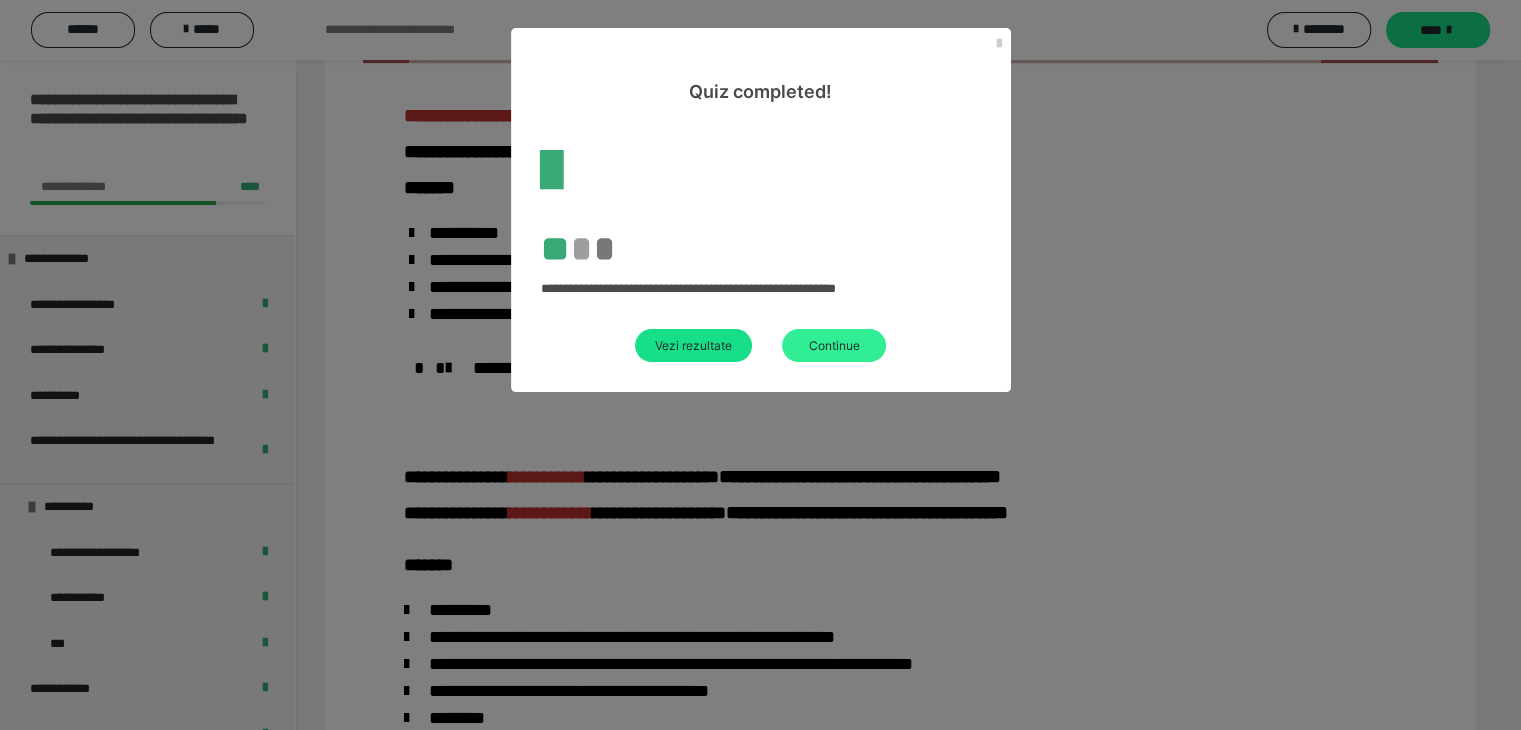click on "Continue" at bounding box center (834, 345) 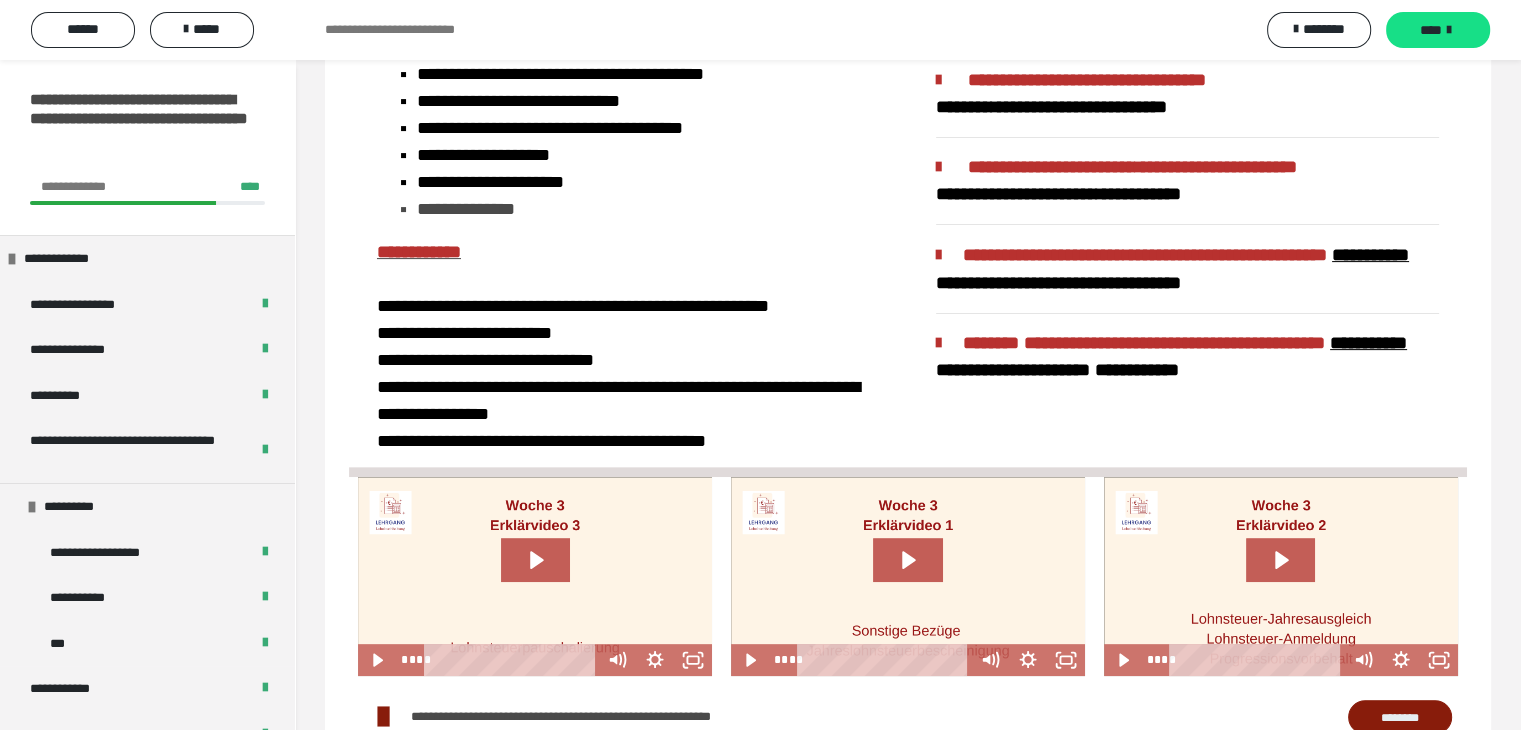 scroll, scrollTop: 0, scrollLeft: 0, axis: both 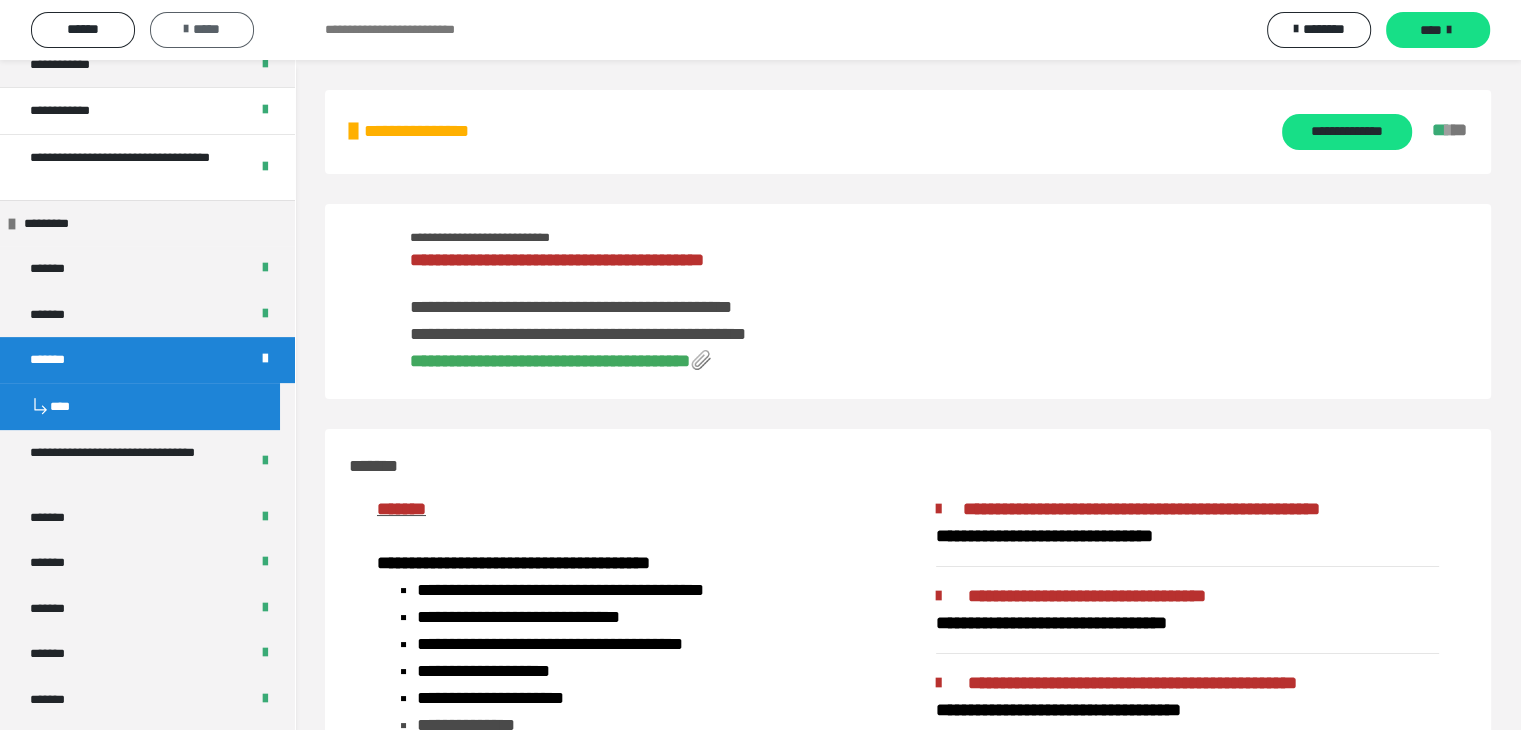 click on "*****" at bounding box center [202, 29] 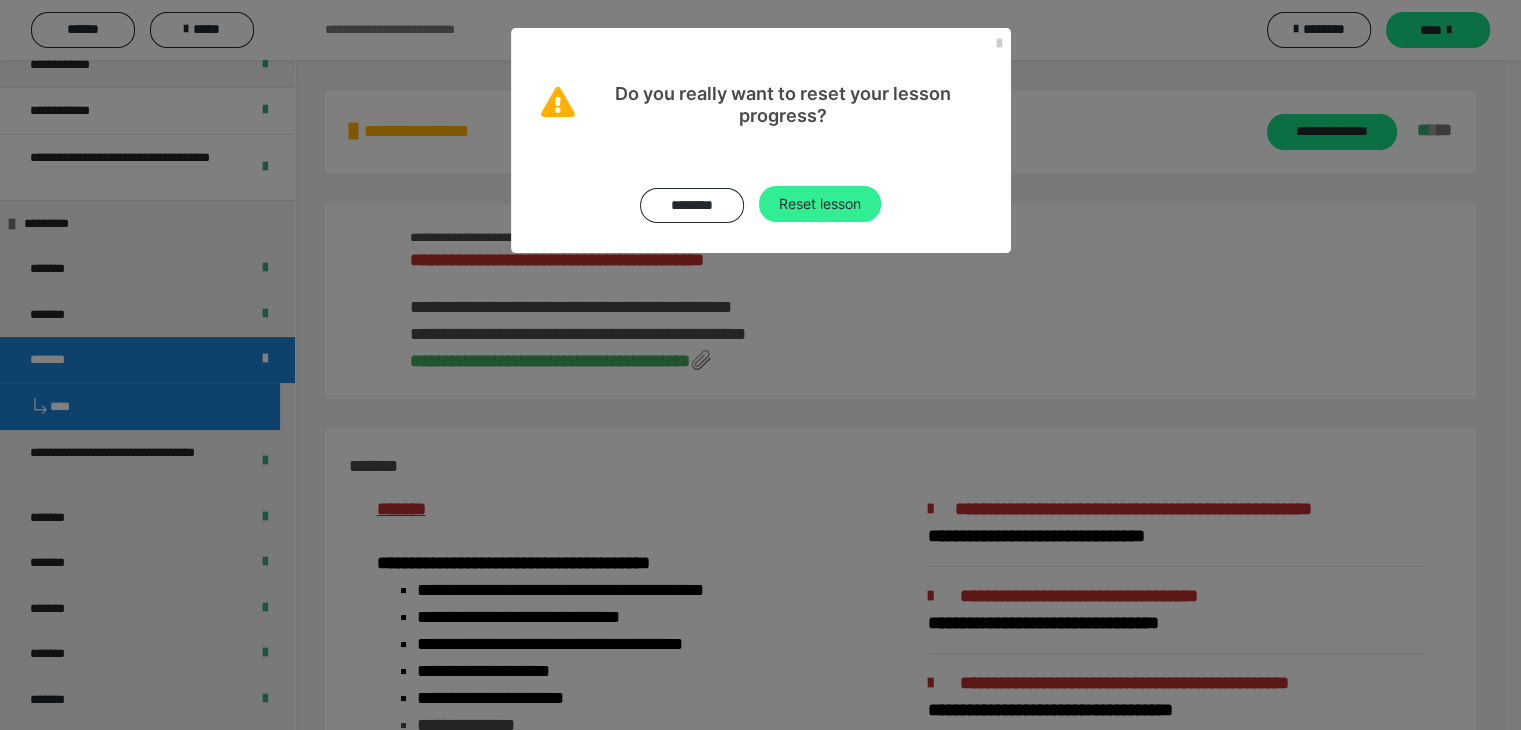 click on "Reset lesson" at bounding box center [820, 204] 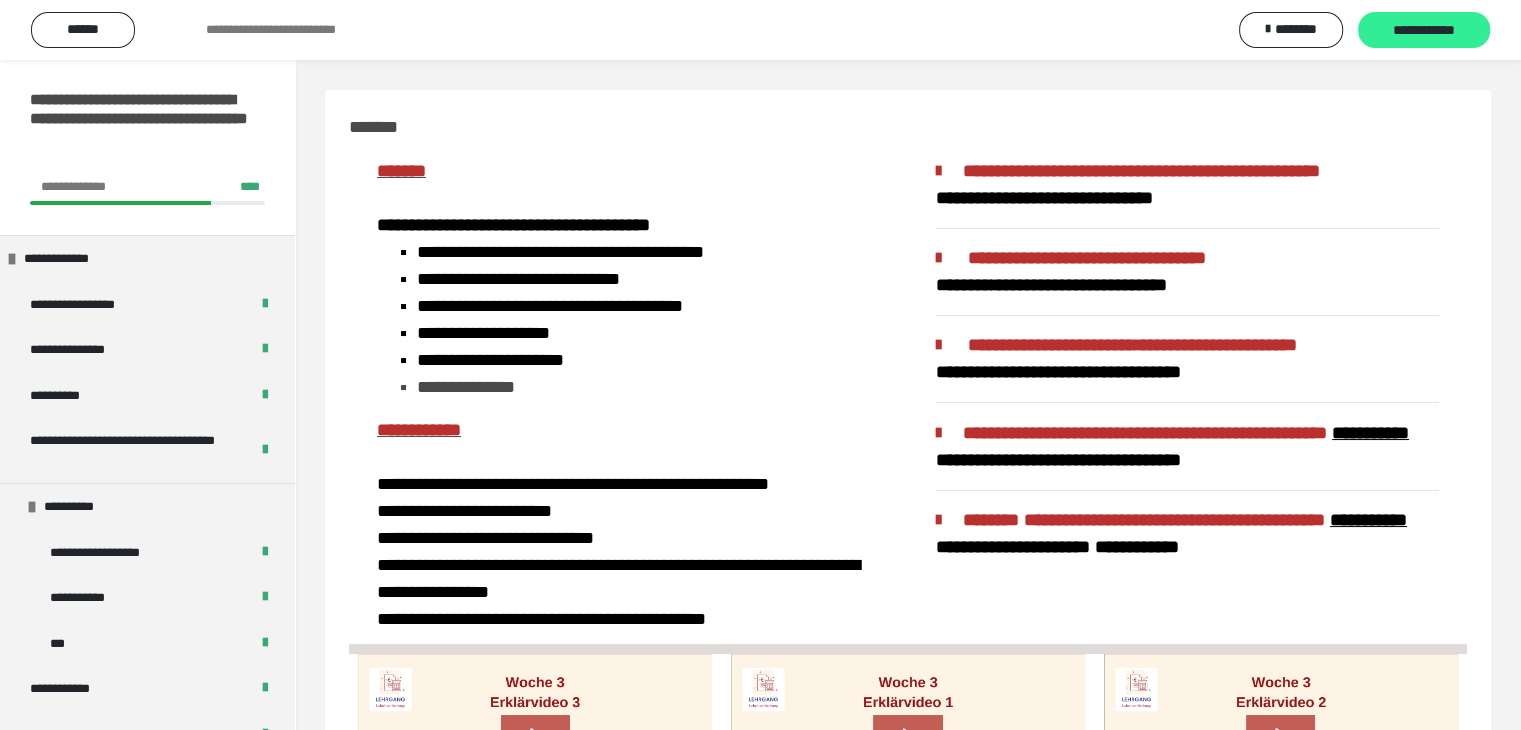 click on "**********" at bounding box center (1424, 31) 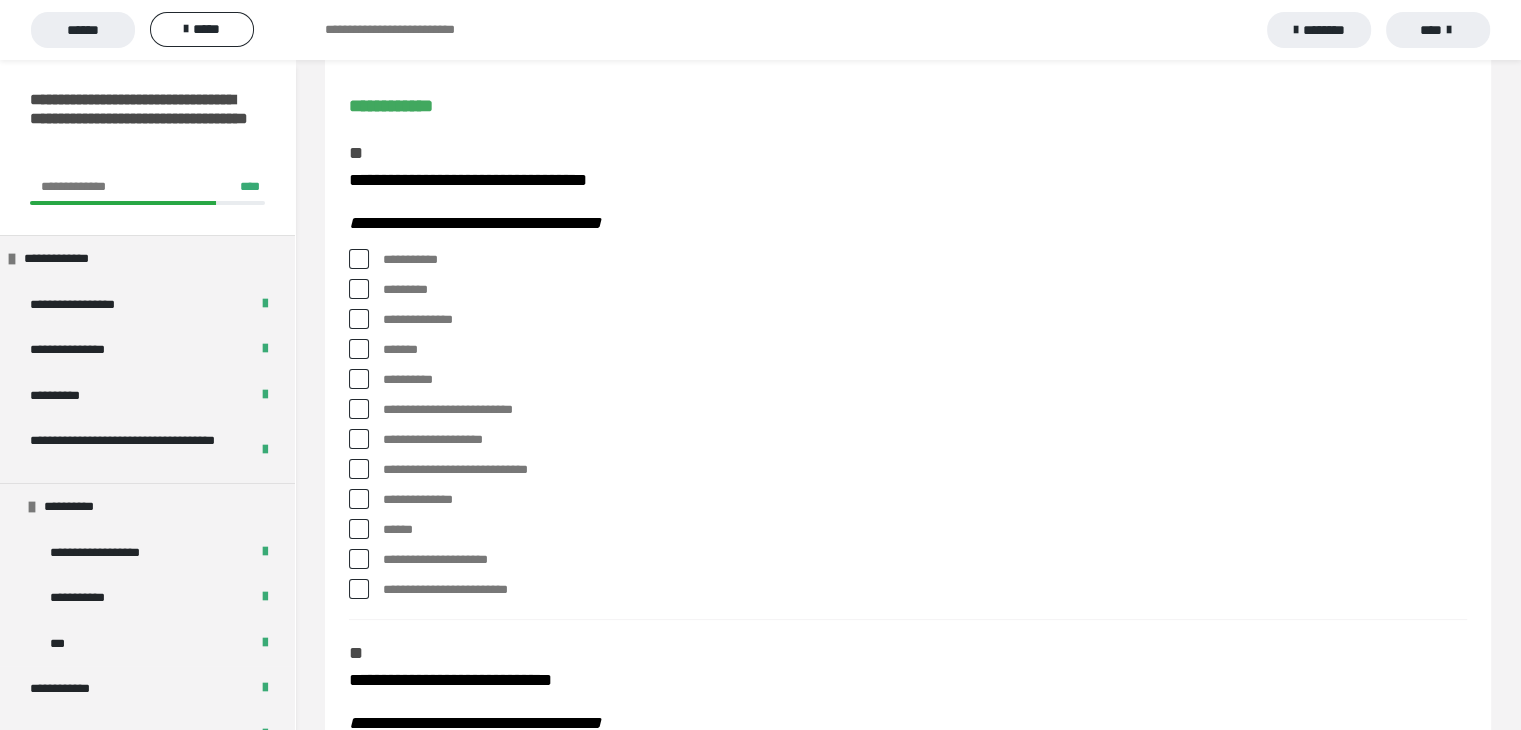 scroll, scrollTop: 171, scrollLeft: 0, axis: vertical 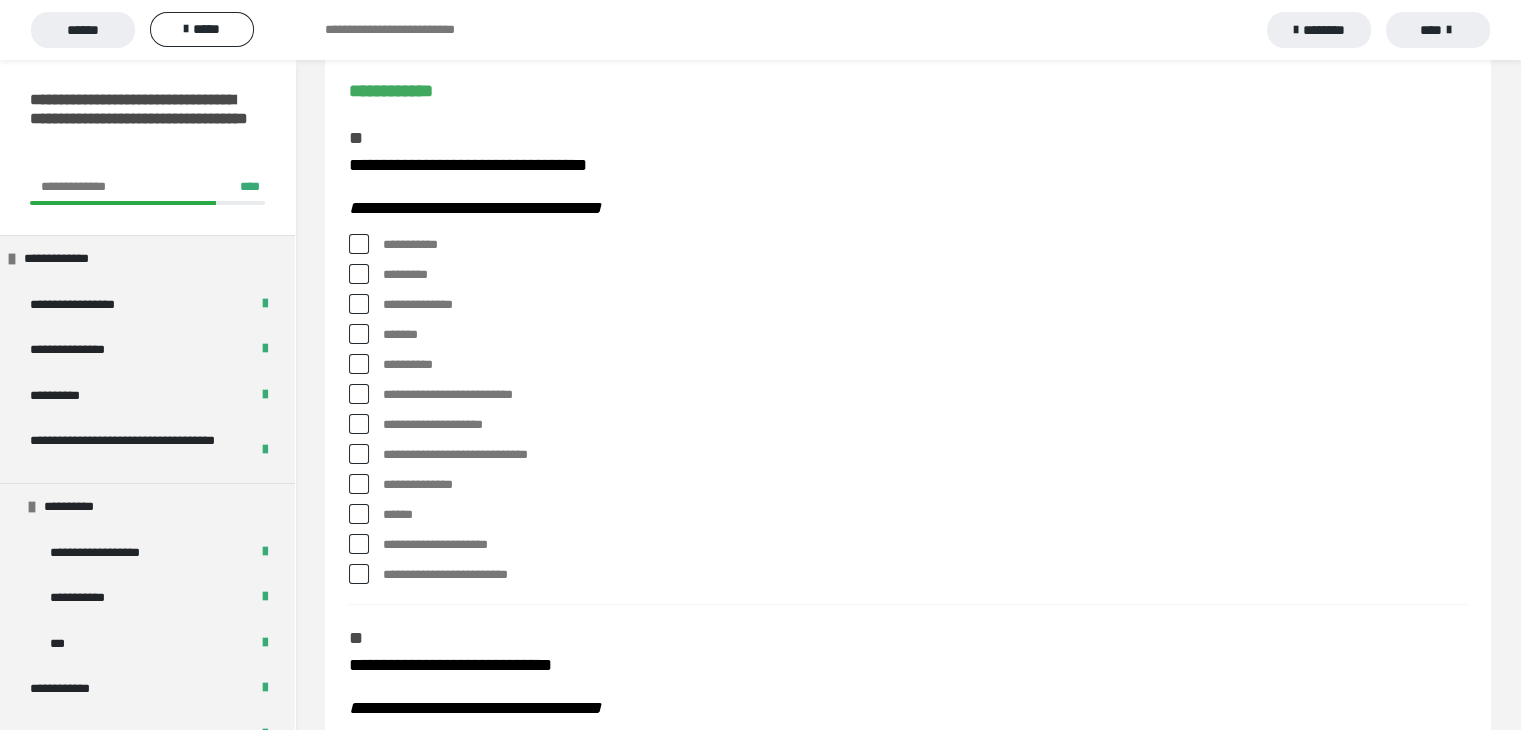 click at bounding box center (359, 514) 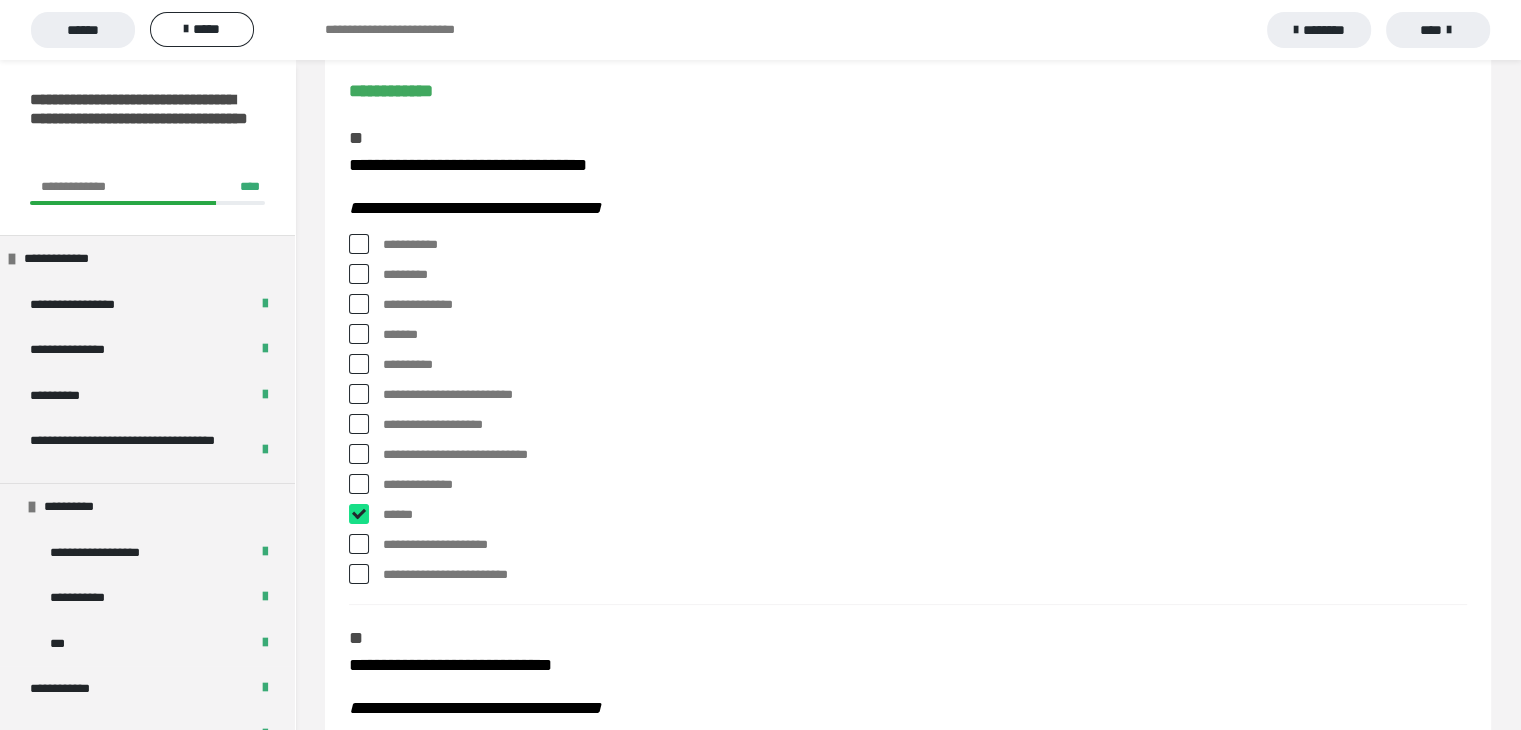 checkbox on "****" 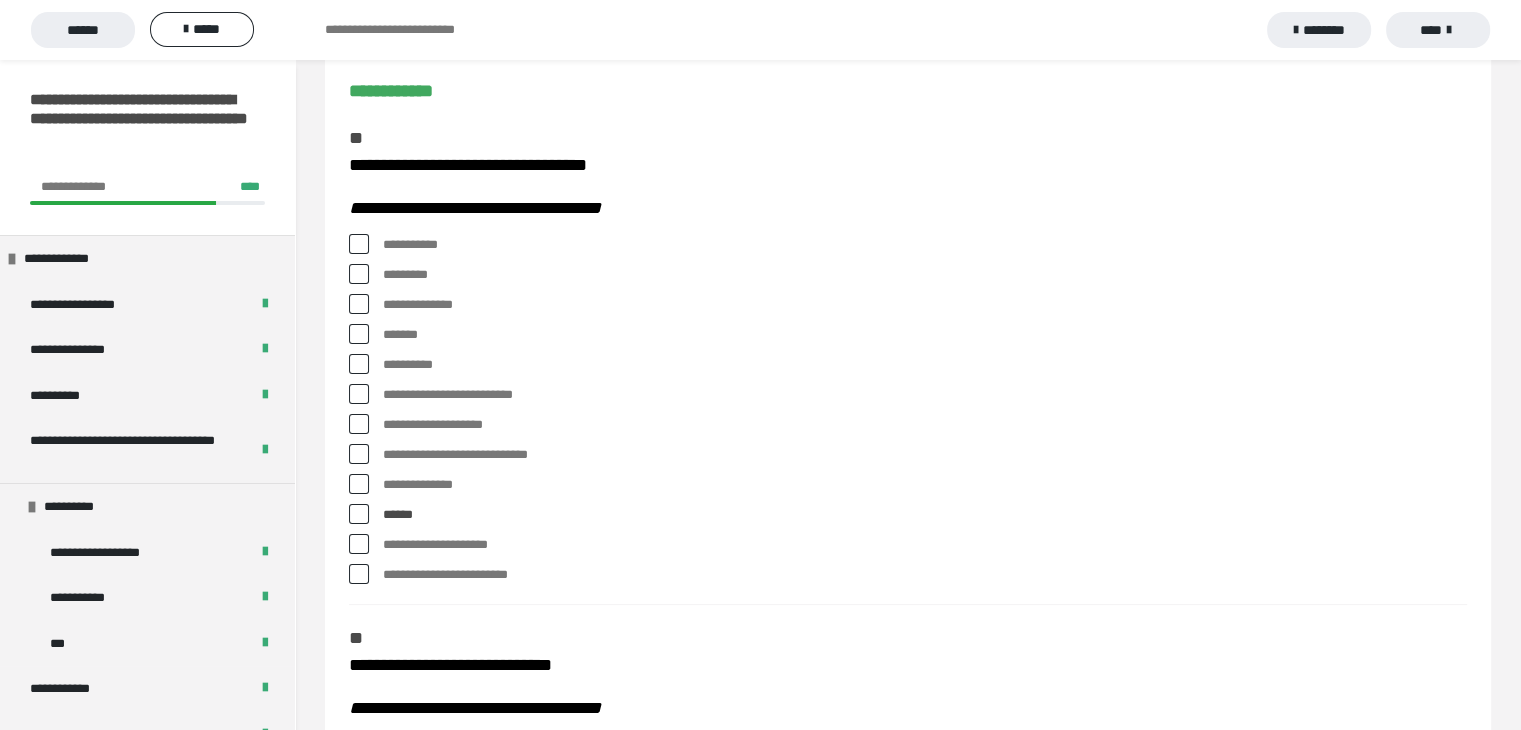 click at bounding box center (359, 484) 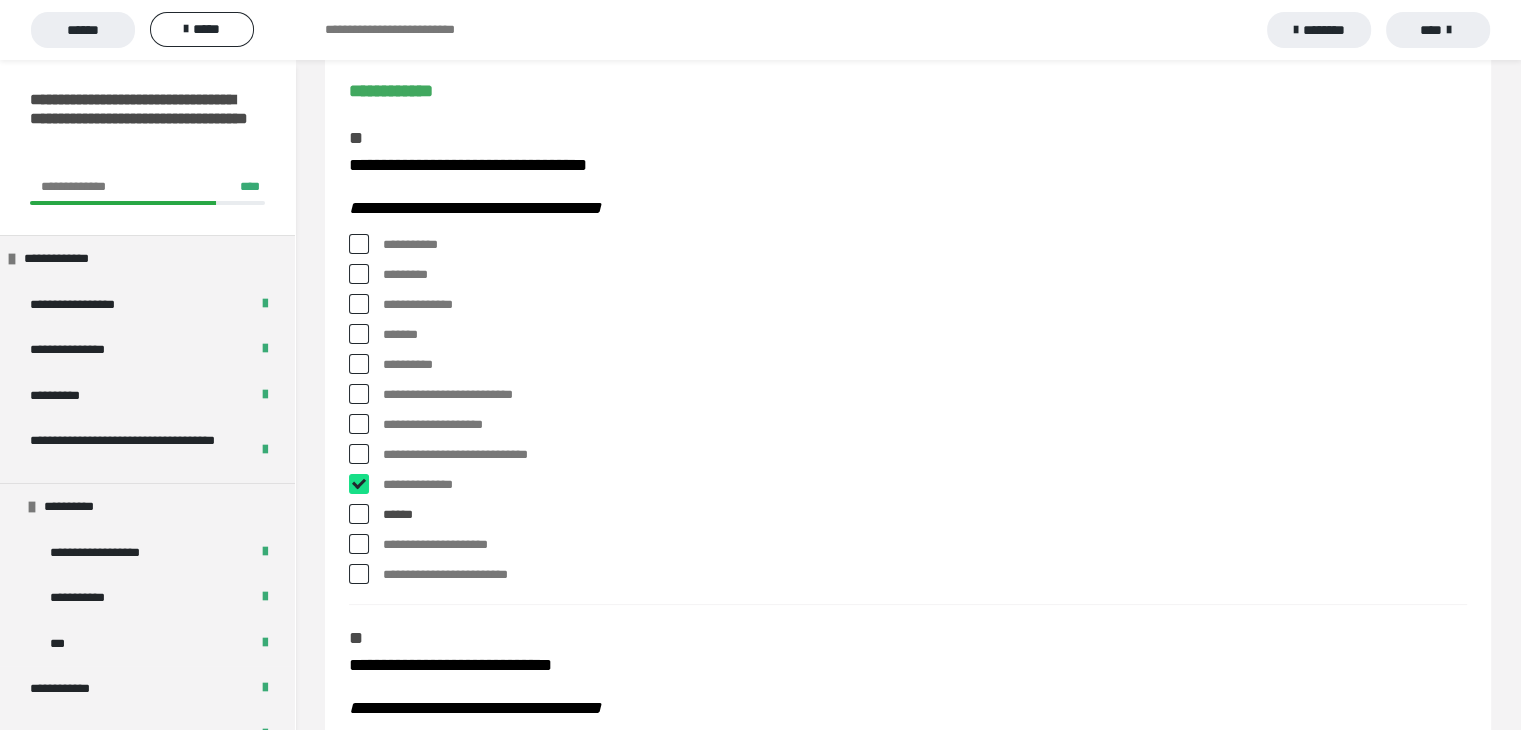 checkbox on "****" 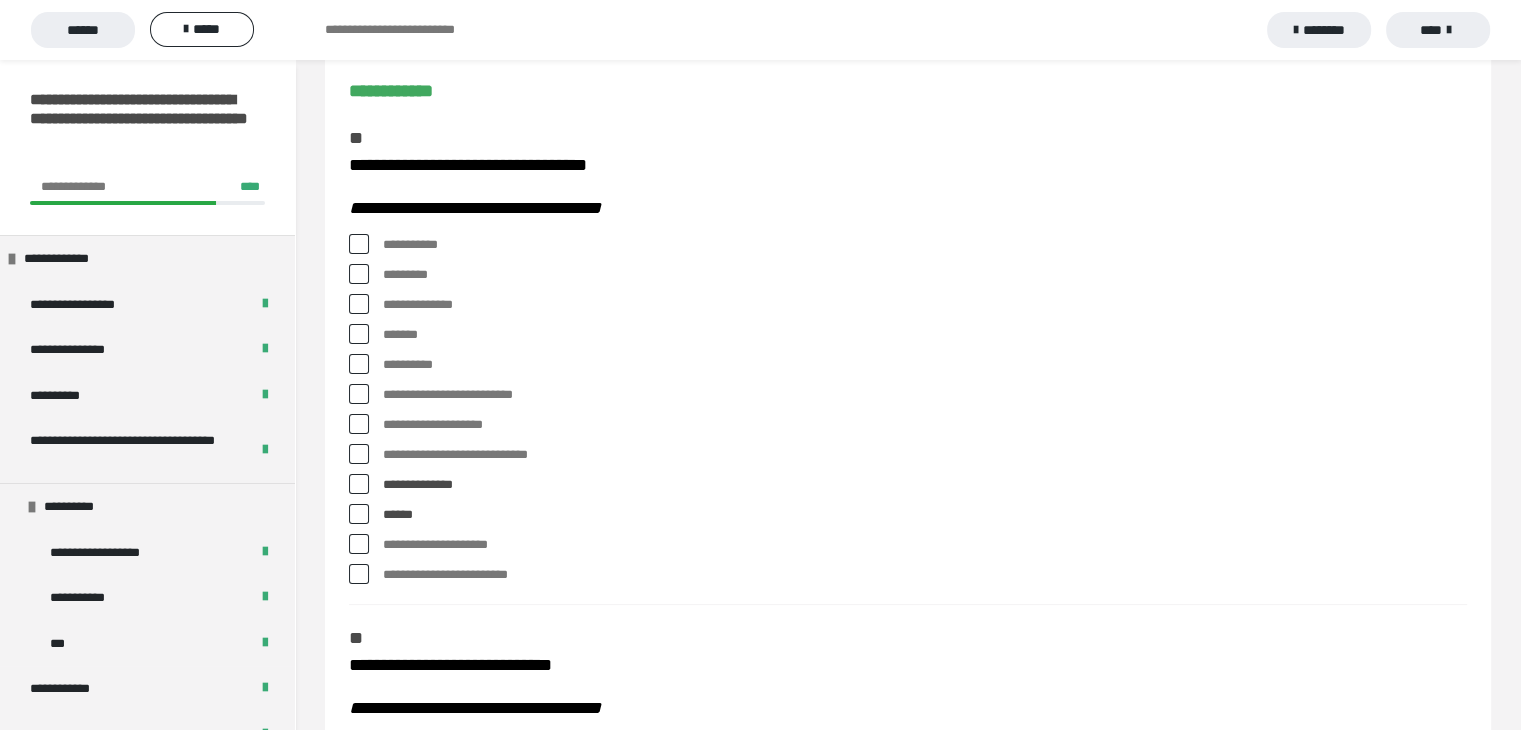 click at bounding box center (359, 364) 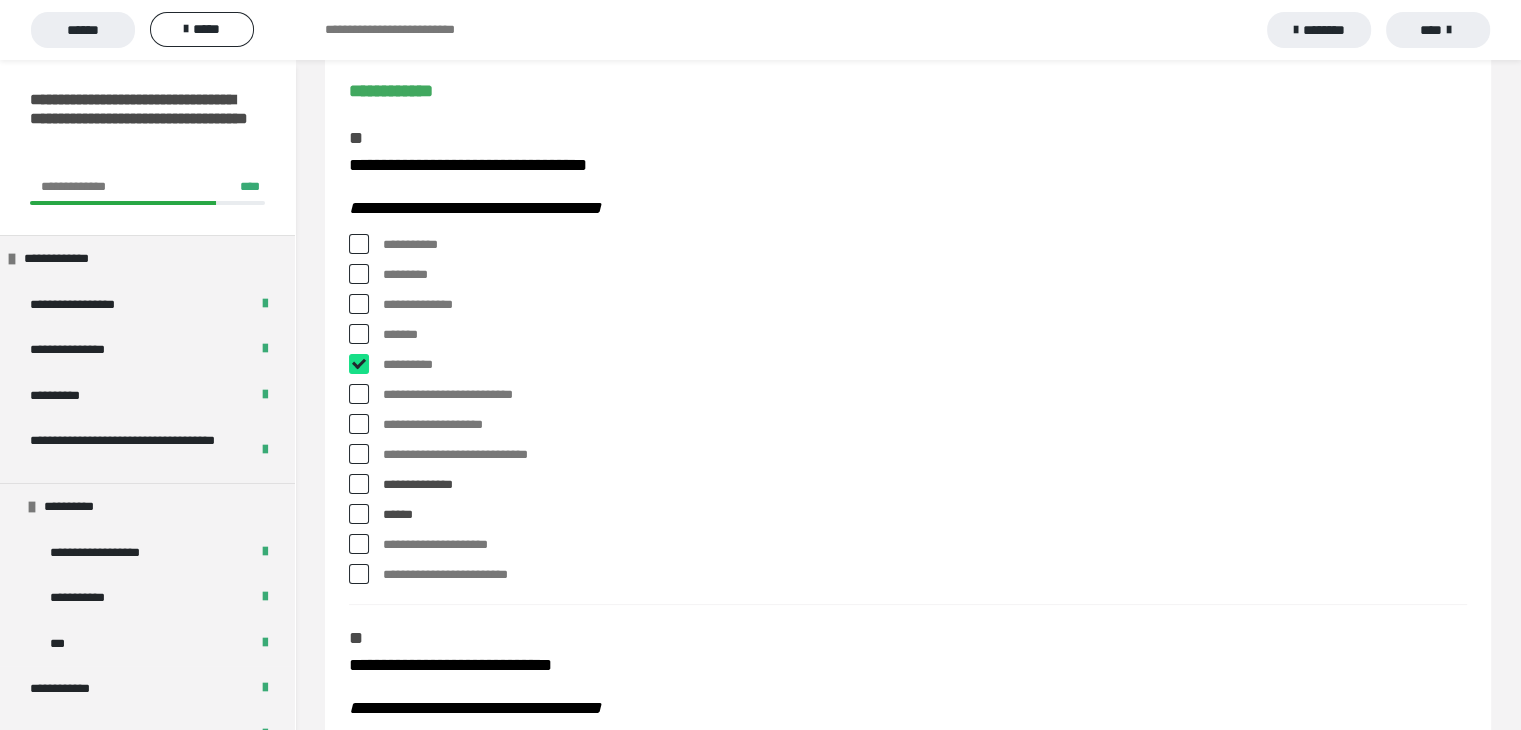 checkbox on "****" 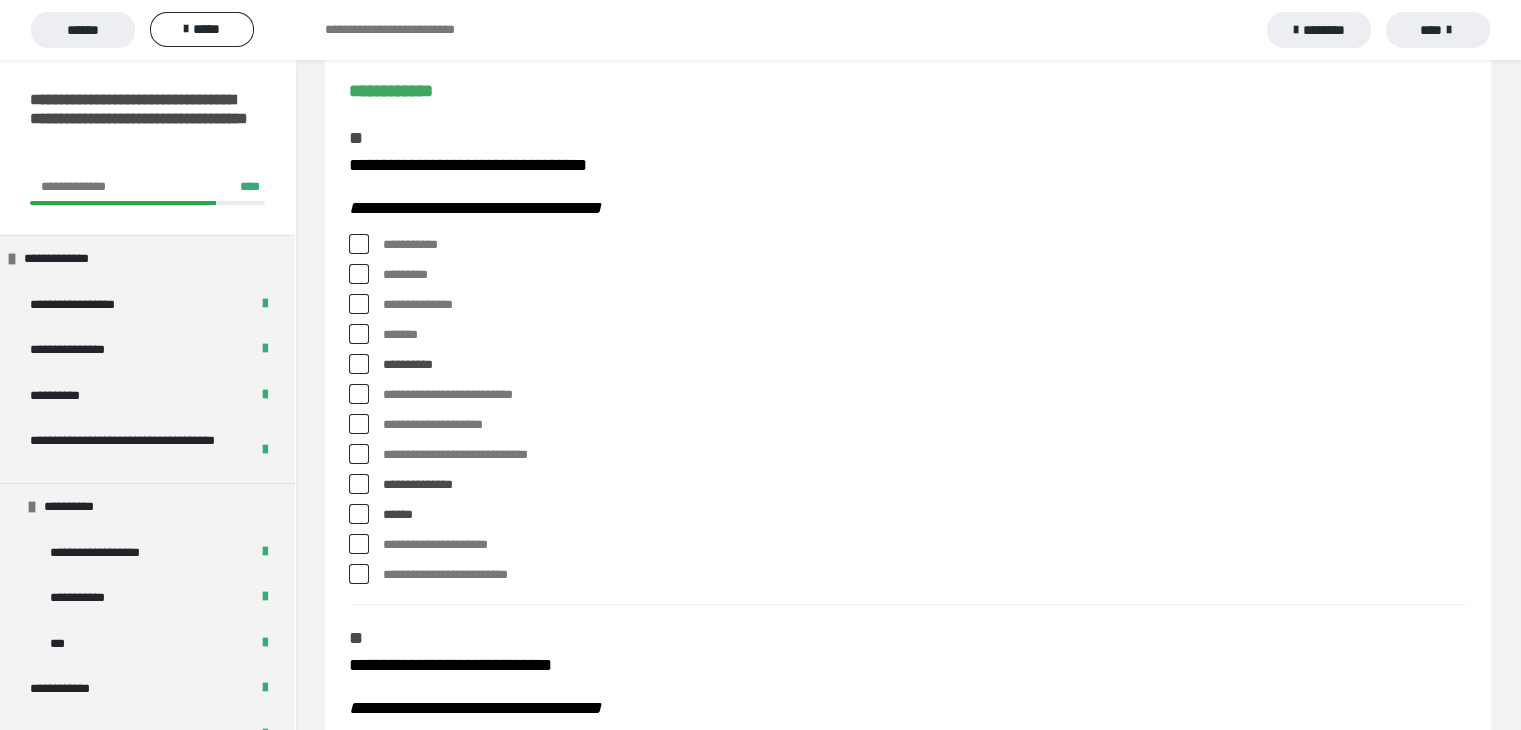click at bounding box center [359, 274] 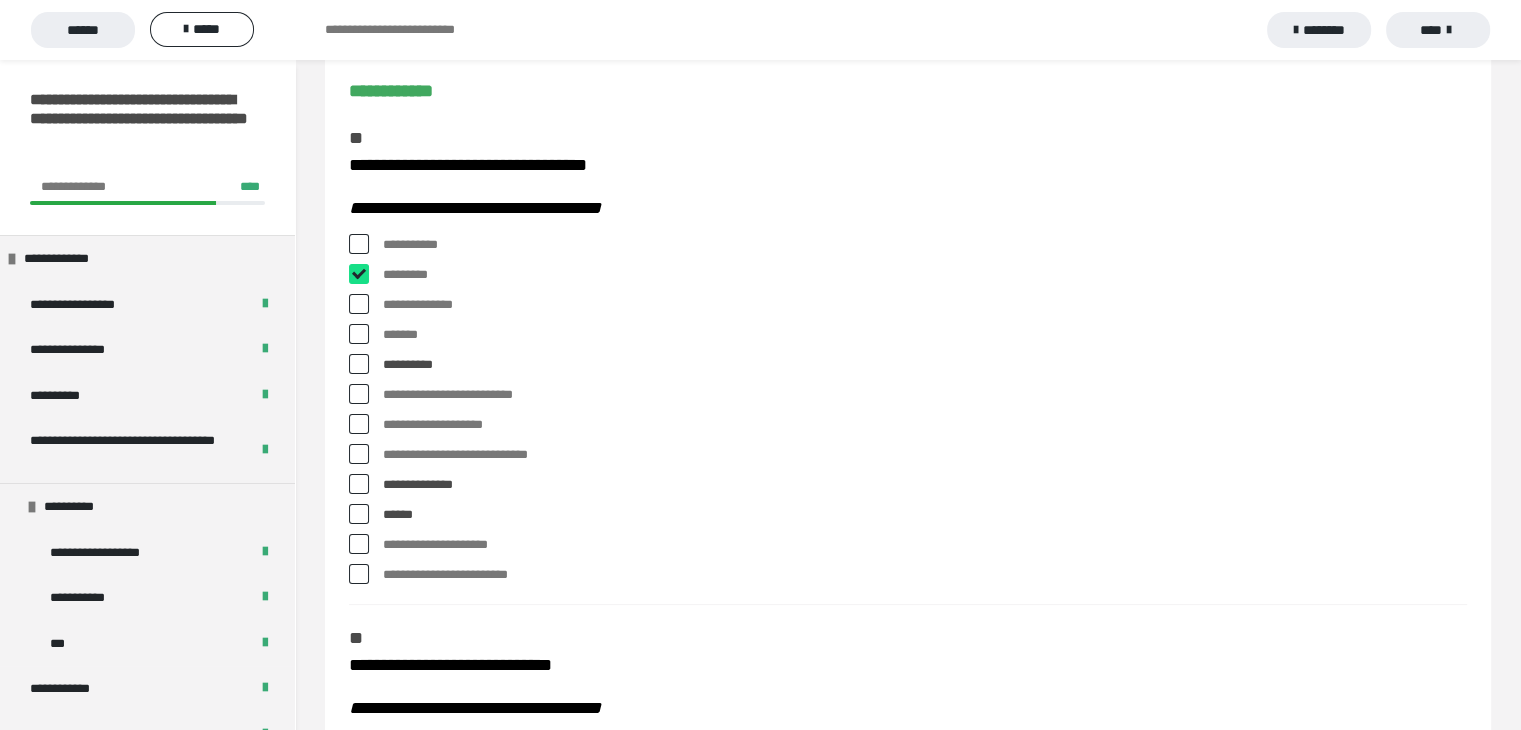 checkbox on "****" 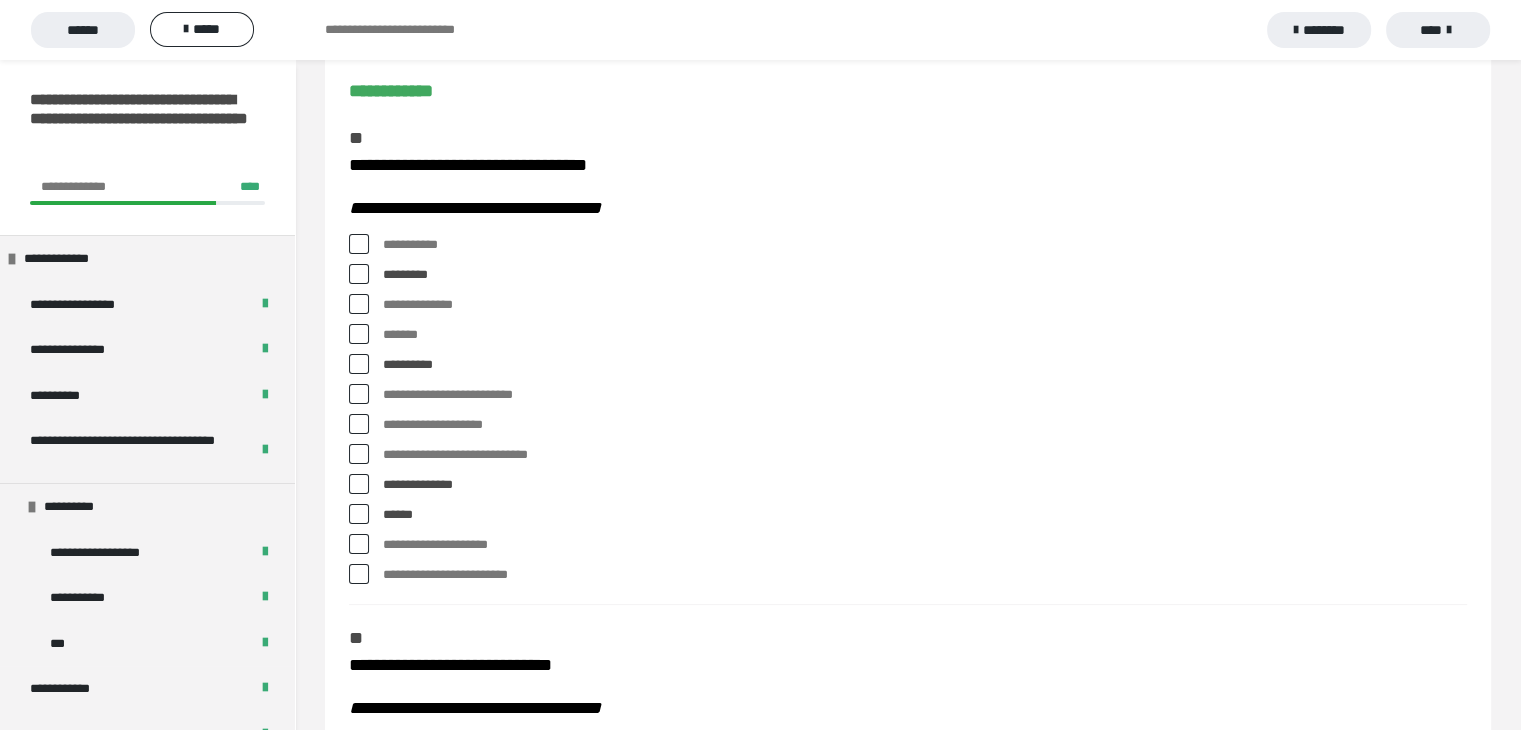 click at bounding box center (359, 544) 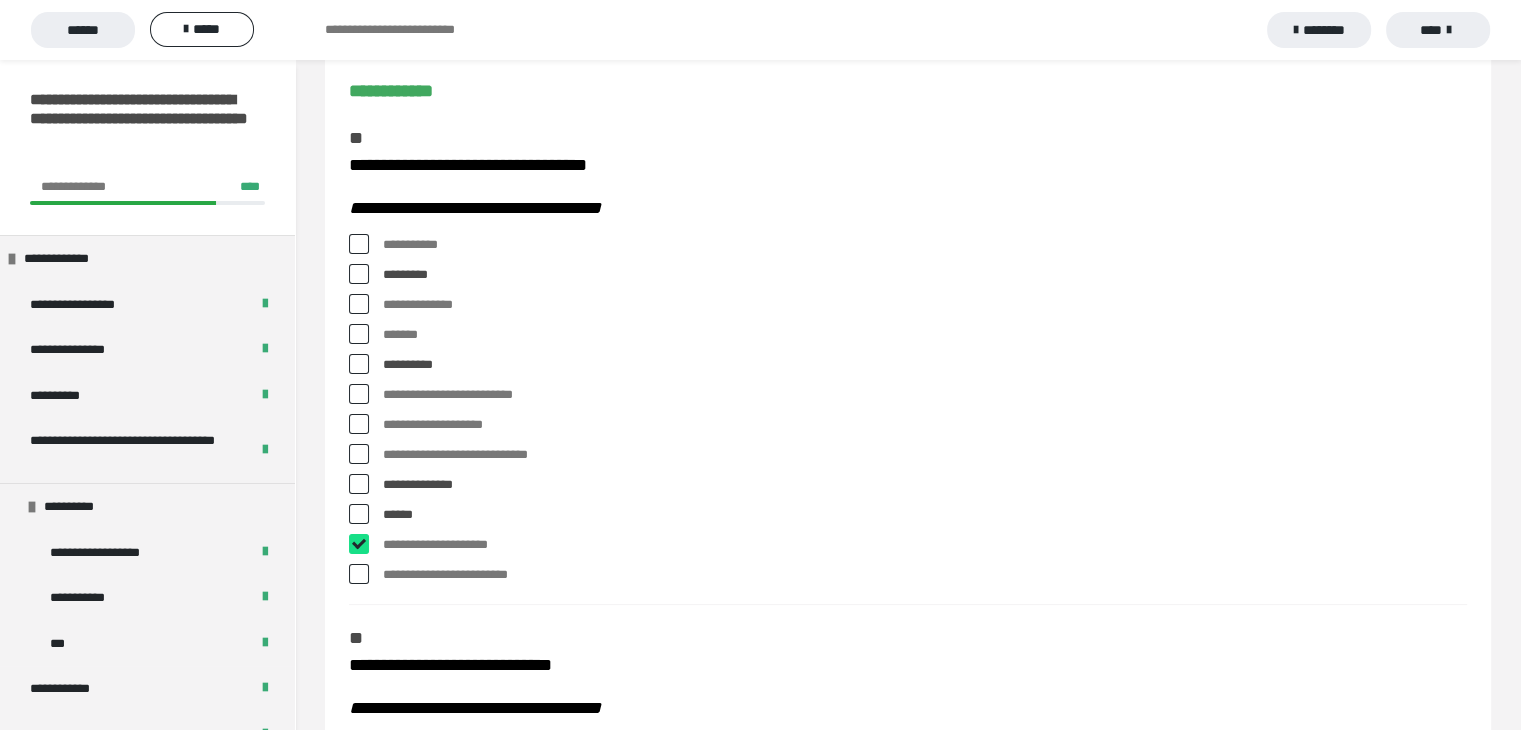 checkbox on "****" 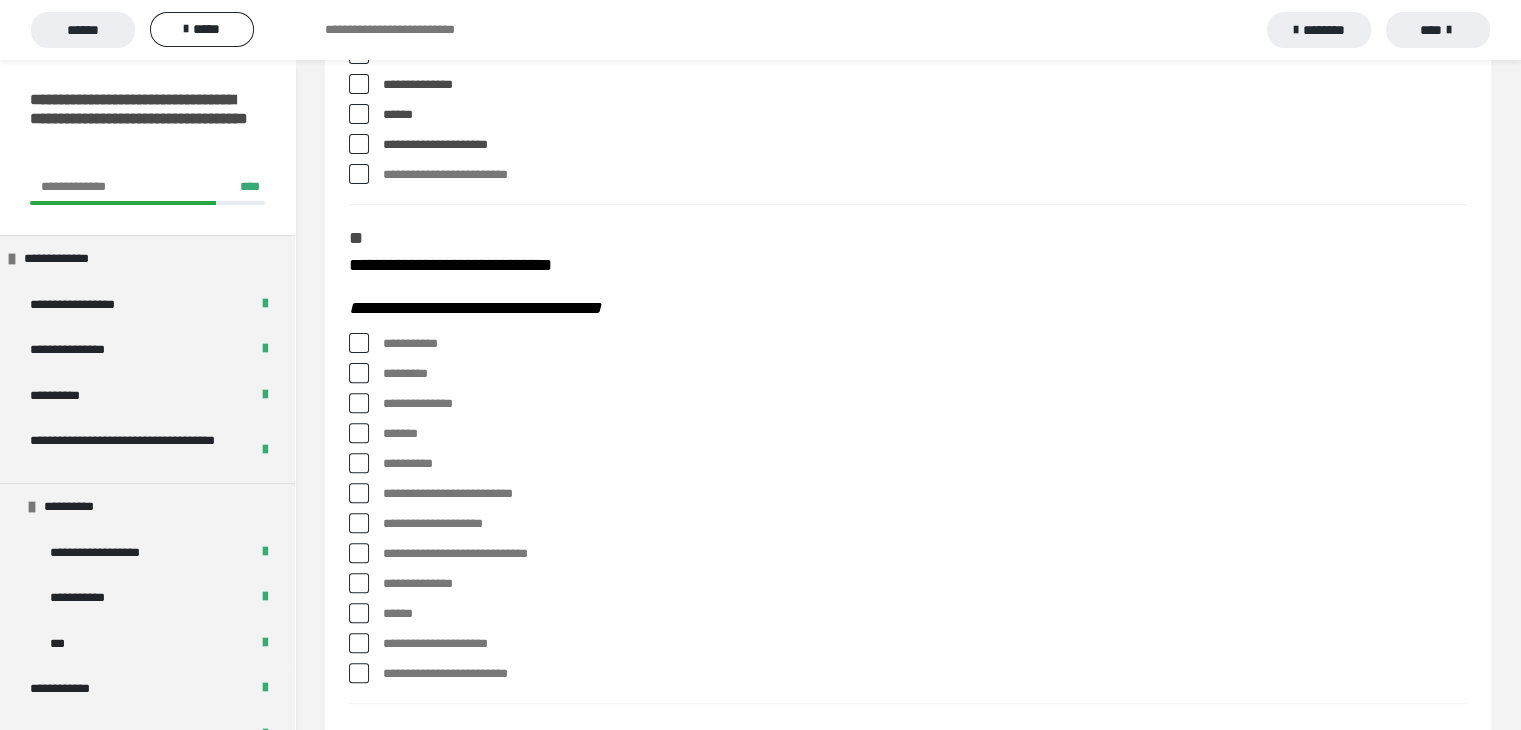 scroll, scrollTop: 590, scrollLeft: 0, axis: vertical 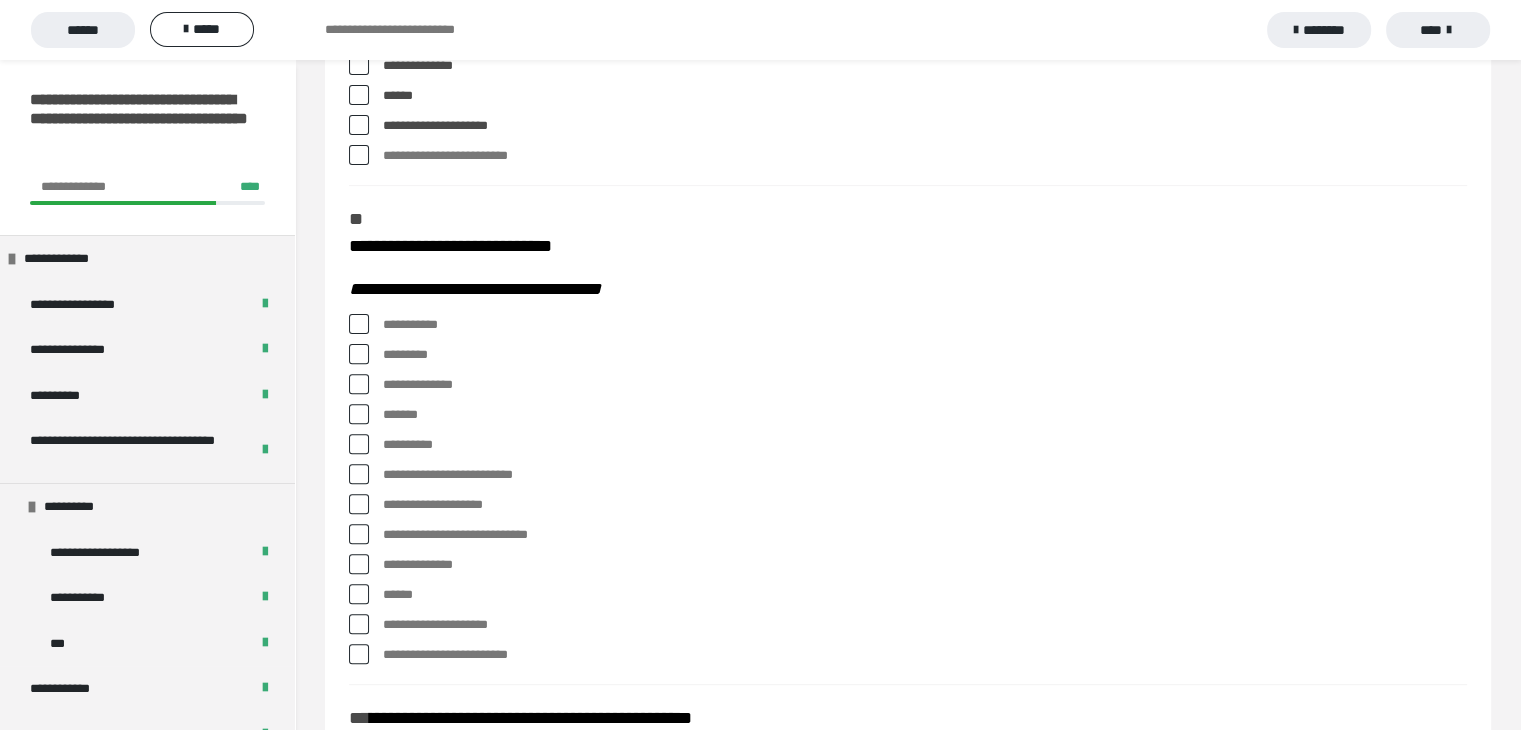 click at bounding box center (359, 324) 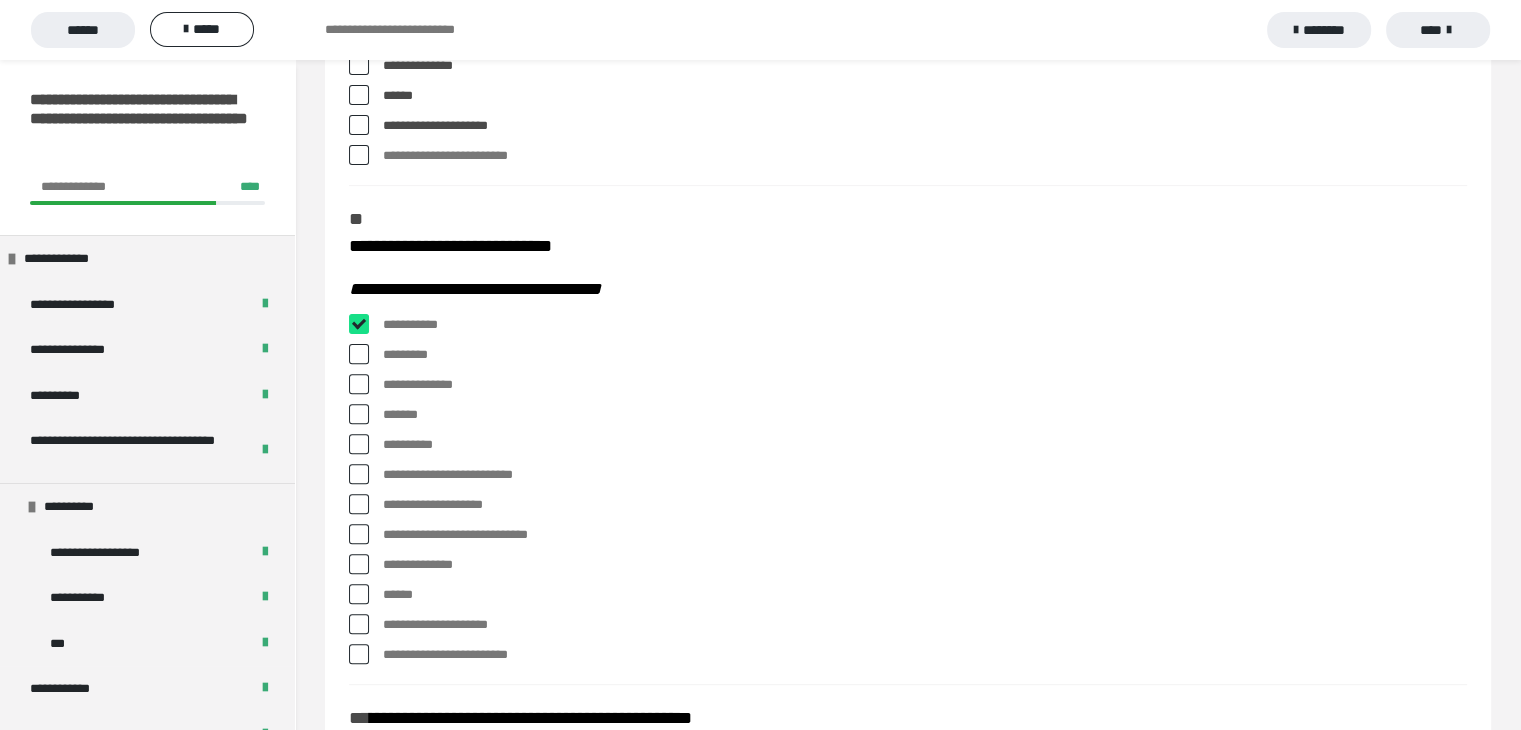 checkbox on "****" 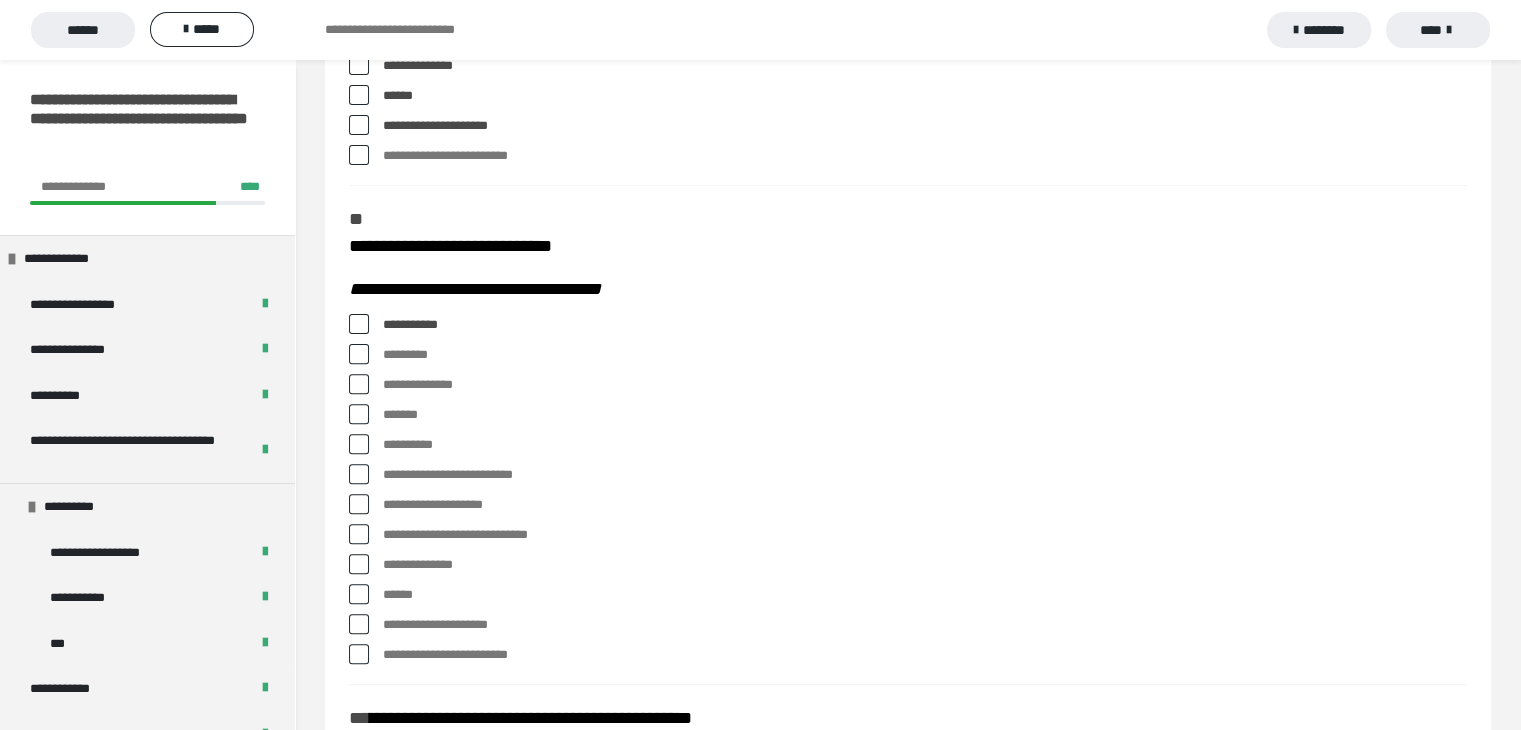 click at bounding box center [359, 384] 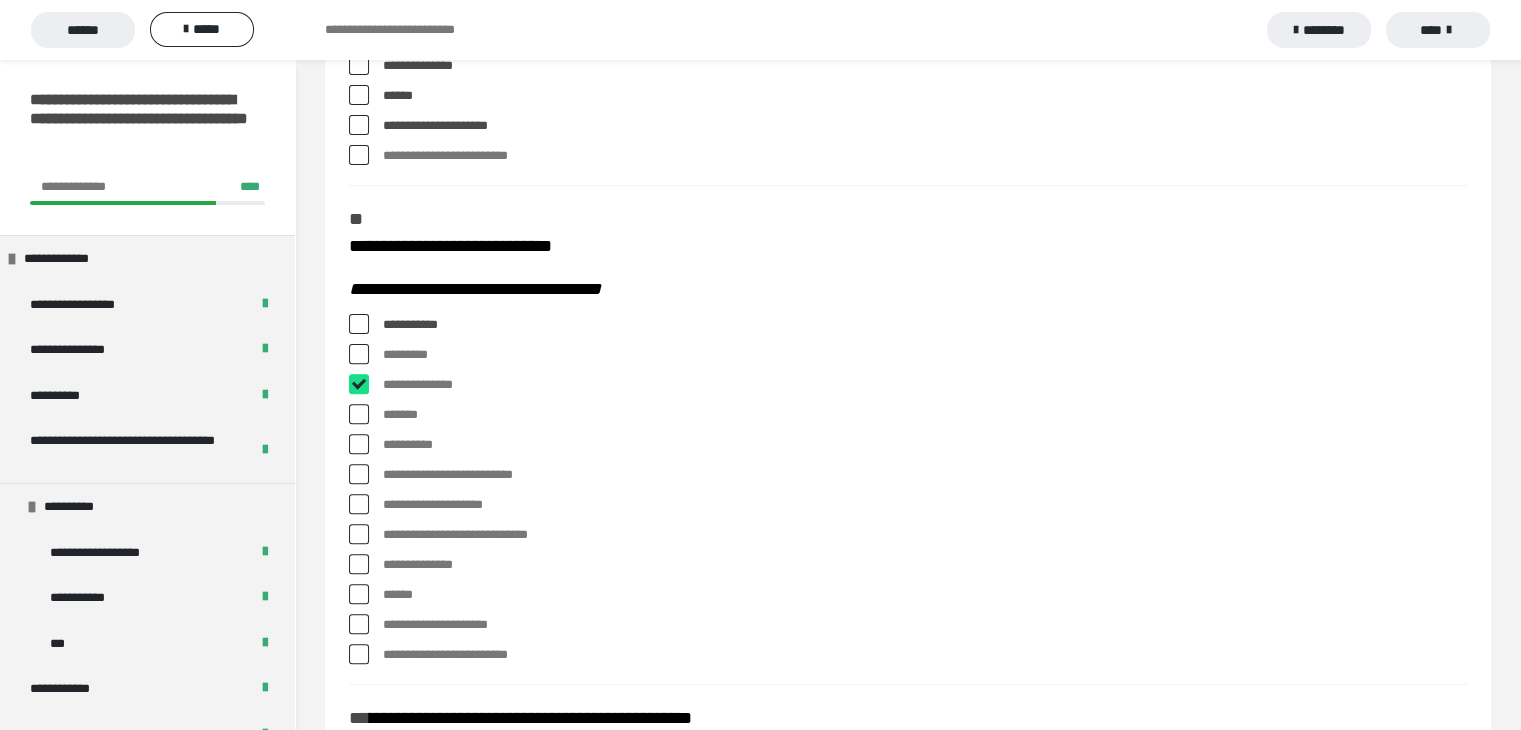 checkbox on "****" 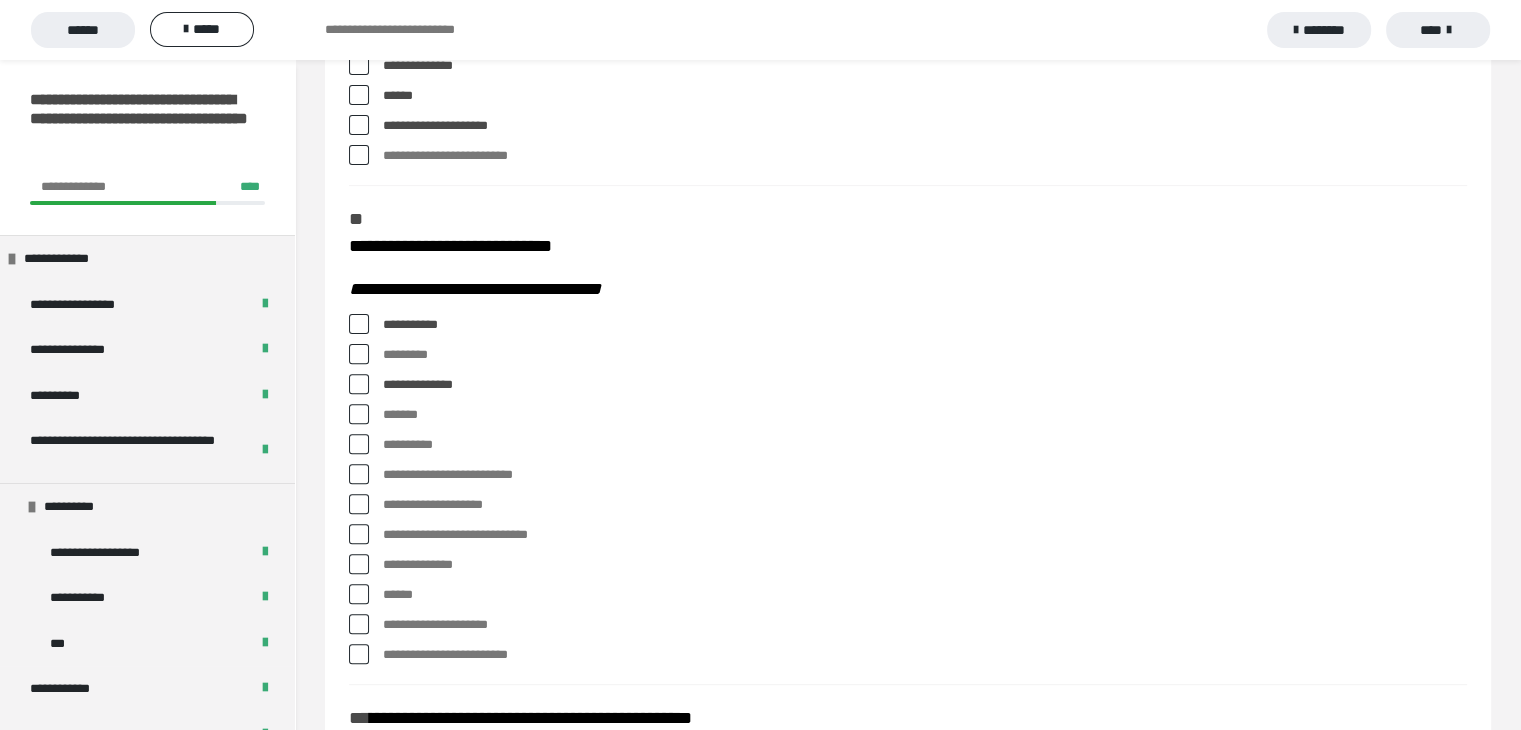 click at bounding box center [359, 414] 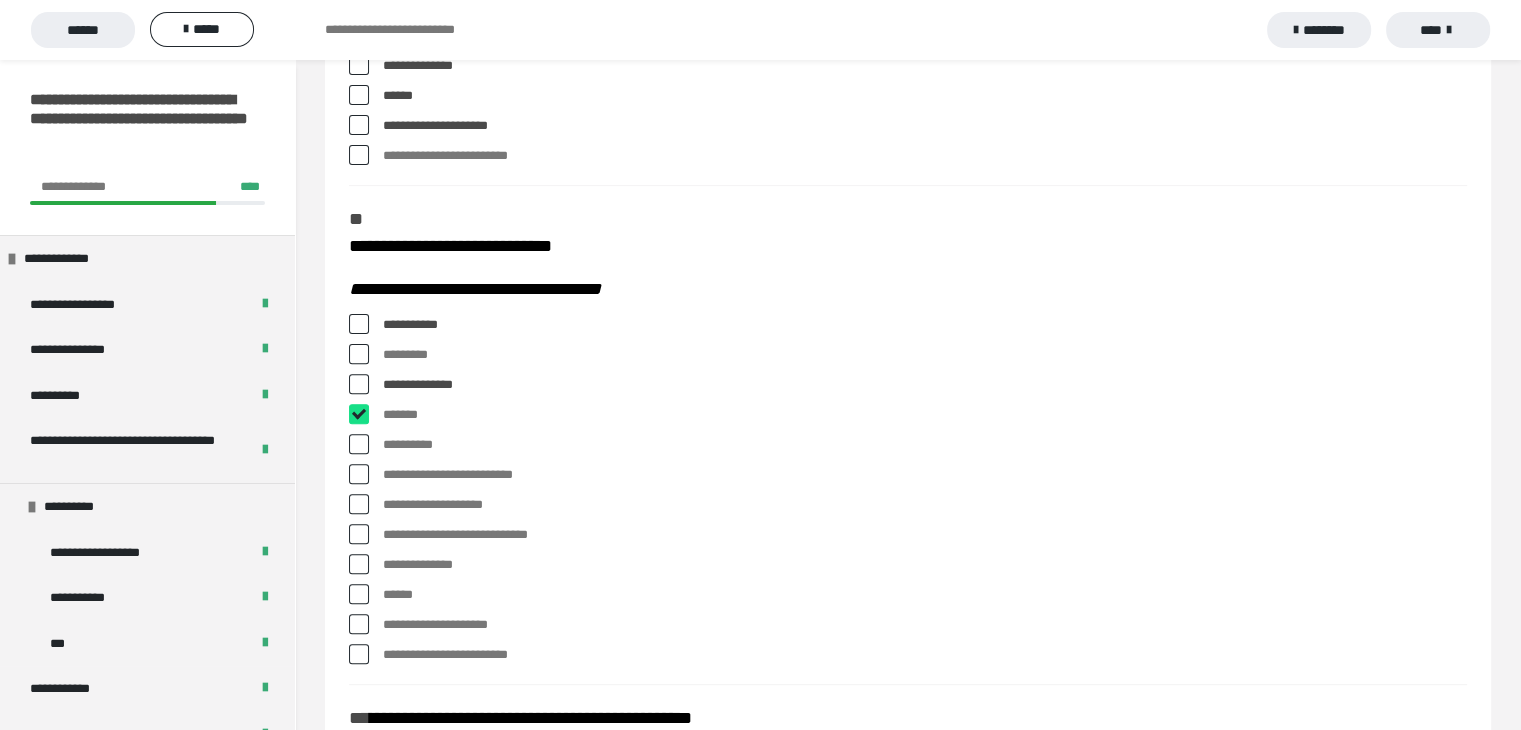 checkbox on "****" 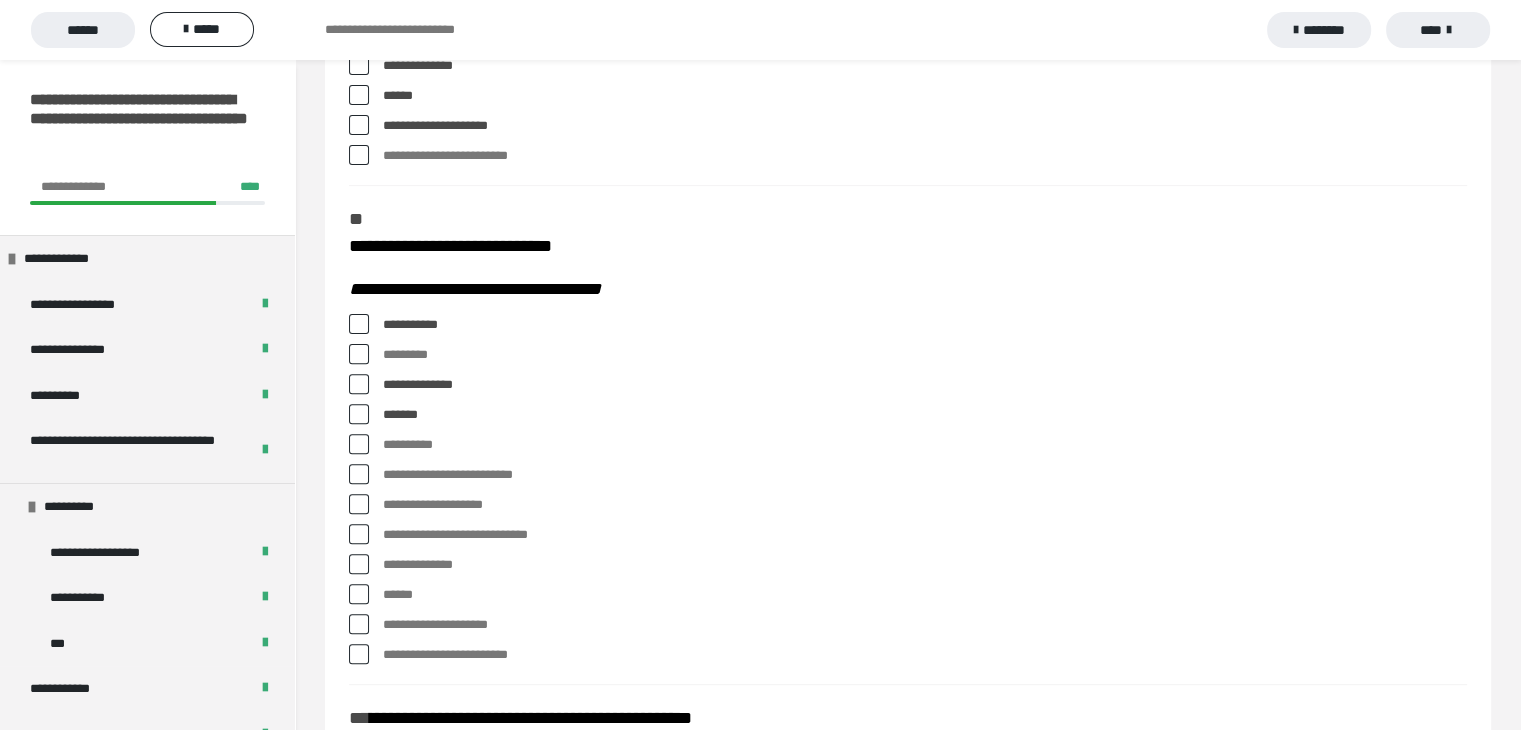 click at bounding box center (359, 474) 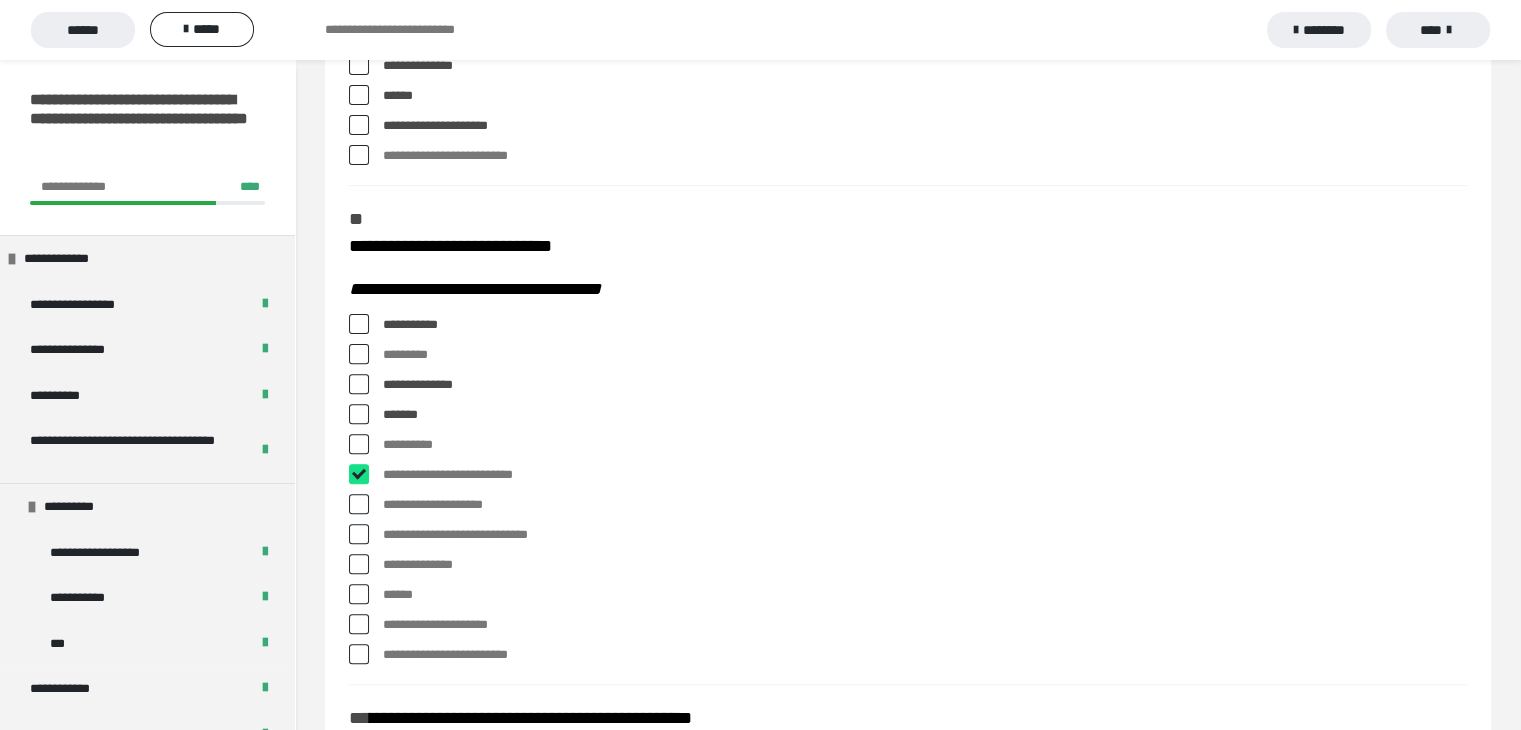checkbox on "****" 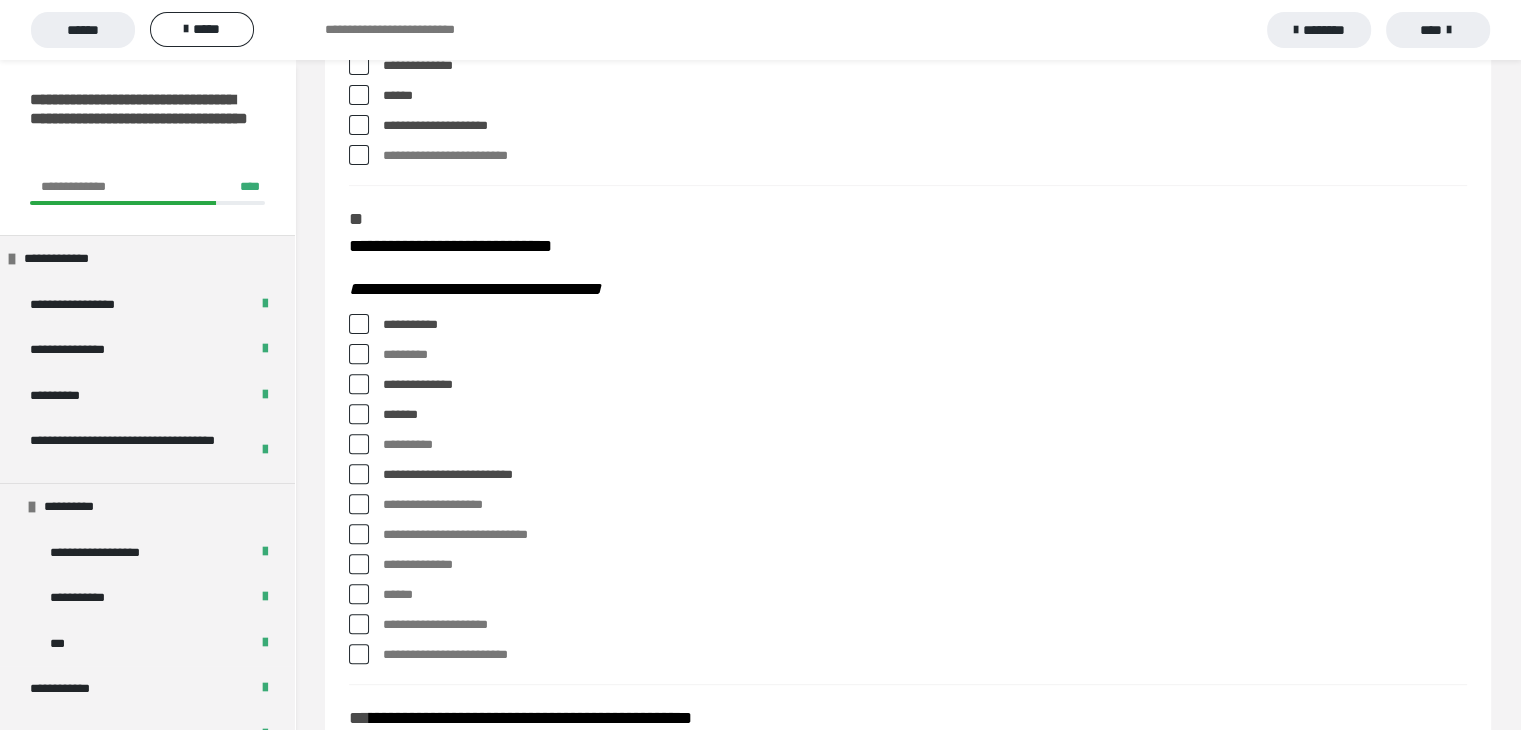 click at bounding box center [359, 504] 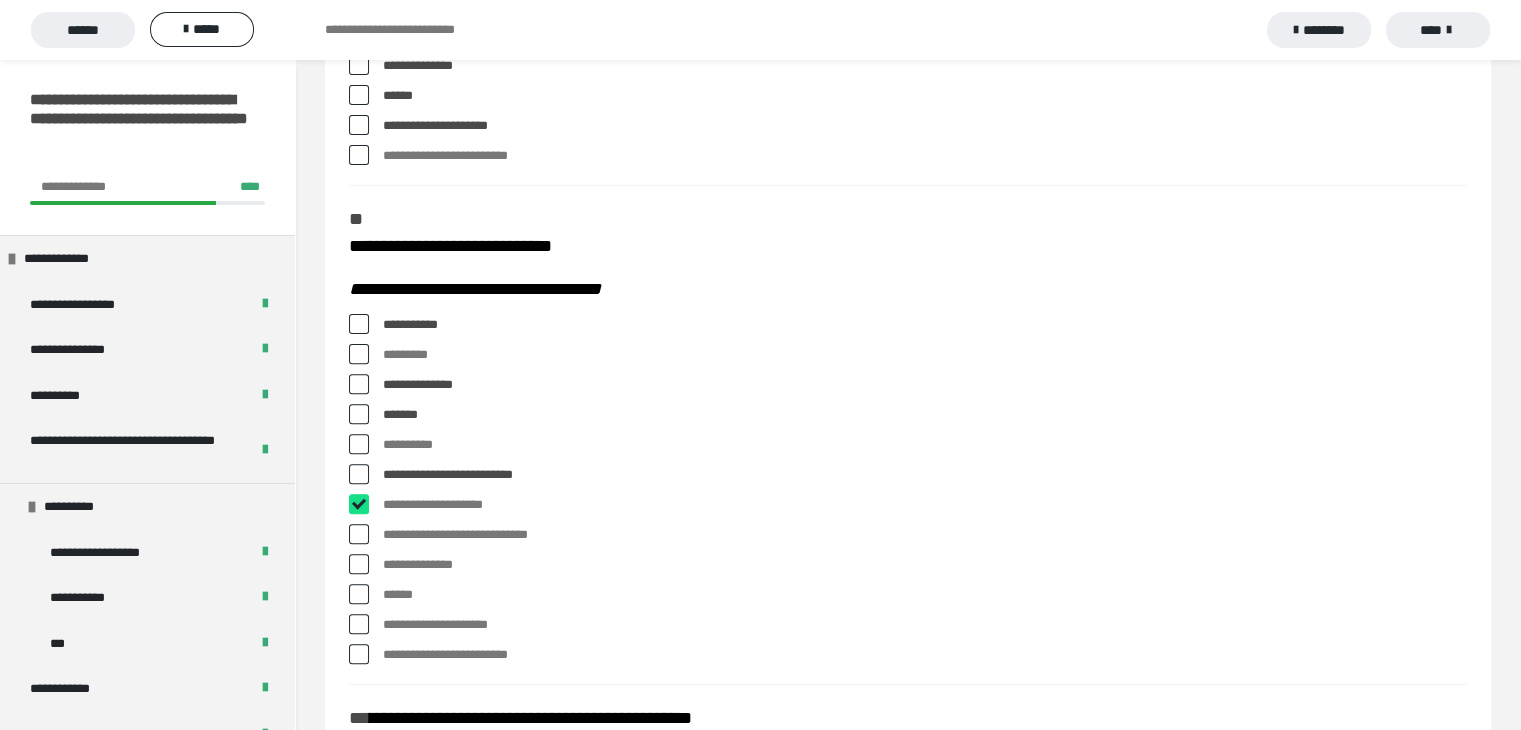checkbox on "****" 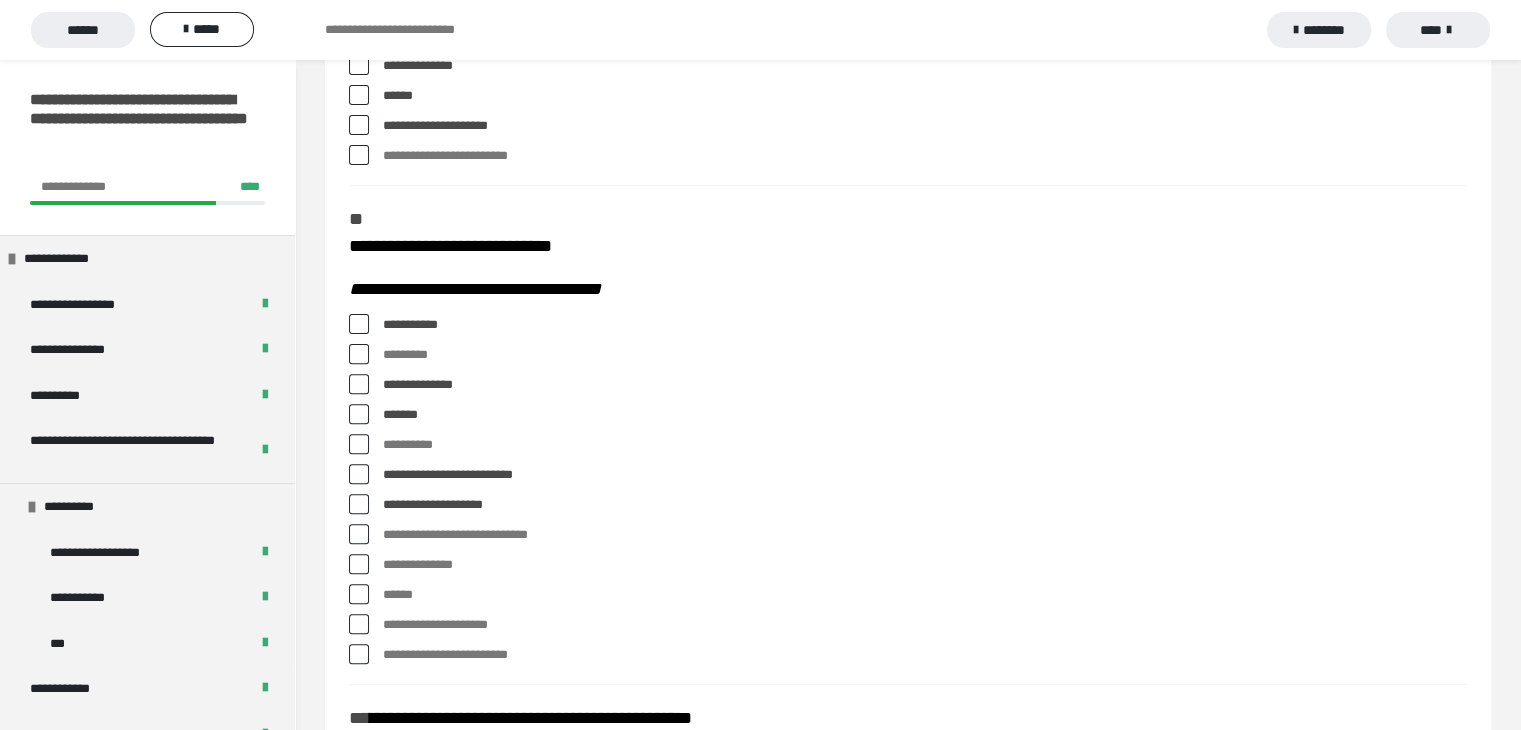 click at bounding box center [359, 534] 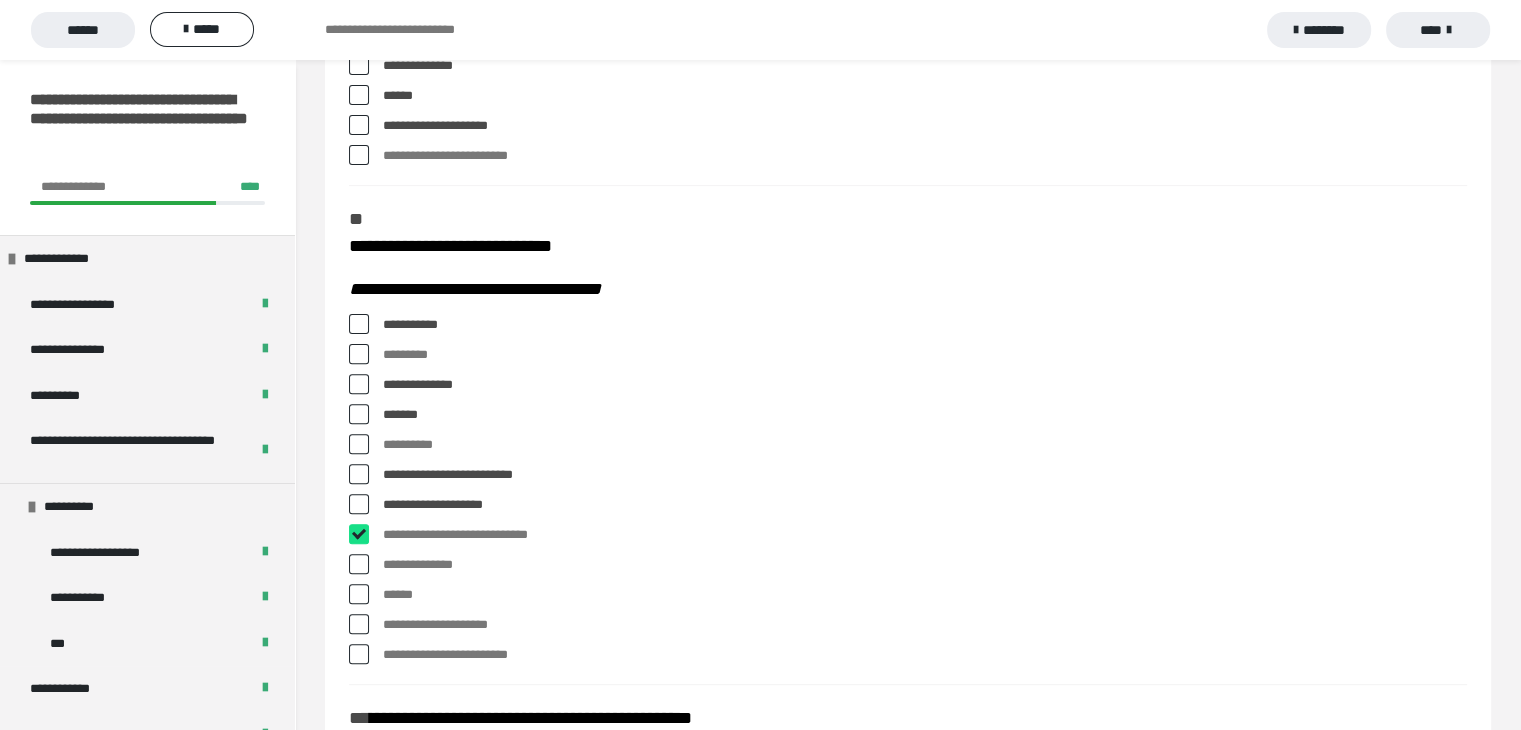 checkbox on "****" 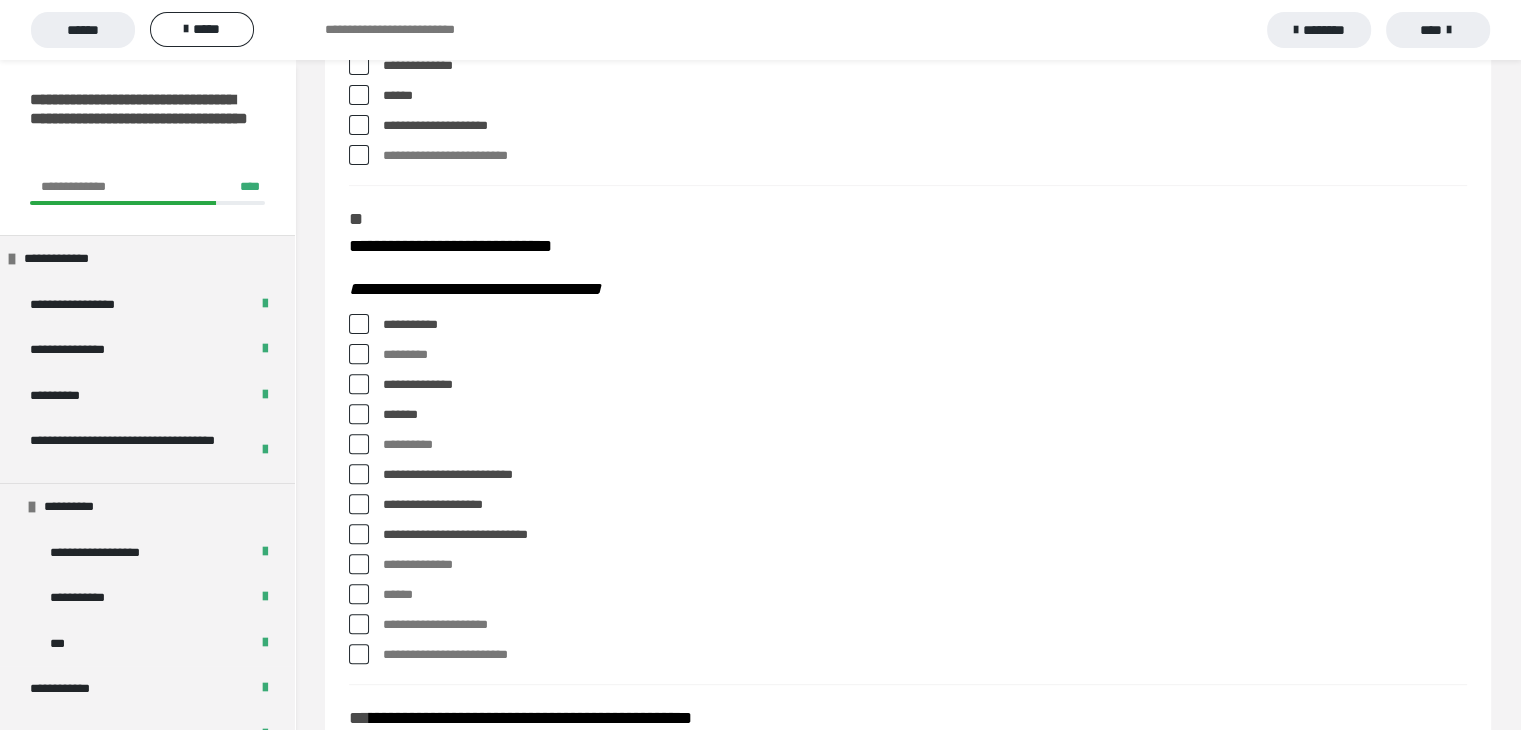 click at bounding box center [359, 654] 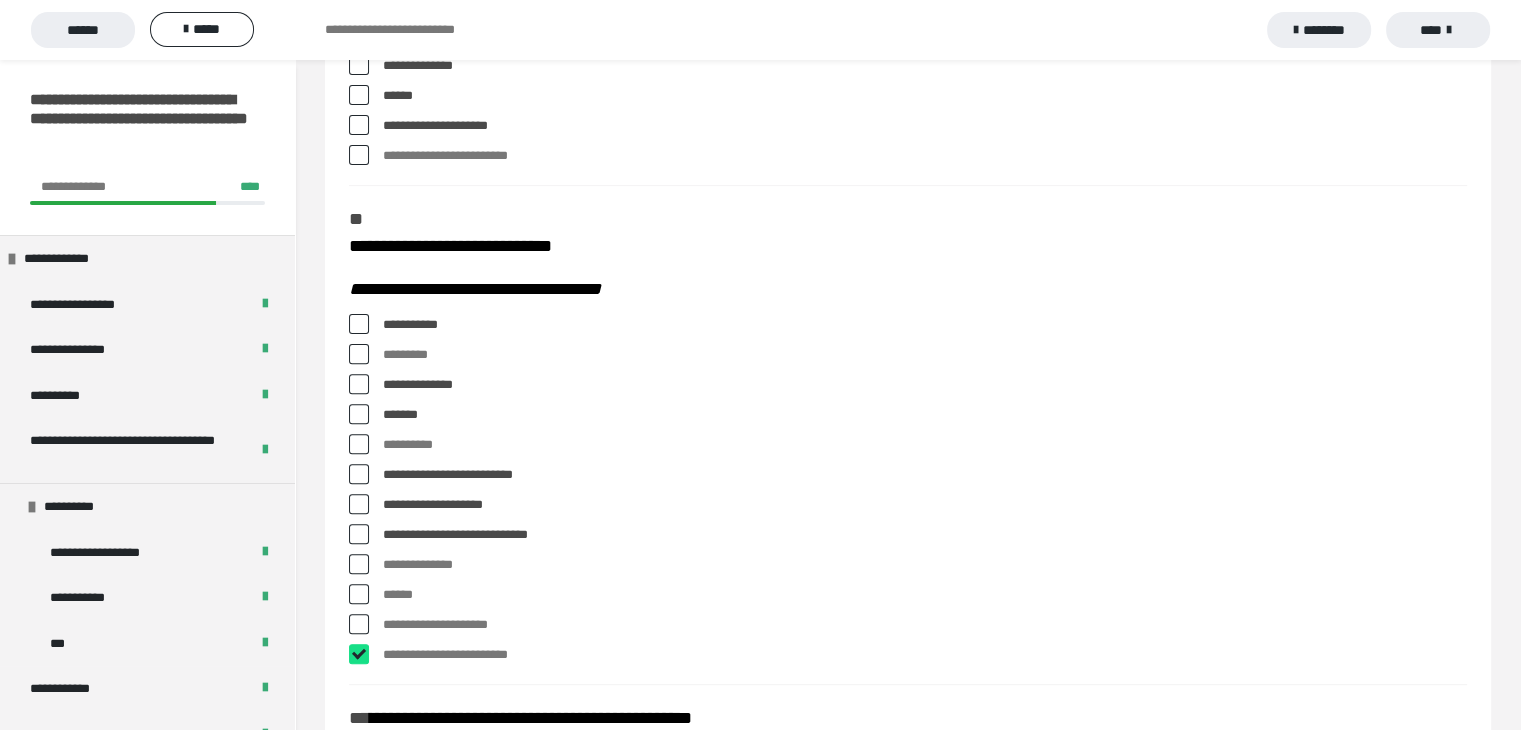 checkbox on "****" 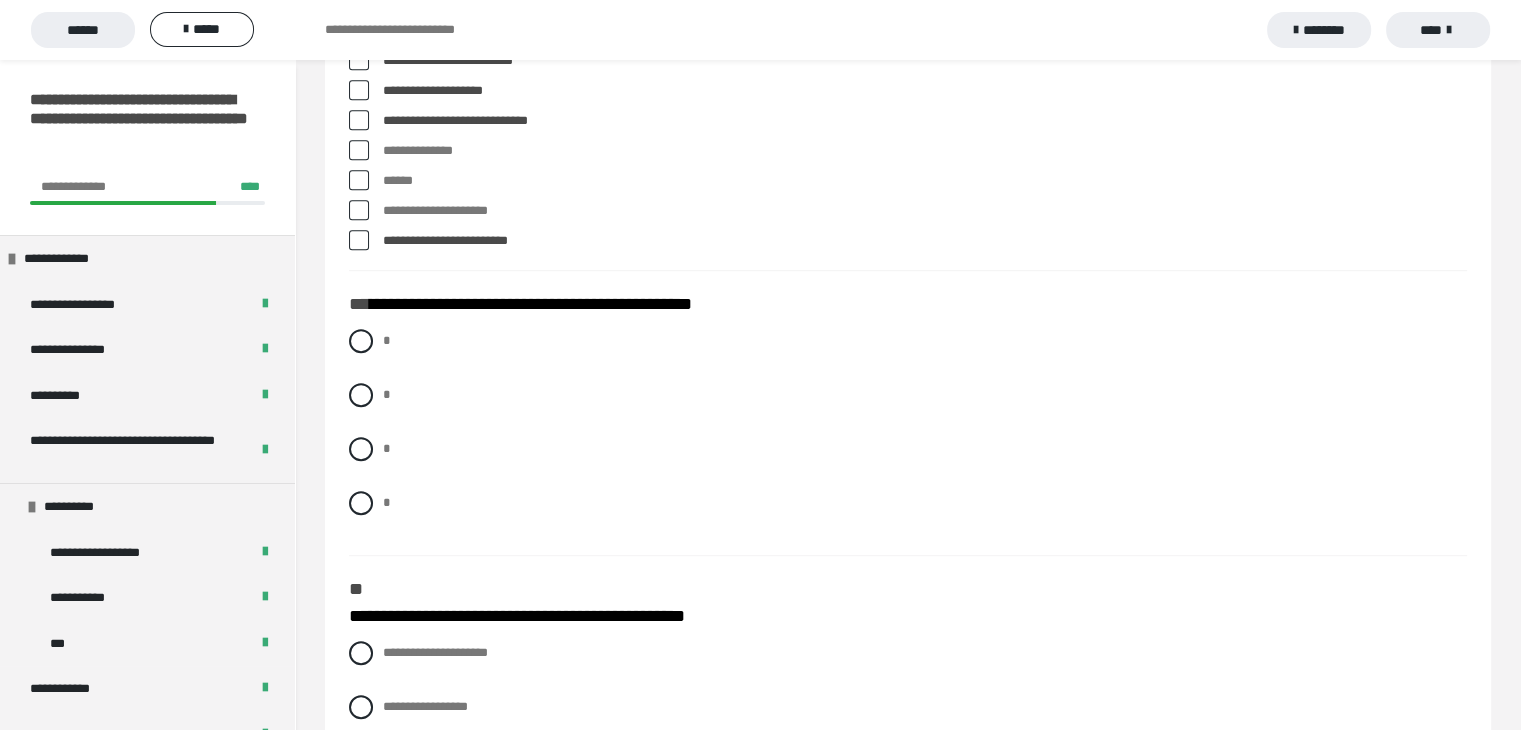 scroll, scrollTop: 1014, scrollLeft: 0, axis: vertical 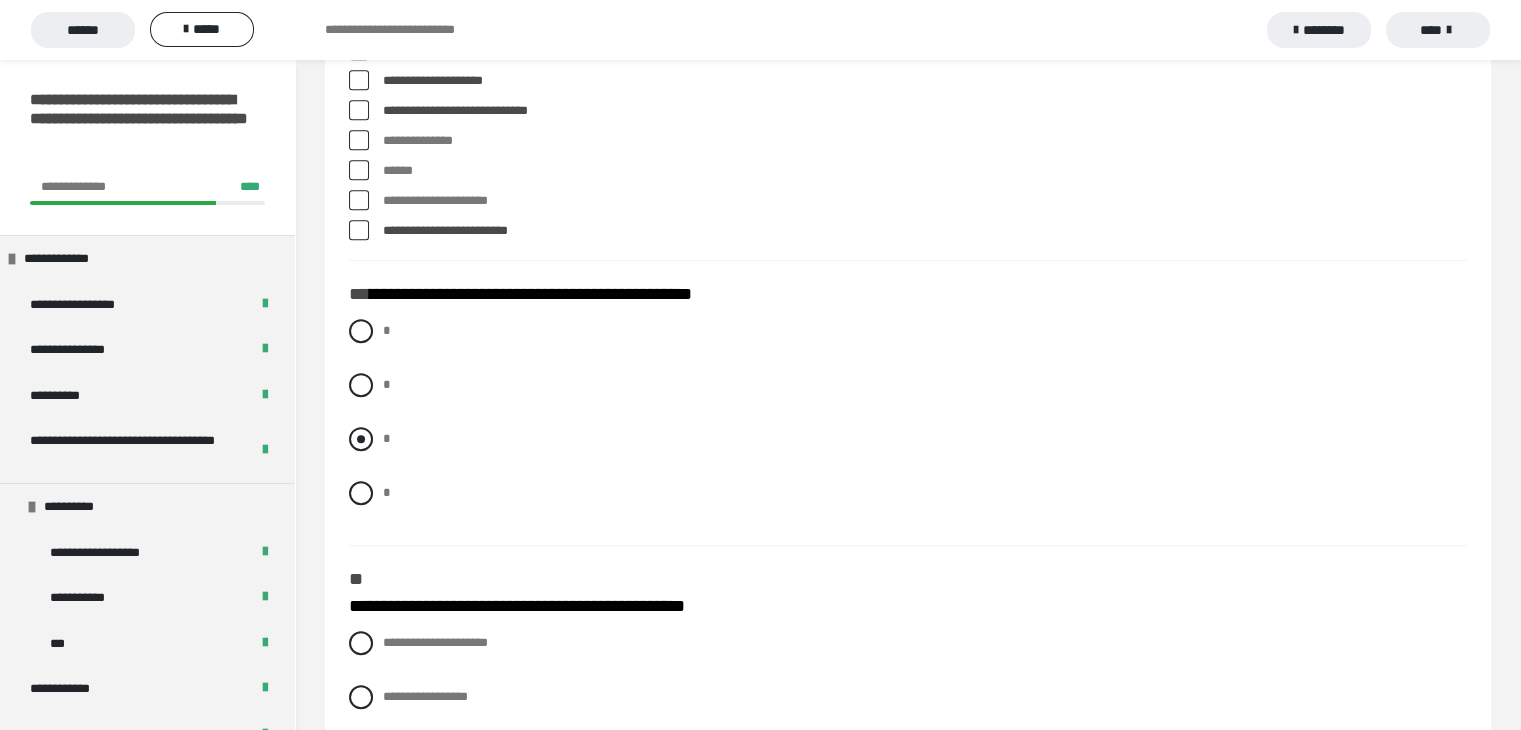 click at bounding box center [361, 439] 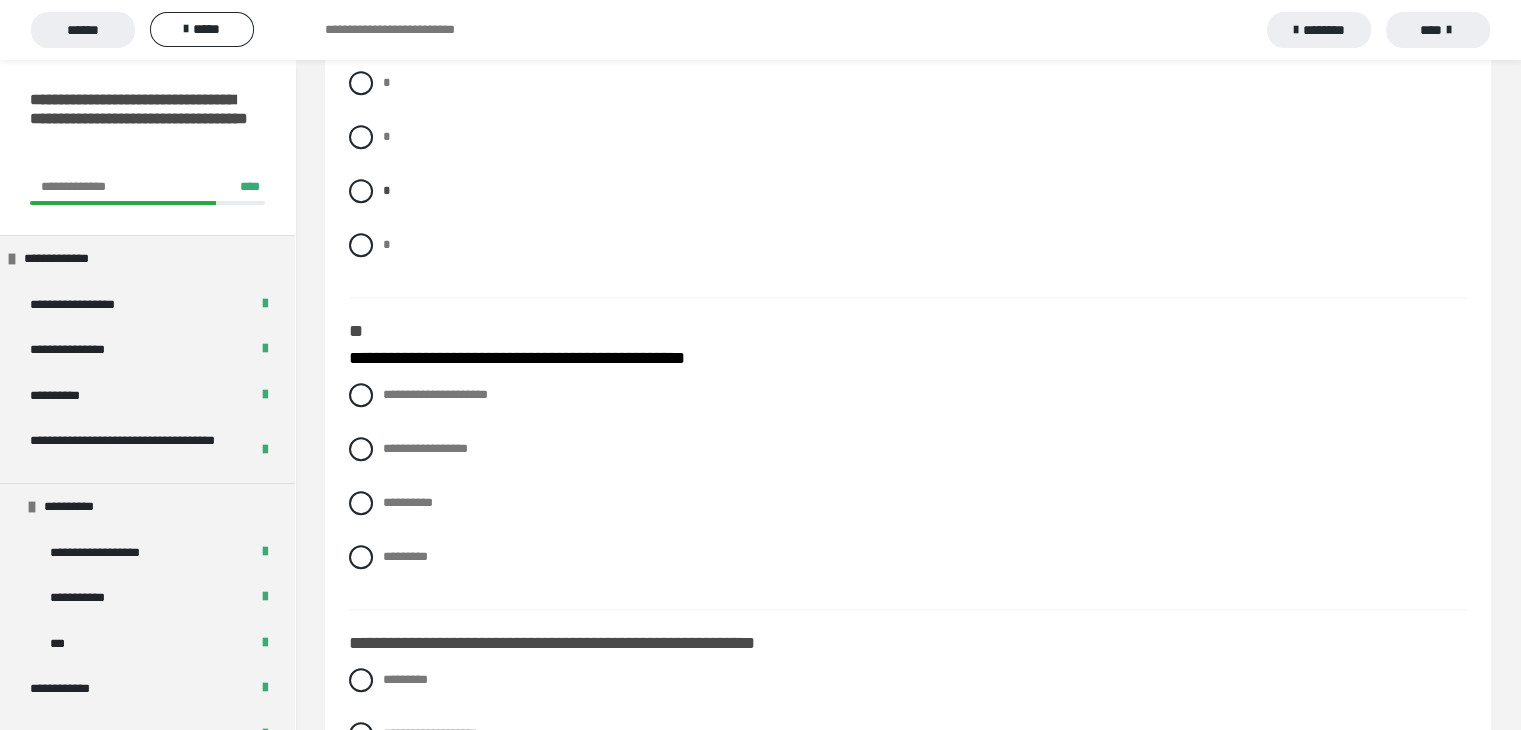 scroll, scrollTop: 1276, scrollLeft: 0, axis: vertical 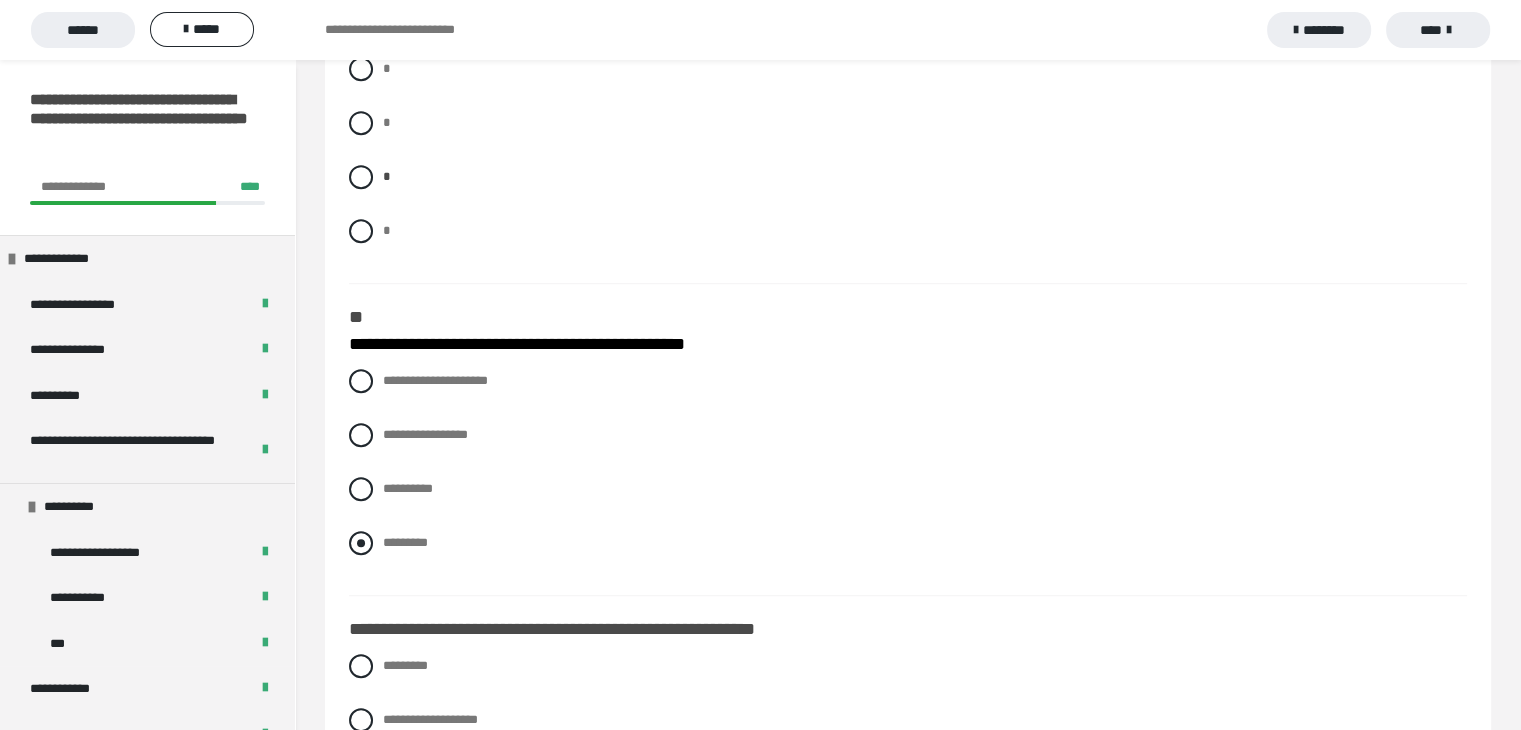 click at bounding box center (361, 543) 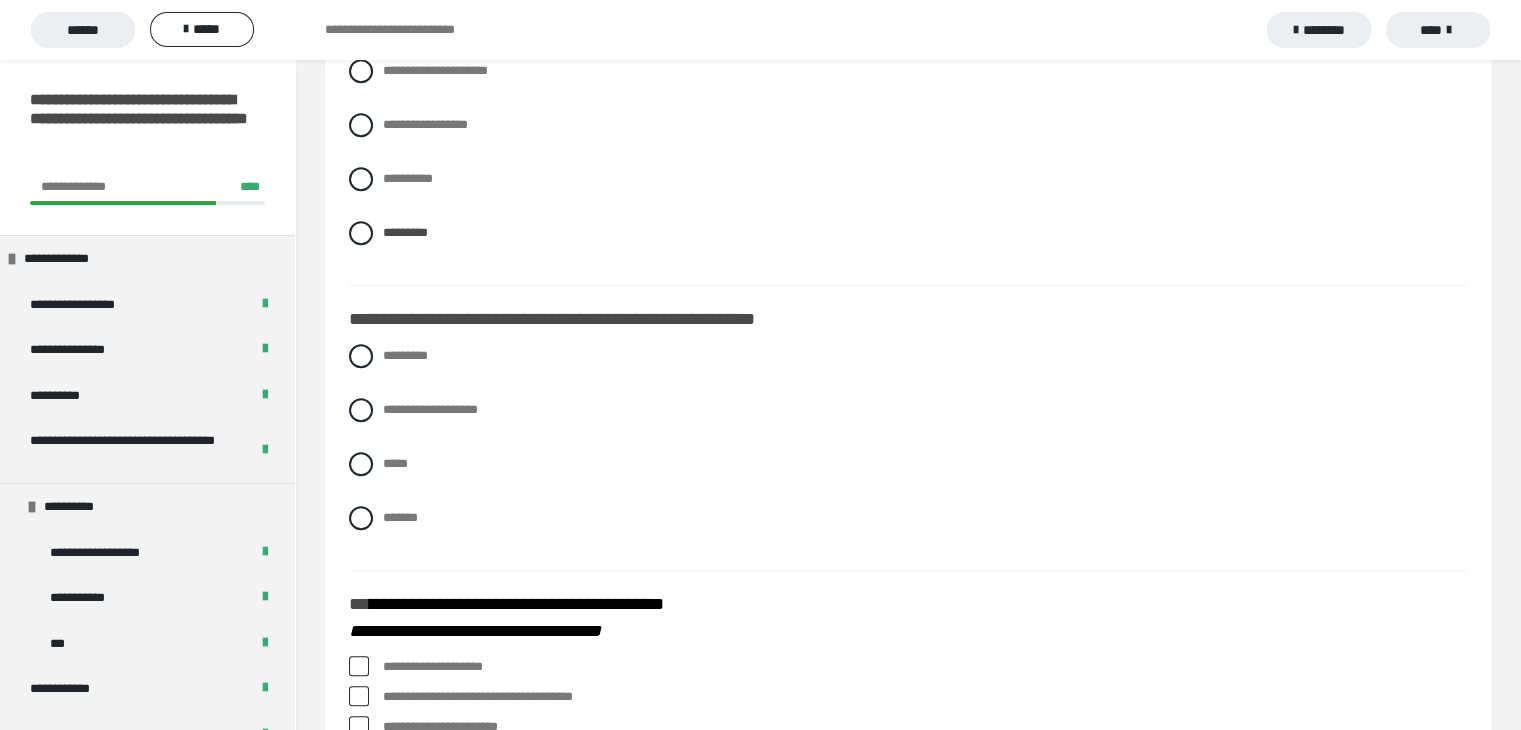 scroll, scrollTop: 1591, scrollLeft: 0, axis: vertical 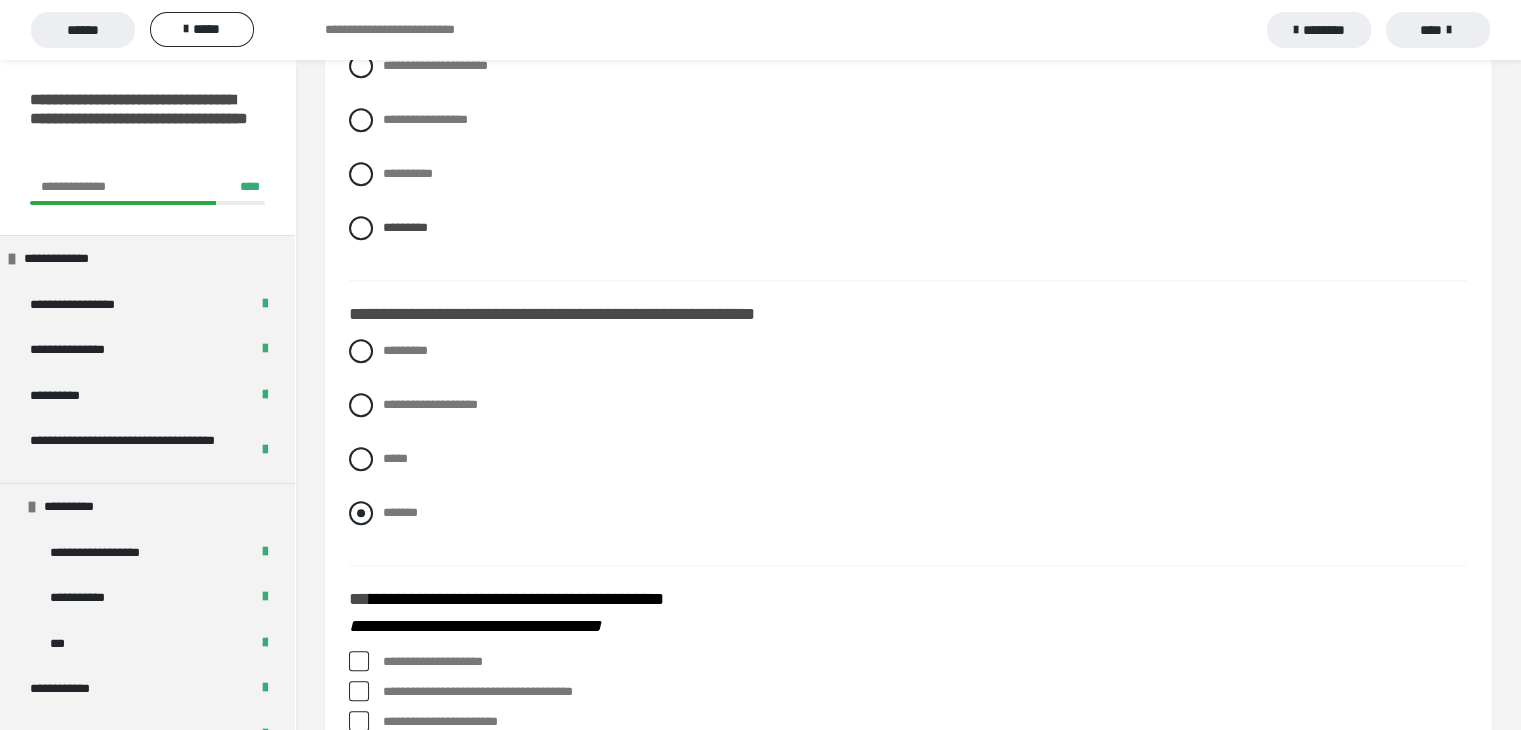 click at bounding box center (361, 513) 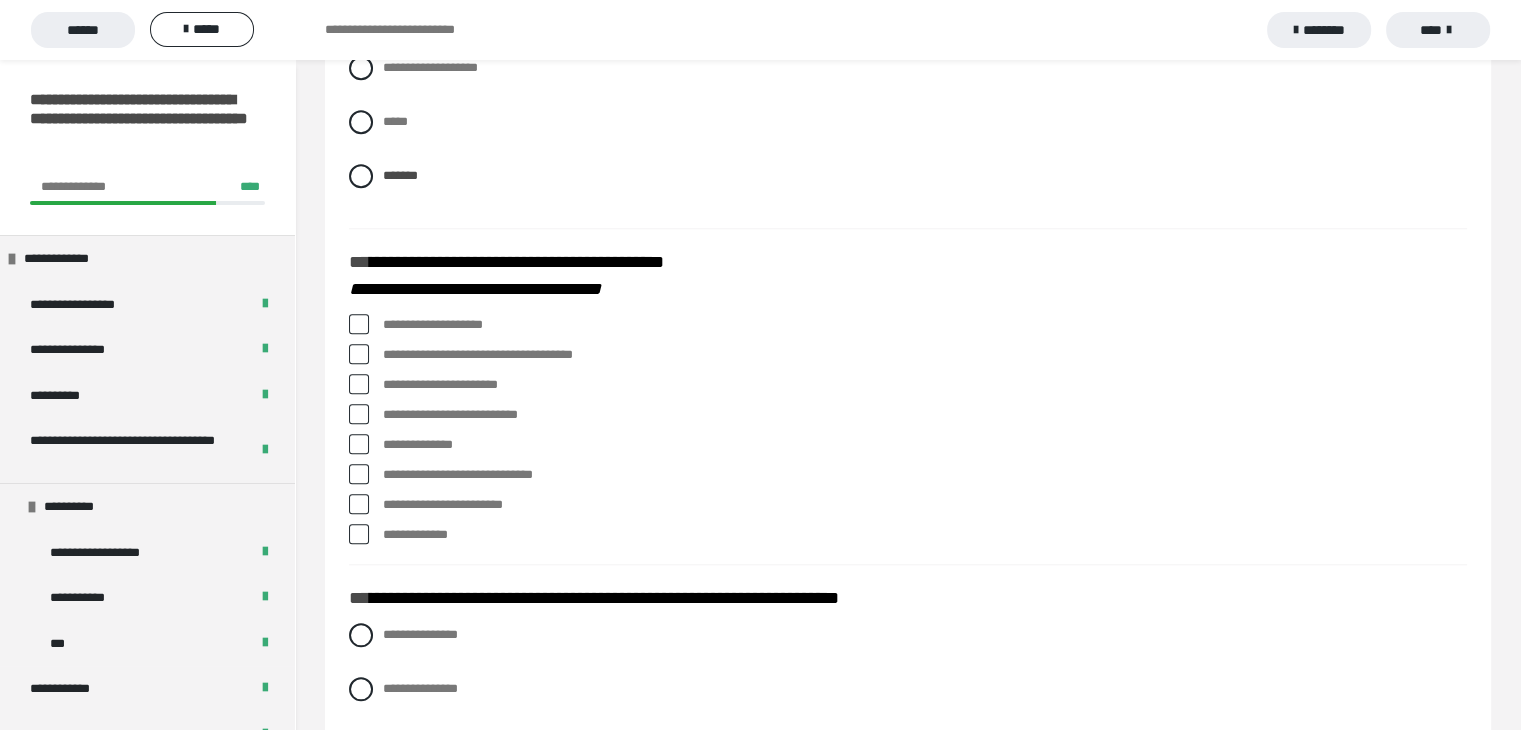 scroll, scrollTop: 1967, scrollLeft: 0, axis: vertical 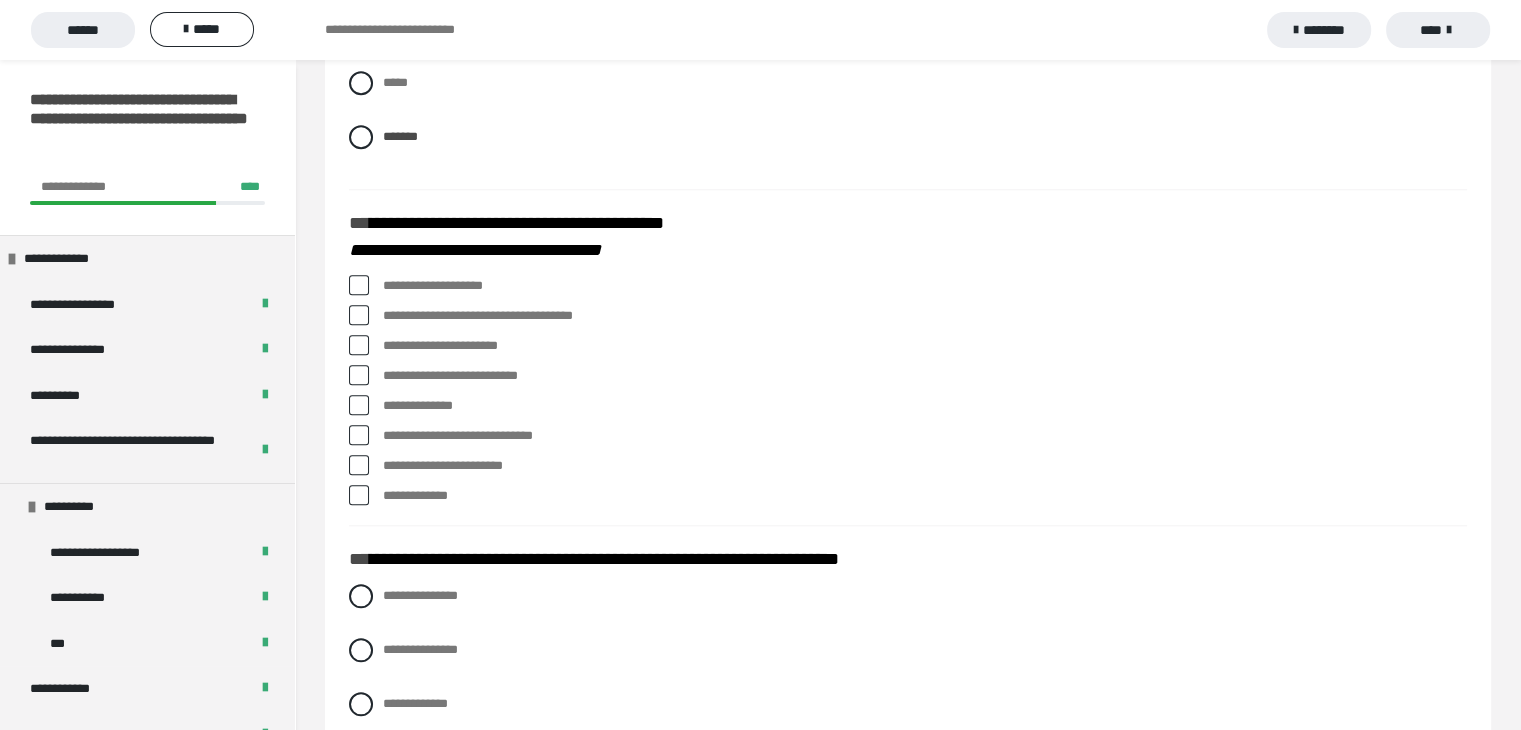 click at bounding box center [359, 285] 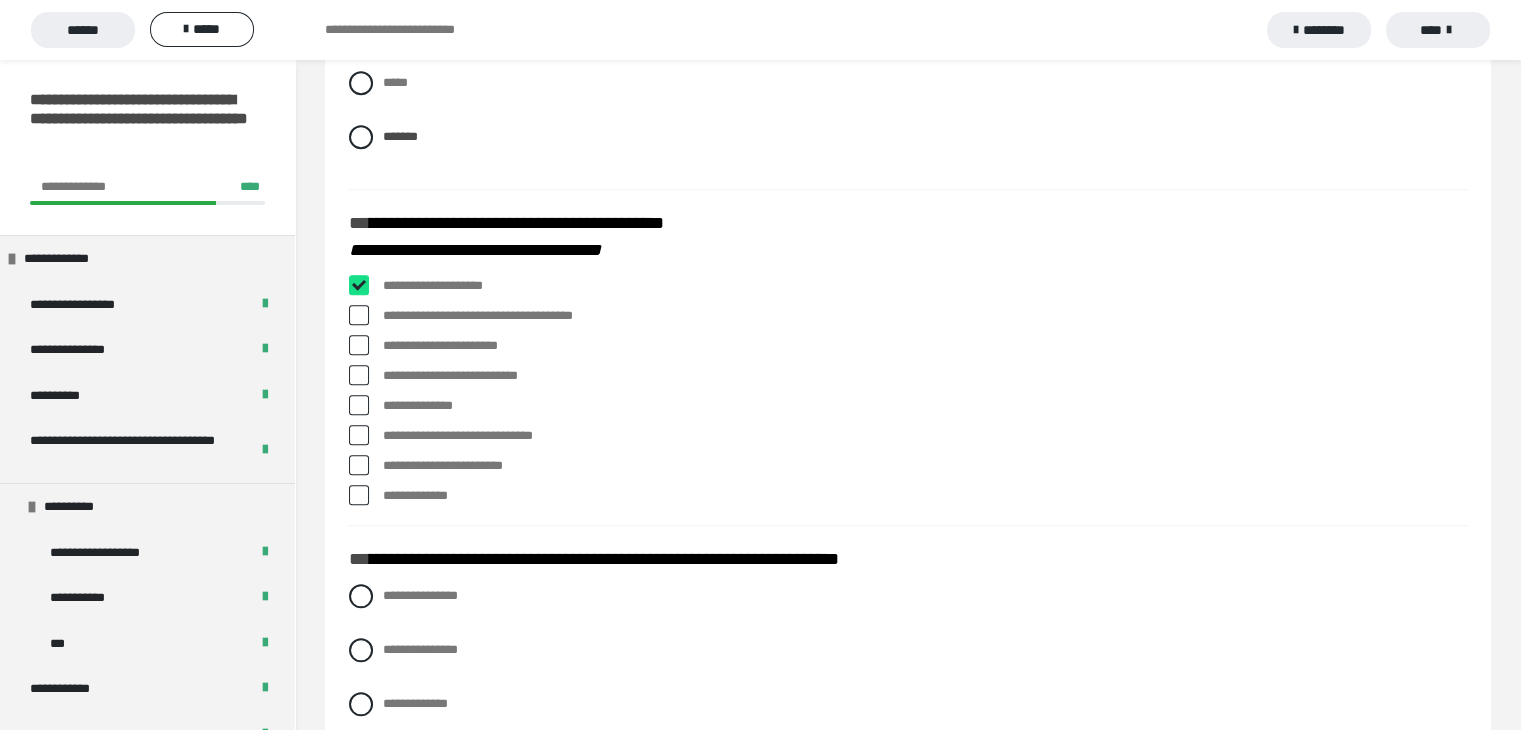 checkbox on "****" 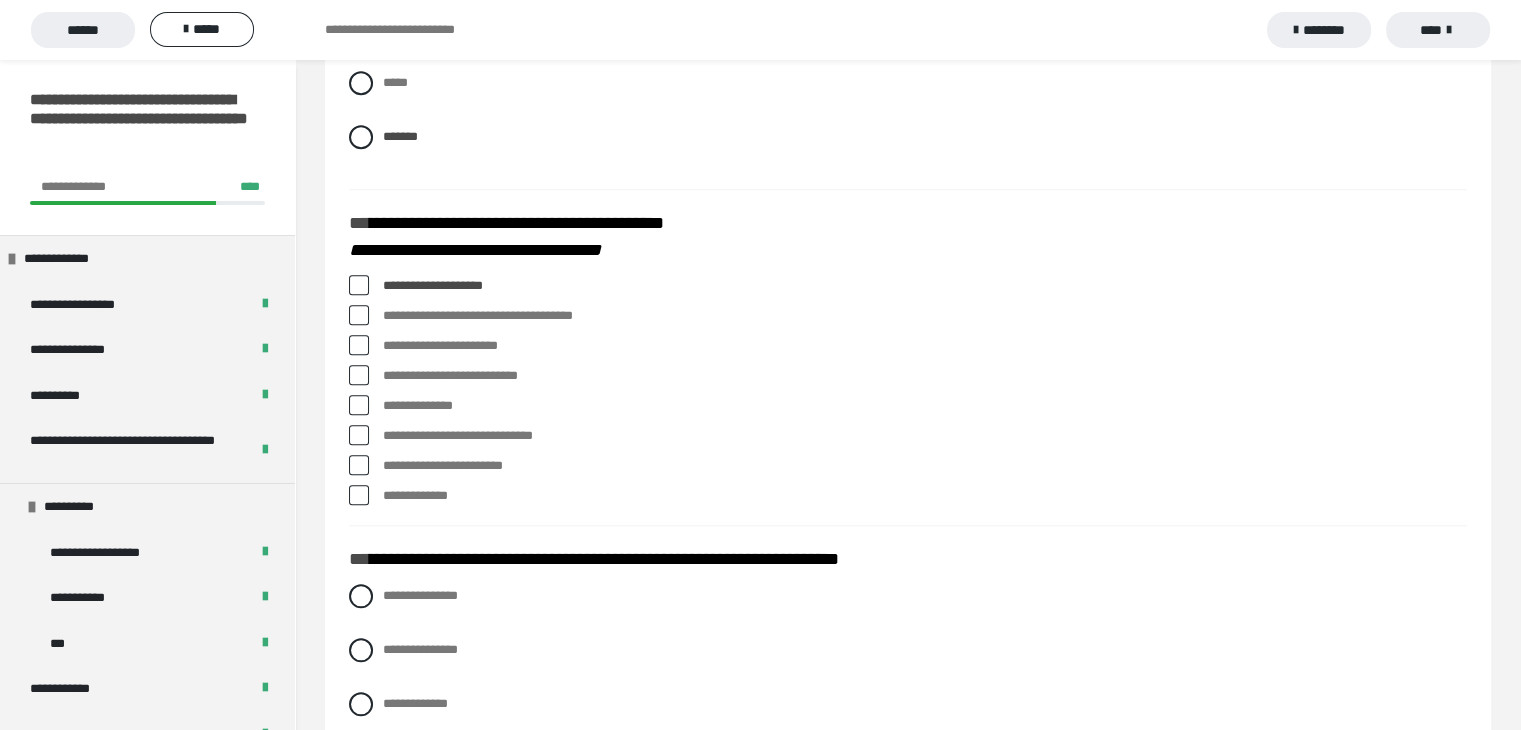 click at bounding box center (359, 315) 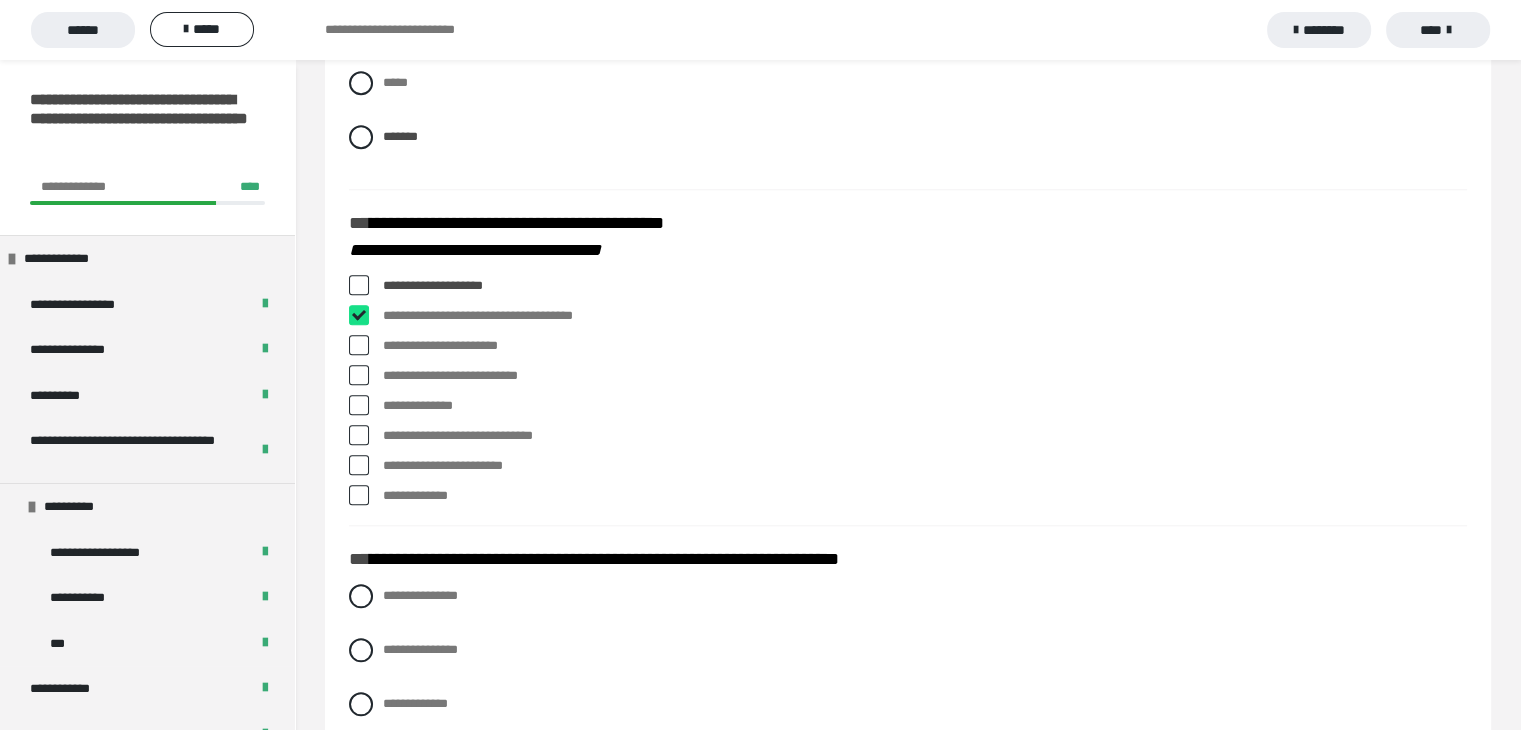 checkbox on "****" 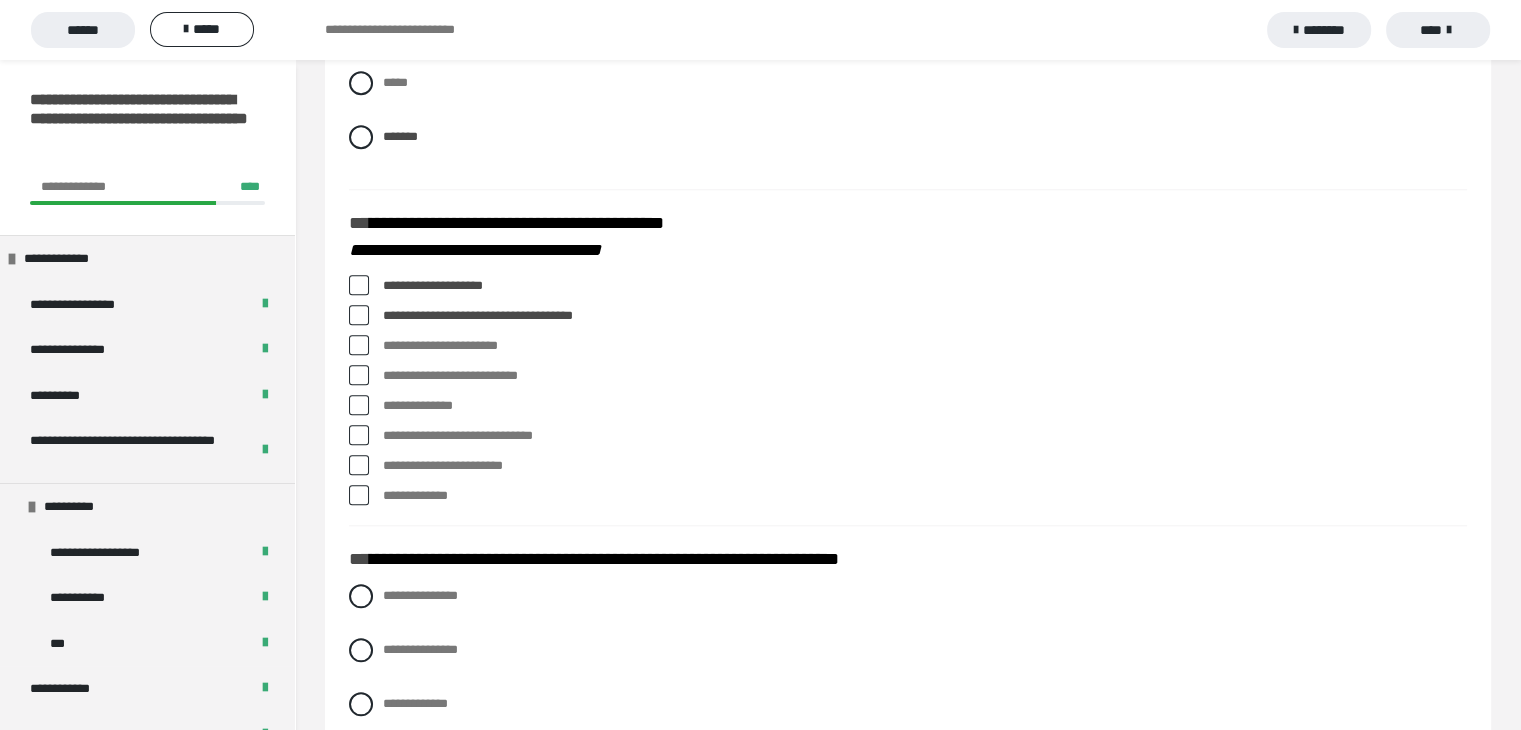 click at bounding box center (359, 345) 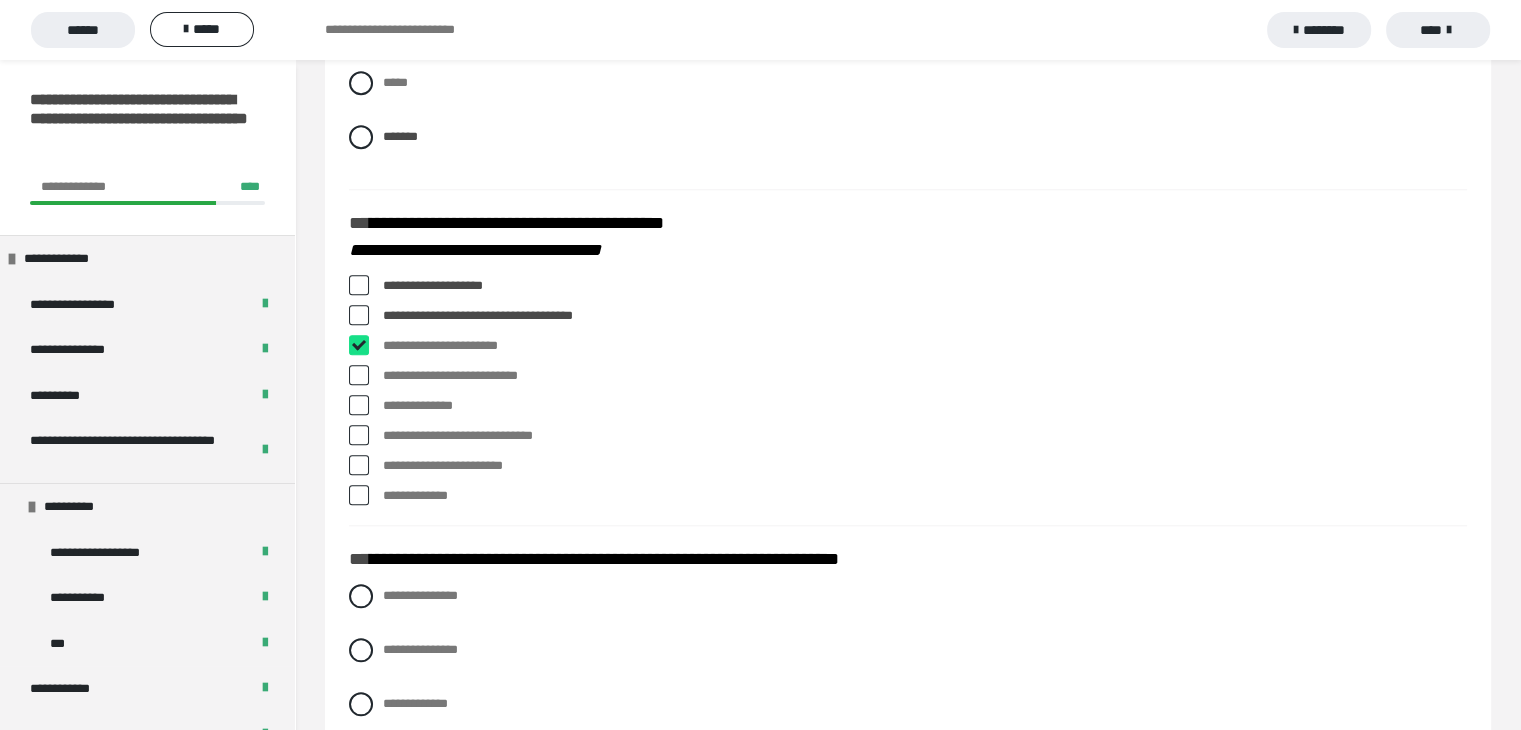 checkbox on "****" 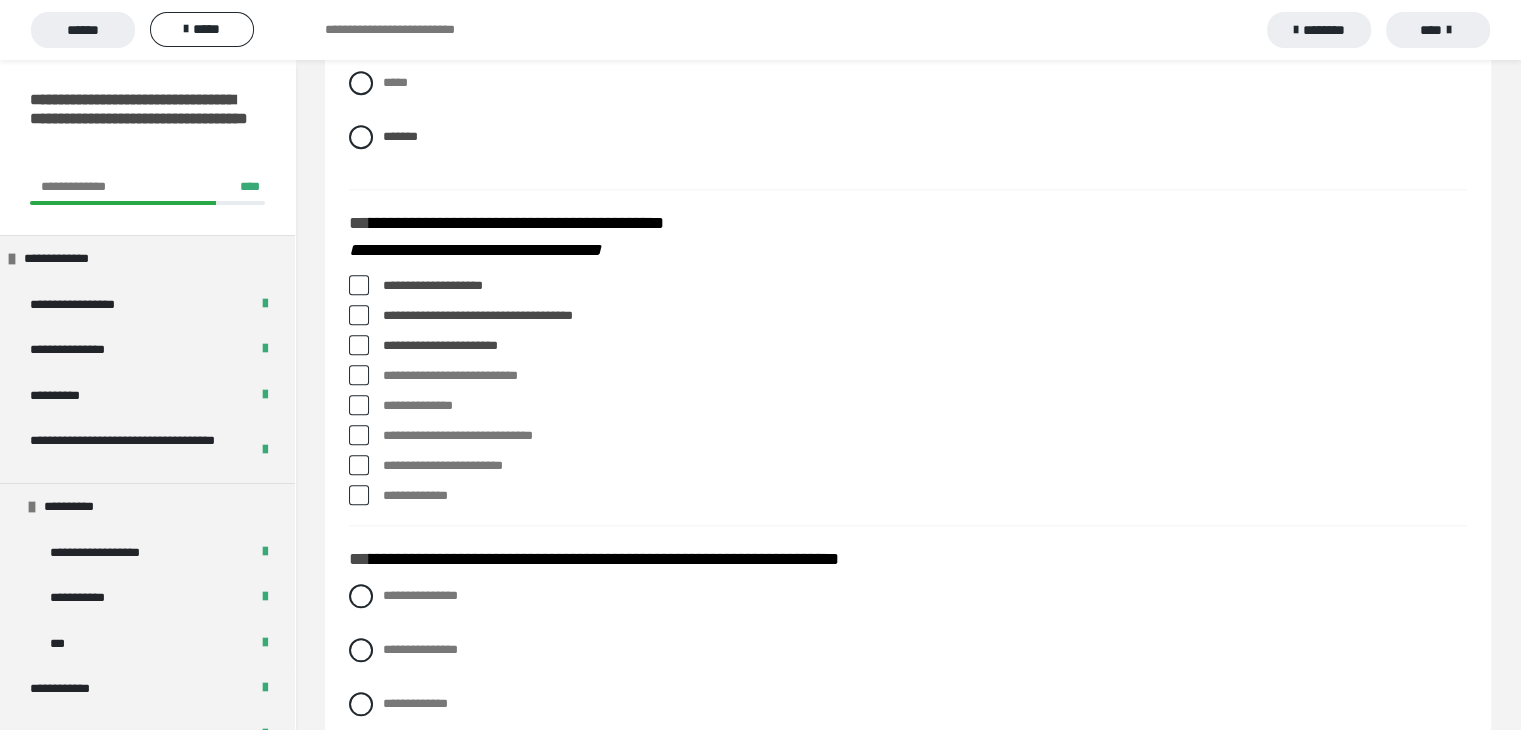 click at bounding box center [359, 375] 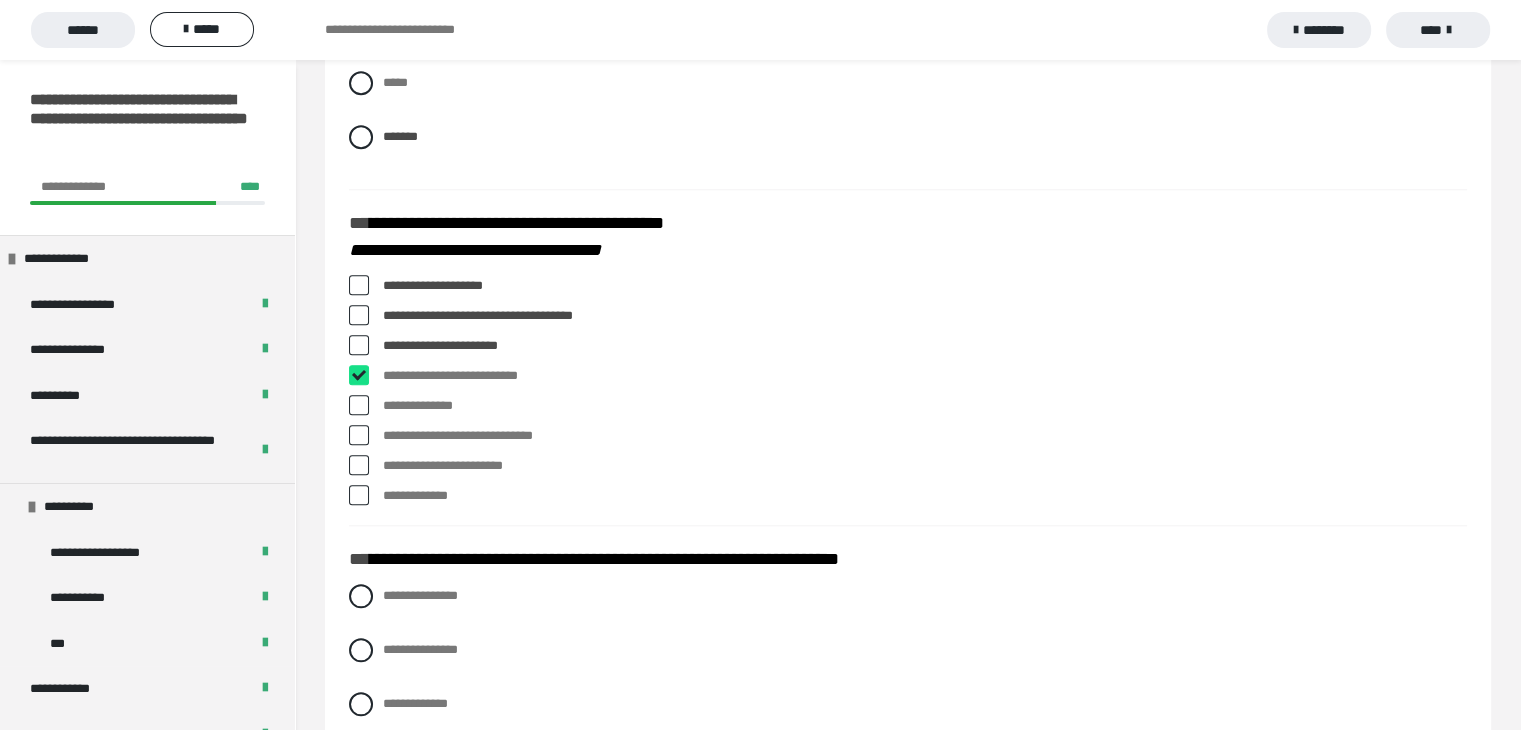 checkbox on "****" 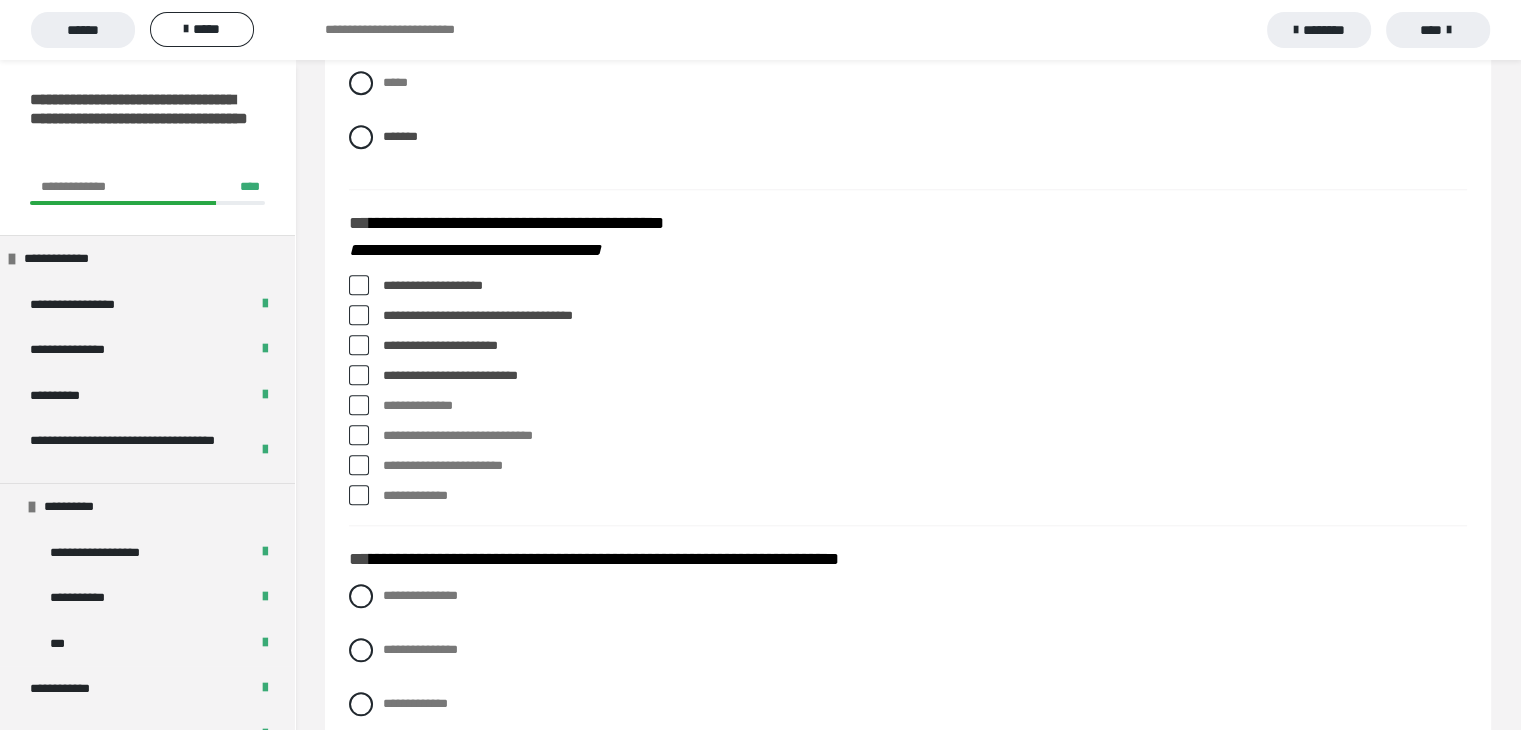 click at bounding box center (359, 465) 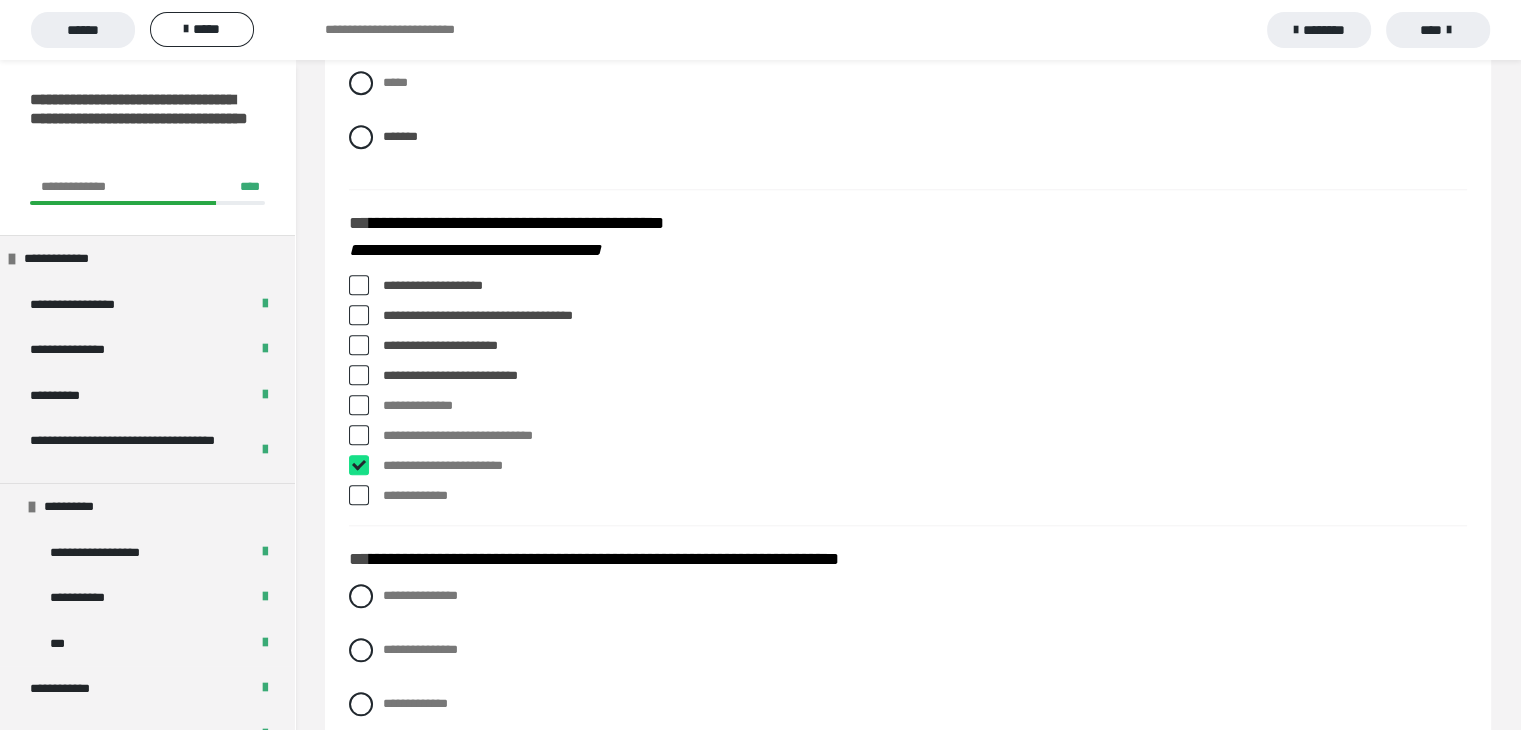 checkbox on "****" 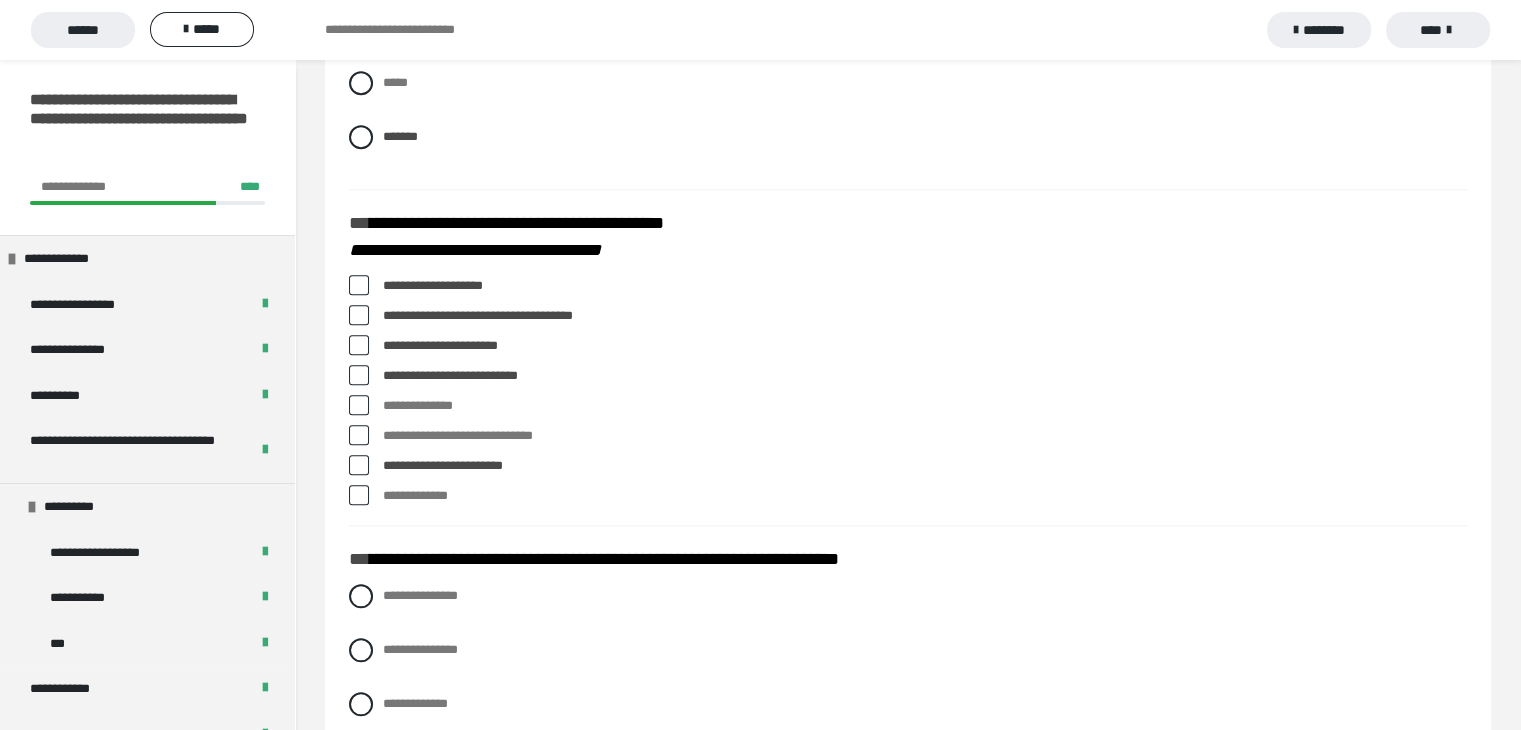 drag, startPoint x: 1514, startPoint y: 375, endPoint x: 1520, endPoint y: 419, distance: 44.407207 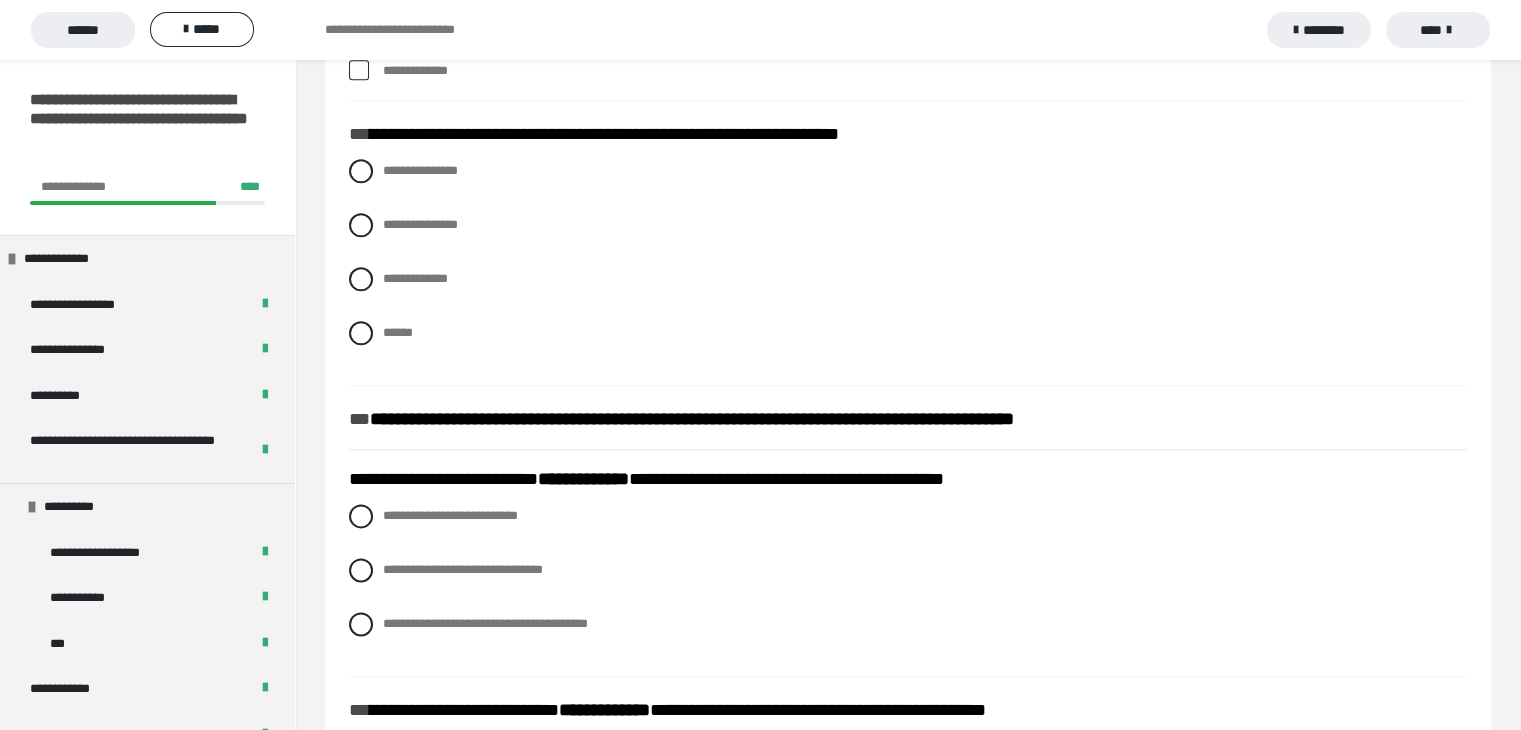 scroll, scrollTop: 2406, scrollLeft: 0, axis: vertical 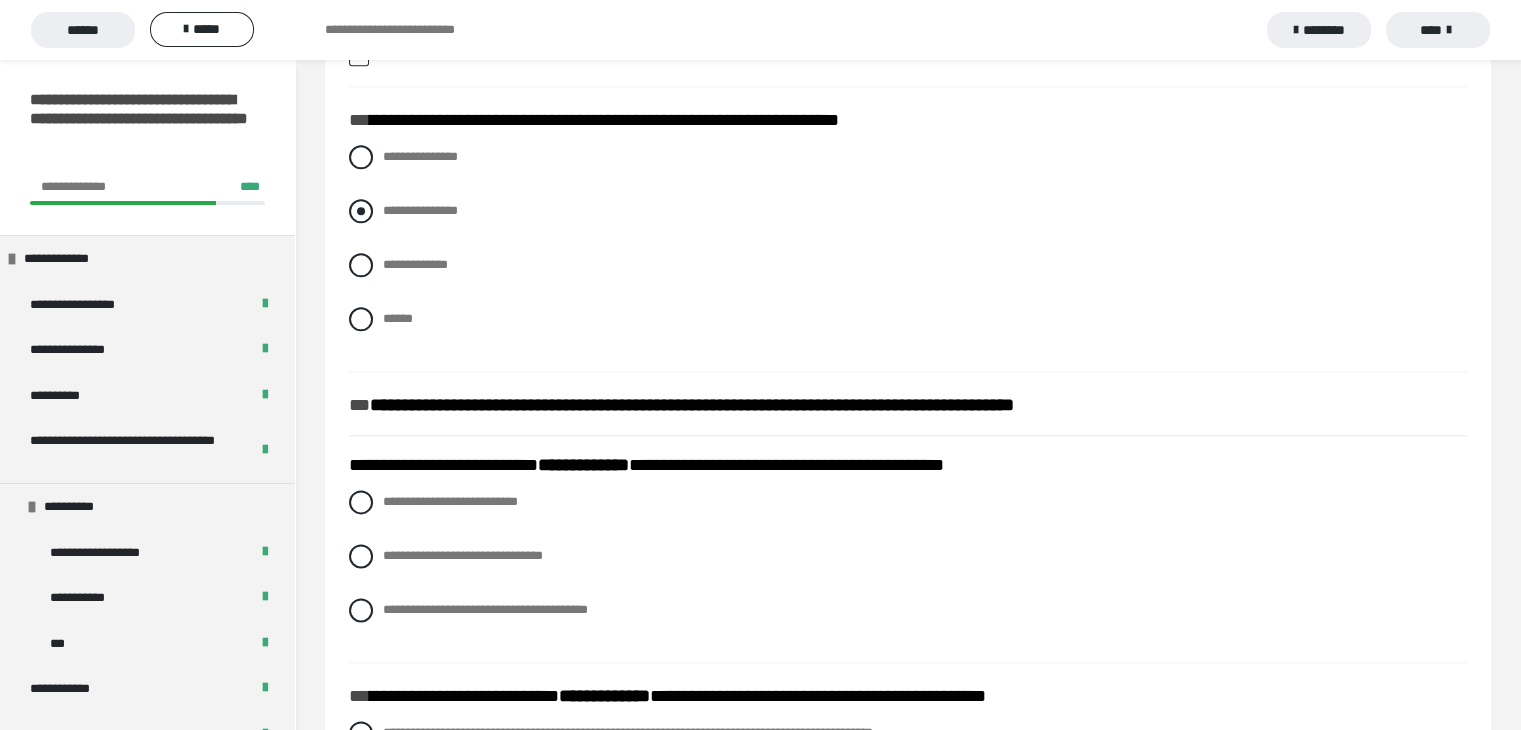 click at bounding box center [361, 211] 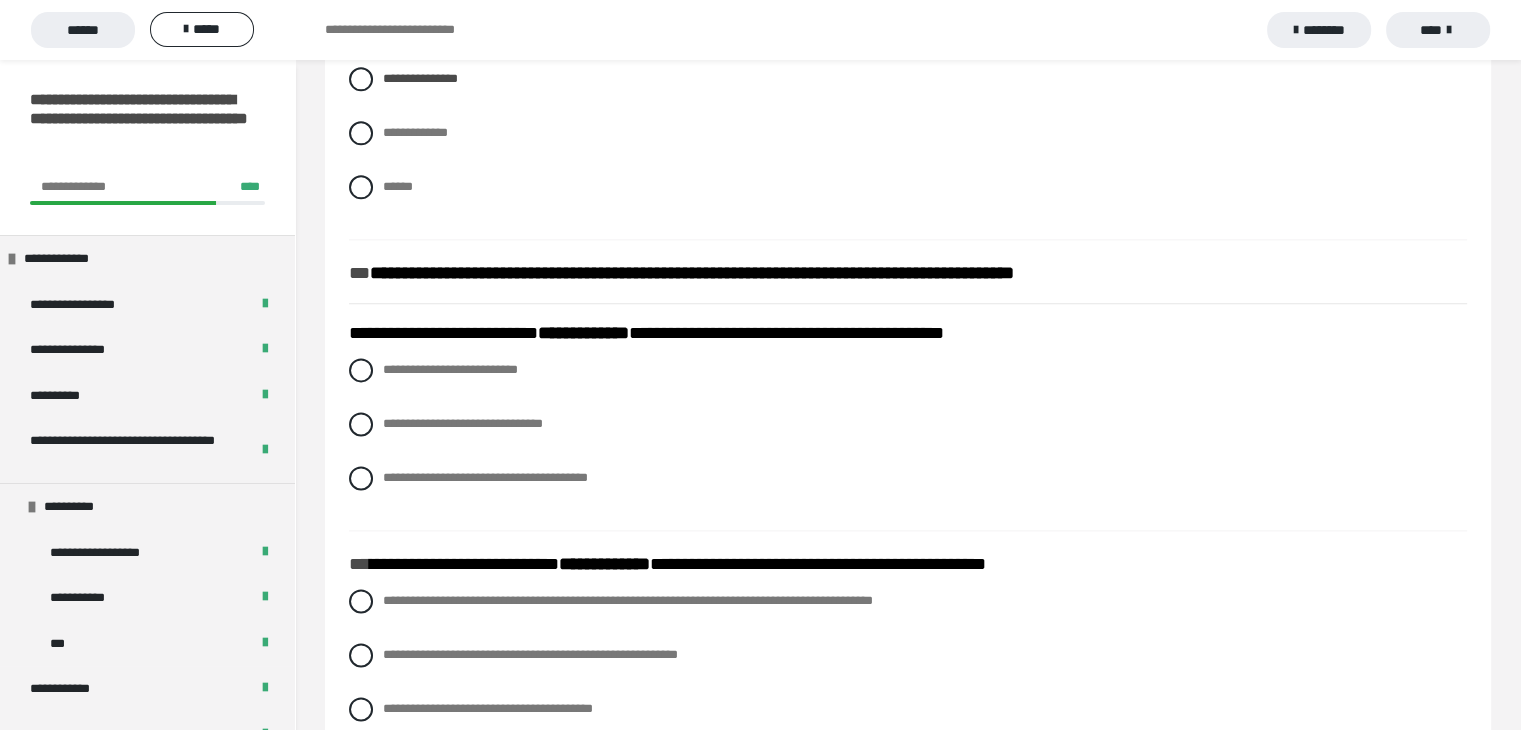 scroll, scrollTop: 2543, scrollLeft: 0, axis: vertical 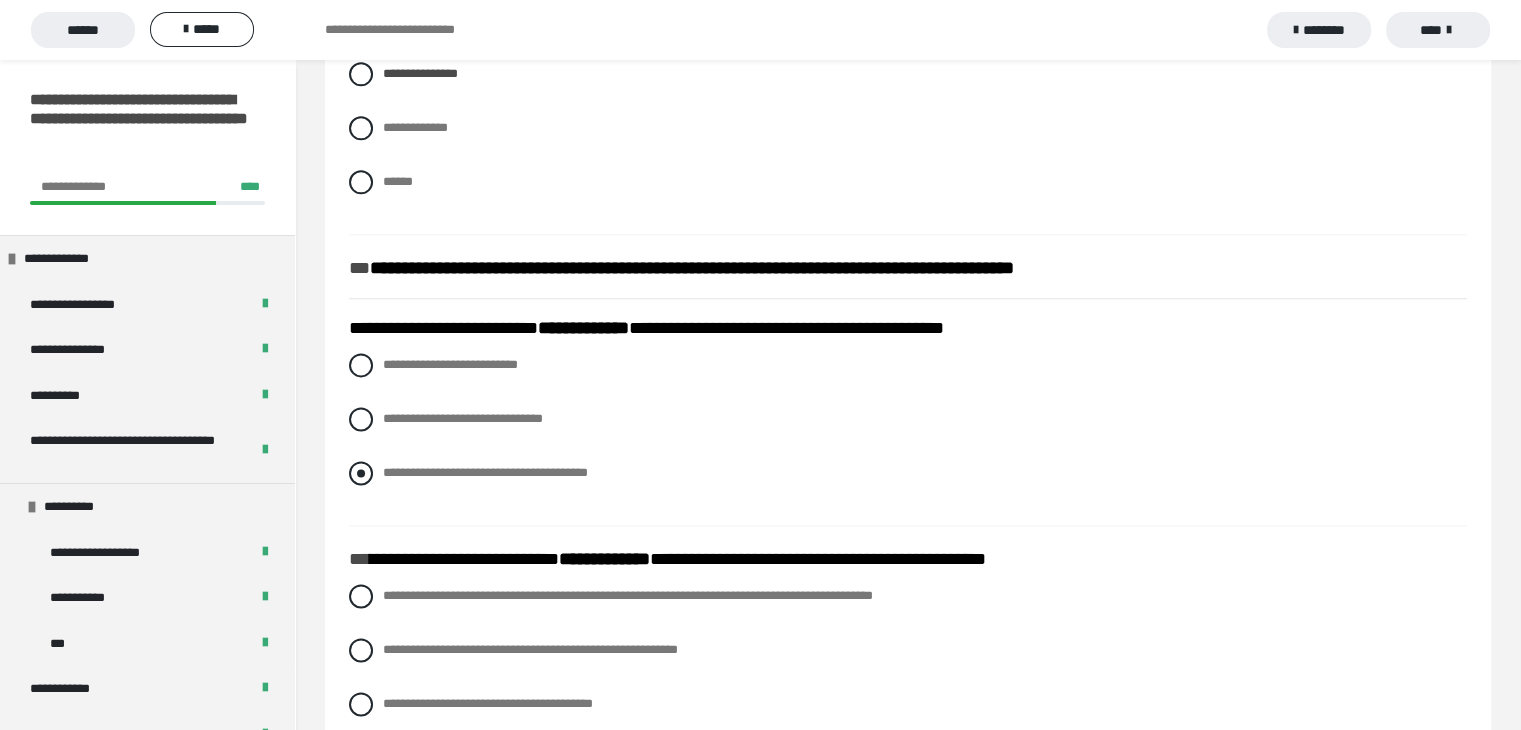 click at bounding box center [361, 473] 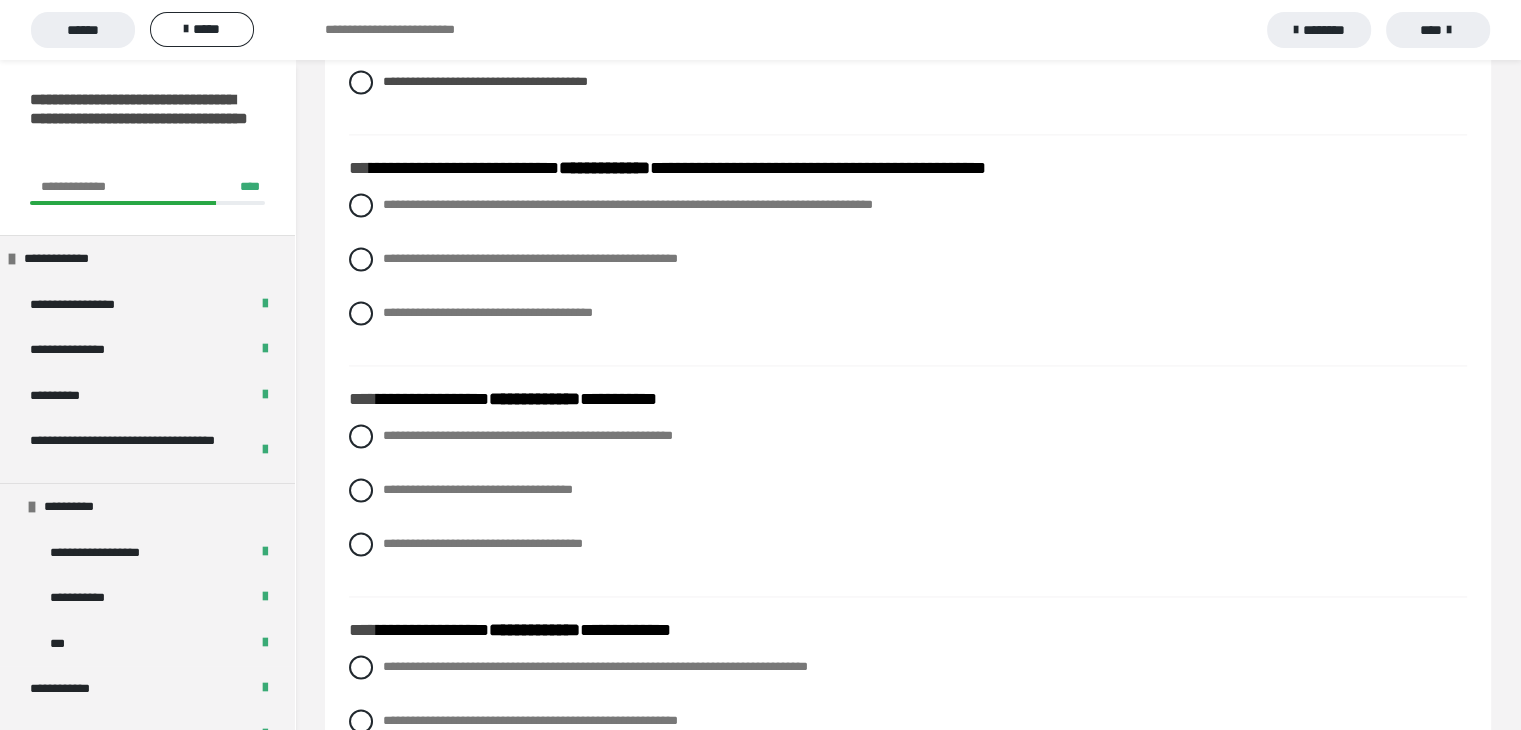 scroll, scrollTop: 2939, scrollLeft: 0, axis: vertical 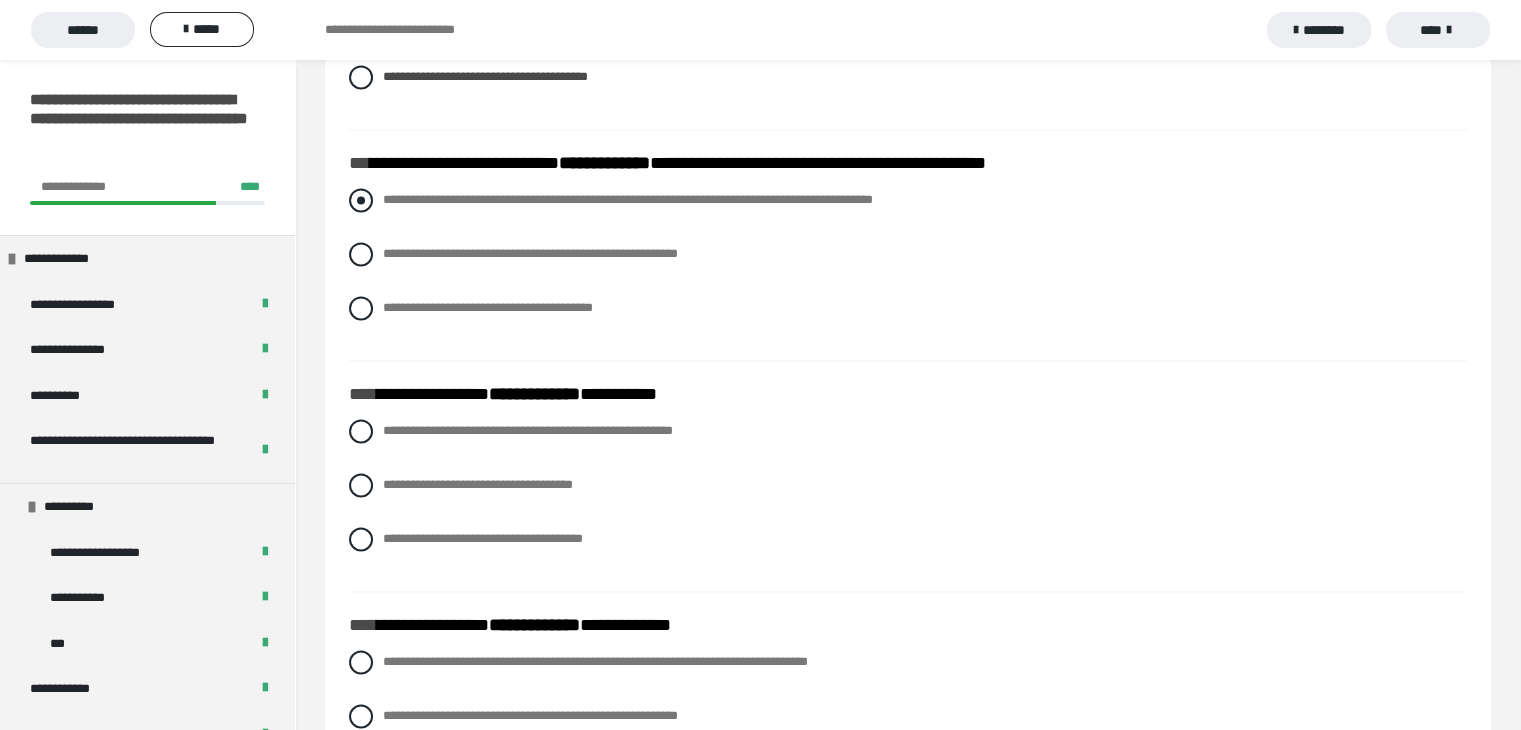 click at bounding box center [361, 200] 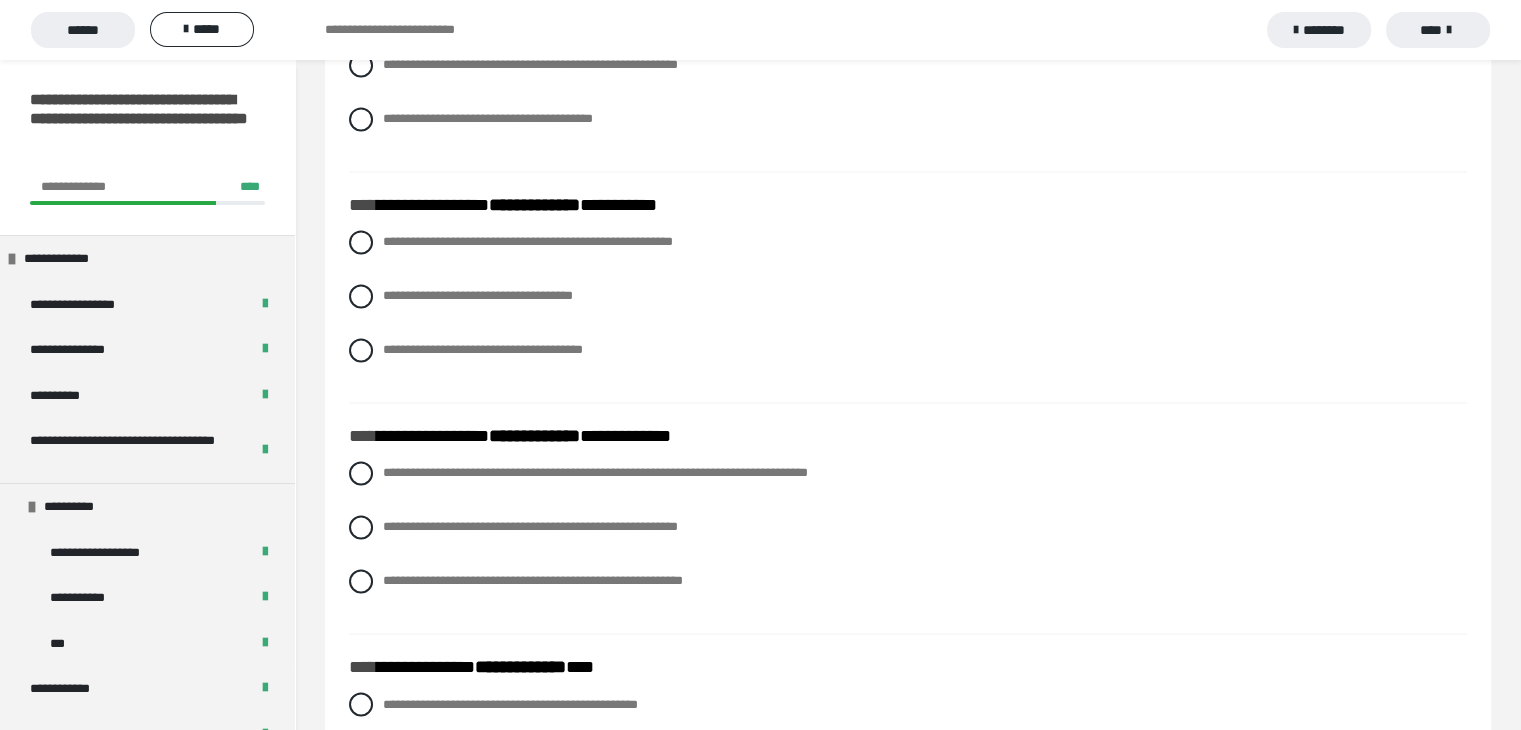 scroll, scrollTop: 3133, scrollLeft: 0, axis: vertical 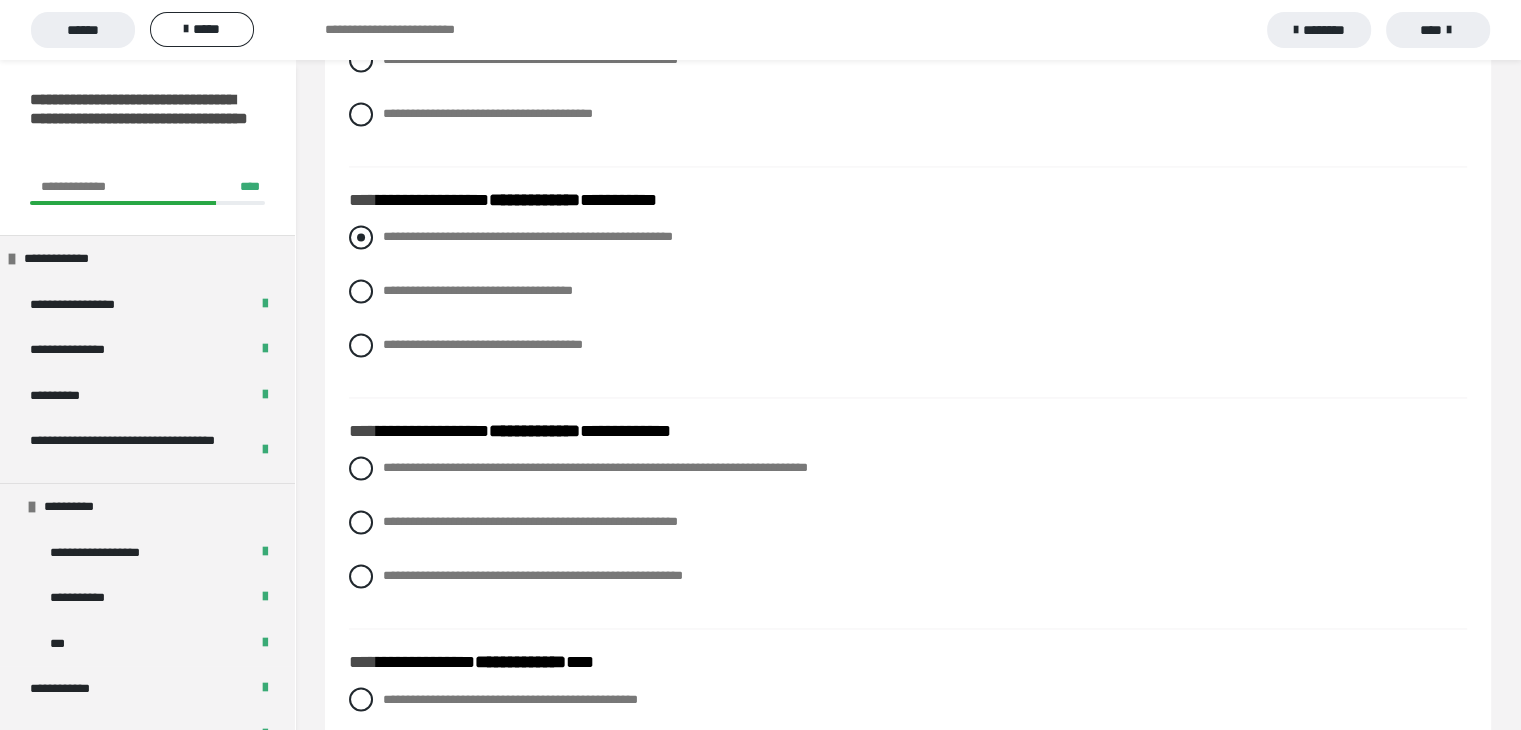 click at bounding box center (361, 237) 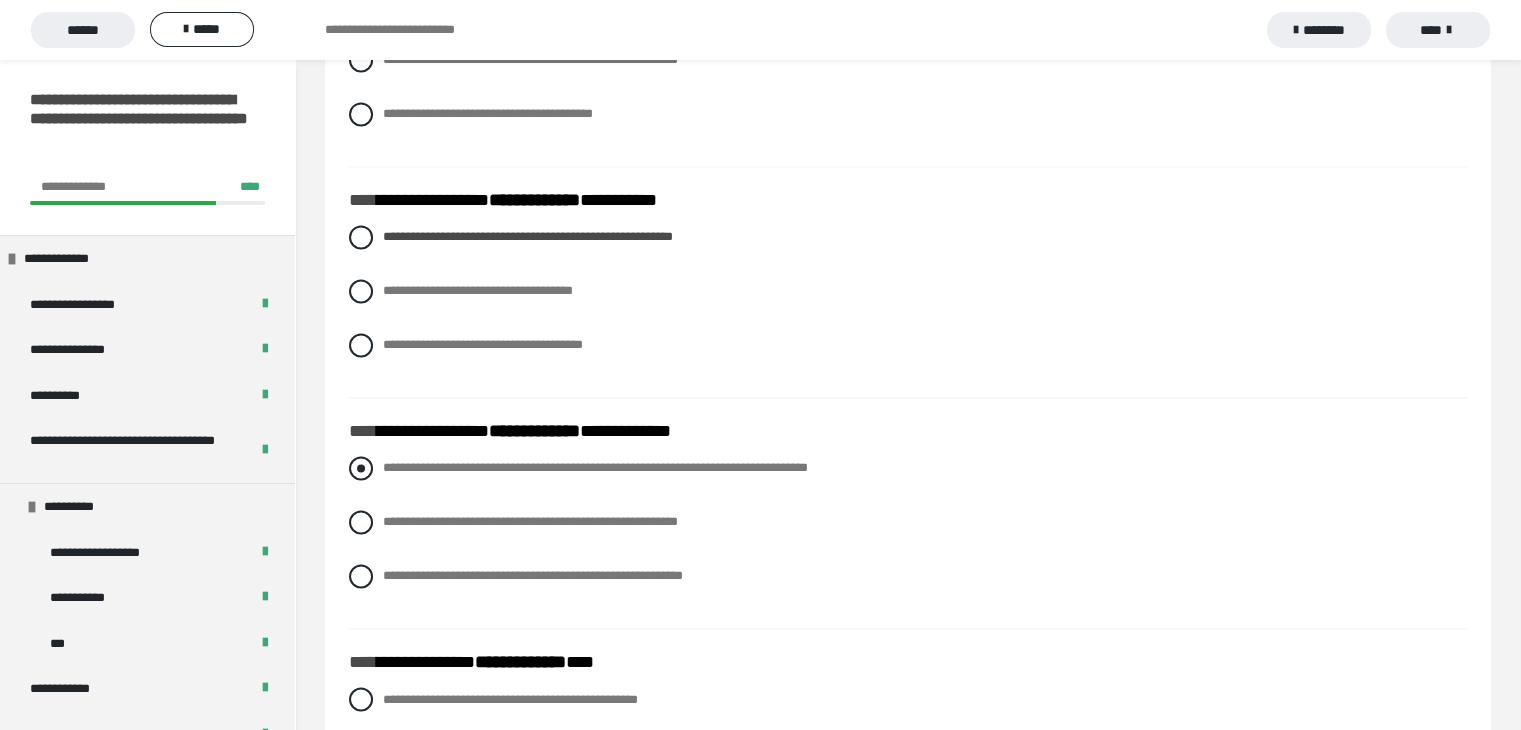click at bounding box center [361, 468] 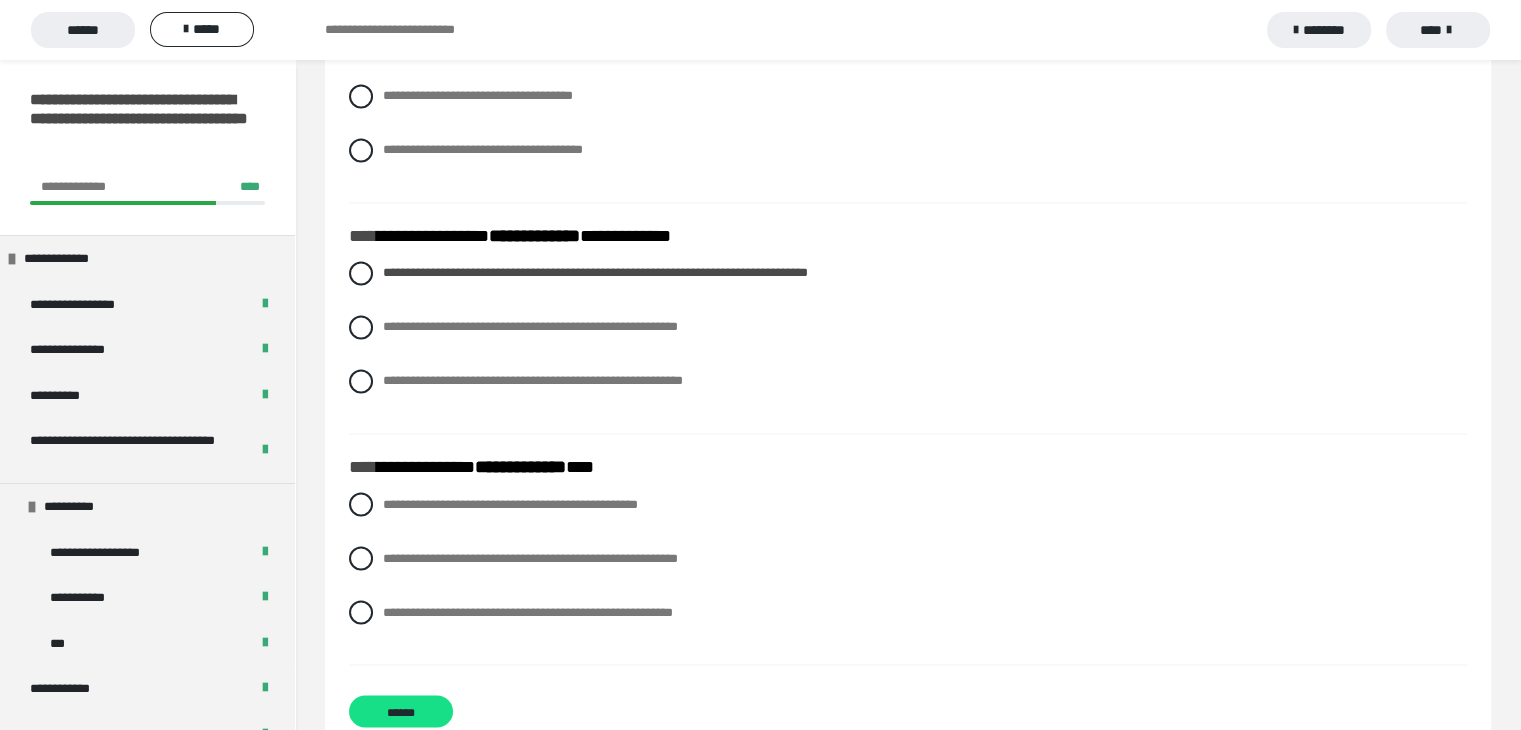 scroll, scrollTop: 3413, scrollLeft: 0, axis: vertical 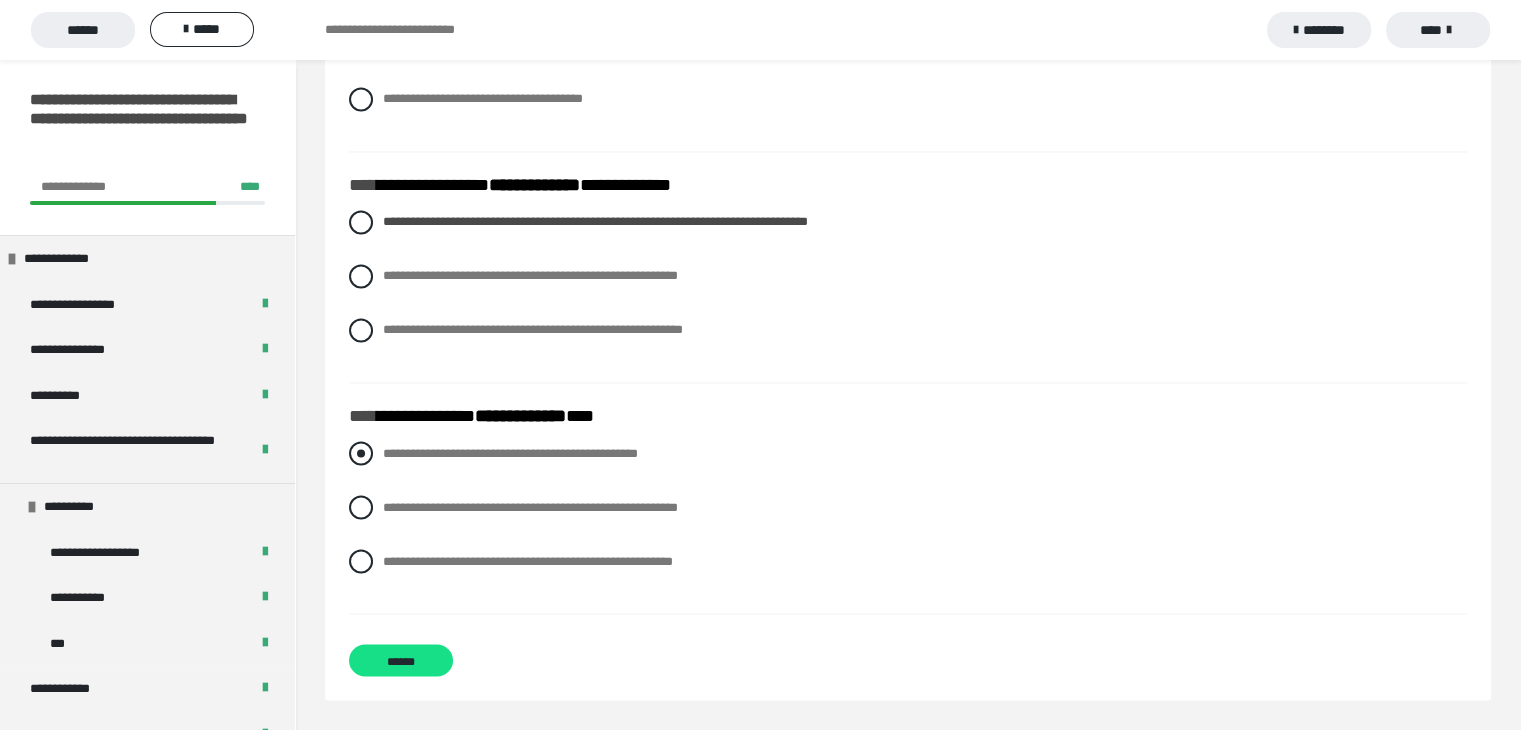 click at bounding box center [361, 453] 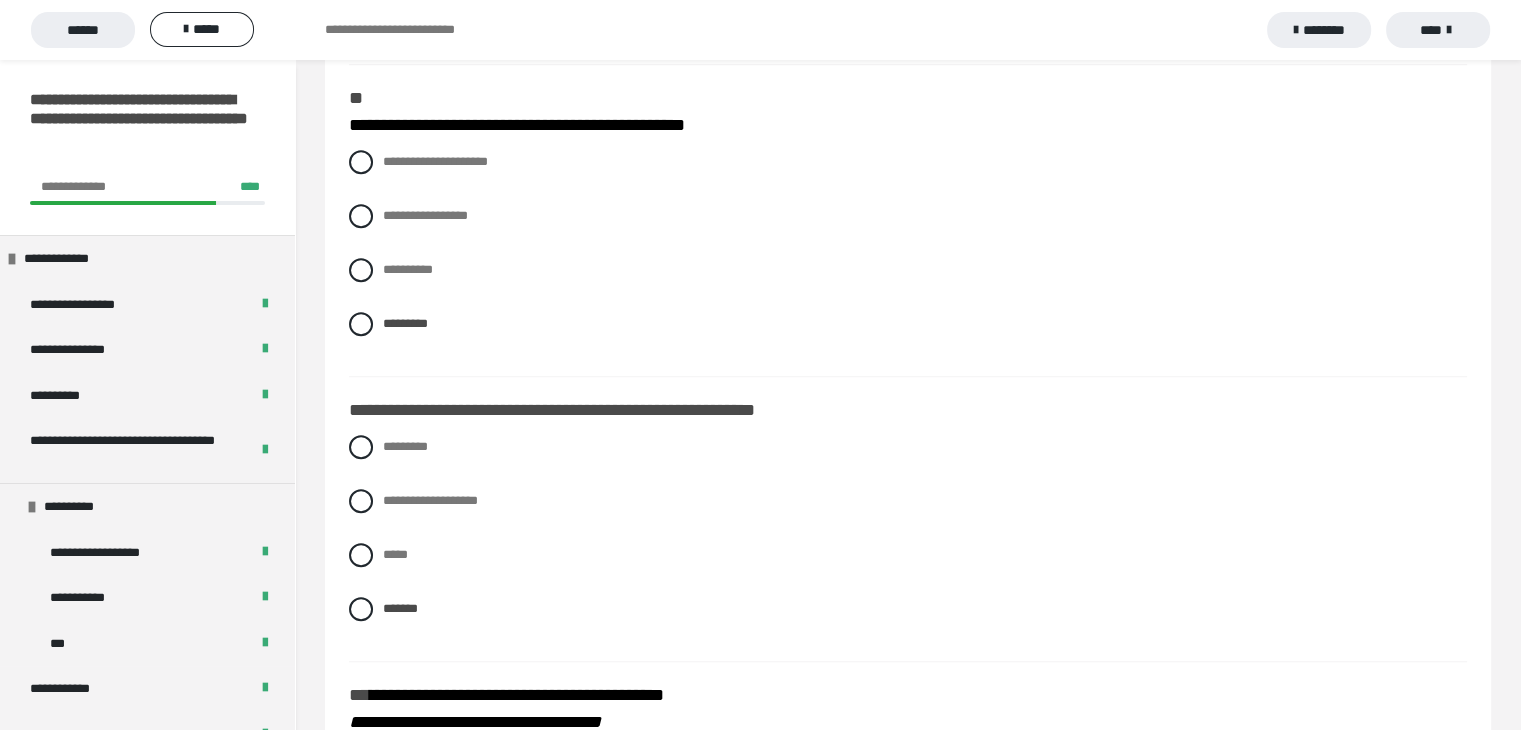 scroll, scrollTop: 1504, scrollLeft: 0, axis: vertical 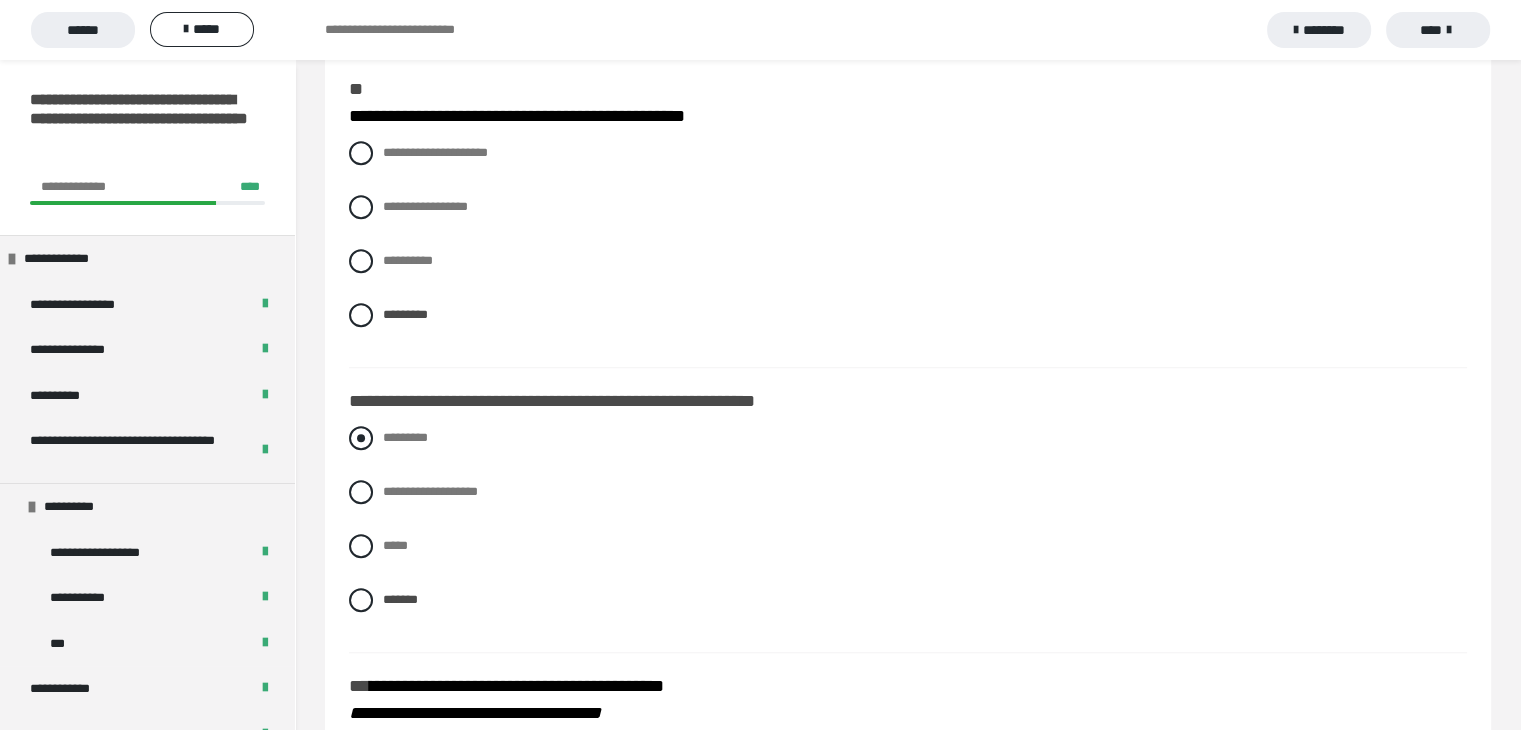 click at bounding box center [361, 438] 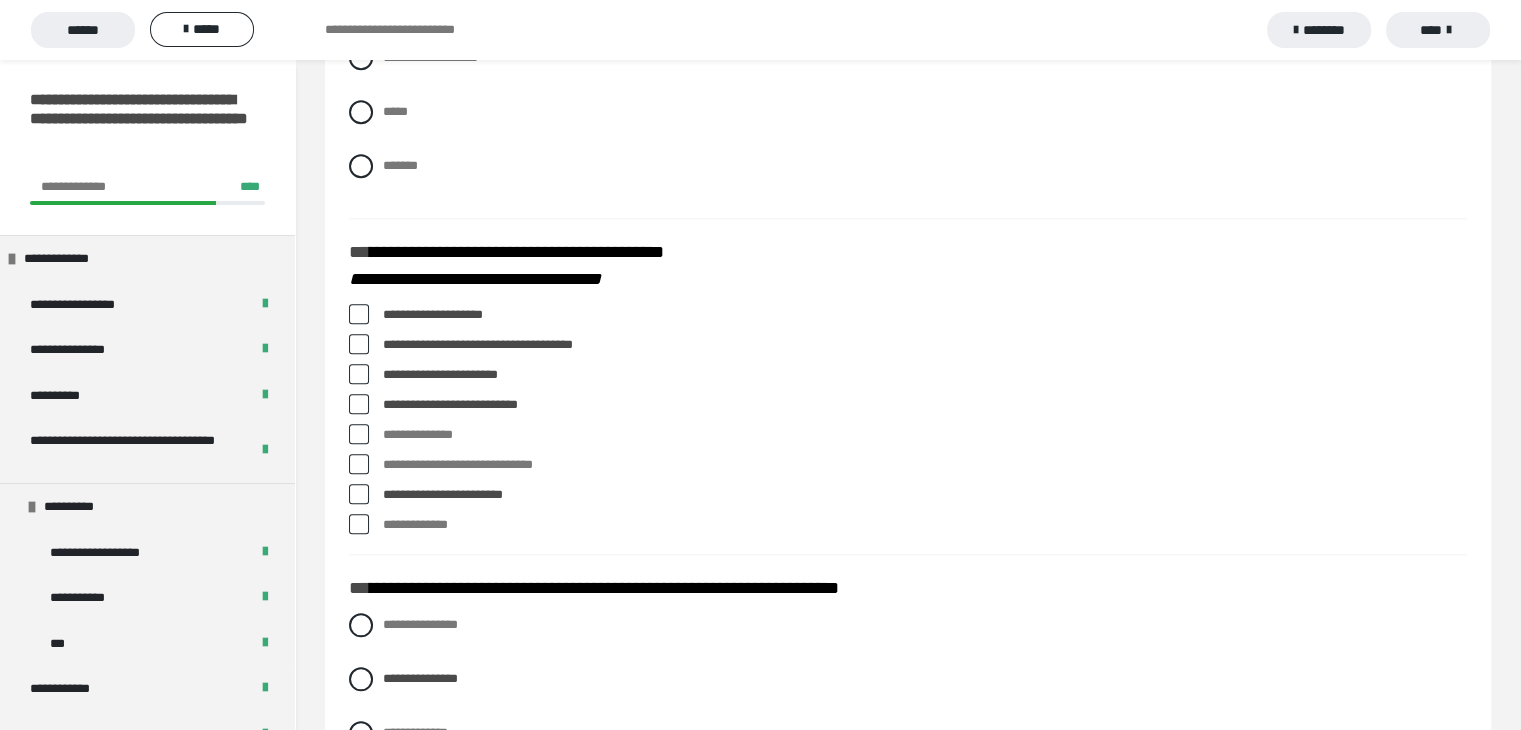 scroll, scrollTop: 1957, scrollLeft: 0, axis: vertical 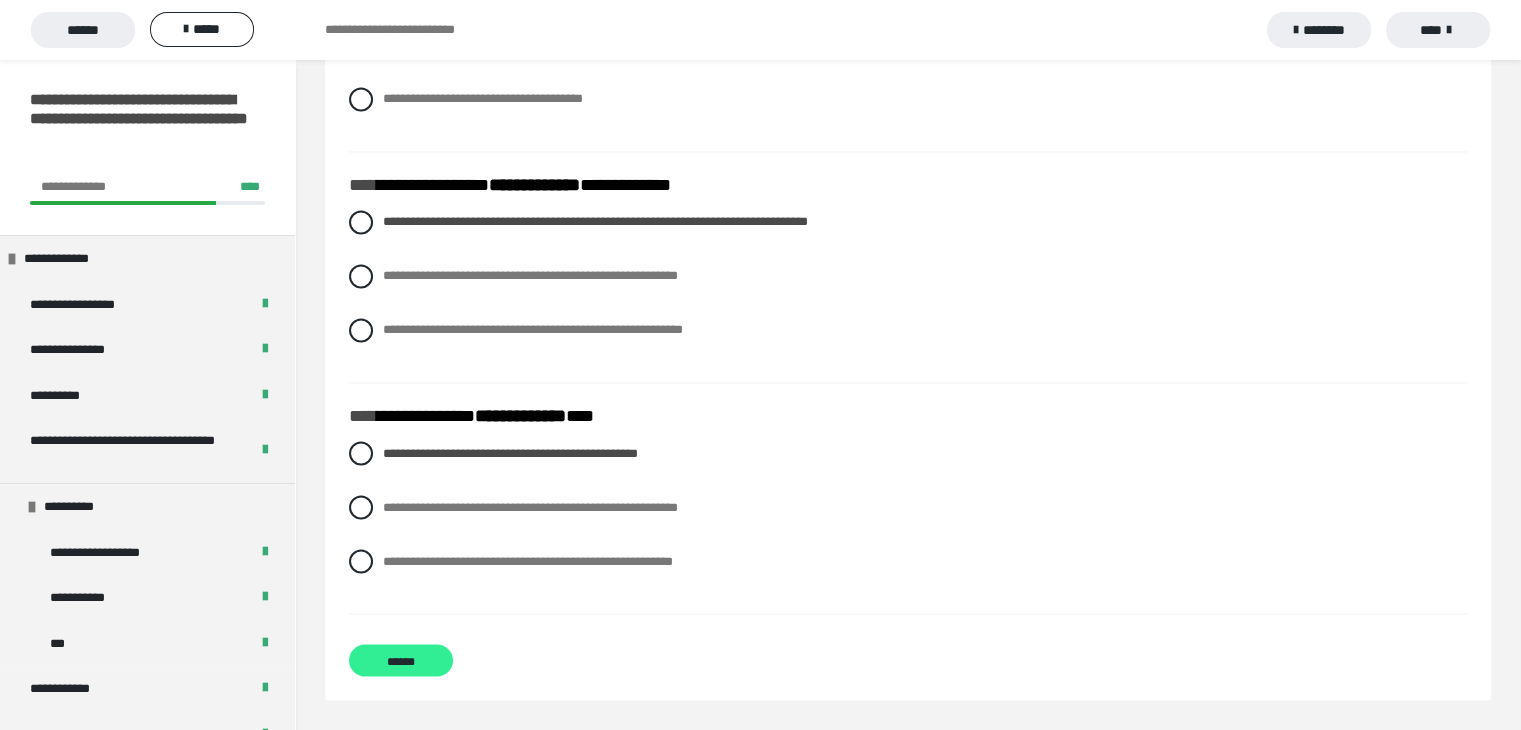 click on "******" at bounding box center [401, 660] 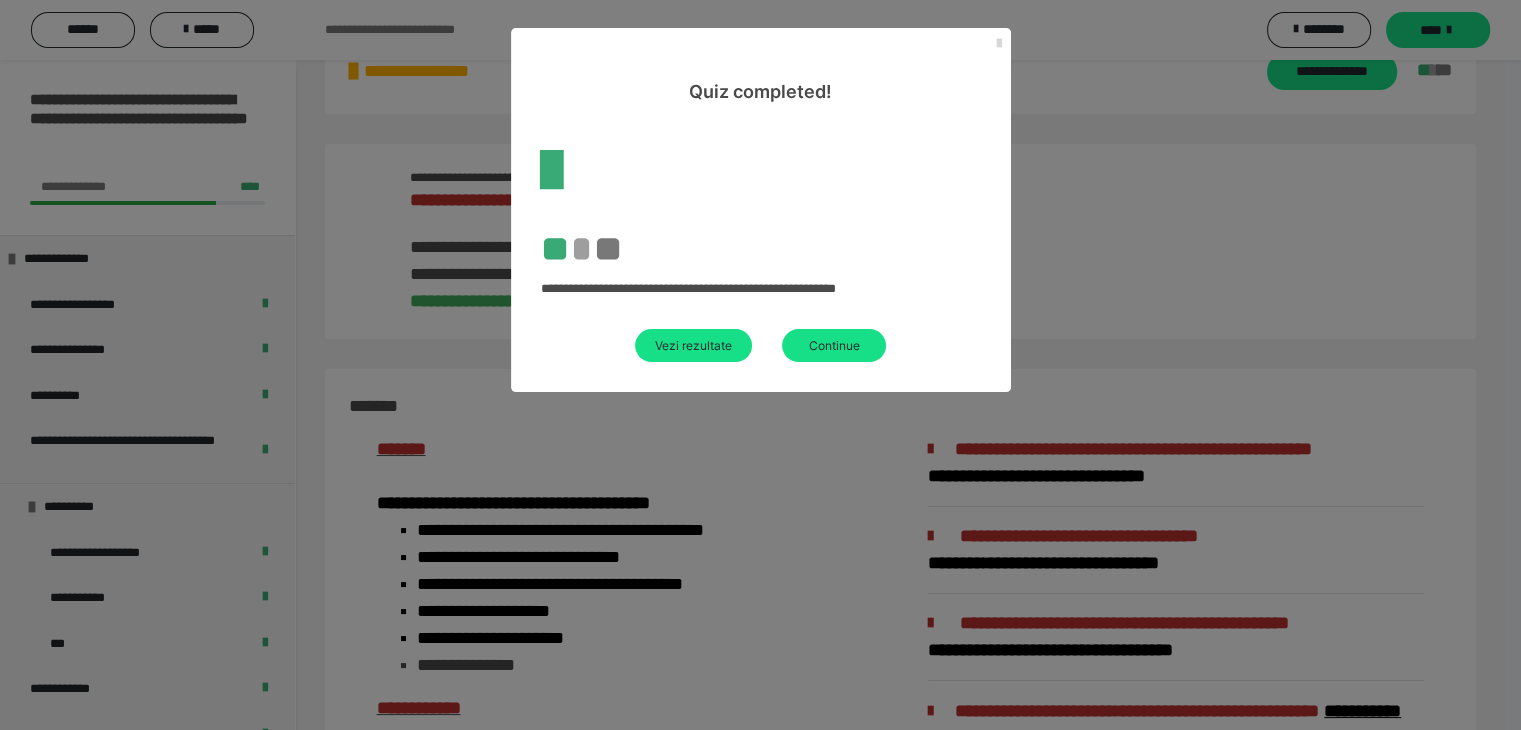 scroll, scrollTop: 2591, scrollLeft: 0, axis: vertical 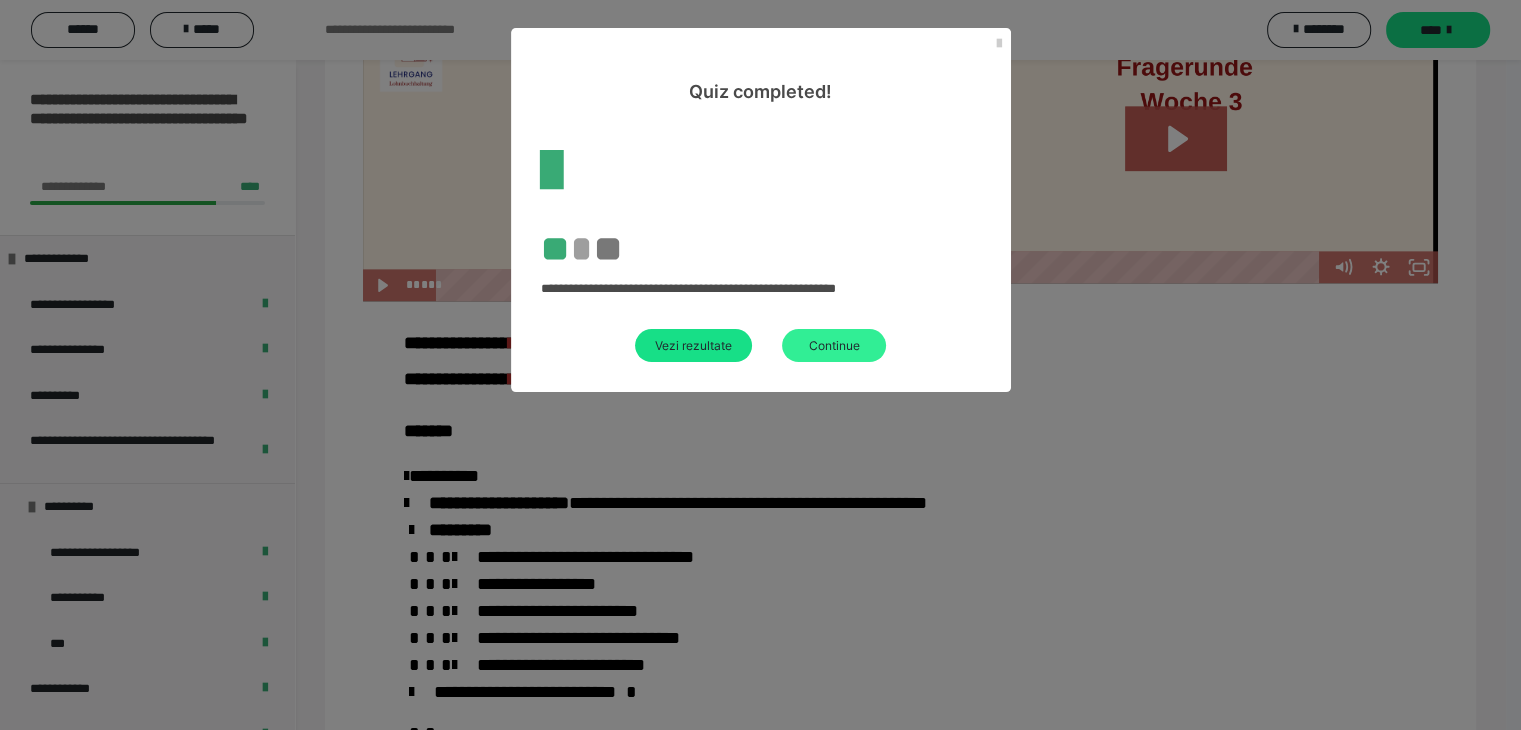 click on "Continue" at bounding box center (834, 345) 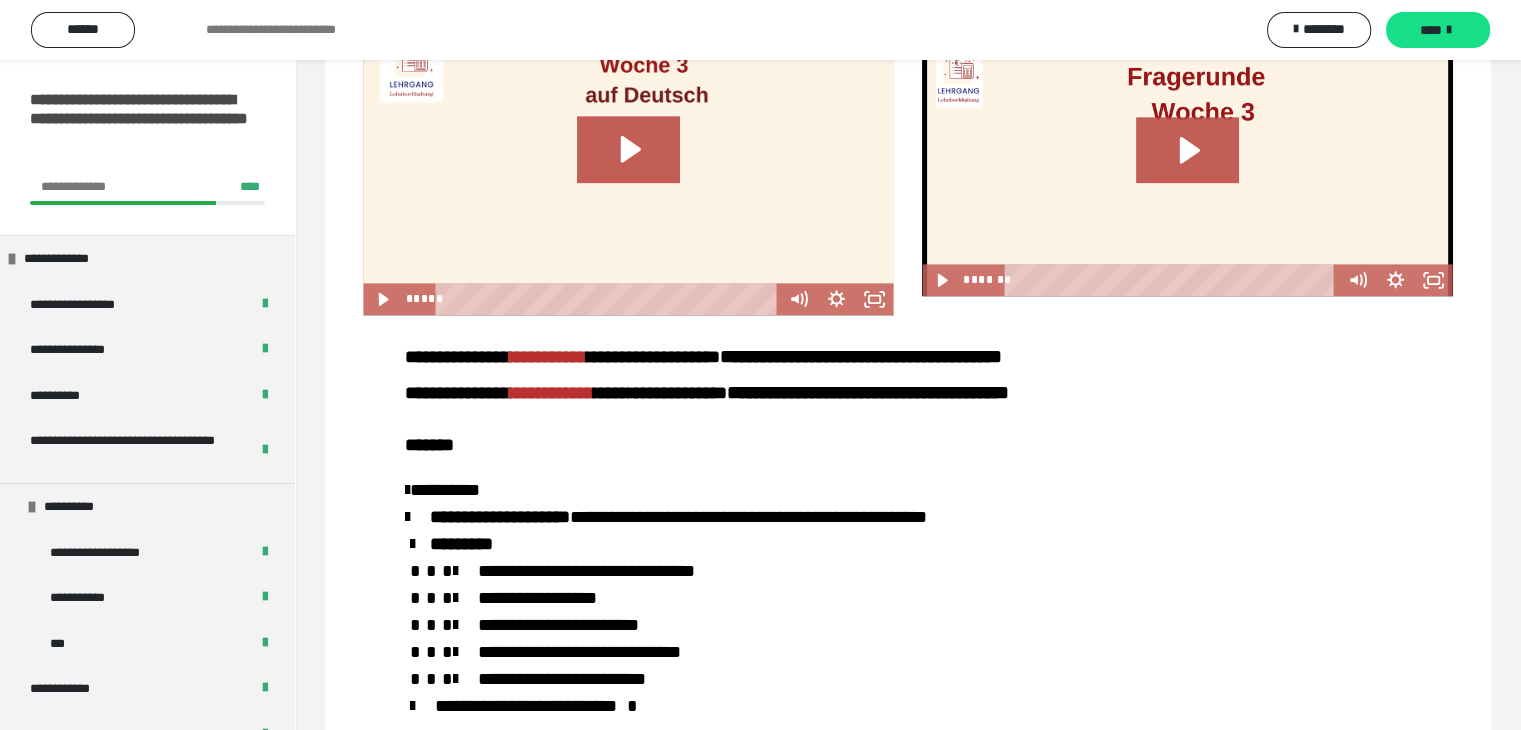 scroll, scrollTop: 1076, scrollLeft: 0, axis: vertical 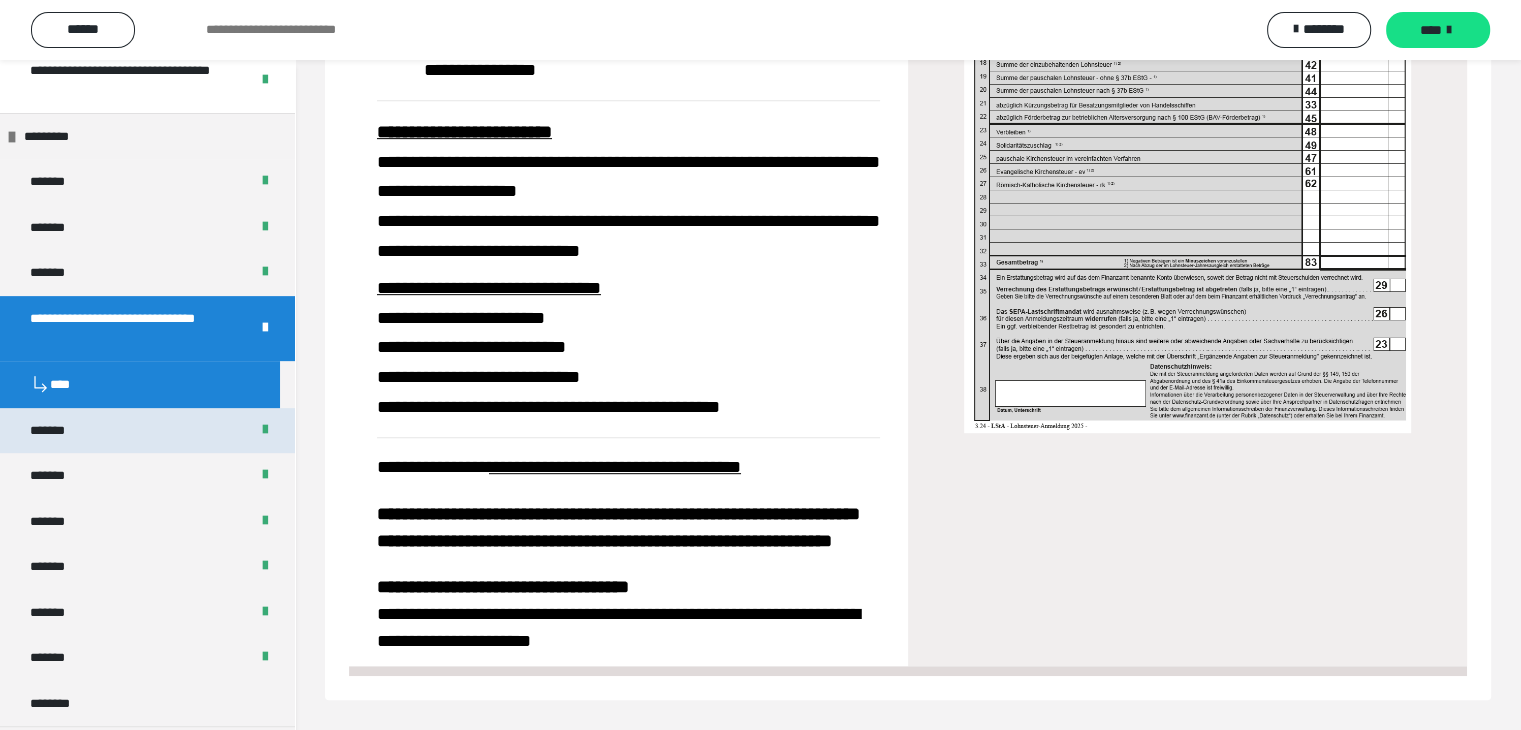click on "*******" at bounding box center [147, 431] 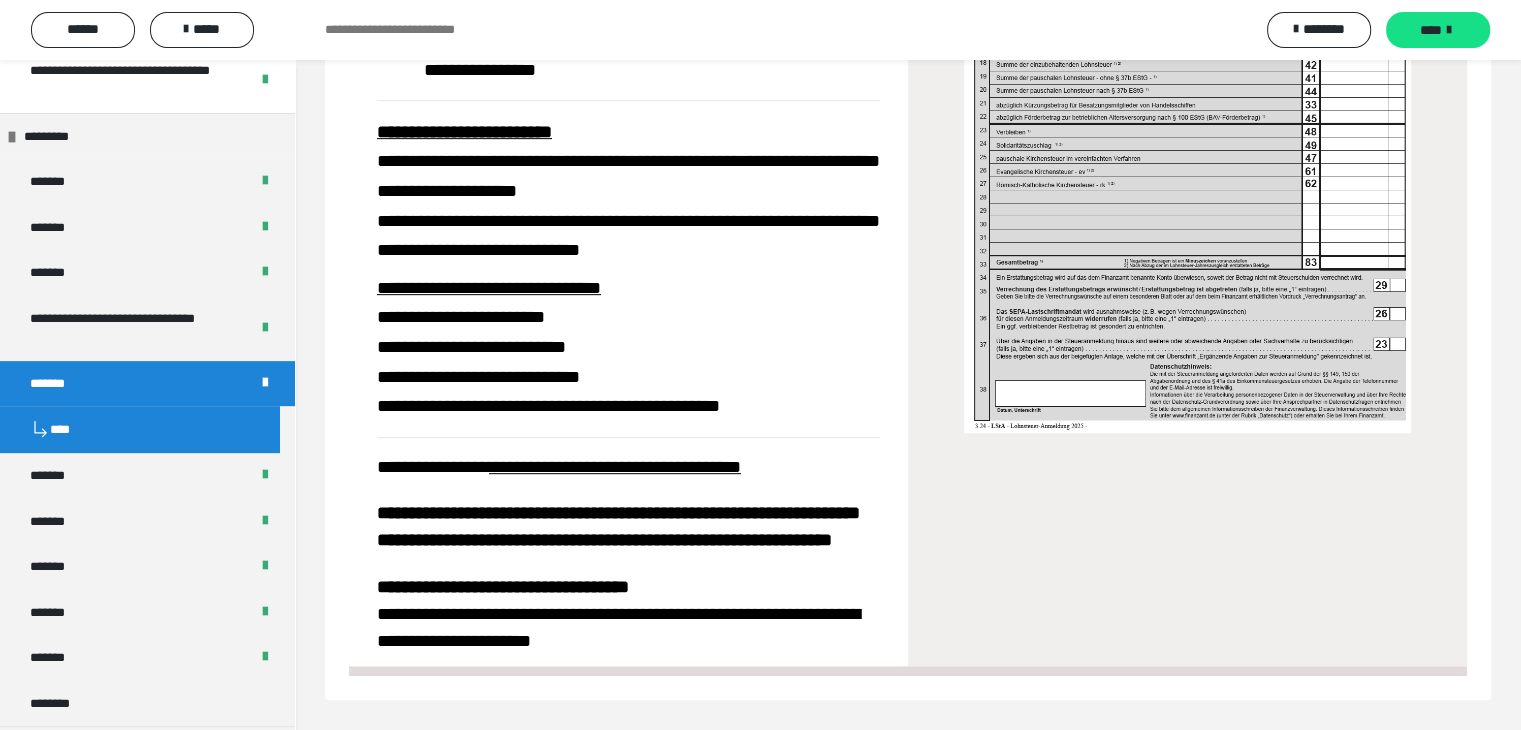 scroll, scrollTop: 1056, scrollLeft: 0, axis: vertical 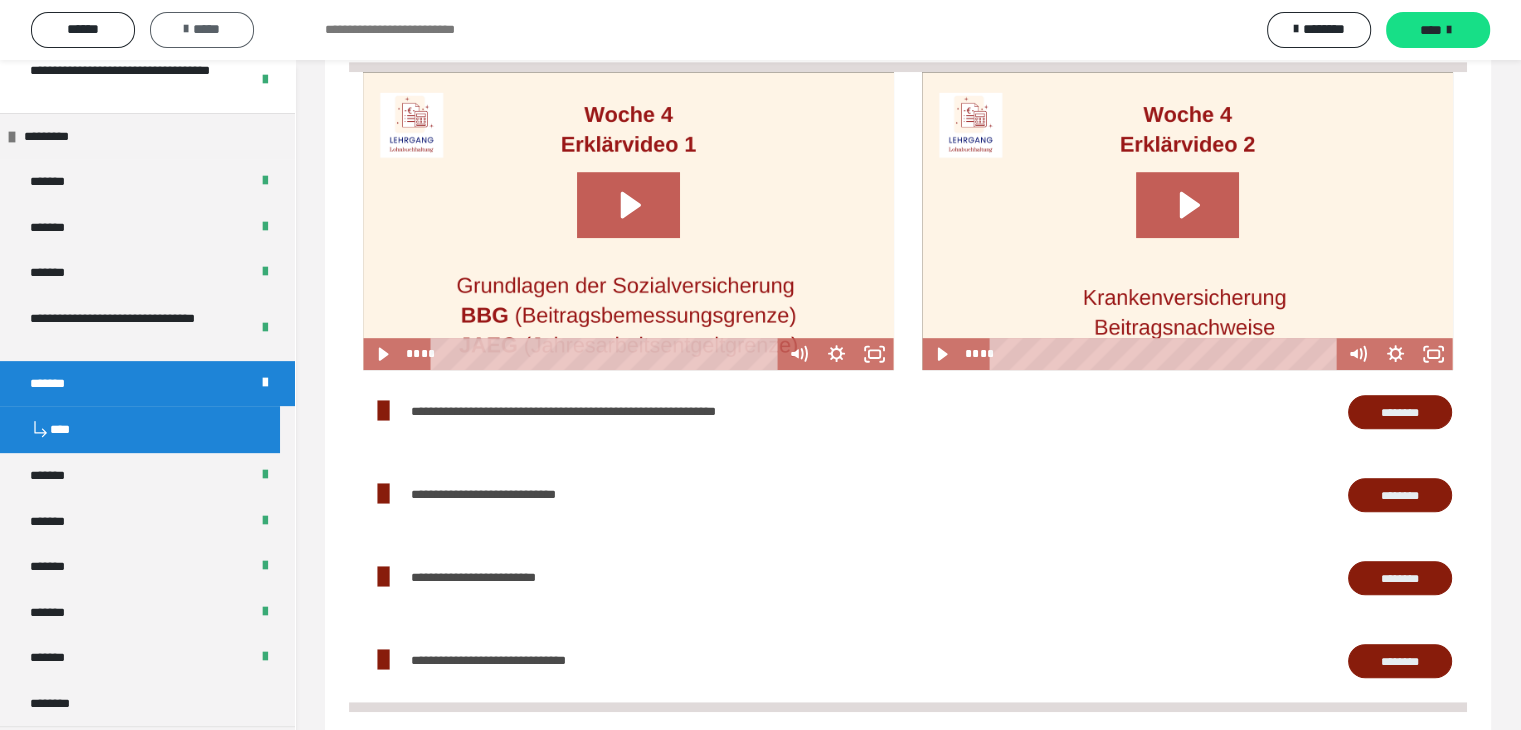 click on "*****" at bounding box center [202, 29] 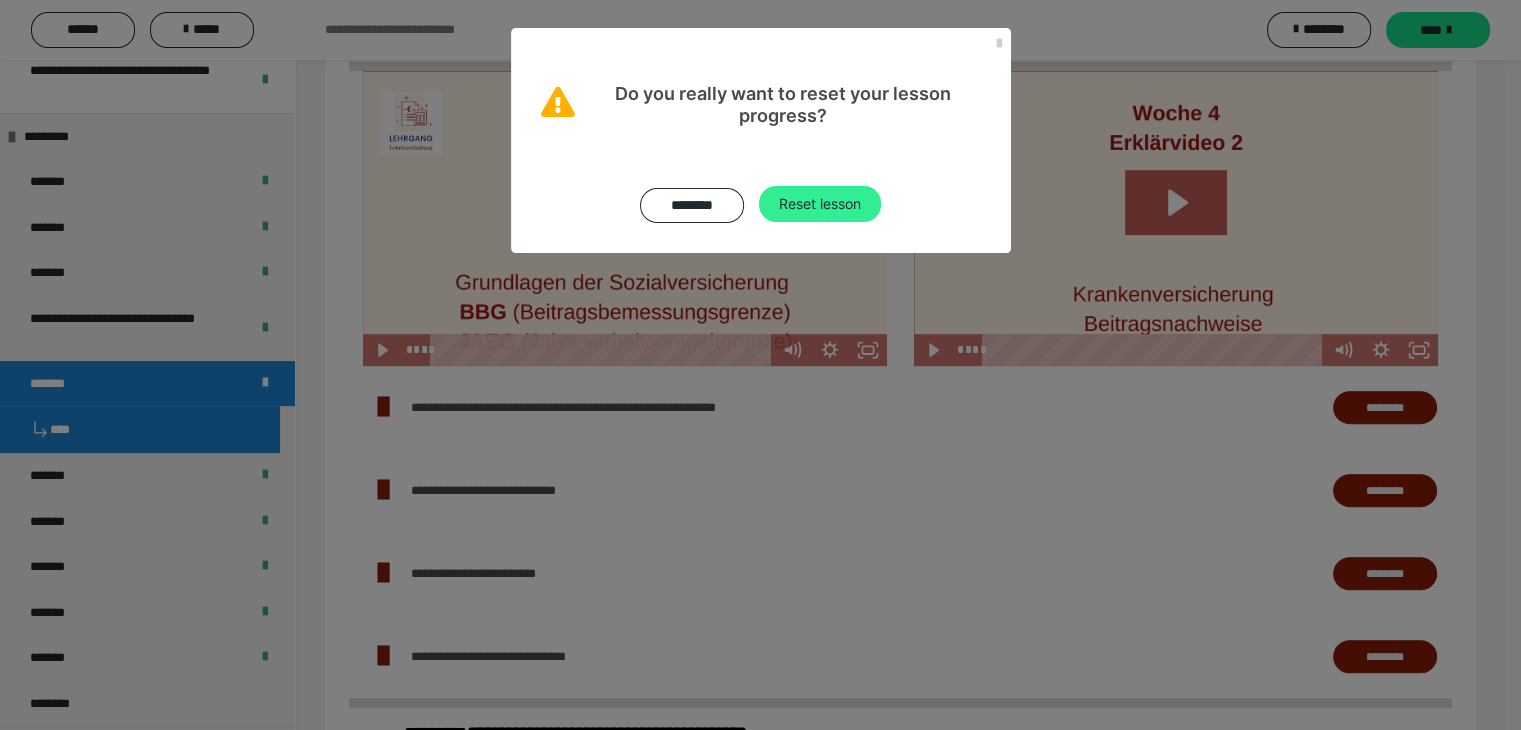 click on "Reset lesson" at bounding box center (820, 204) 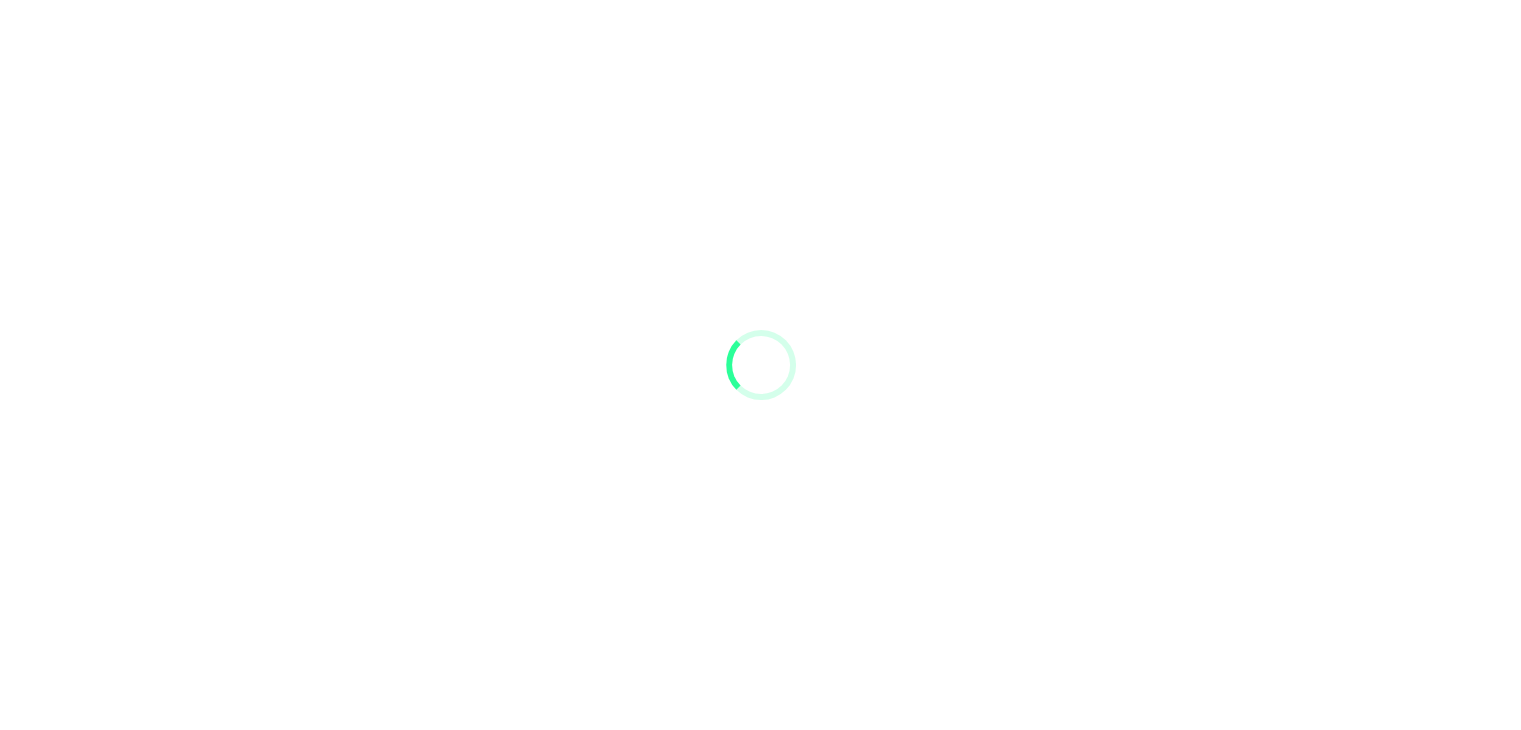 scroll, scrollTop: 0, scrollLeft: 0, axis: both 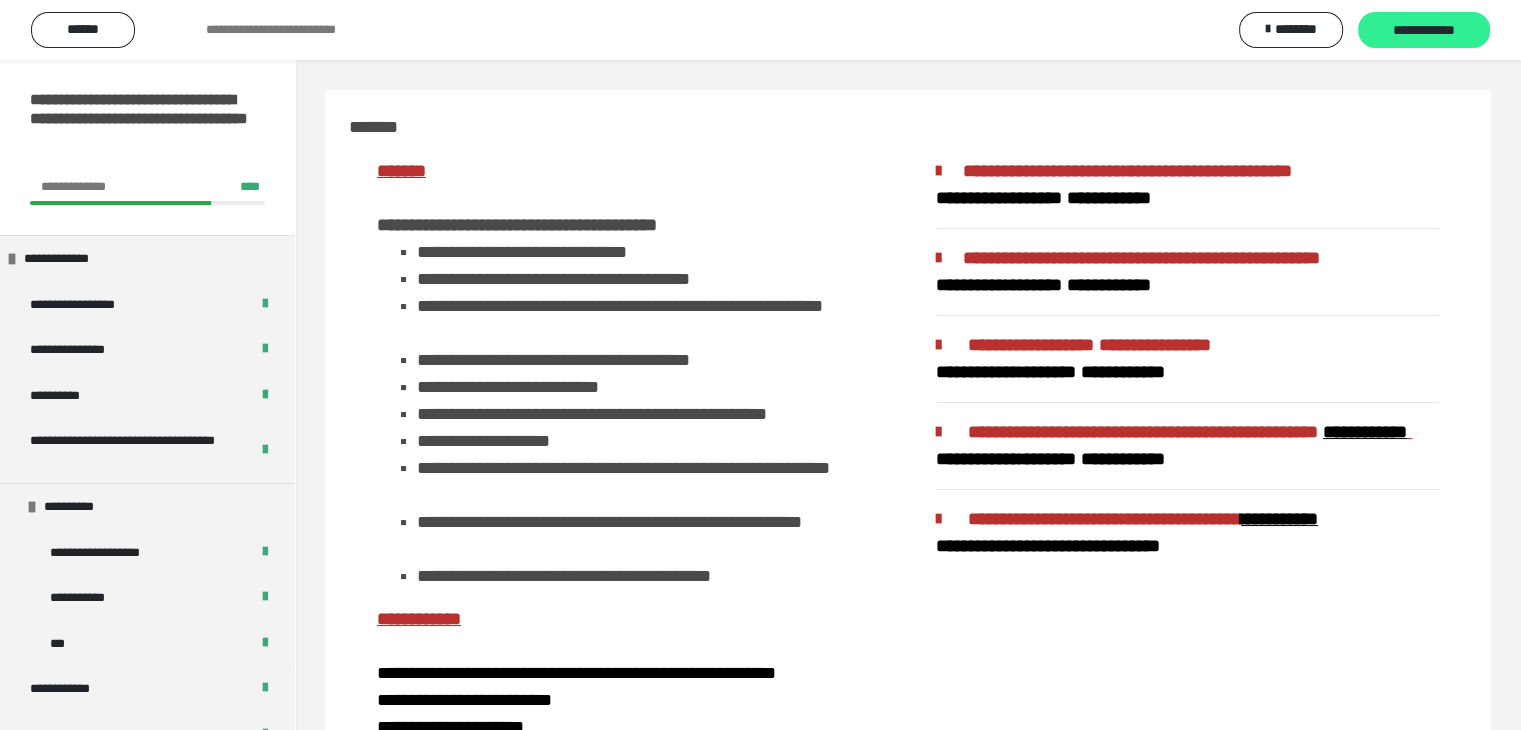 click on "**********" at bounding box center (1424, 30) 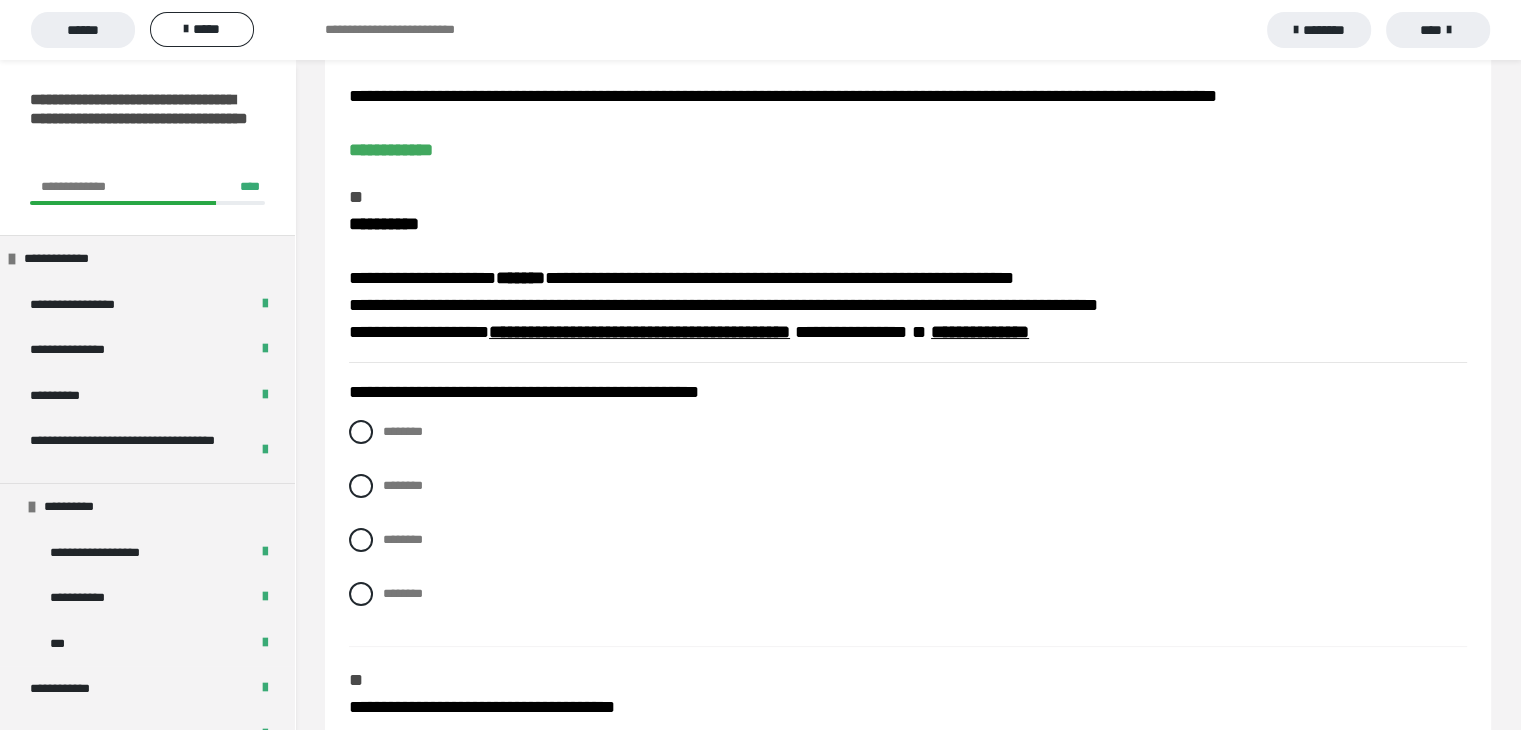 scroll, scrollTop: 123, scrollLeft: 0, axis: vertical 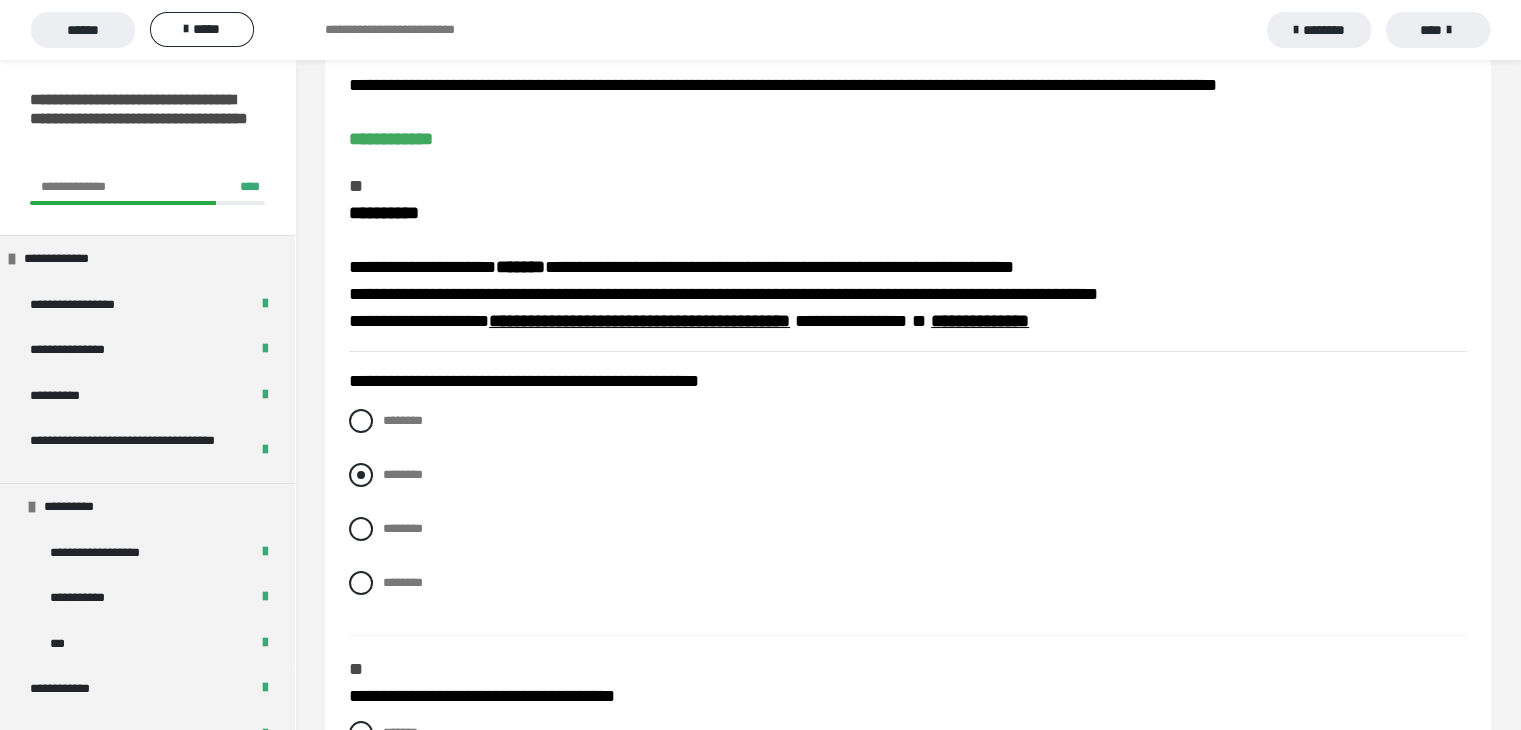 click at bounding box center (361, 475) 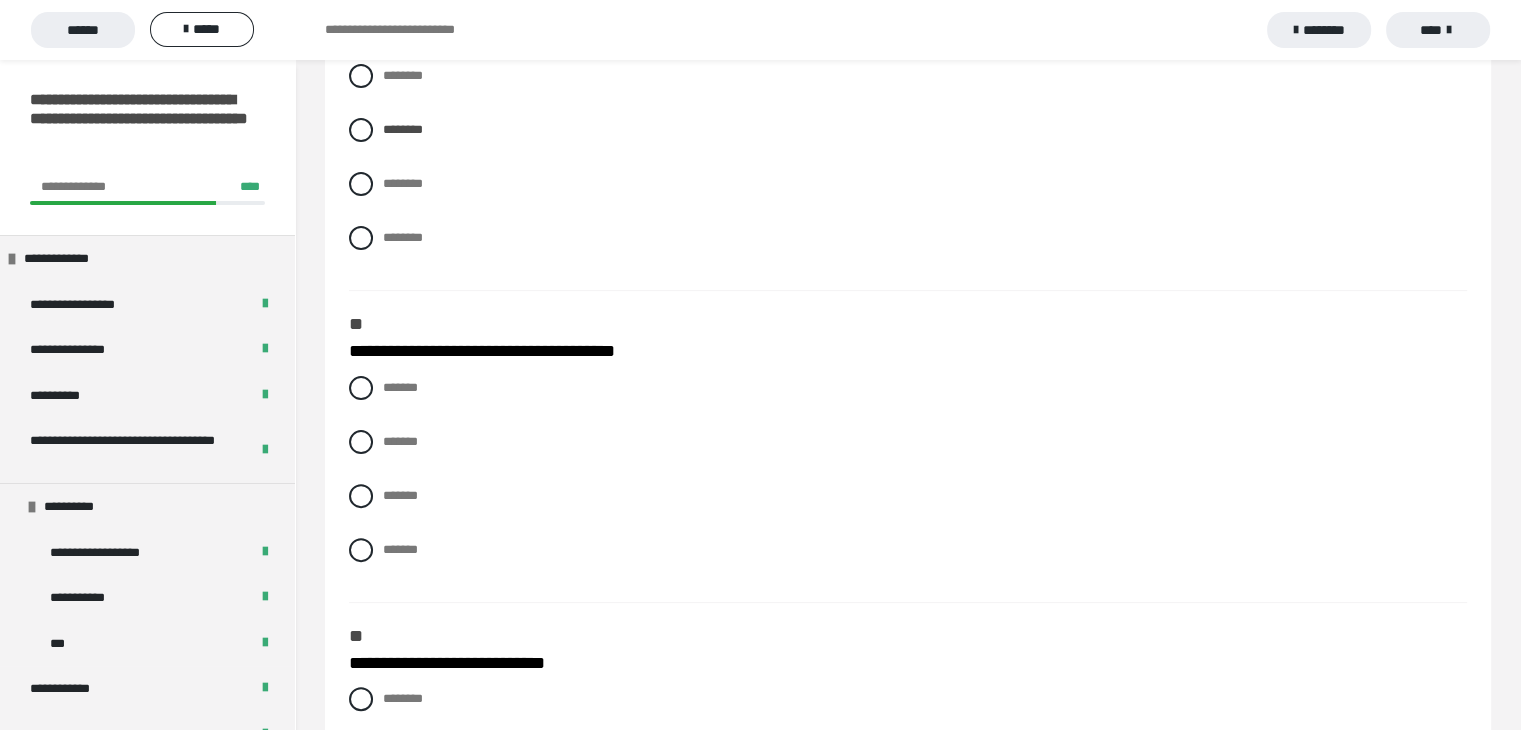 scroll, scrollTop: 474, scrollLeft: 0, axis: vertical 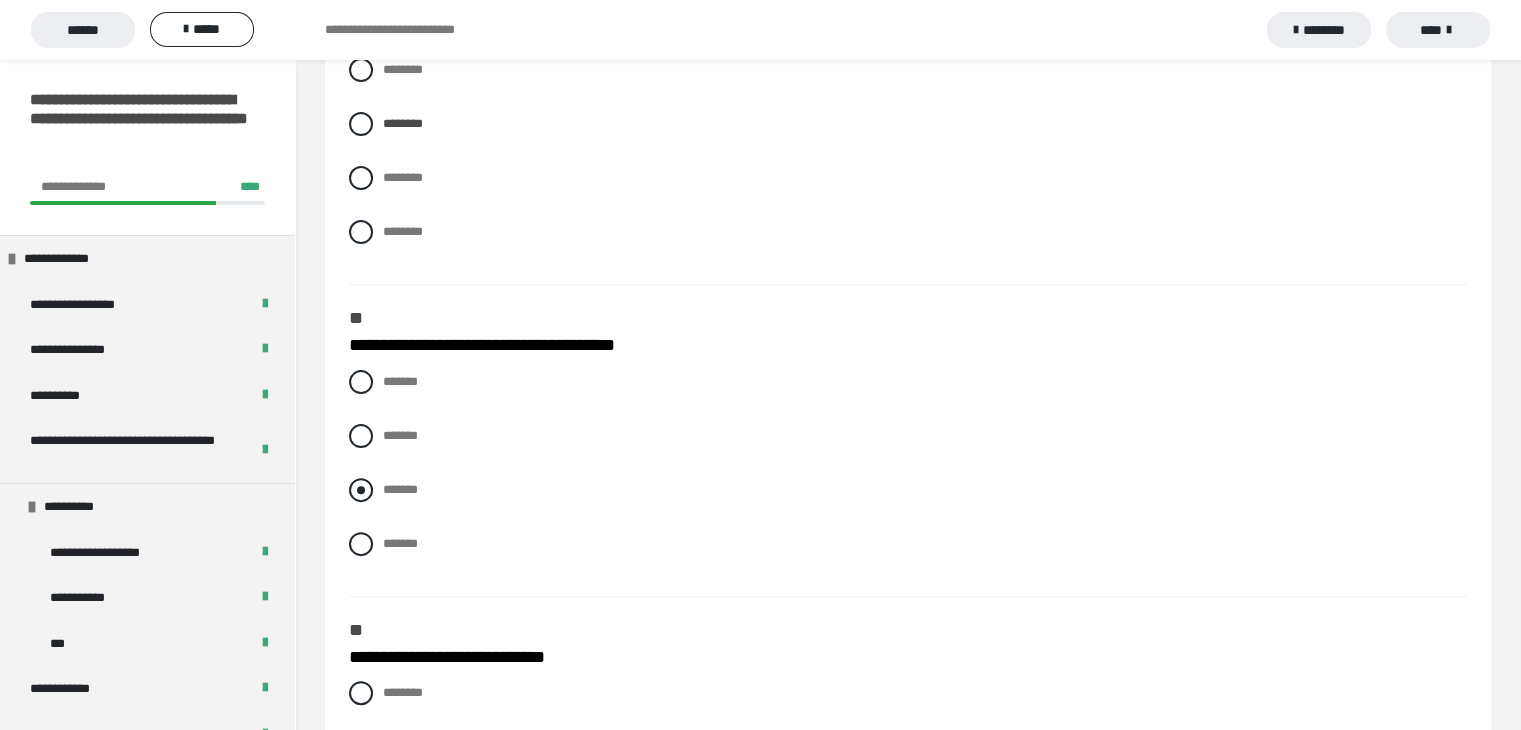 click at bounding box center (361, 490) 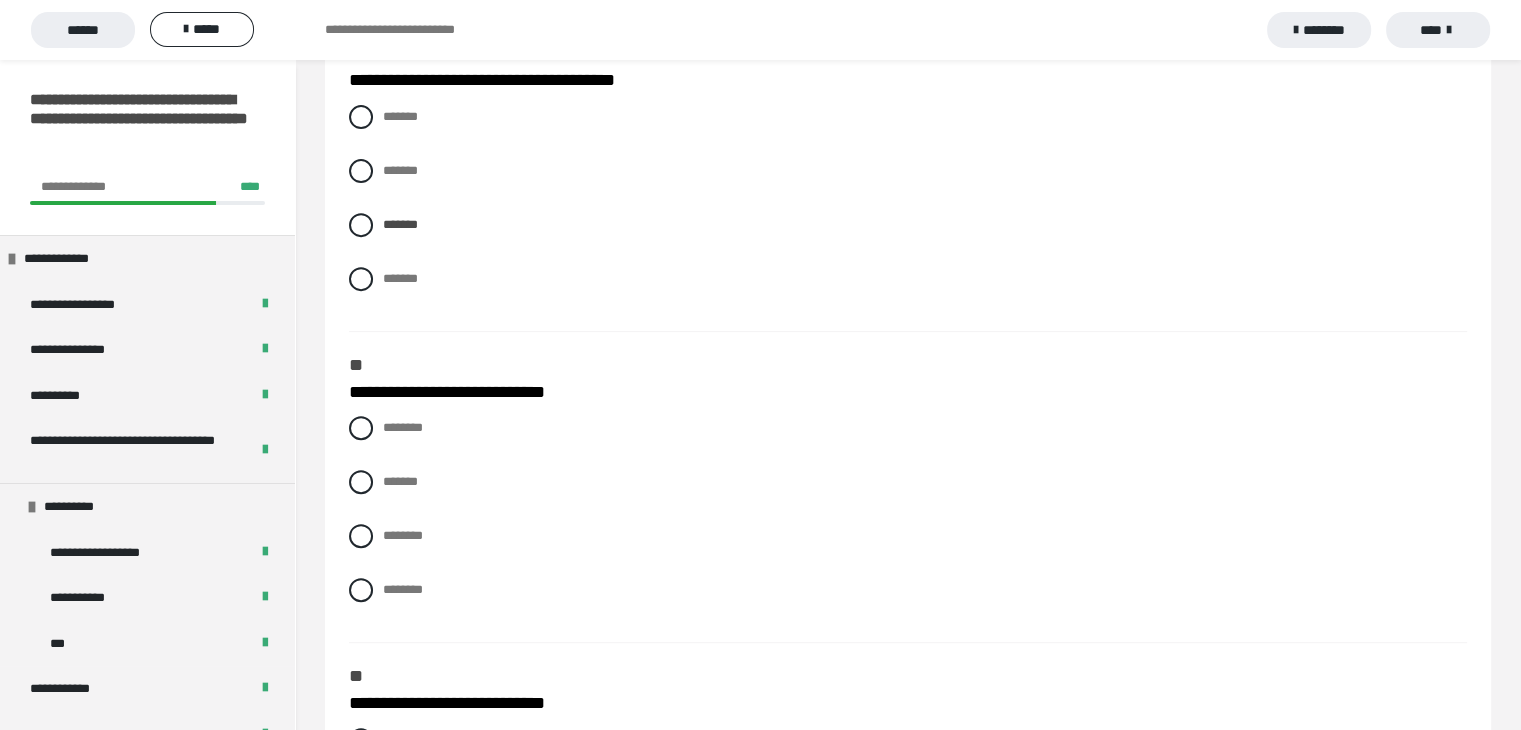 scroll, scrollTop: 744, scrollLeft: 0, axis: vertical 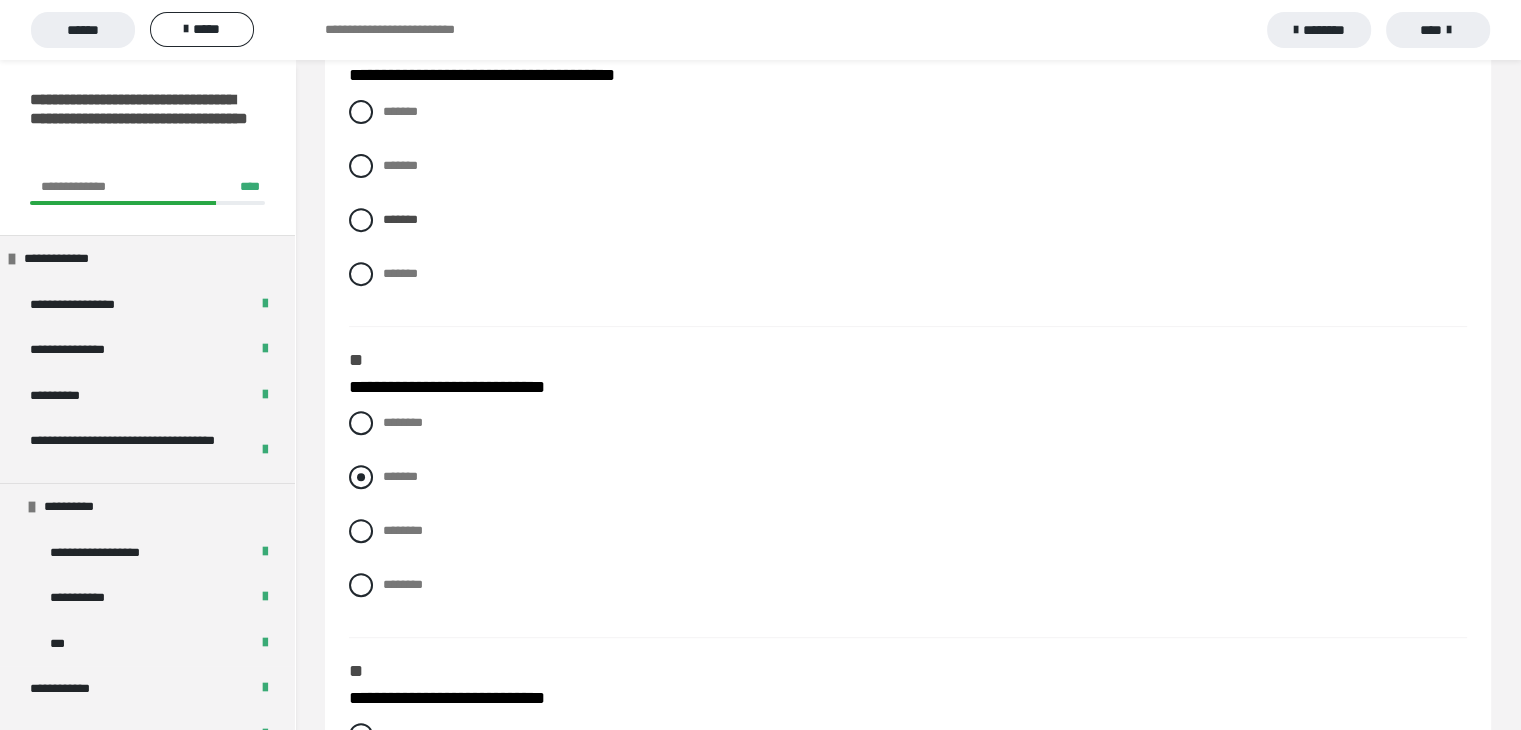 click at bounding box center [361, 477] 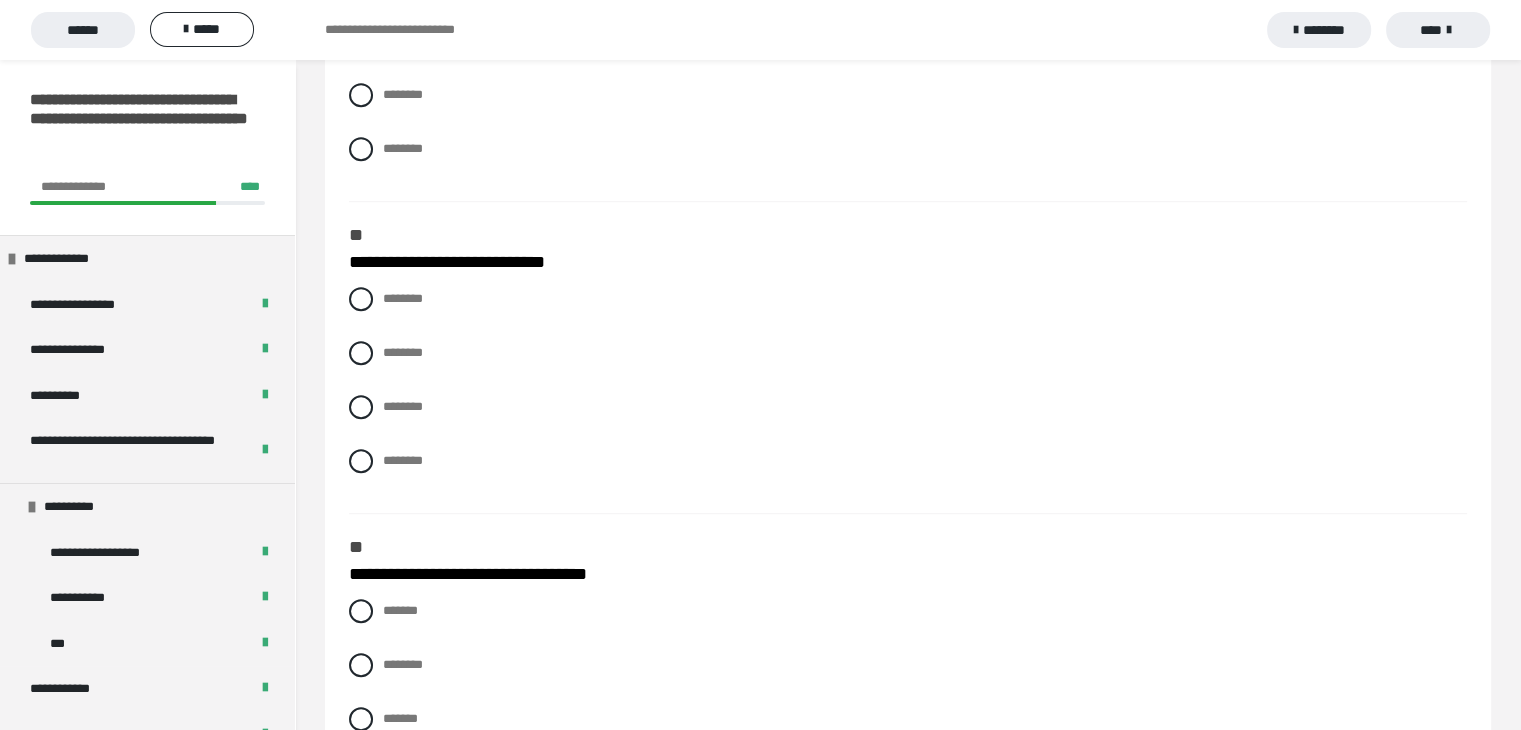 scroll, scrollTop: 1215, scrollLeft: 0, axis: vertical 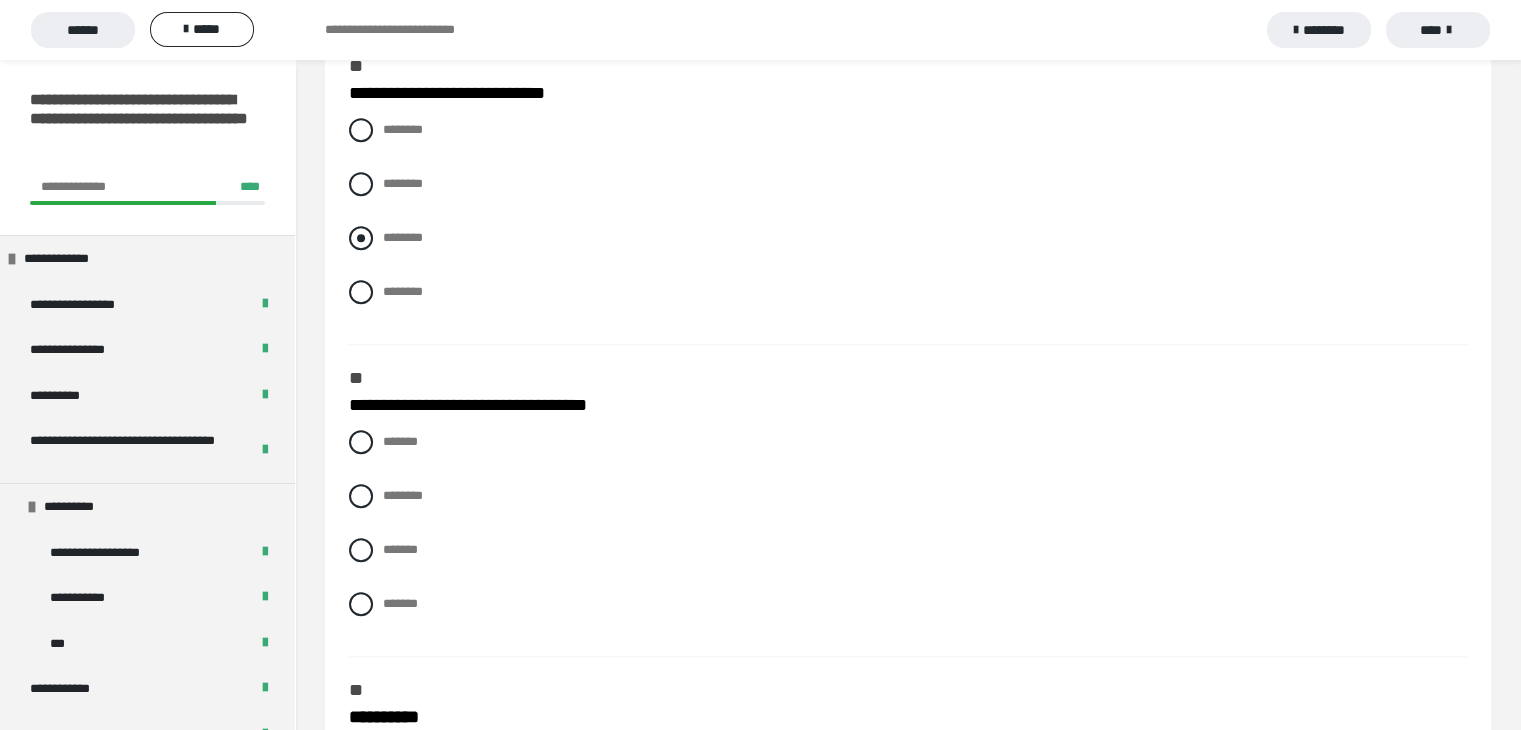 click at bounding box center (361, 238) 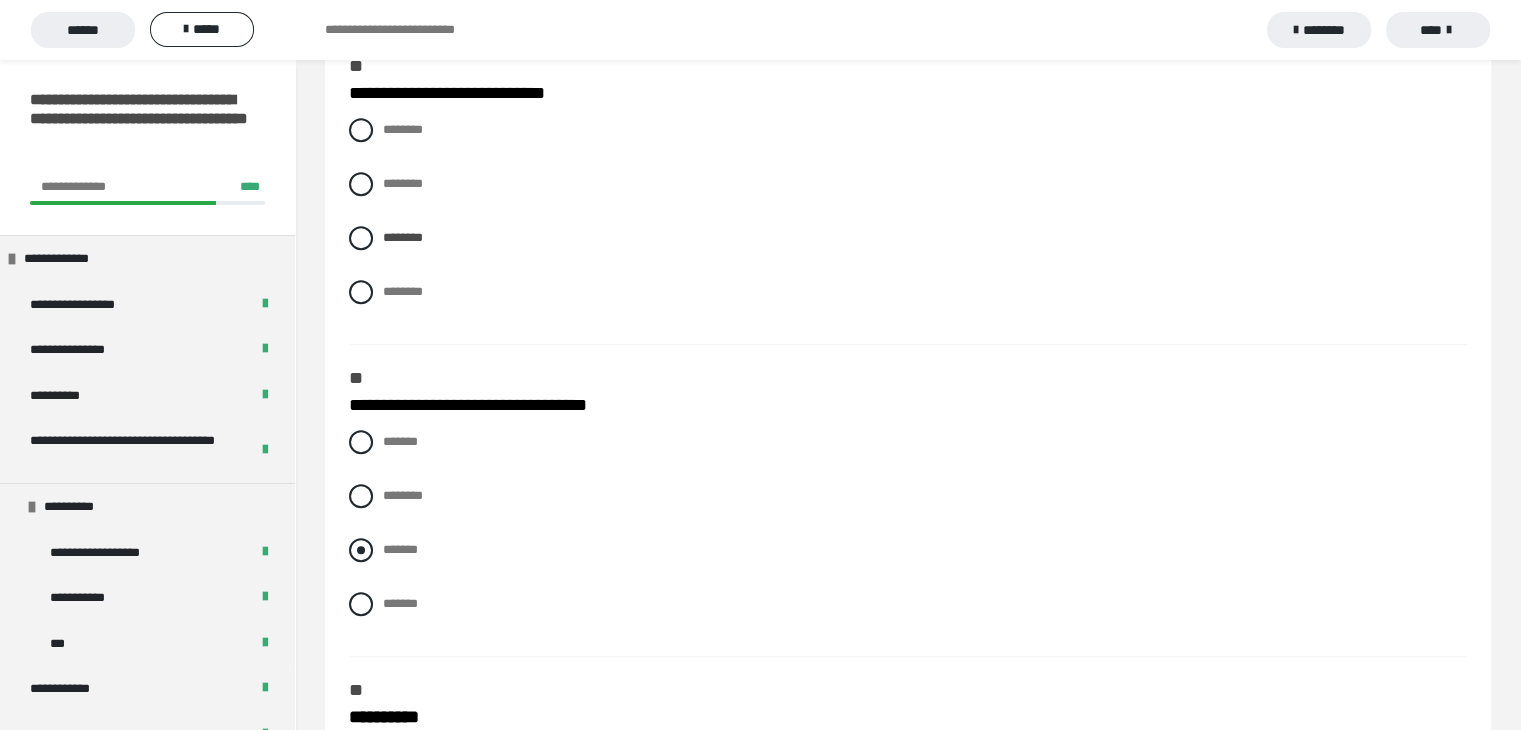 click at bounding box center [361, 550] 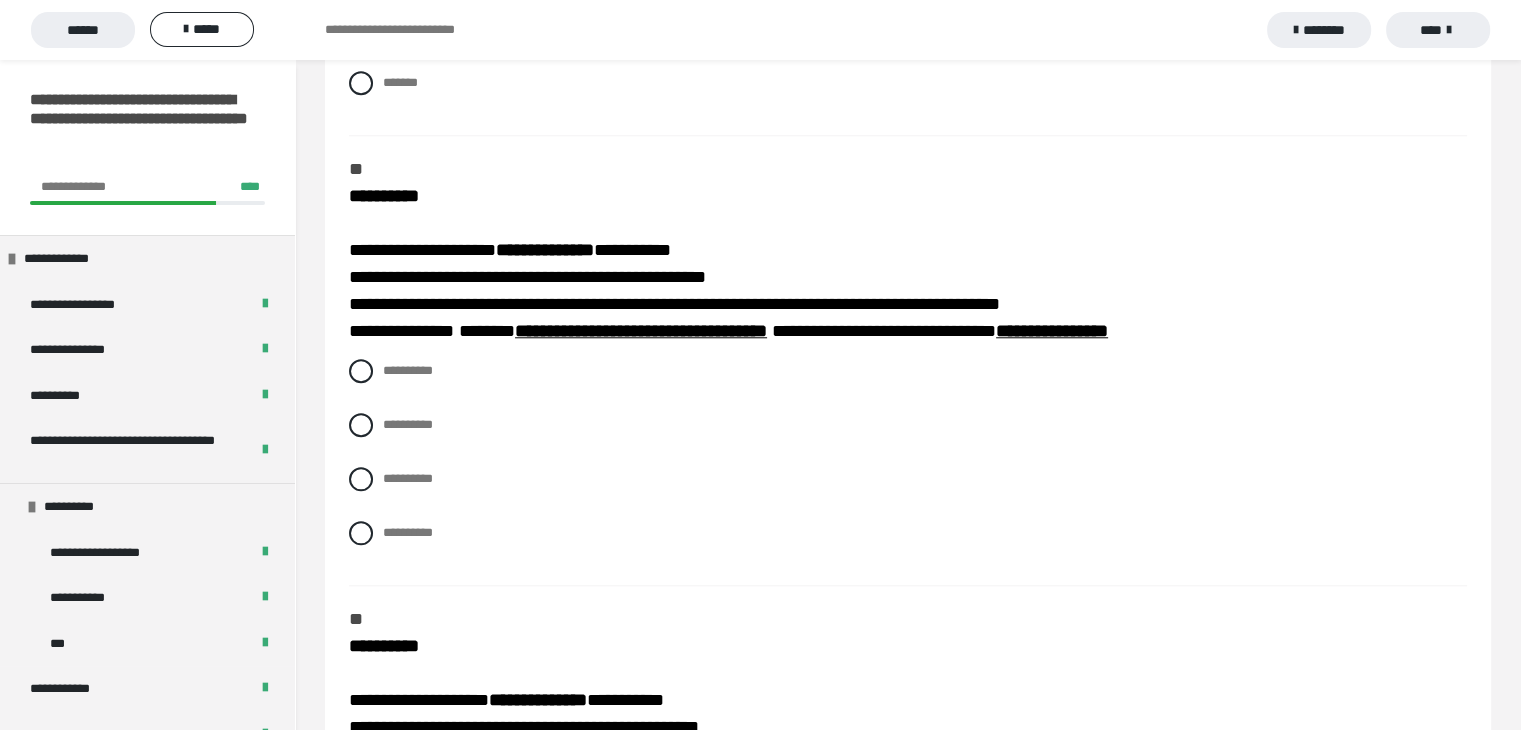 scroll, scrollTop: 1876, scrollLeft: 0, axis: vertical 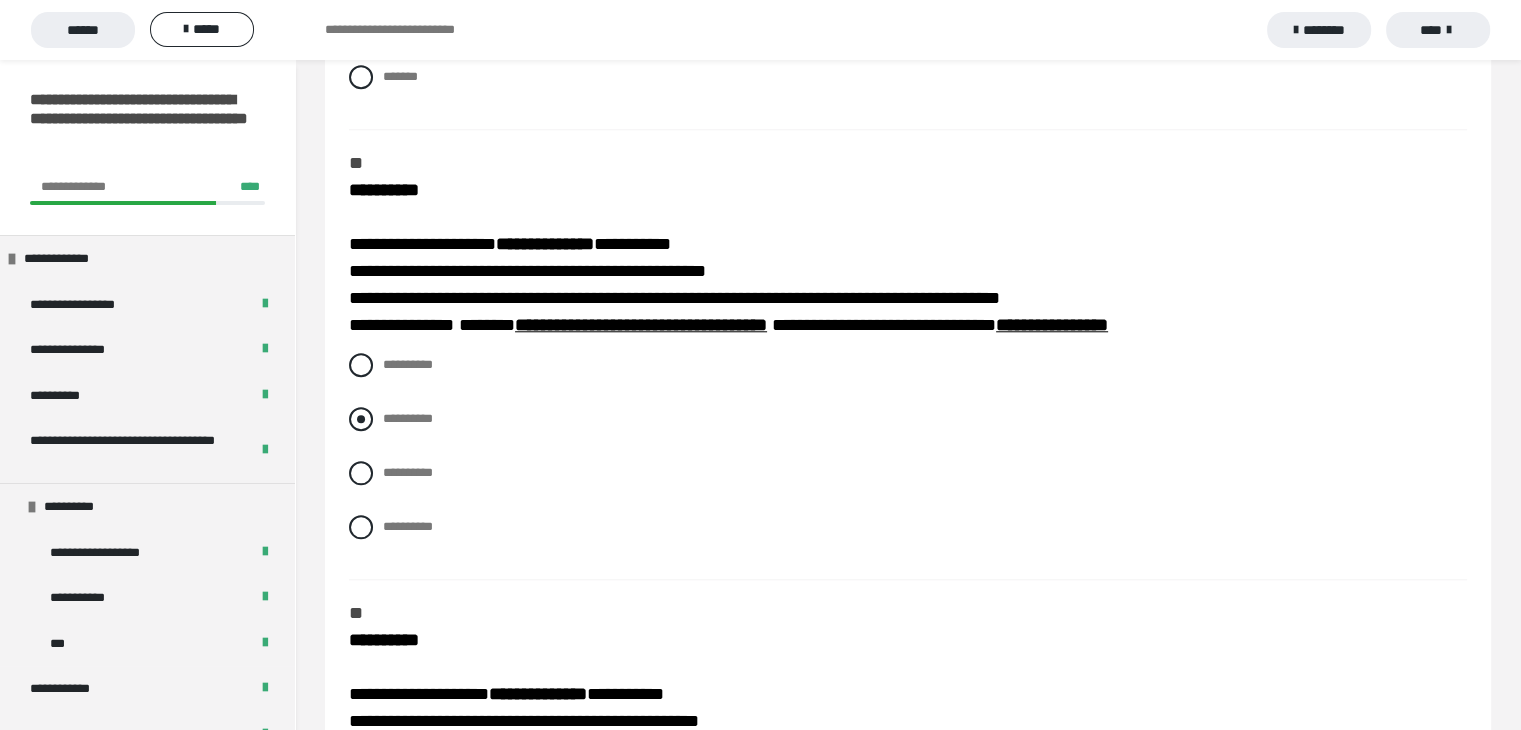 click at bounding box center (361, 419) 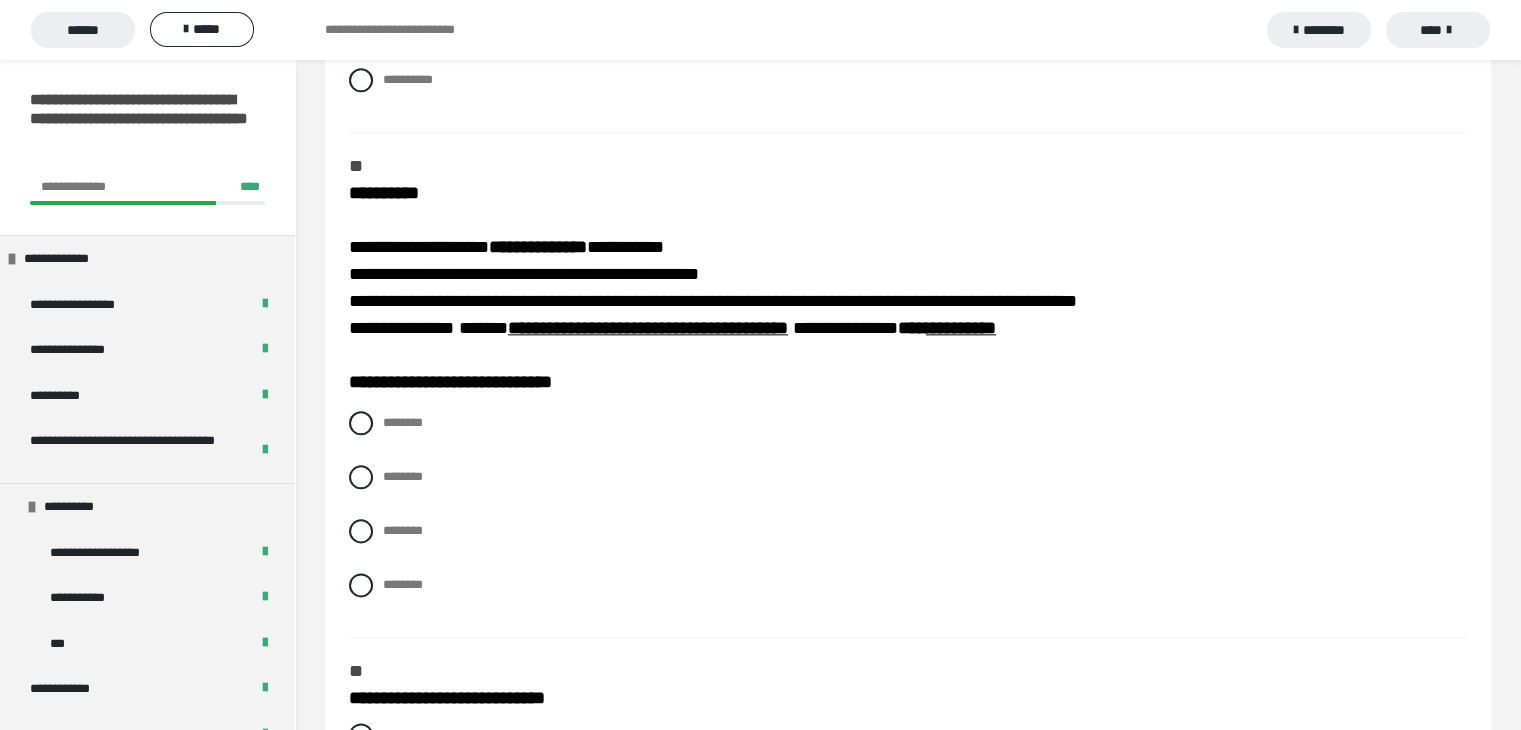 scroll, scrollTop: 2328, scrollLeft: 0, axis: vertical 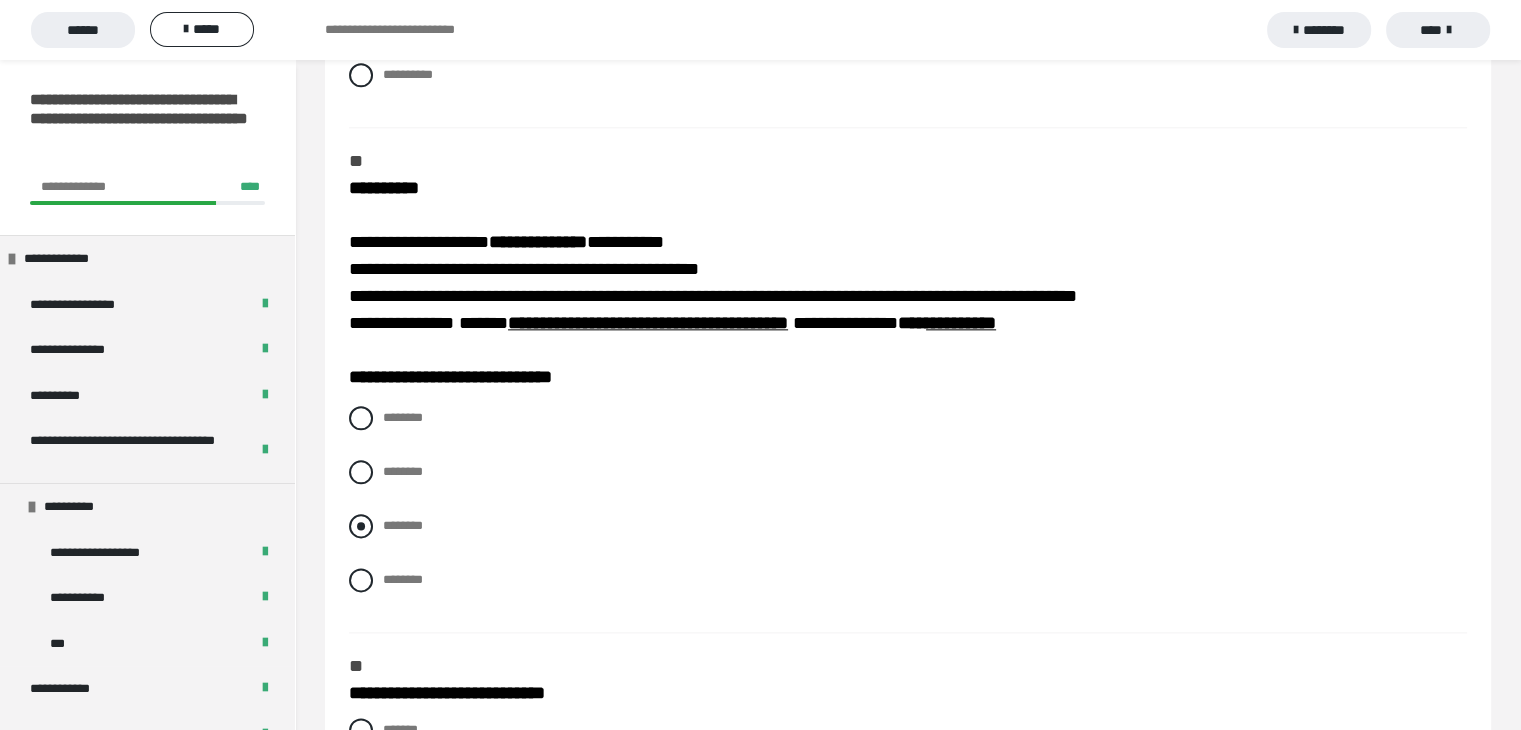 click at bounding box center [361, 526] 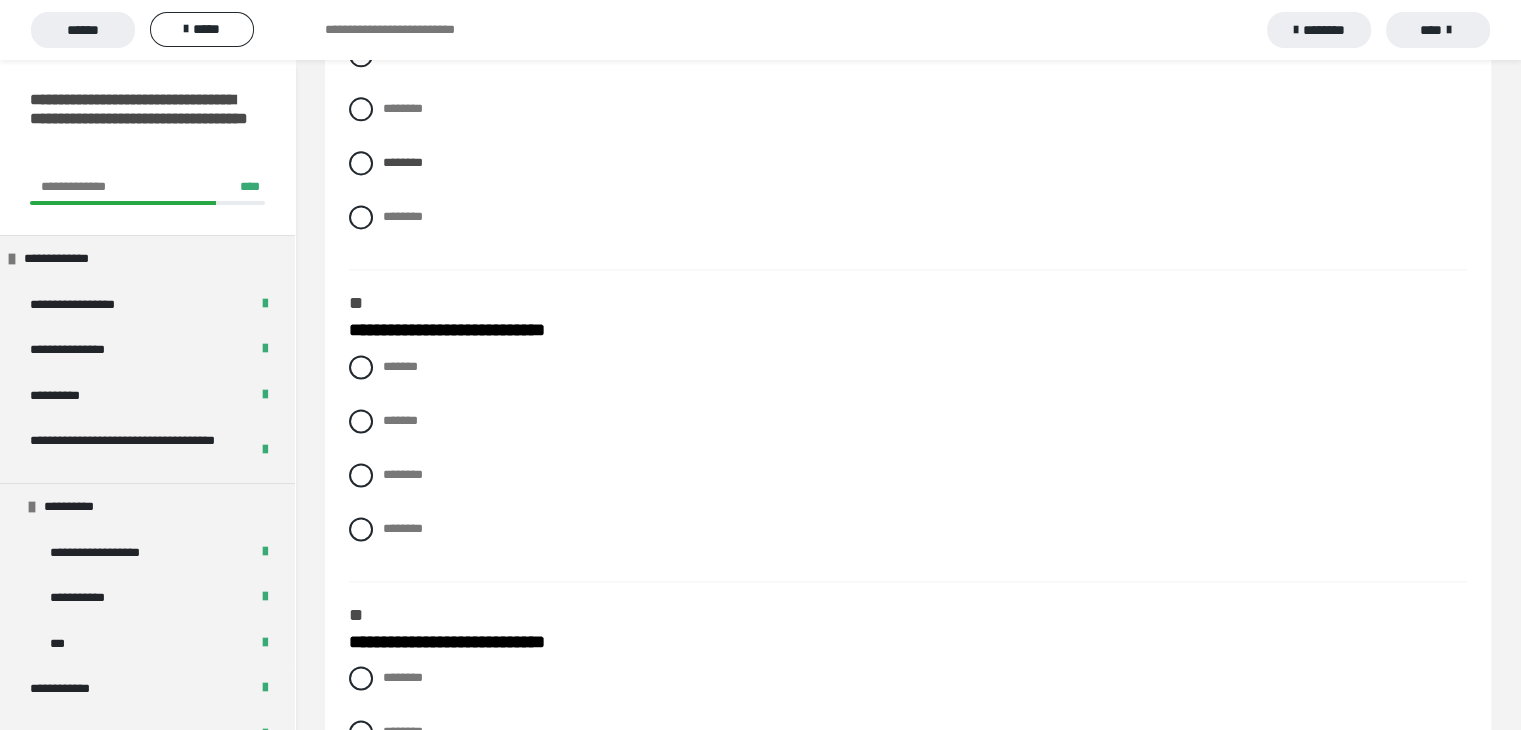 scroll, scrollTop: 2696, scrollLeft: 0, axis: vertical 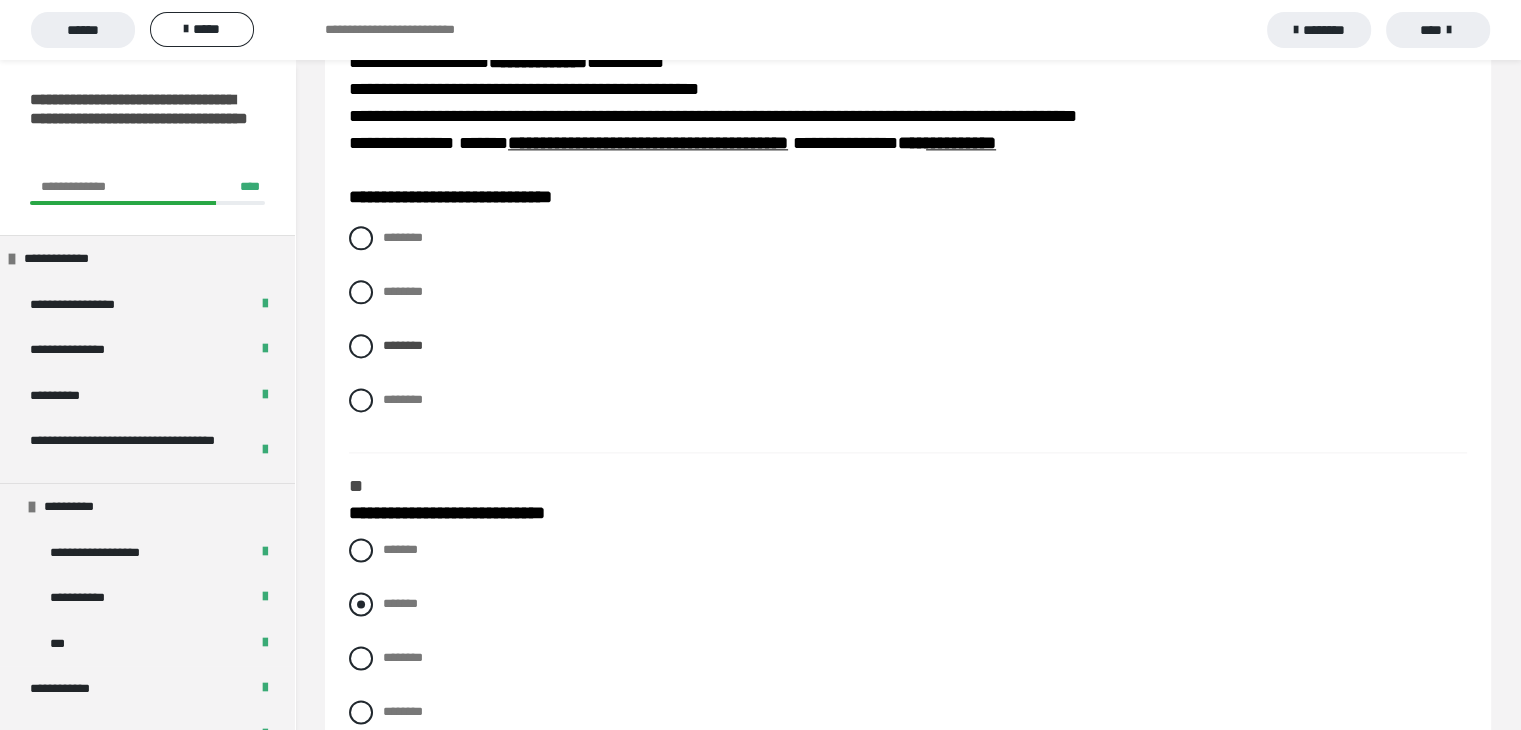 click at bounding box center (361, 604) 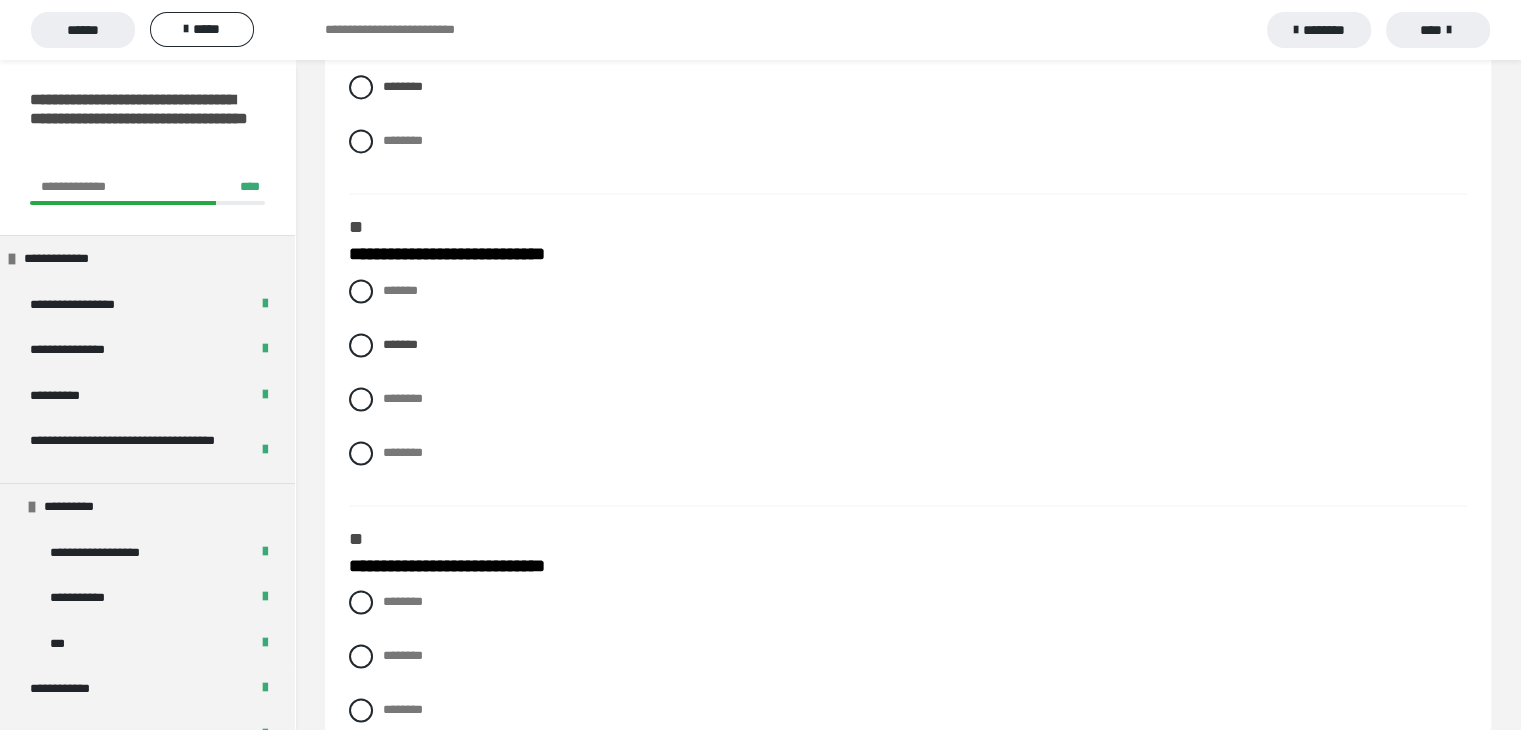 scroll, scrollTop: 2773, scrollLeft: 0, axis: vertical 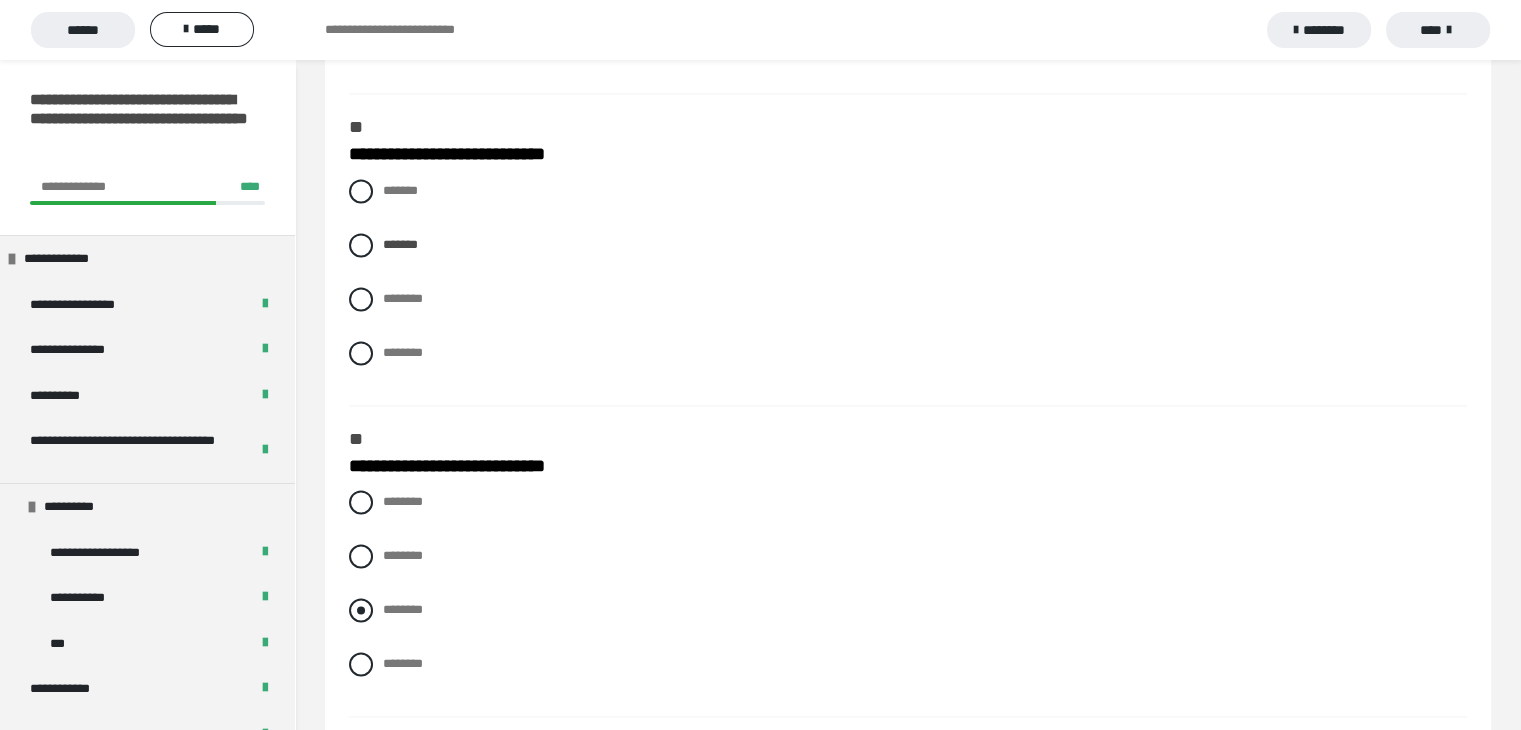 click at bounding box center [361, 610] 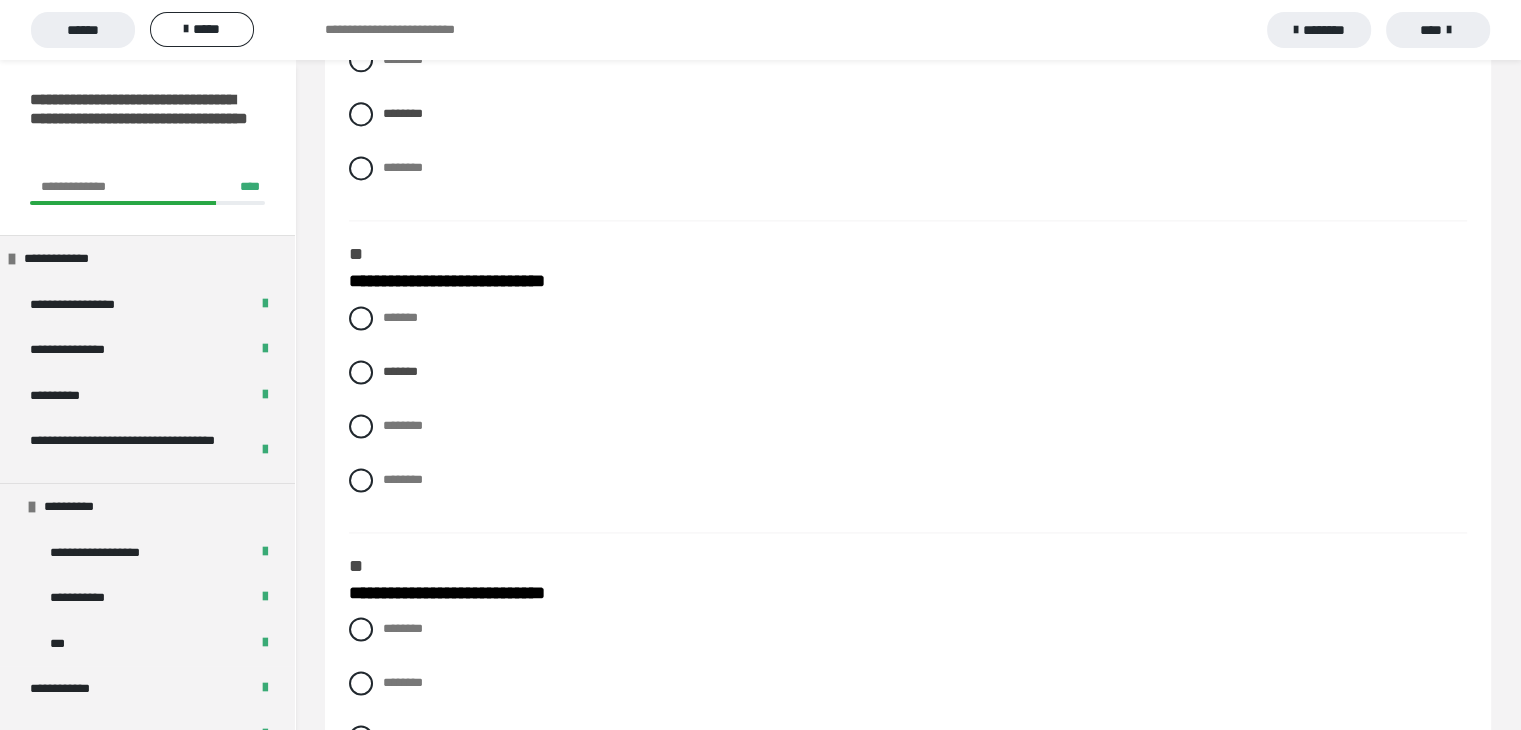 scroll, scrollTop: 2746, scrollLeft: 0, axis: vertical 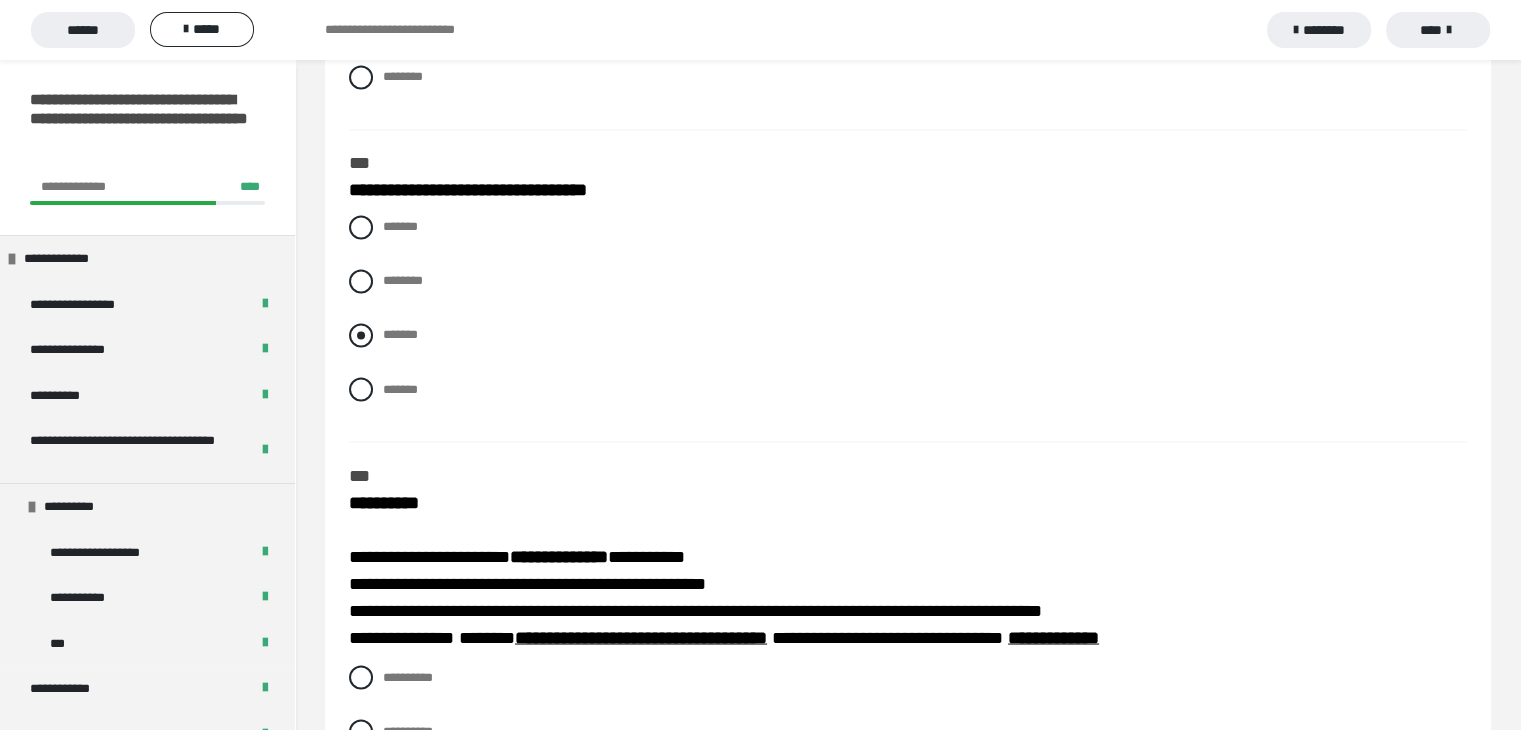 click at bounding box center [361, 335] 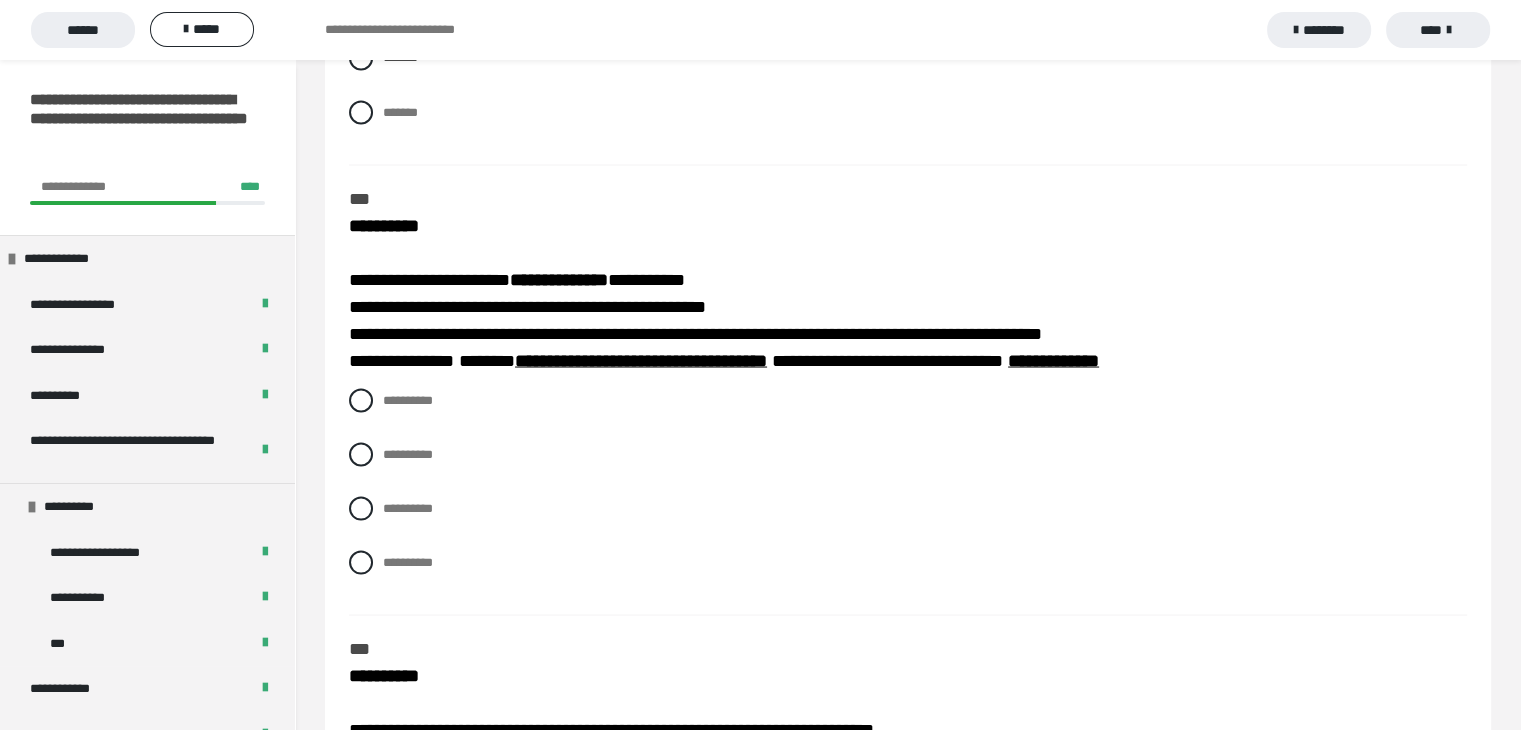 scroll, scrollTop: 3753, scrollLeft: 0, axis: vertical 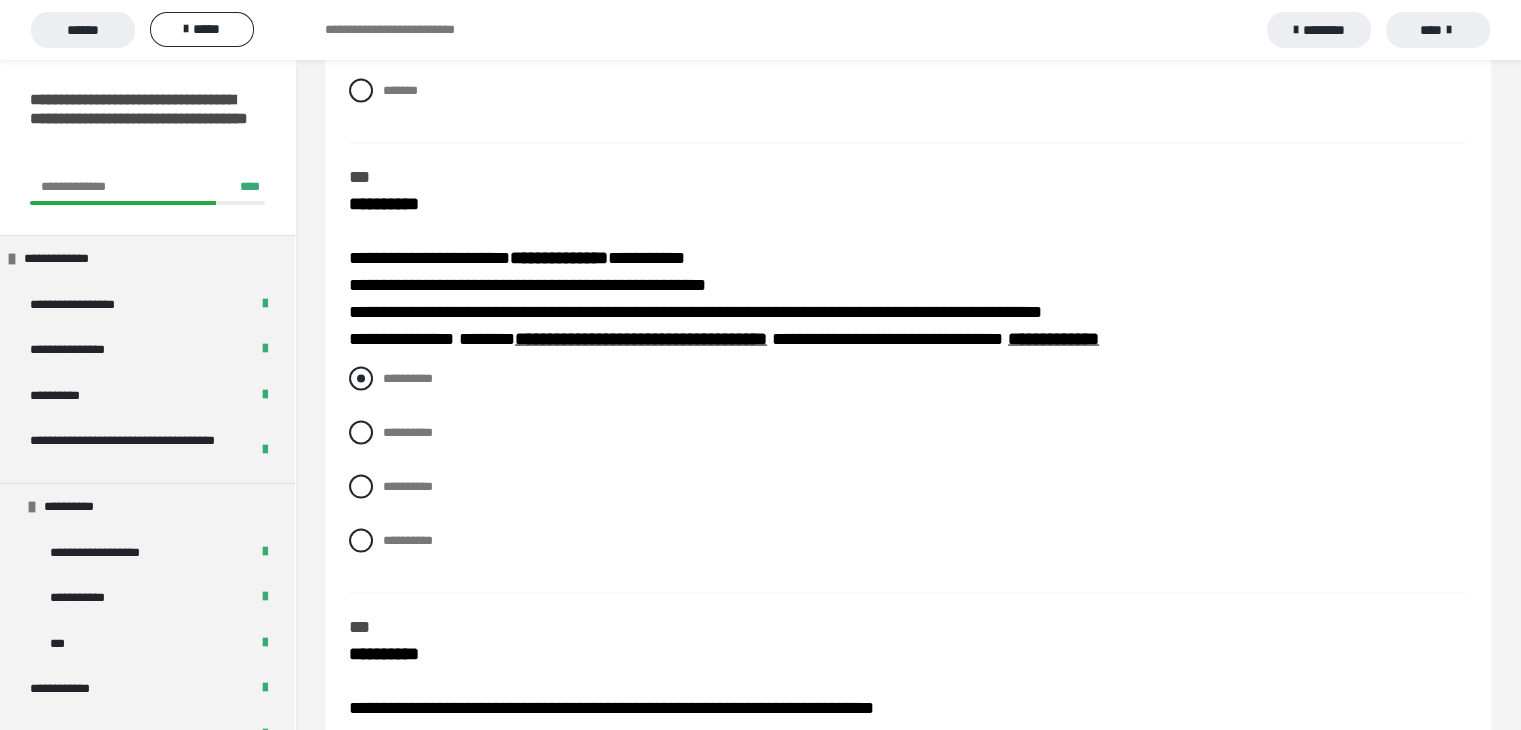 click at bounding box center [361, 378] 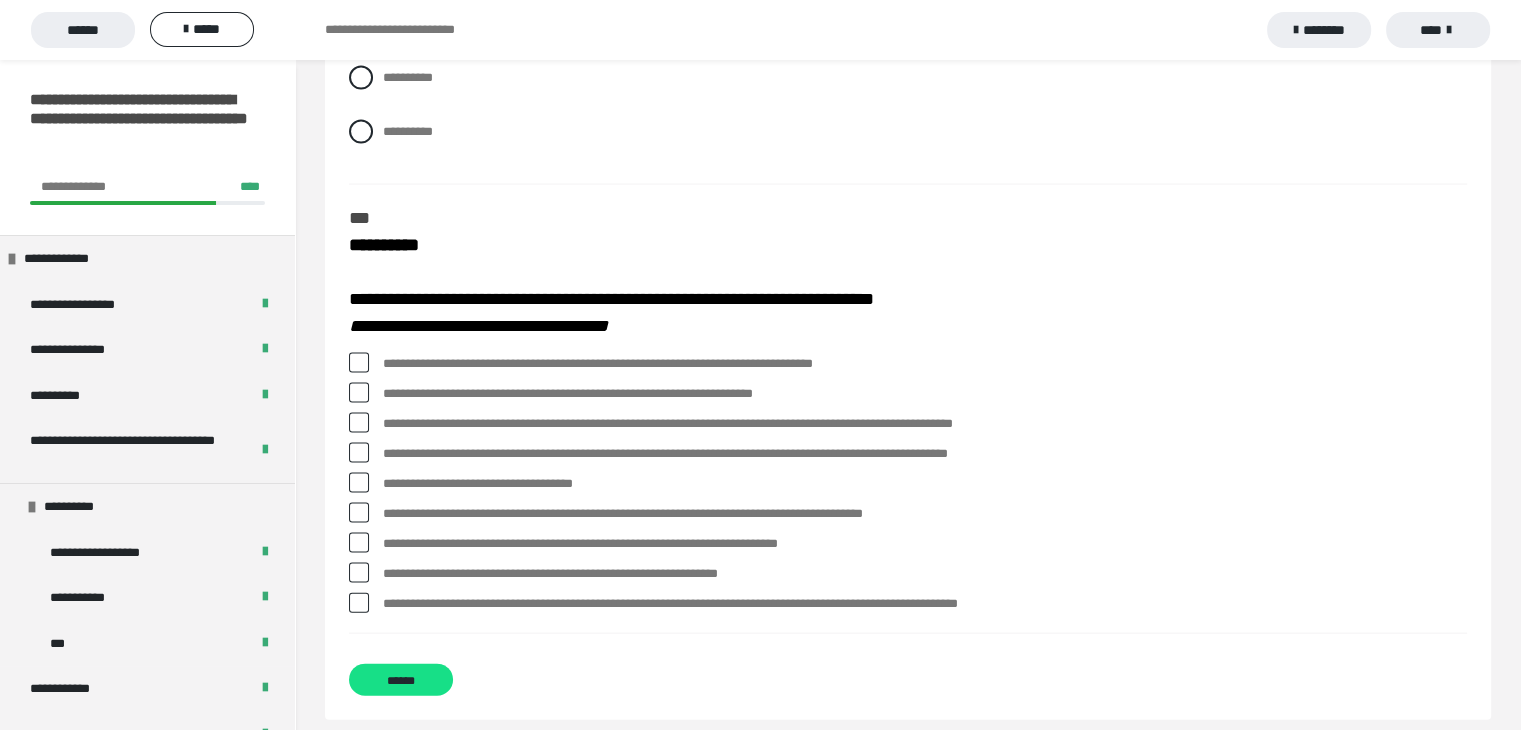 scroll, scrollTop: 4178, scrollLeft: 0, axis: vertical 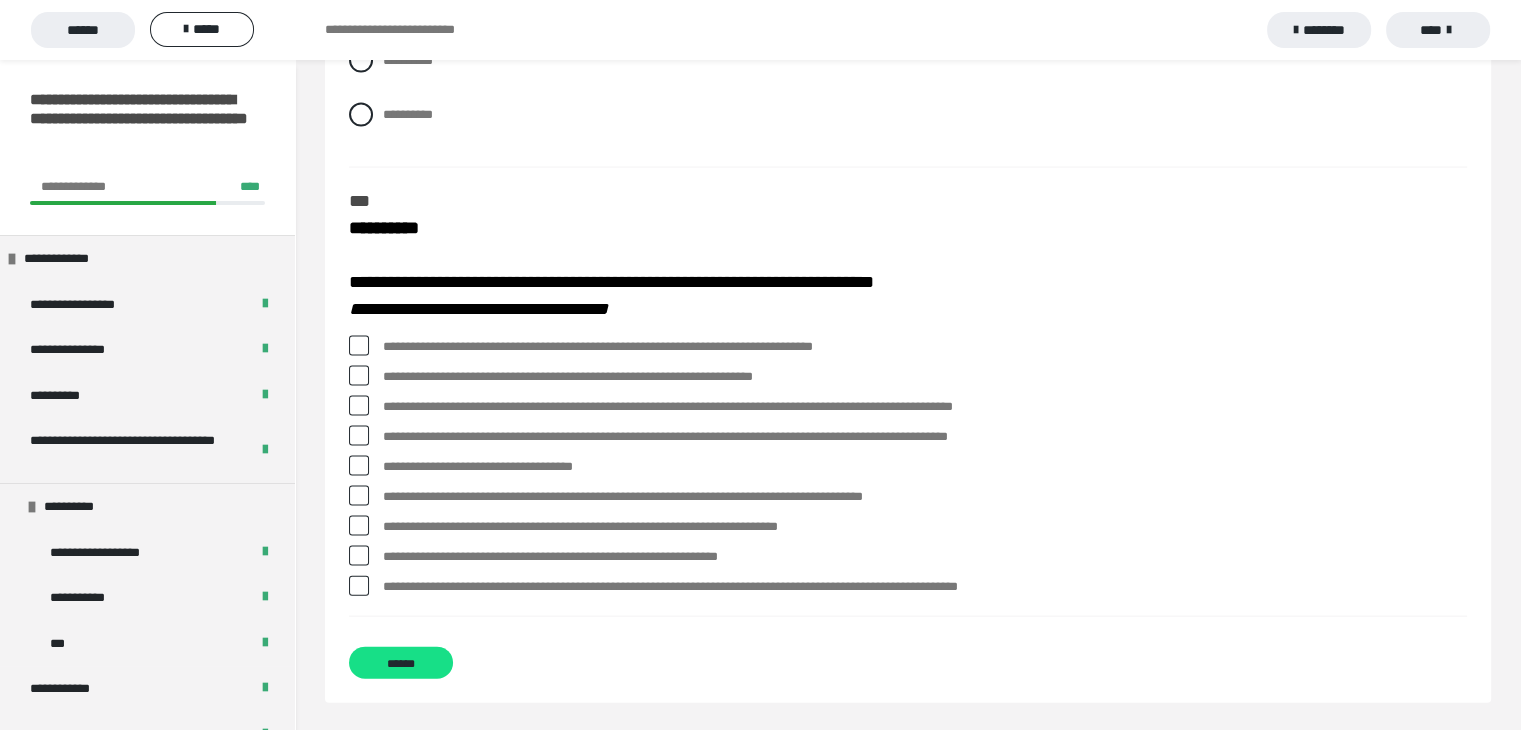 click at bounding box center [359, 526] 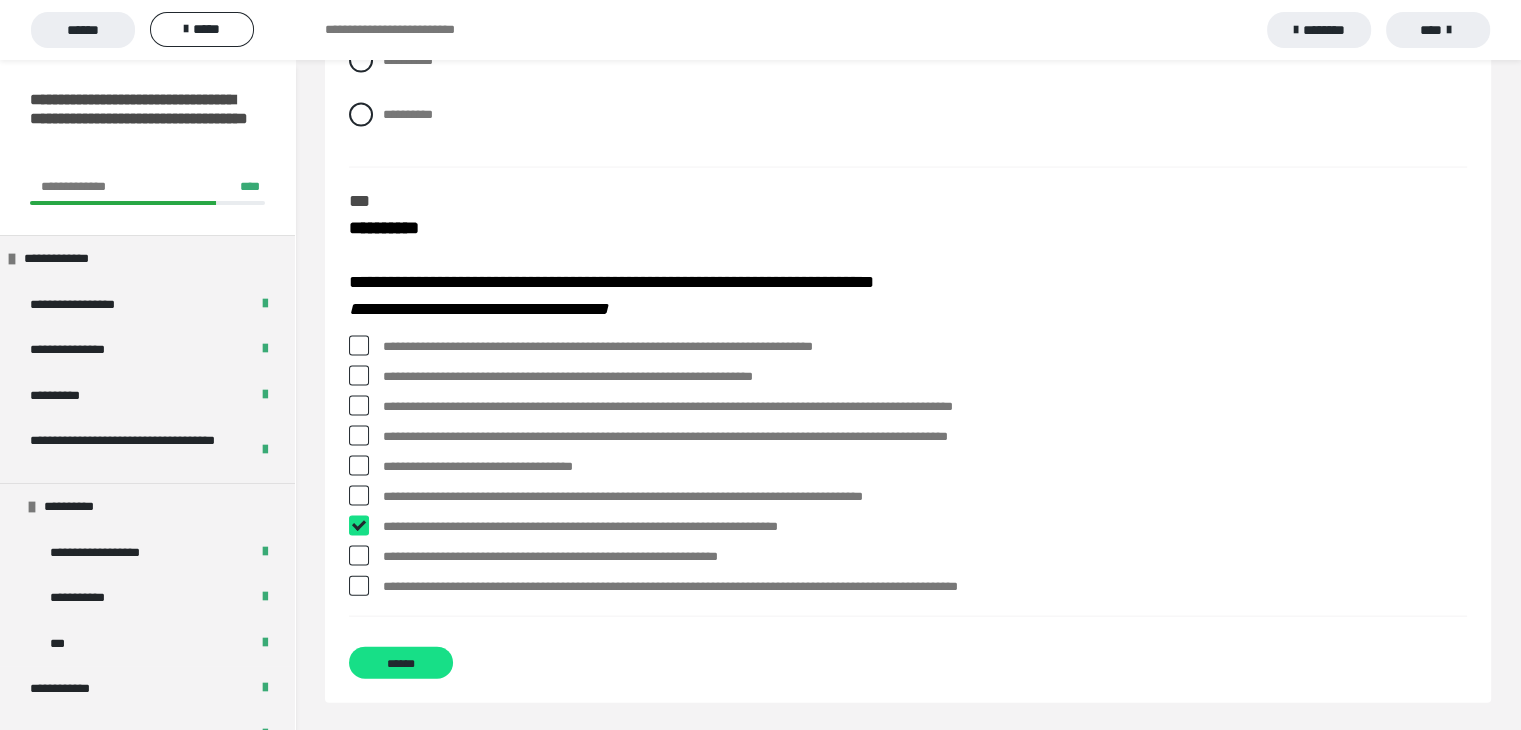 checkbox on "****" 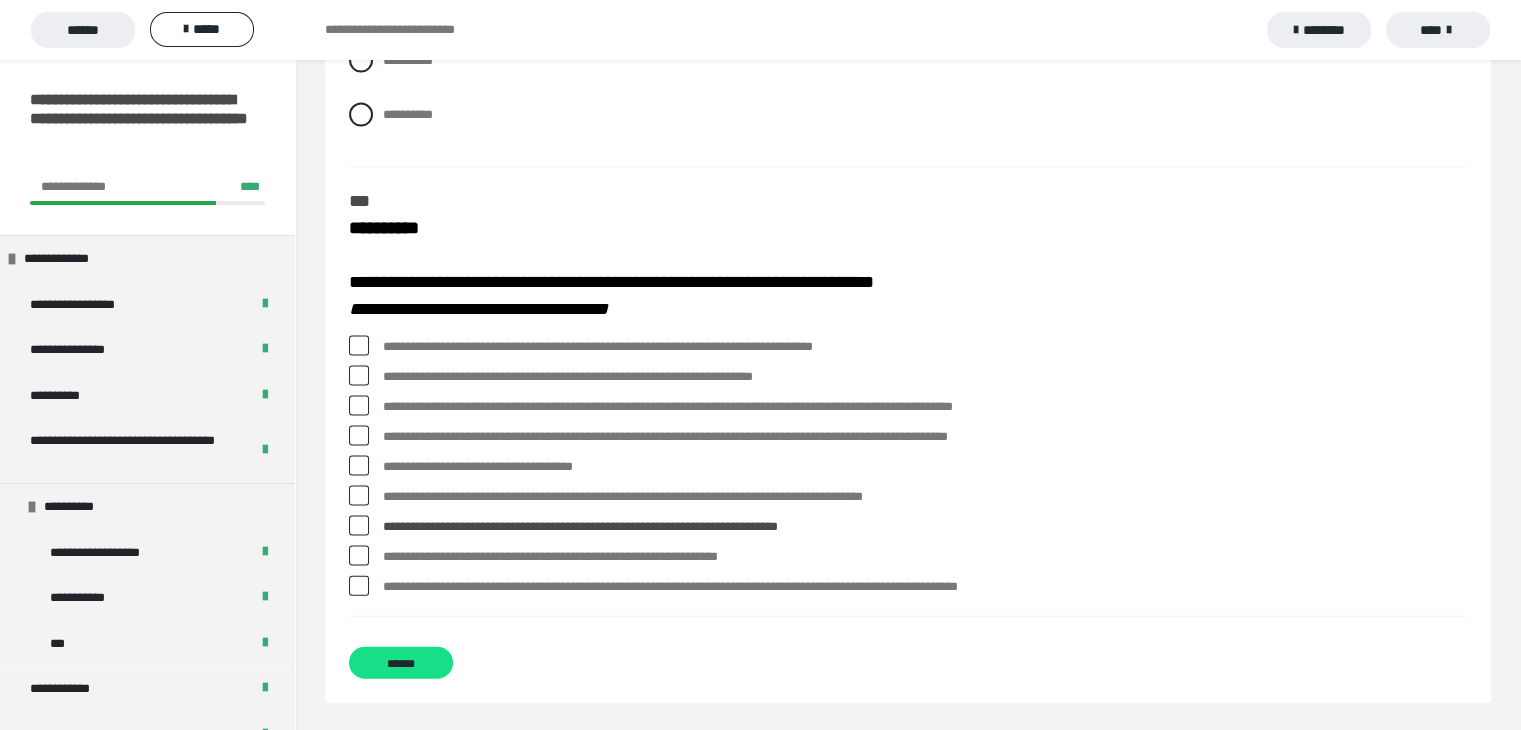 click at bounding box center (359, 586) 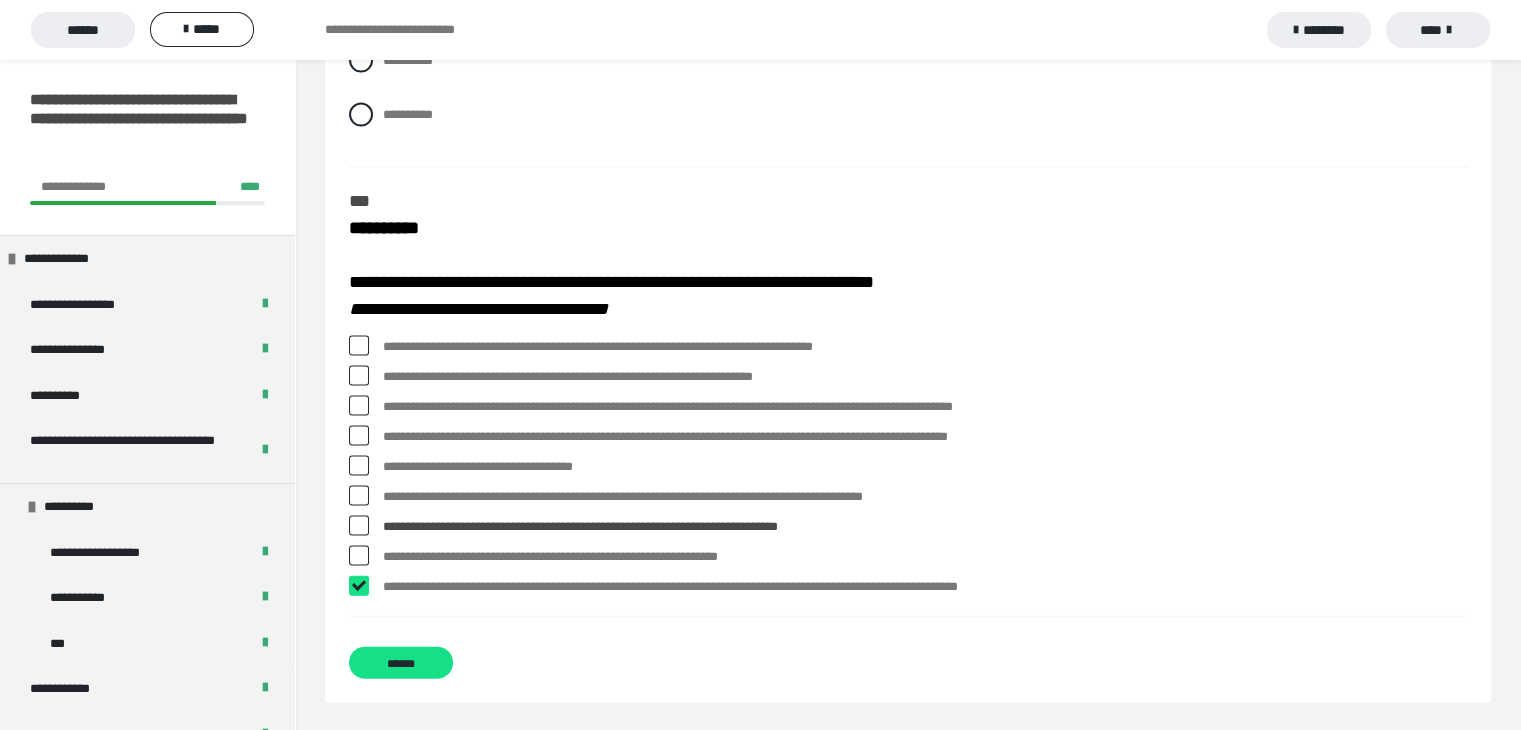 checkbox on "****" 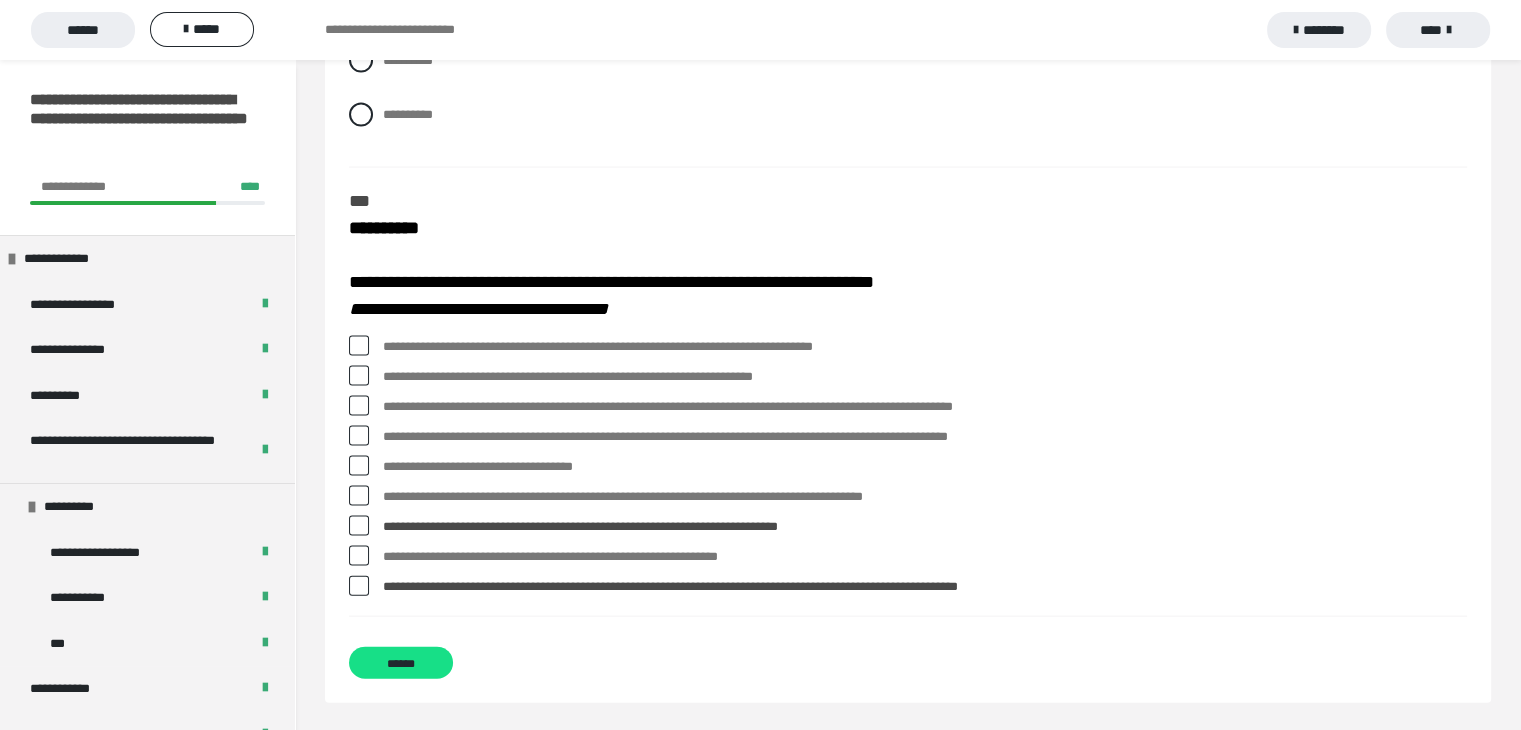 click at bounding box center (359, 346) 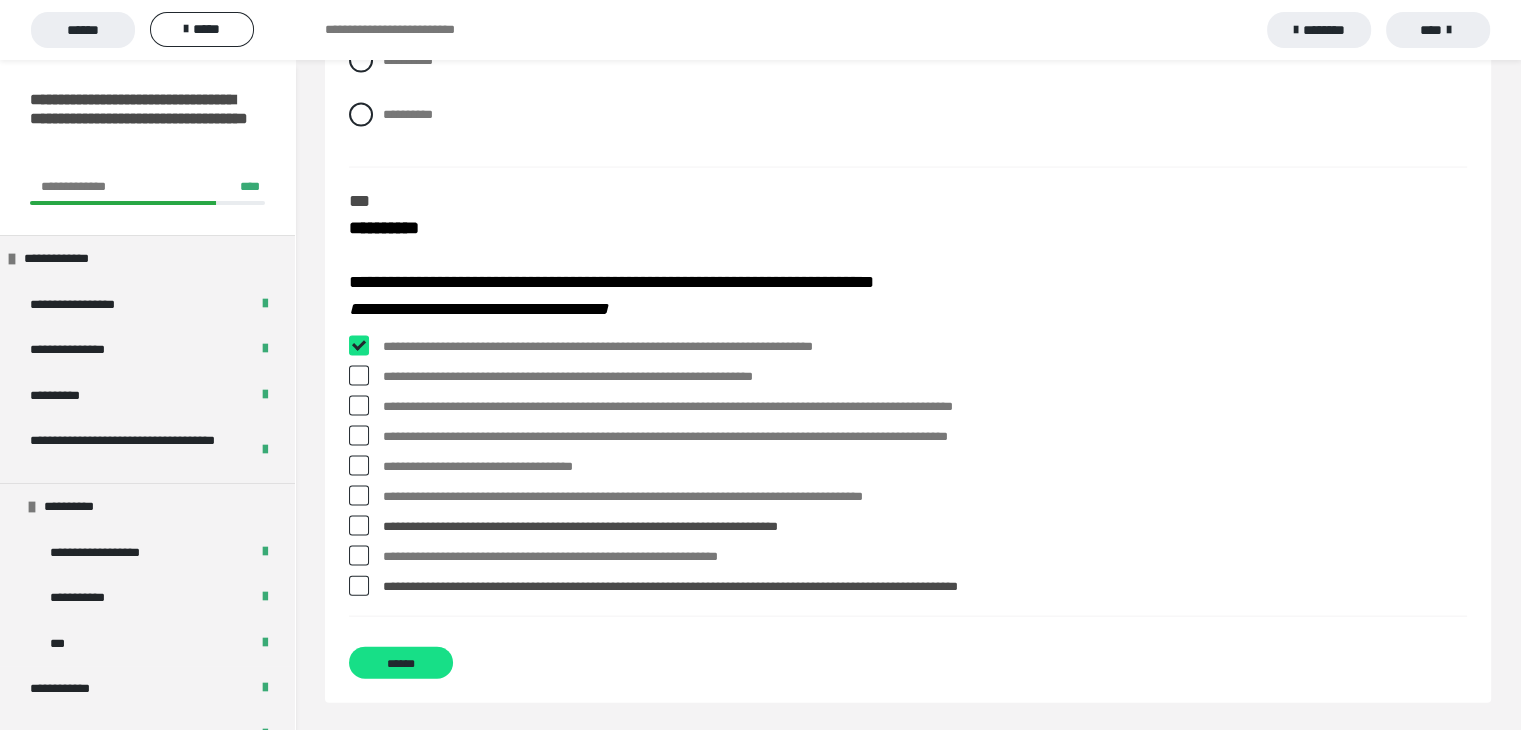 checkbox on "****" 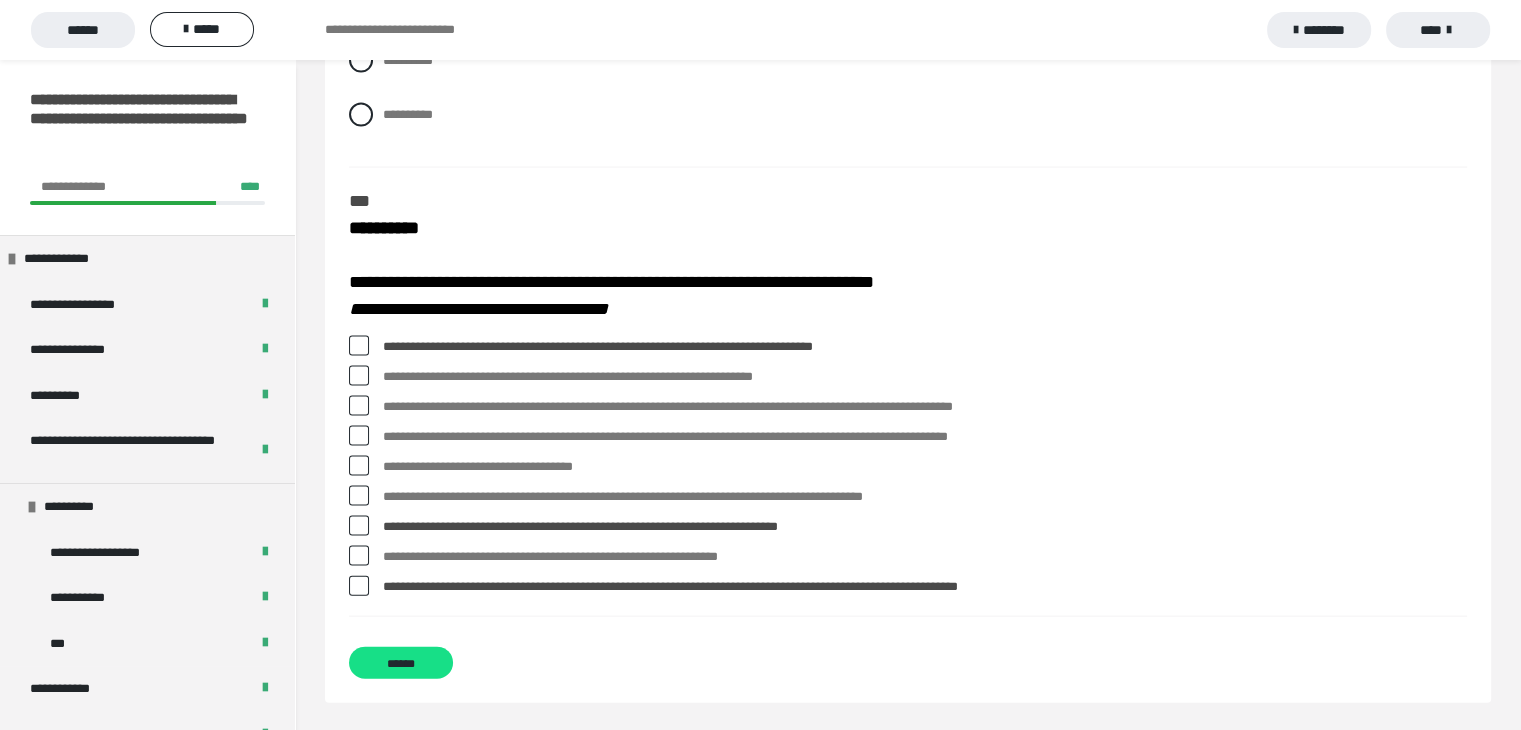 click at bounding box center [359, 466] 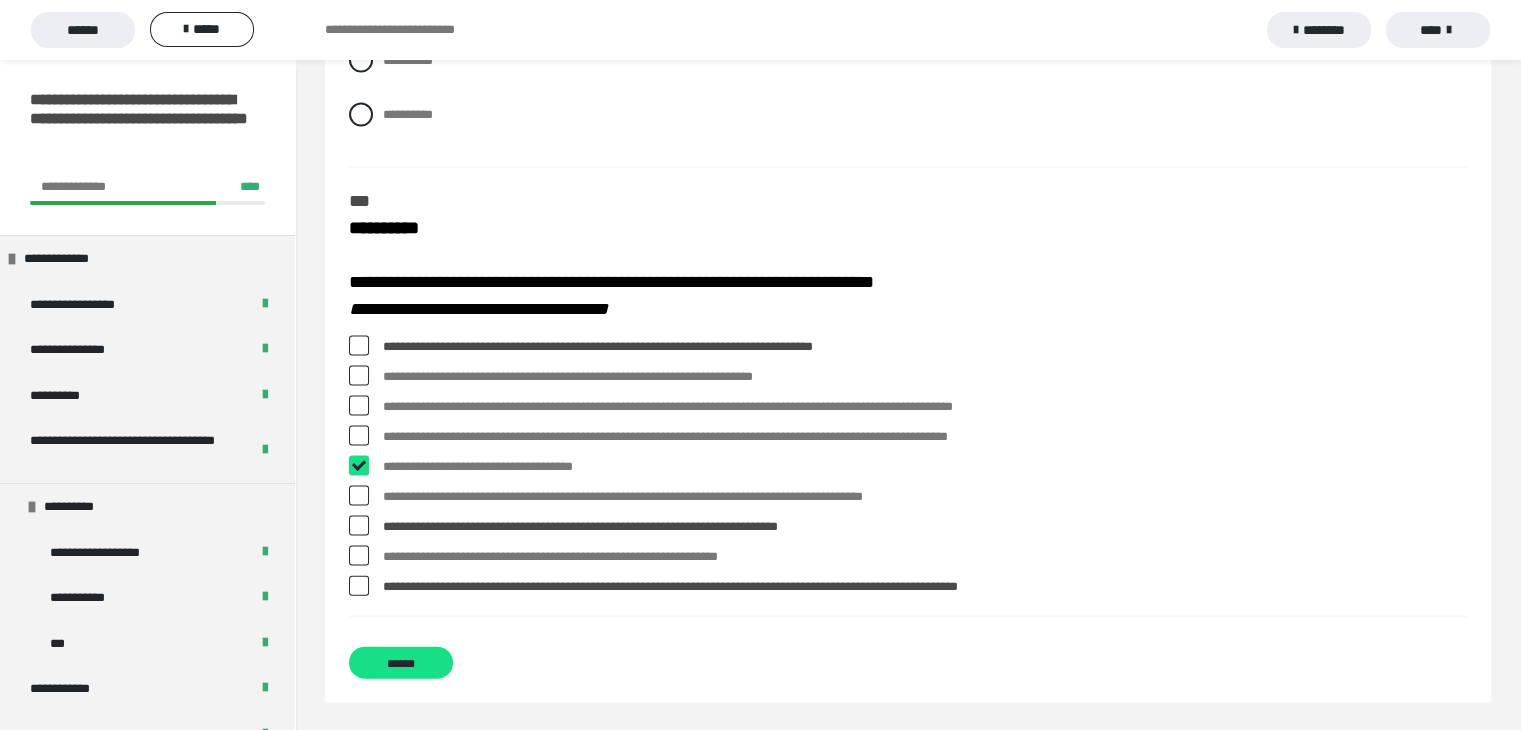checkbox on "****" 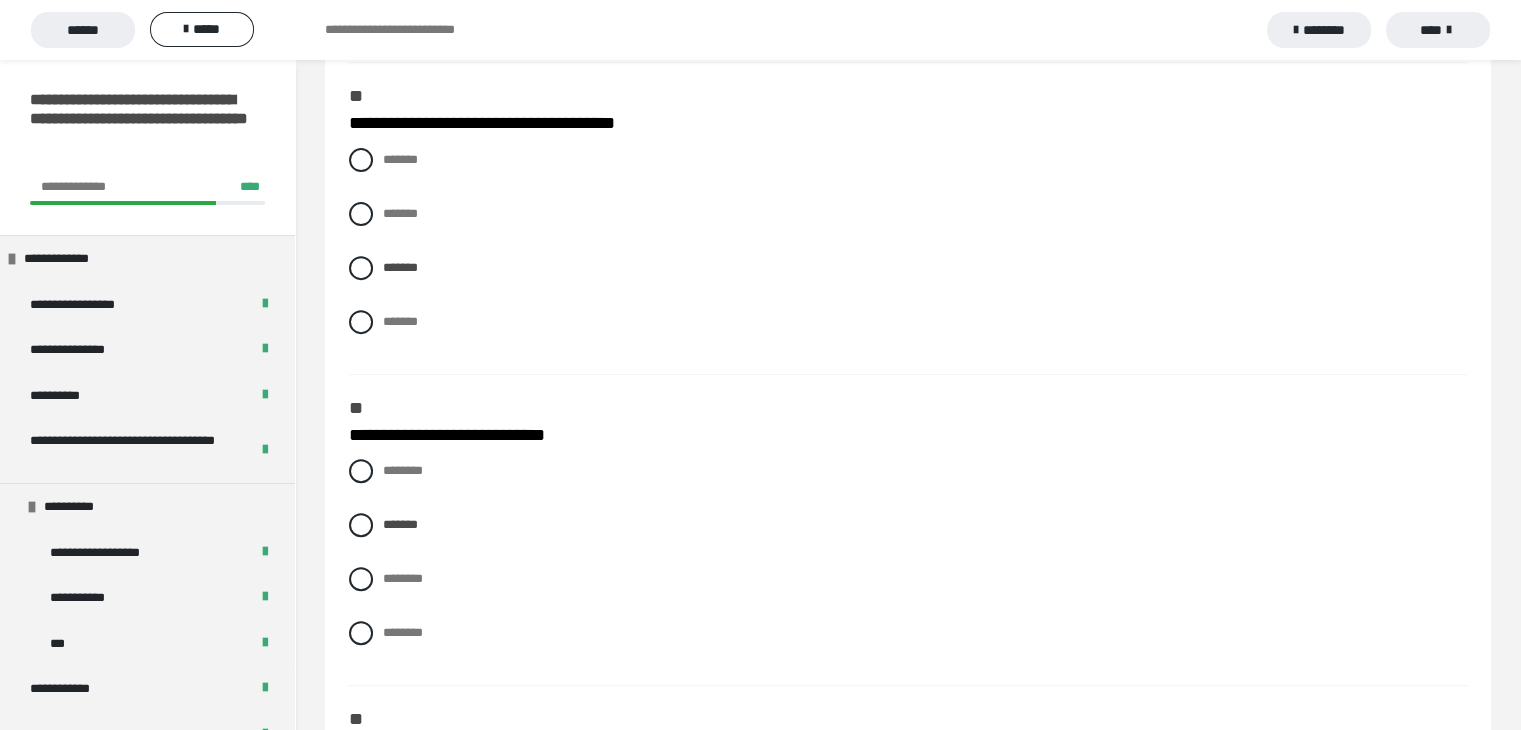 scroll, scrollTop: 702, scrollLeft: 0, axis: vertical 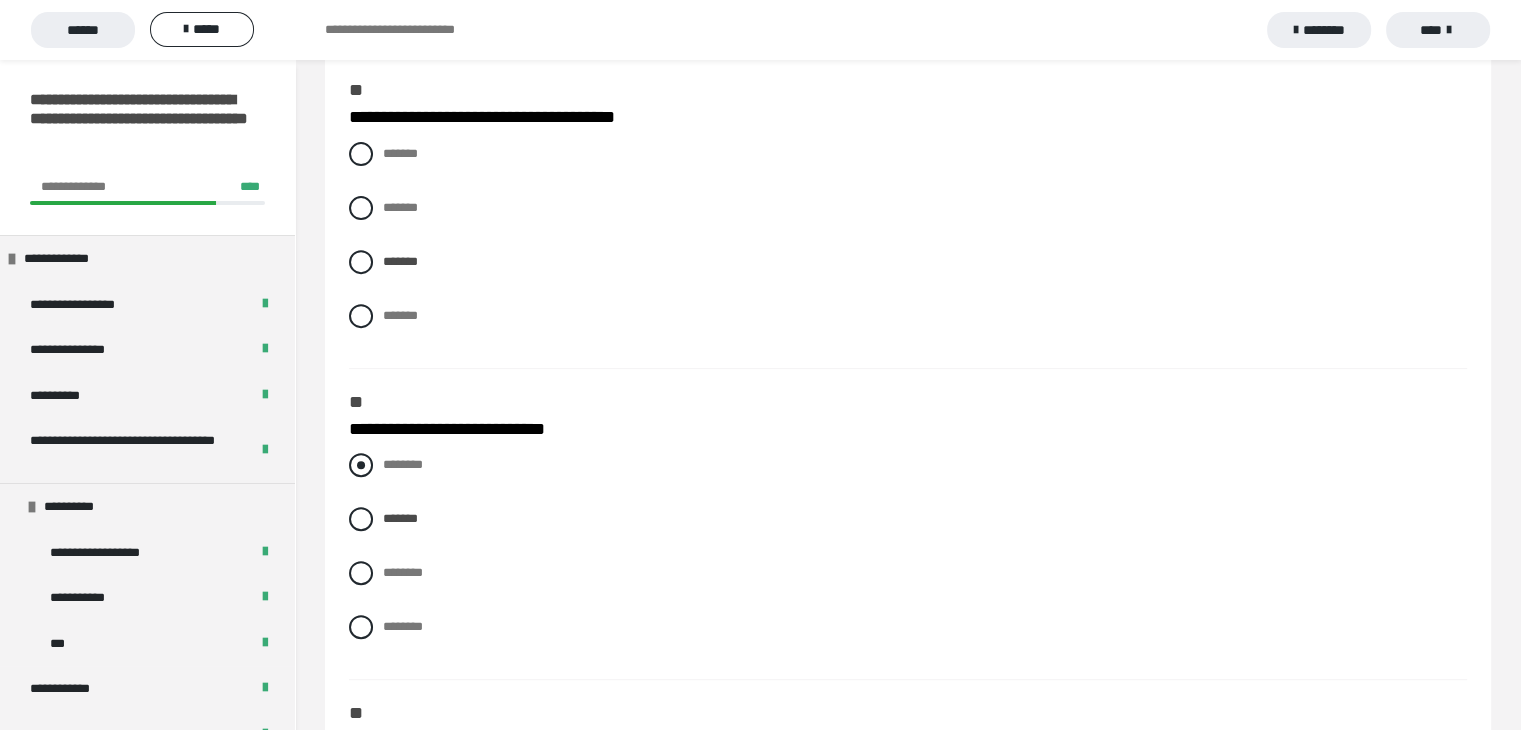 click at bounding box center (361, 465) 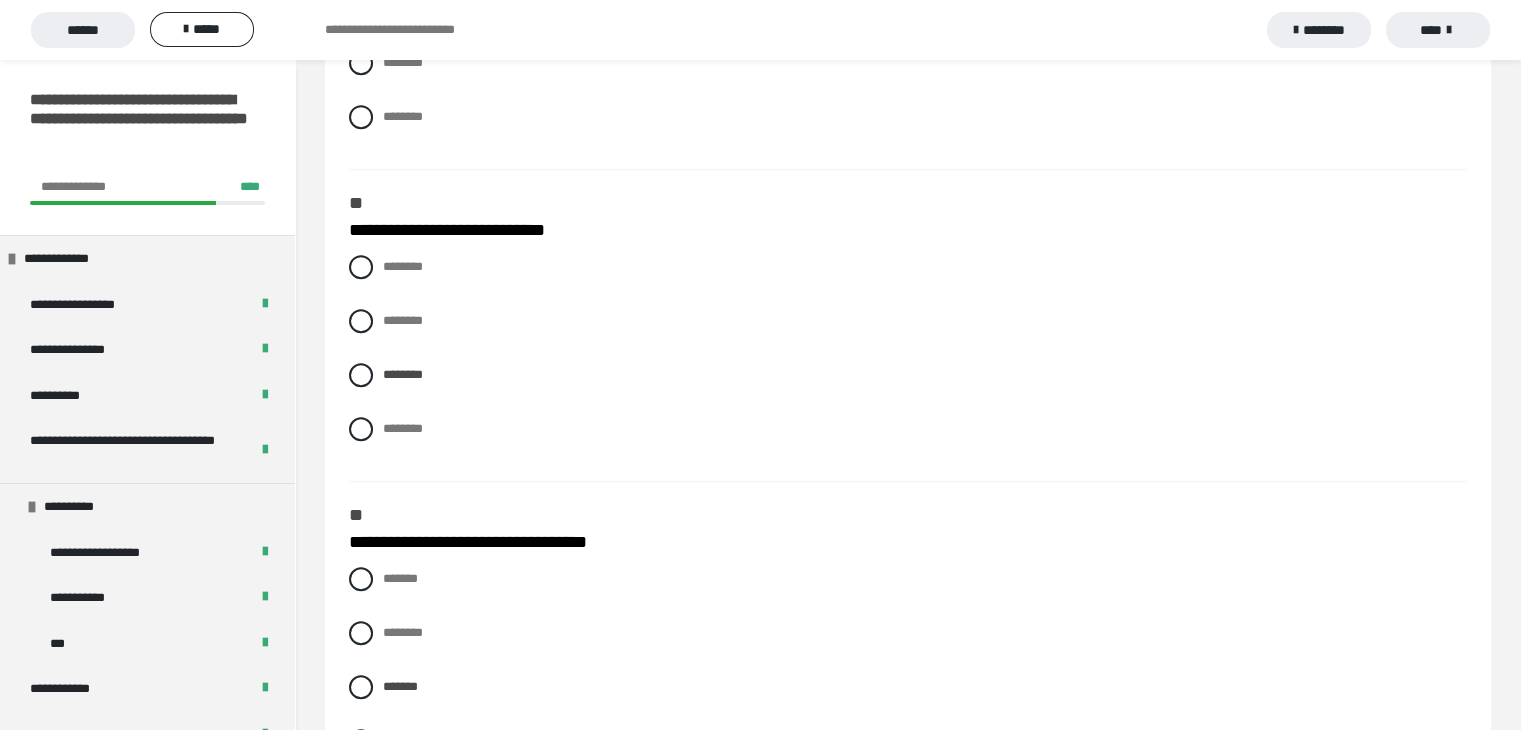 scroll, scrollTop: 1234, scrollLeft: 0, axis: vertical 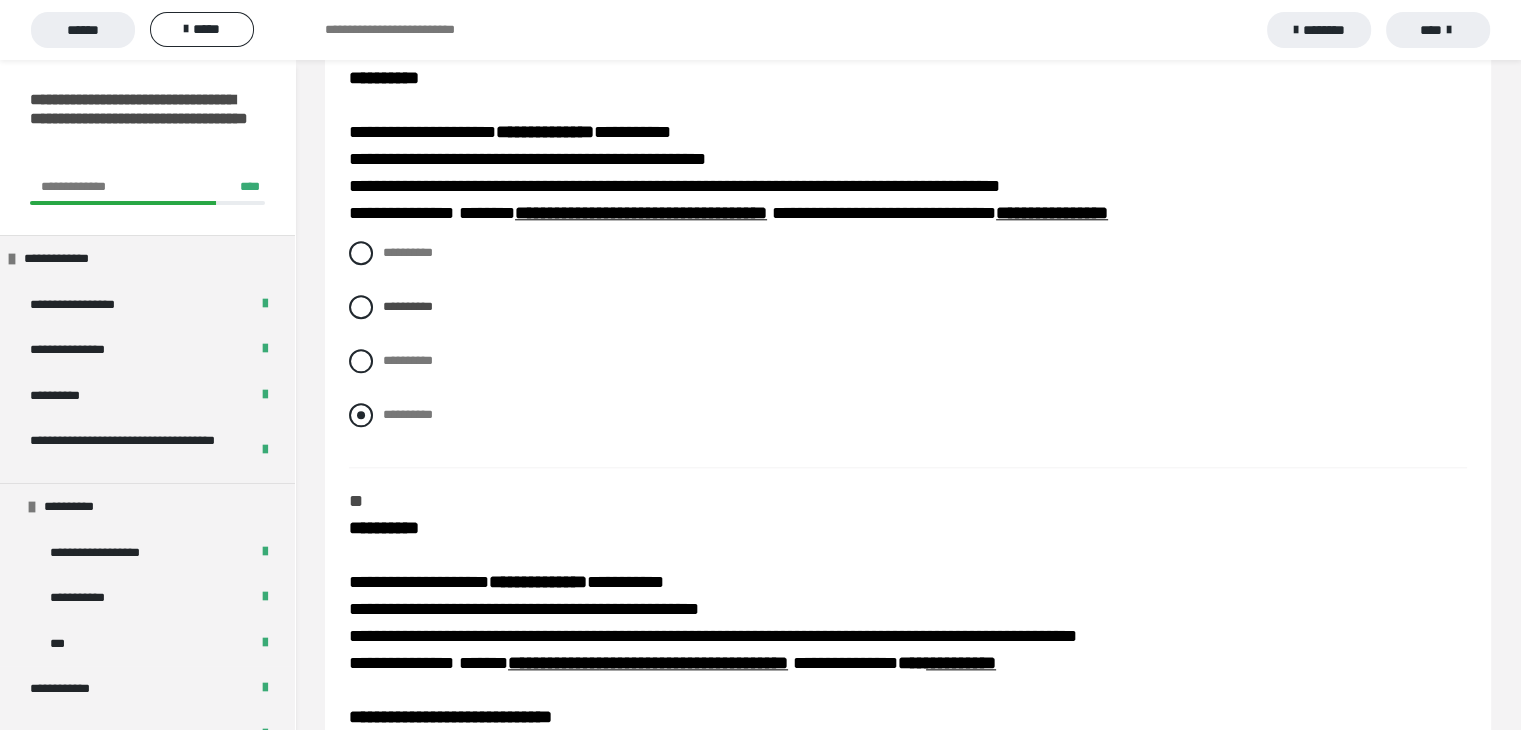 click at bounding box center [361, 415] 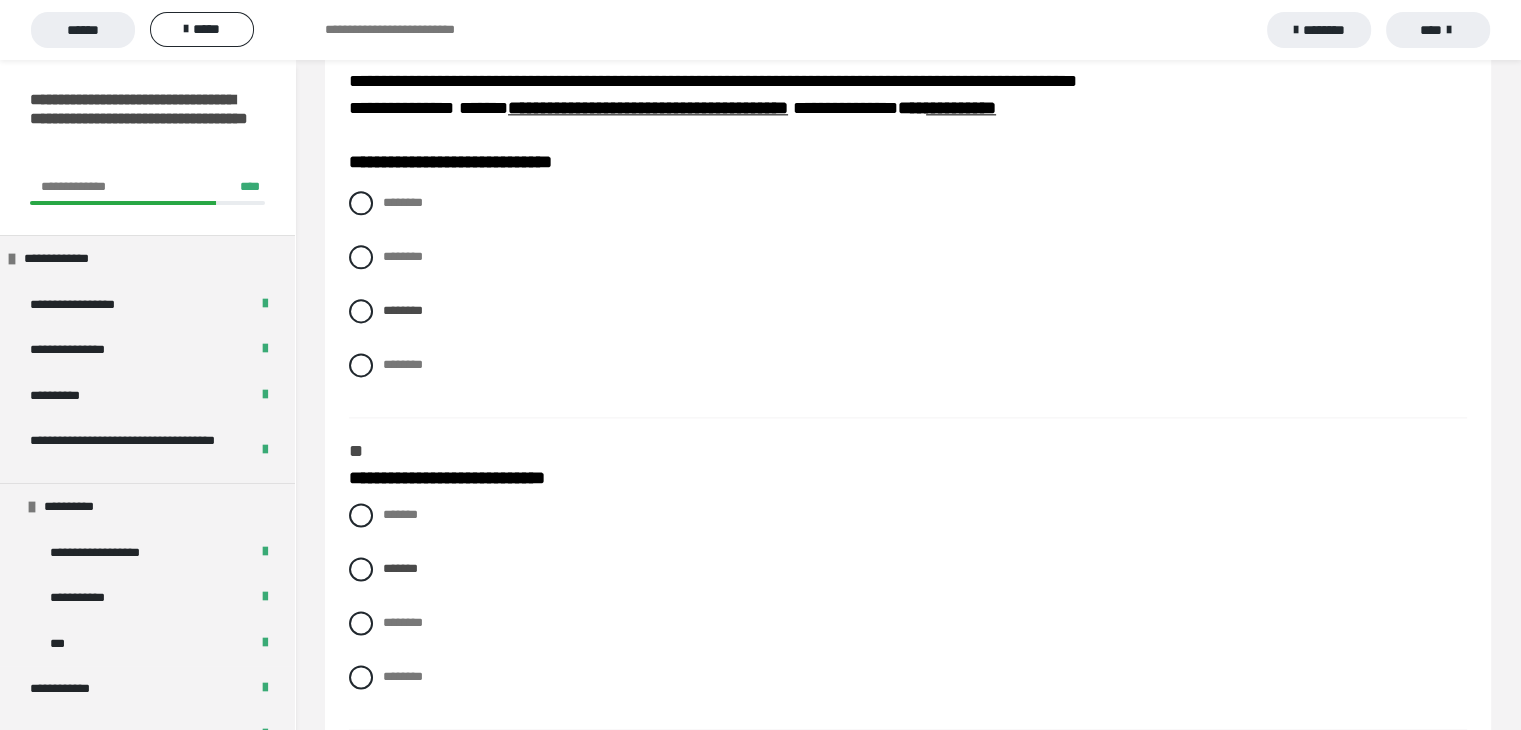 scroll, scrollTop: 2560, scrollLeft: 0, axis: vertical 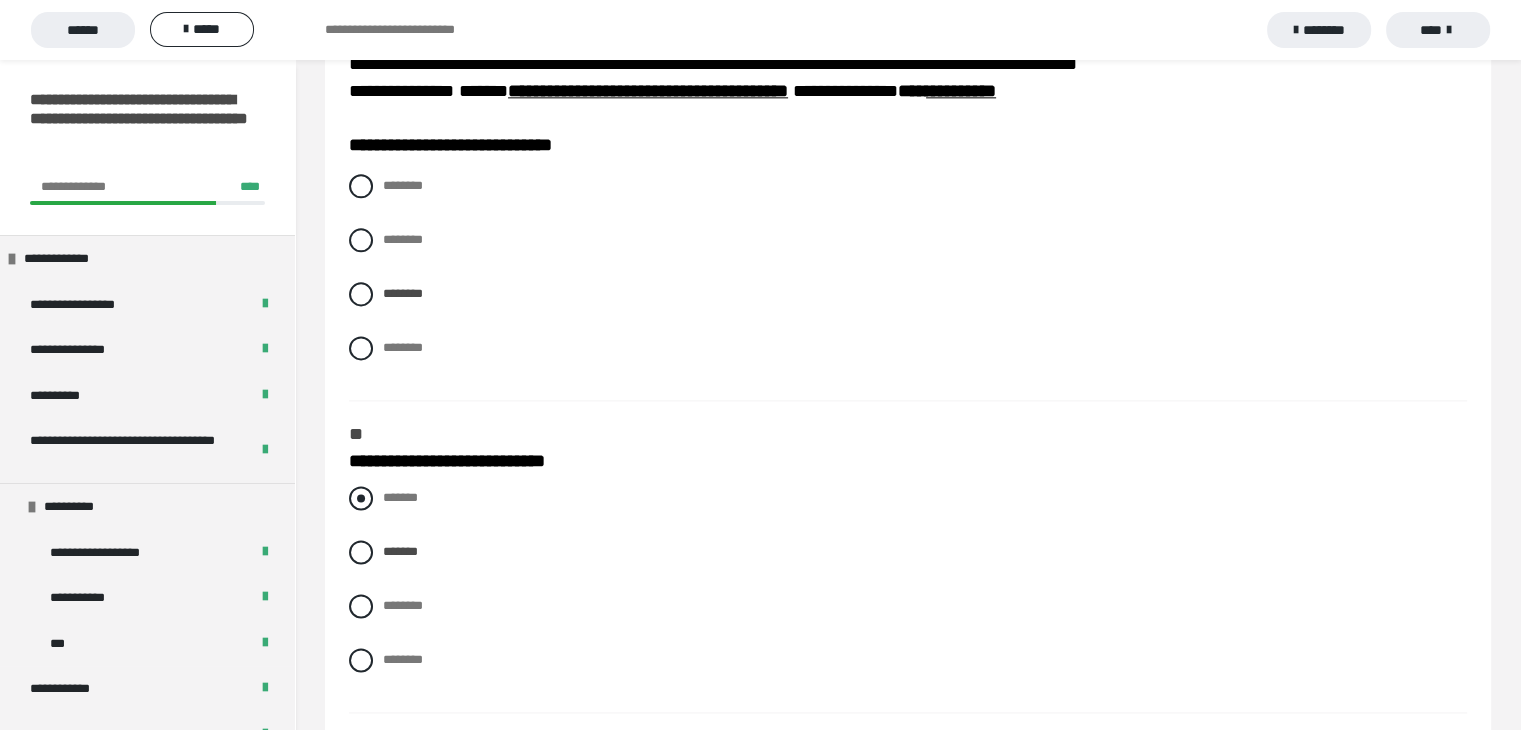 click at bounding box center [361, 498] 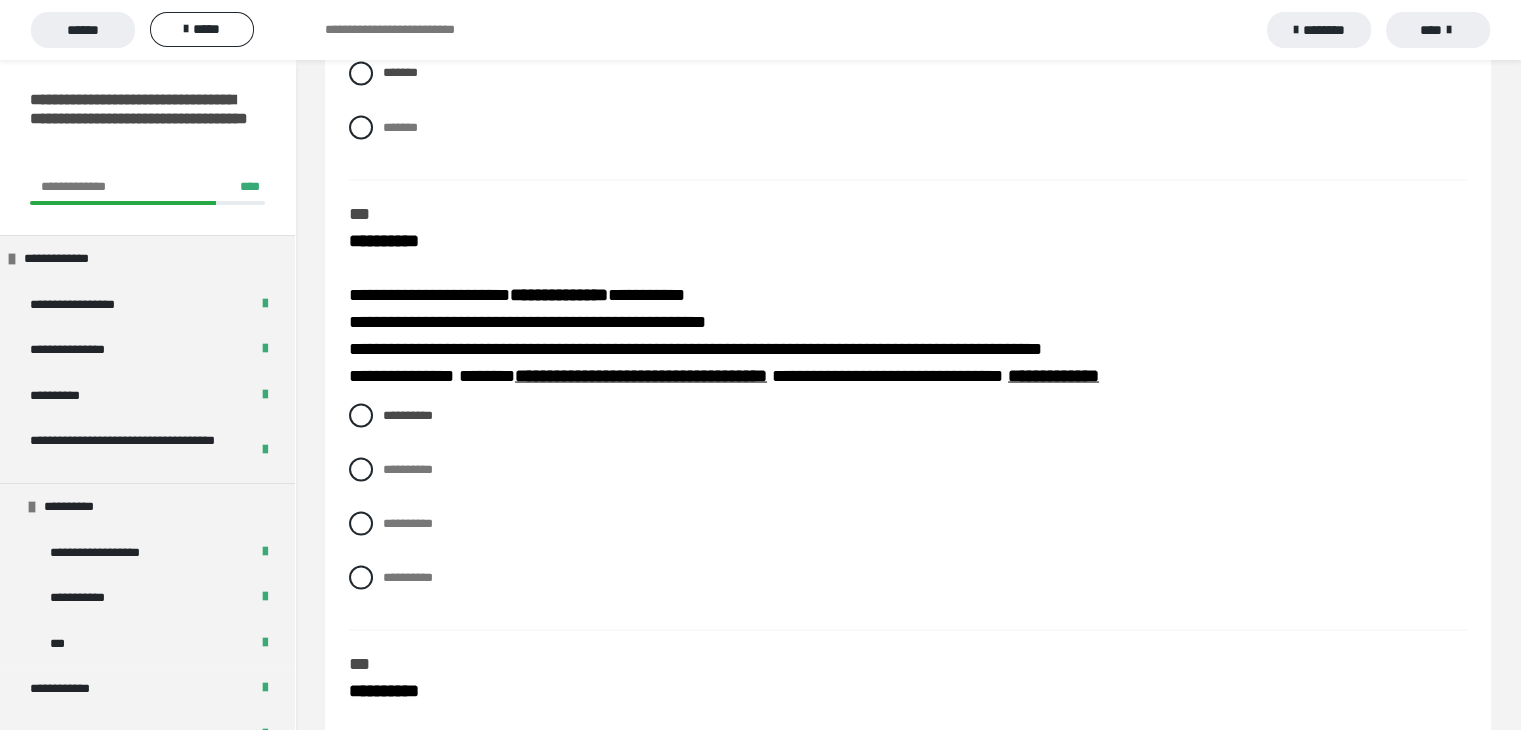 scroll, scrollTop: 3722, scrollLeft: 0, axis: vertical 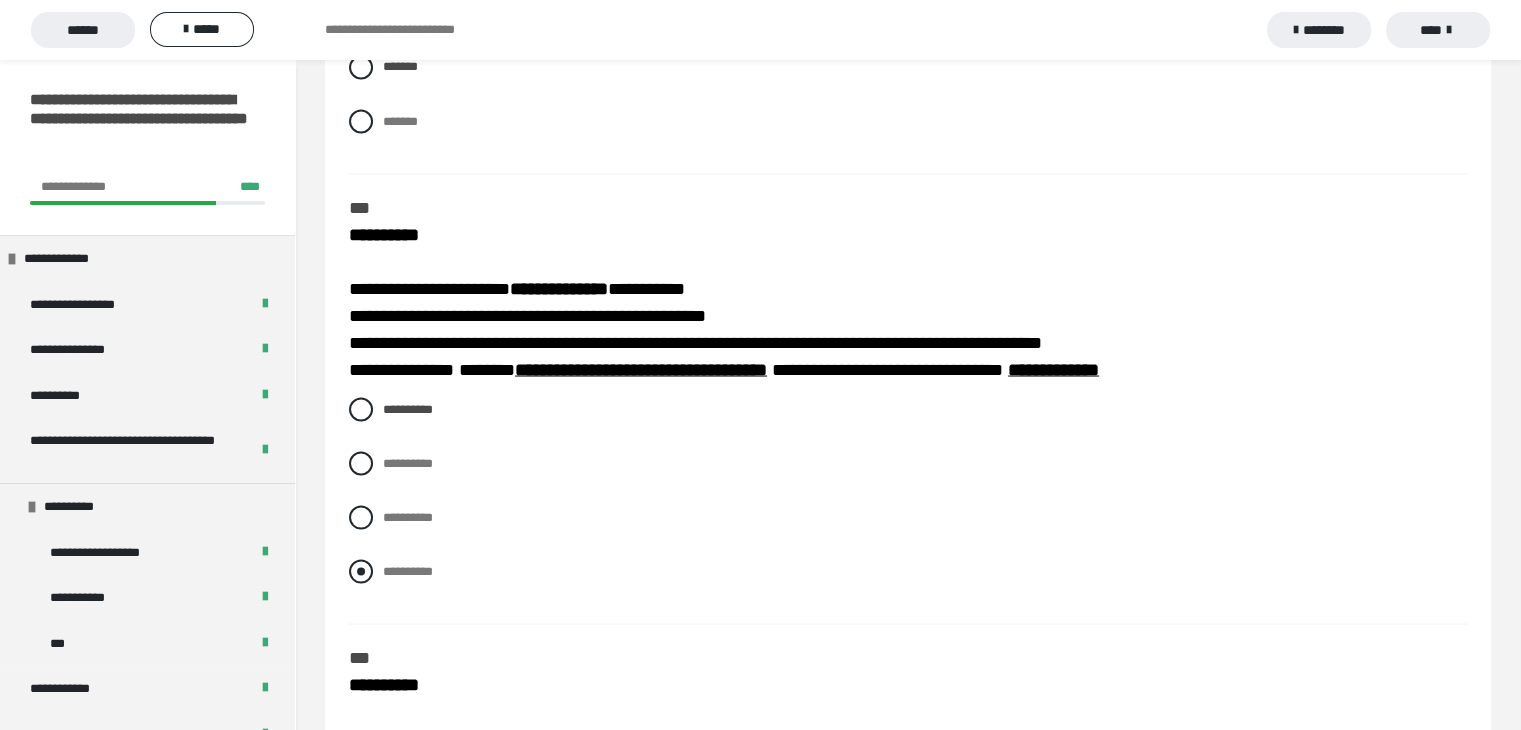 click at bounding box center [361, 571] 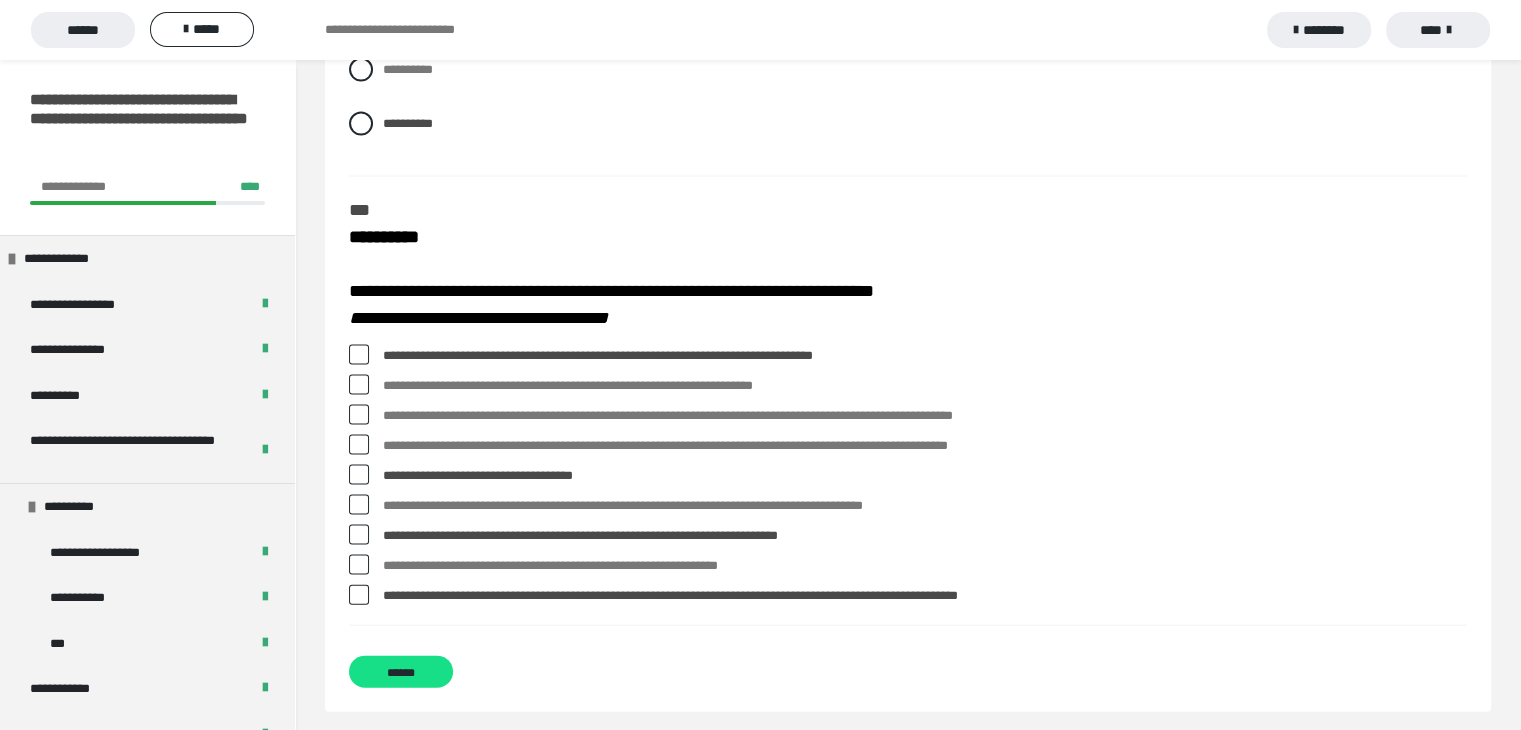 scroll, scrollTop: 4184, scrollLeft: 0, axis: vertical 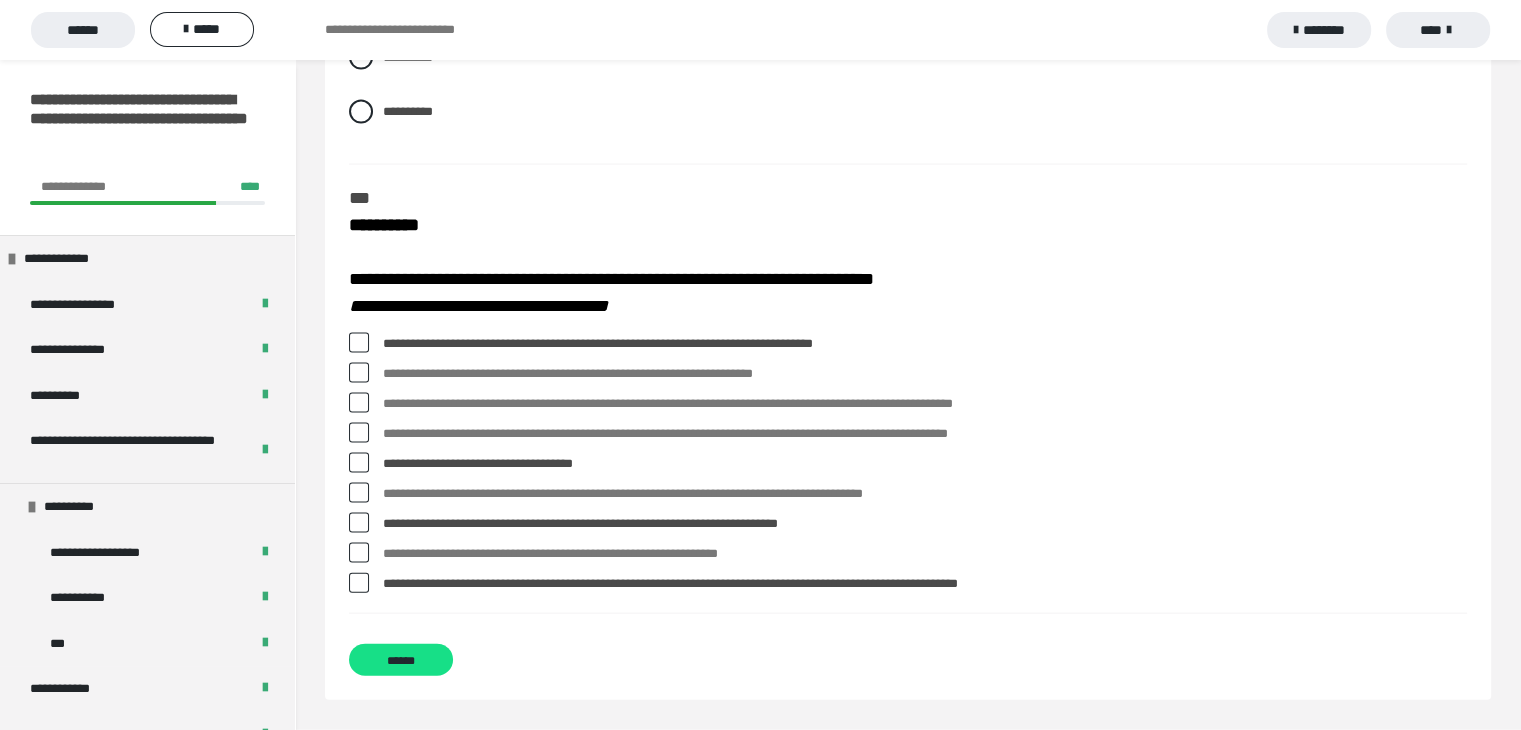 click at bounding box center (359, 403) 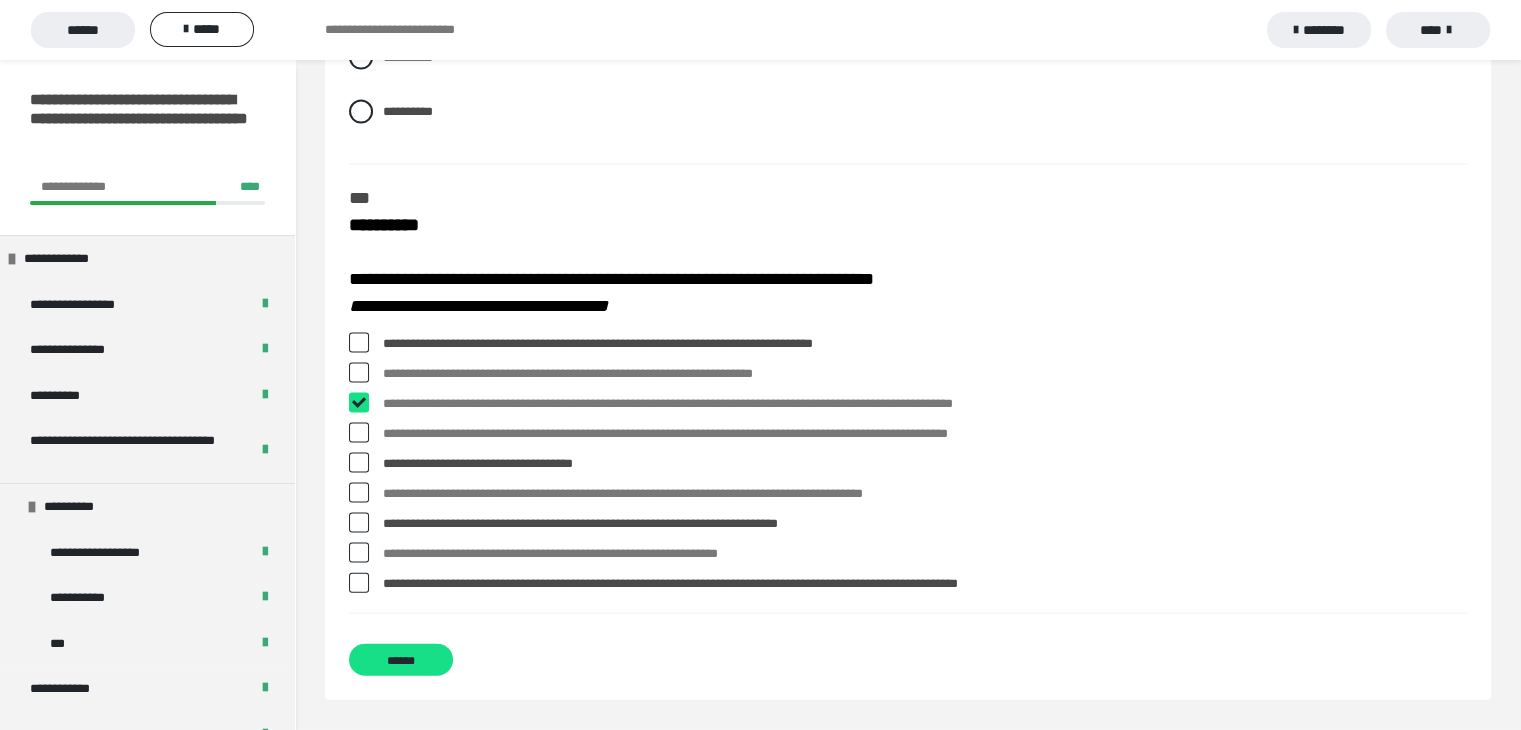 checkbox on "****" 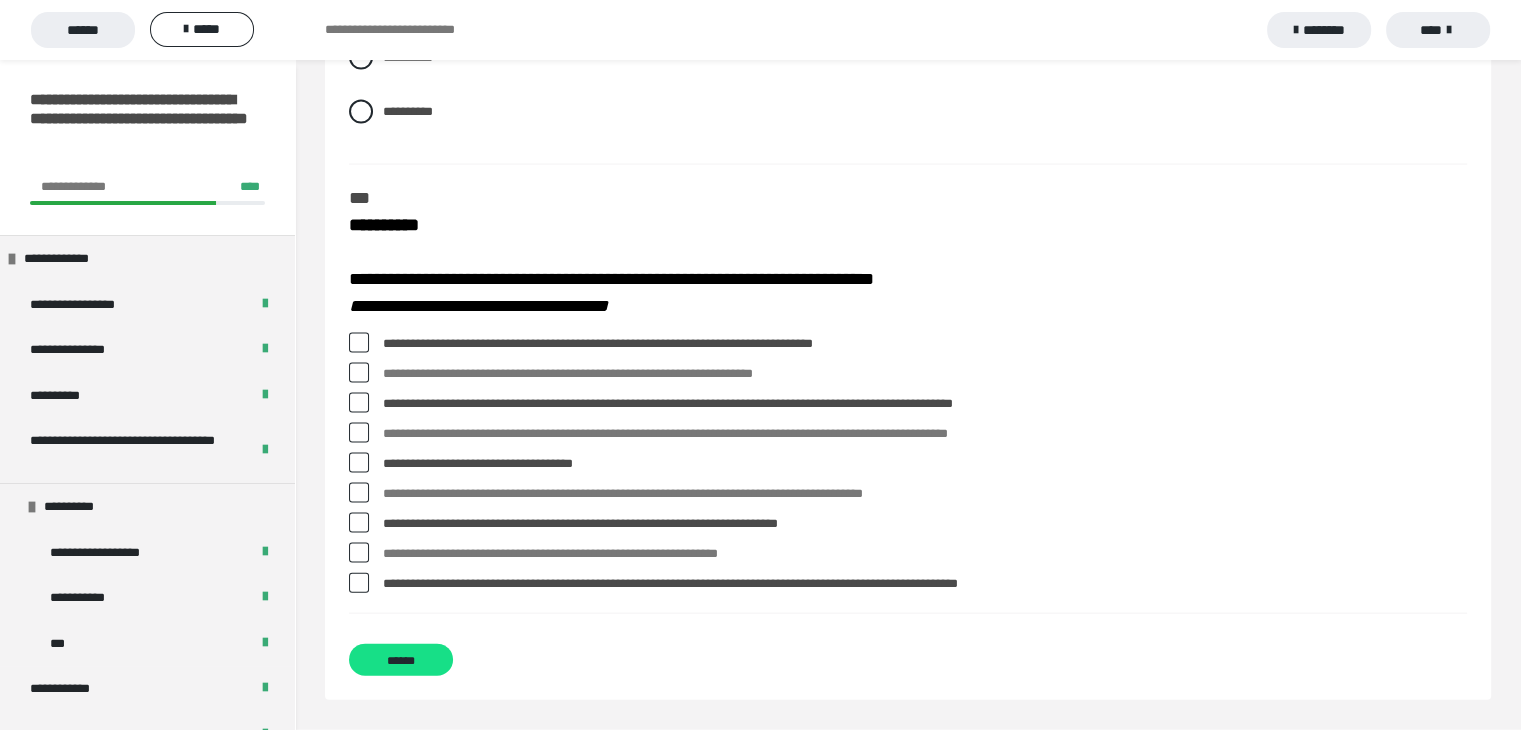 click at bounding box center (359, 463) 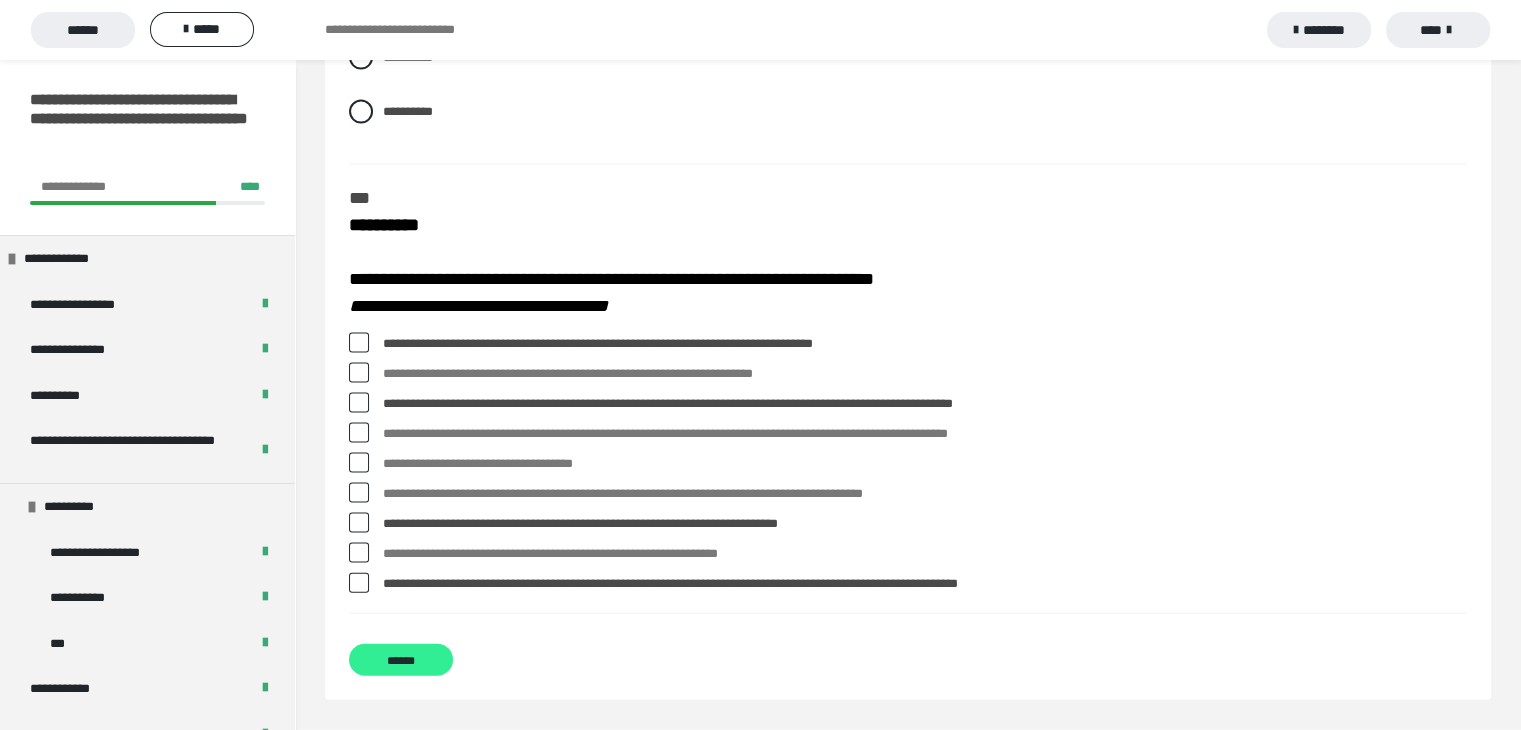 click on "******" at bounding box center [401, 660] 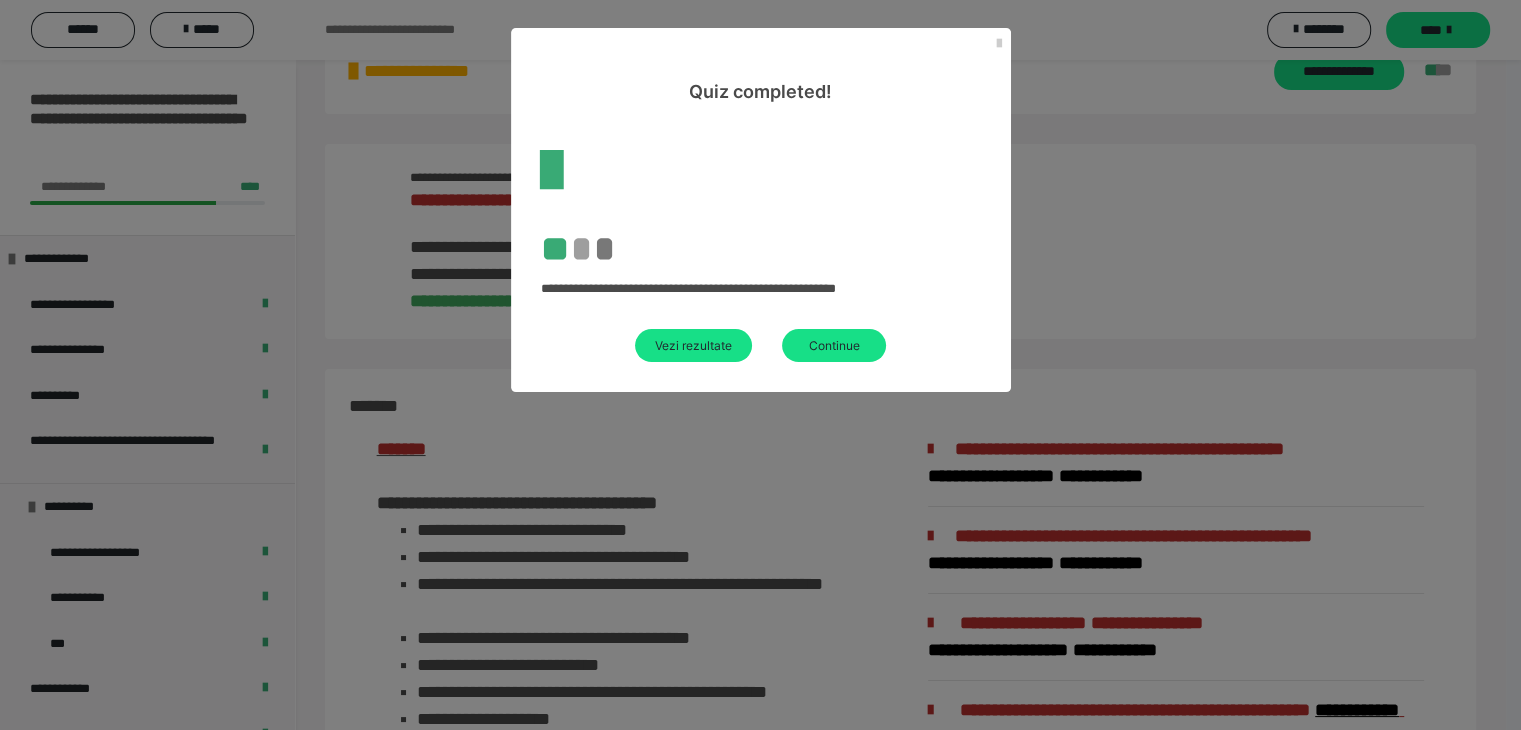 scroll, scrollTop: 2404, scrollLeft: 0, axis: vertical 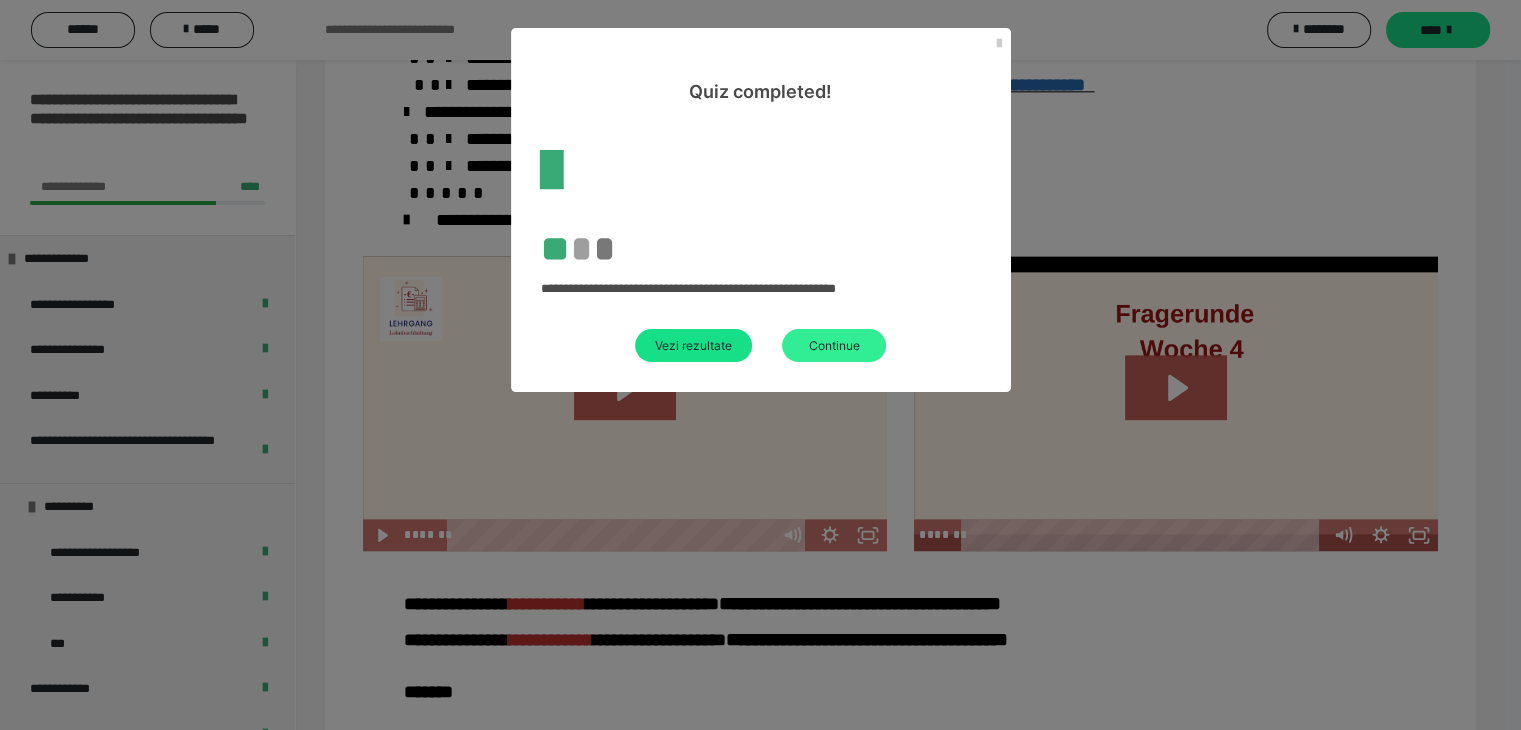 click on "Continue" at bounding box center (834, 345) 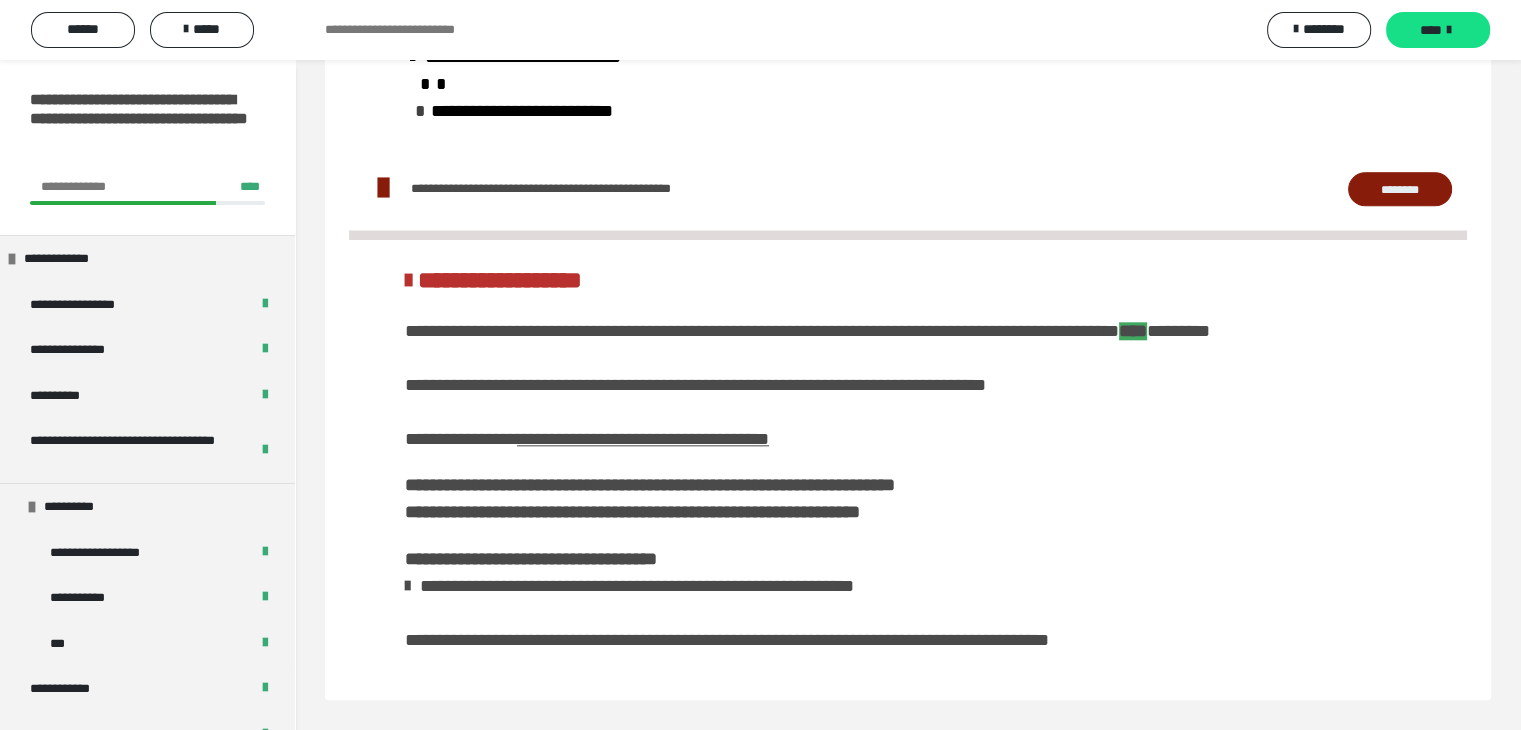 scroll, scrollTop: 2112, scrollLeft: 0, axis: vertical 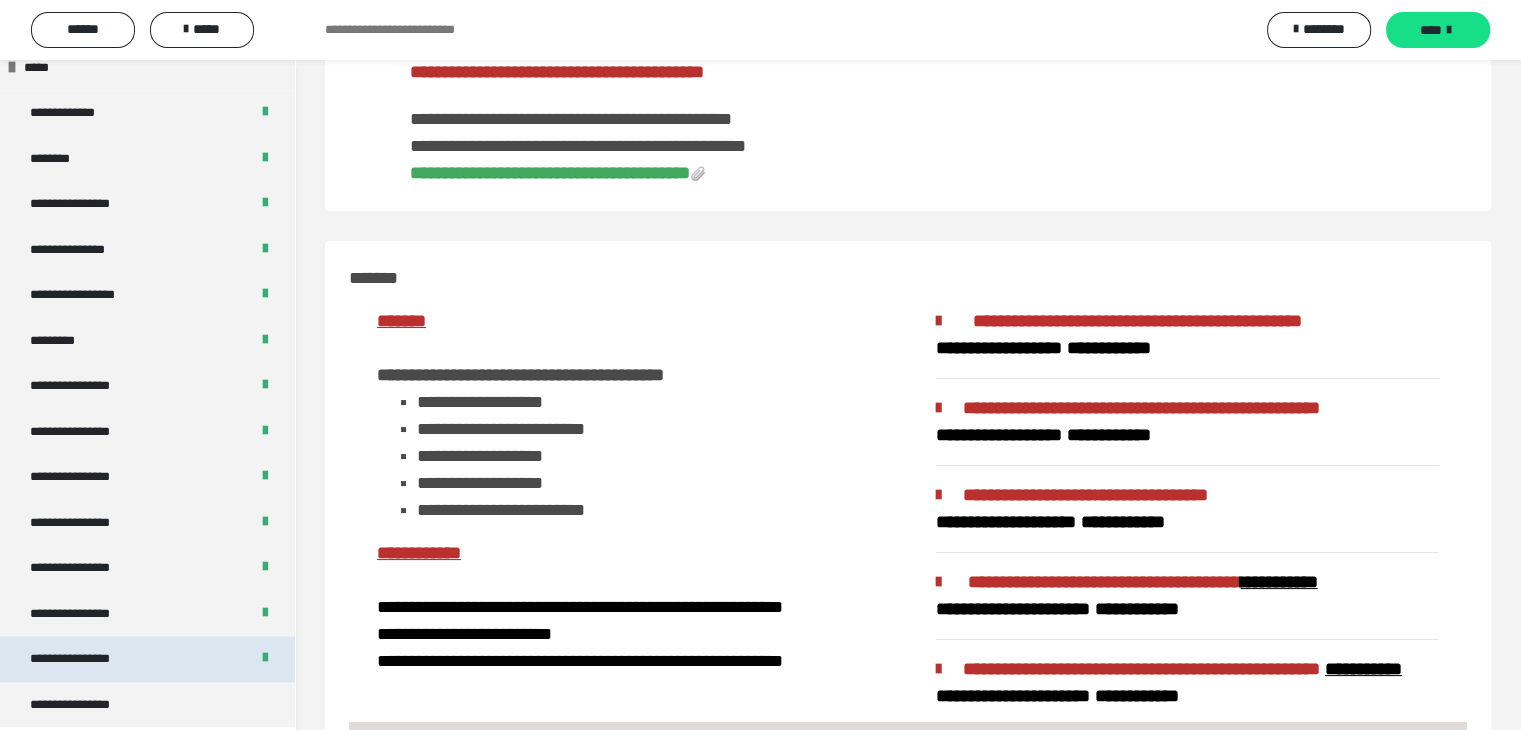 click on "**********" at bounding box center (147, 659) 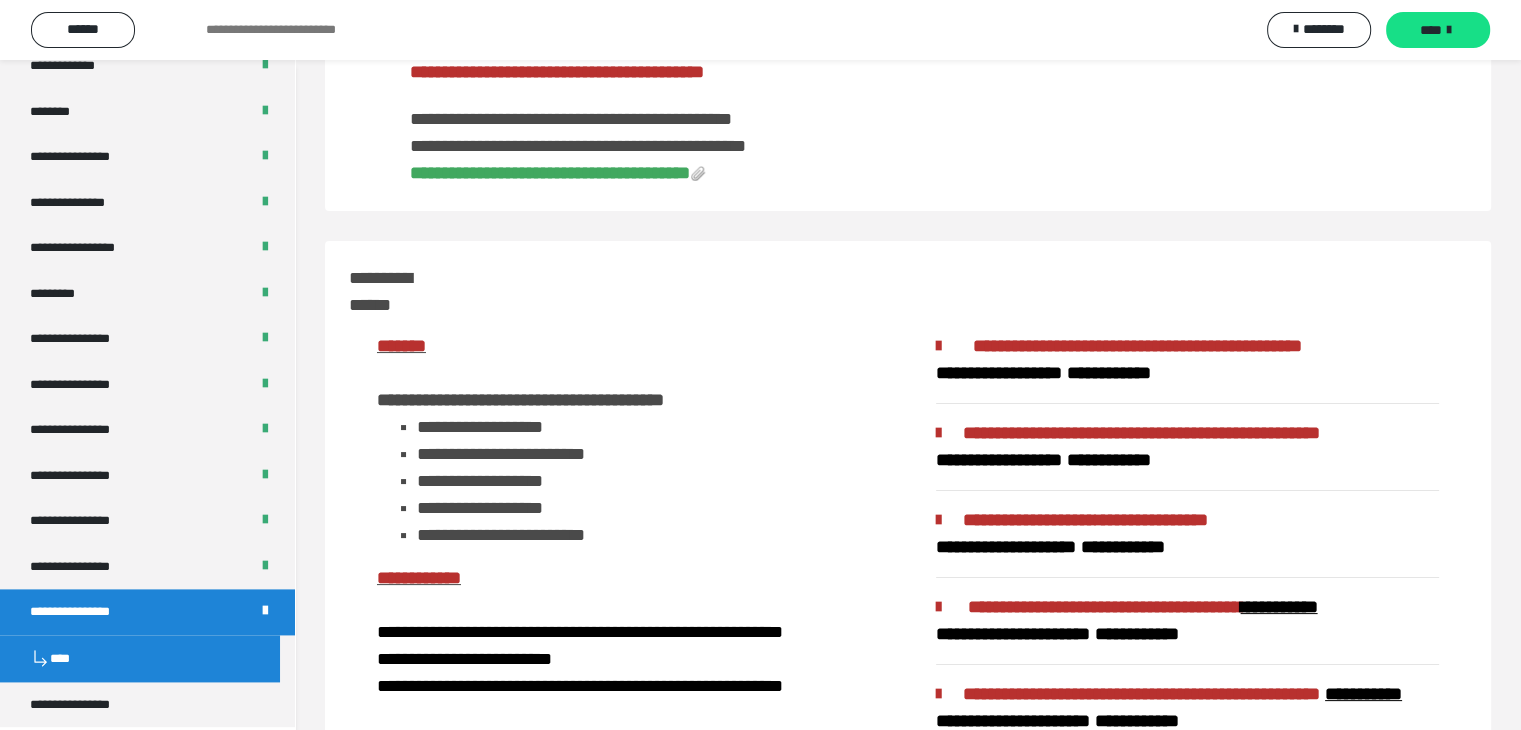scroll, scrollTop: 2523, scrollLeft: 0, axis: vertical 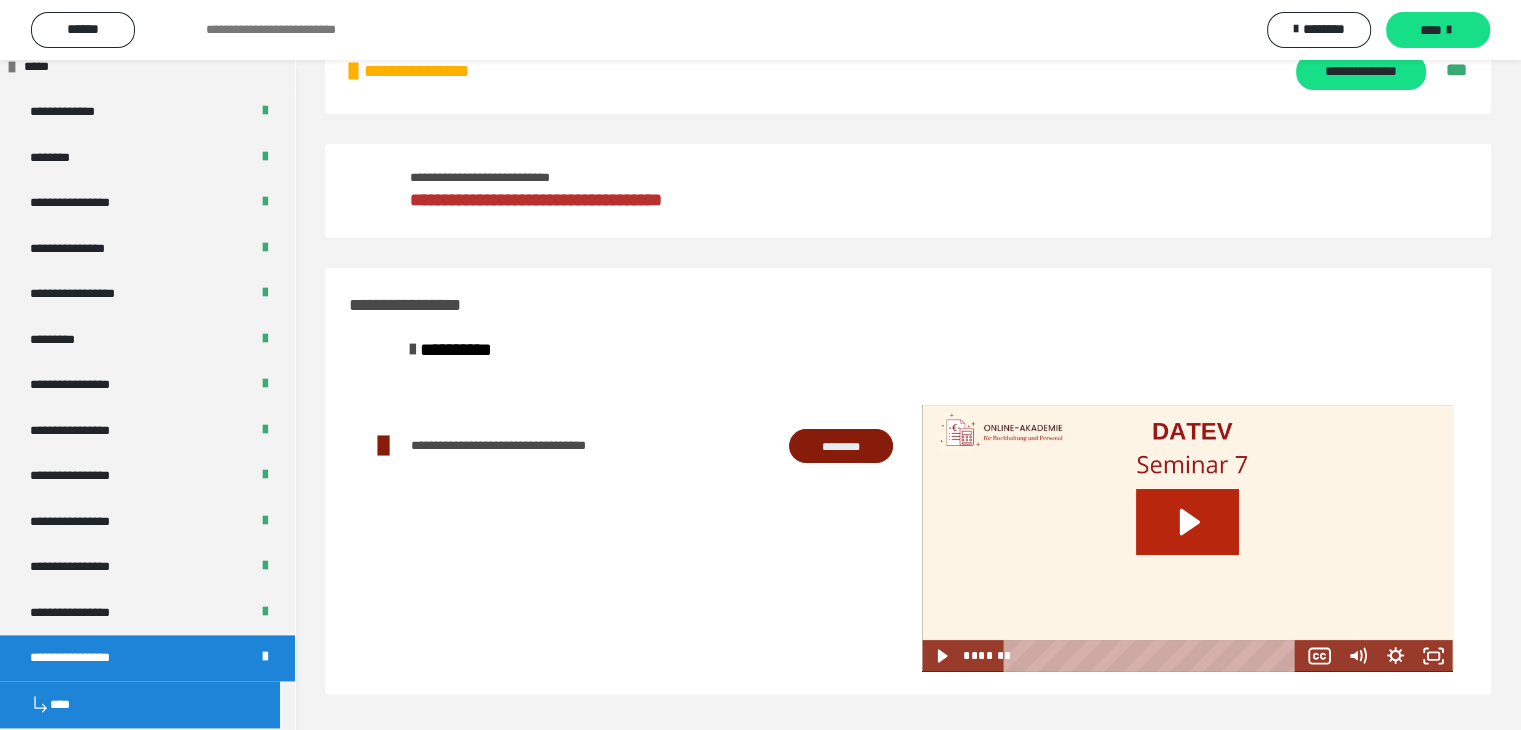 click 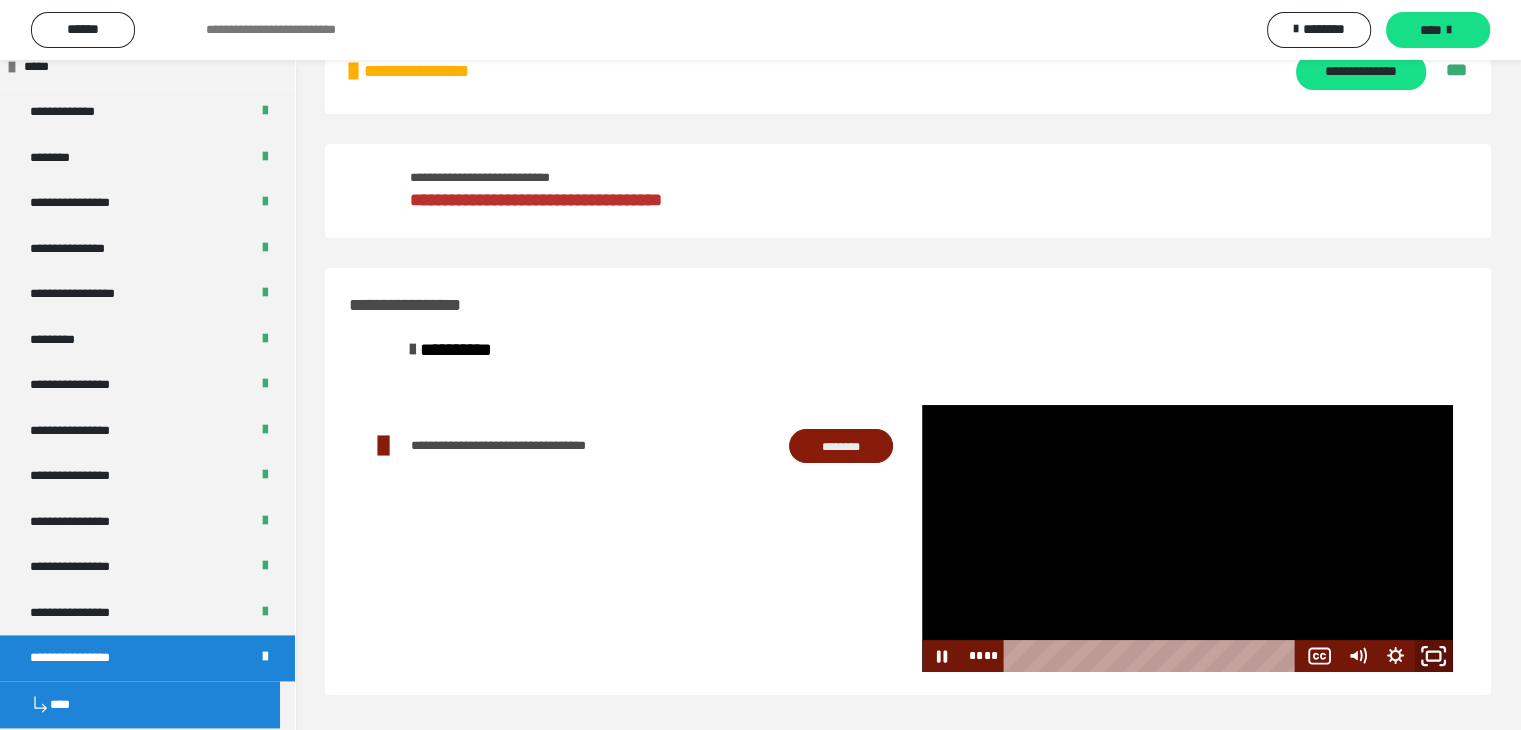 click 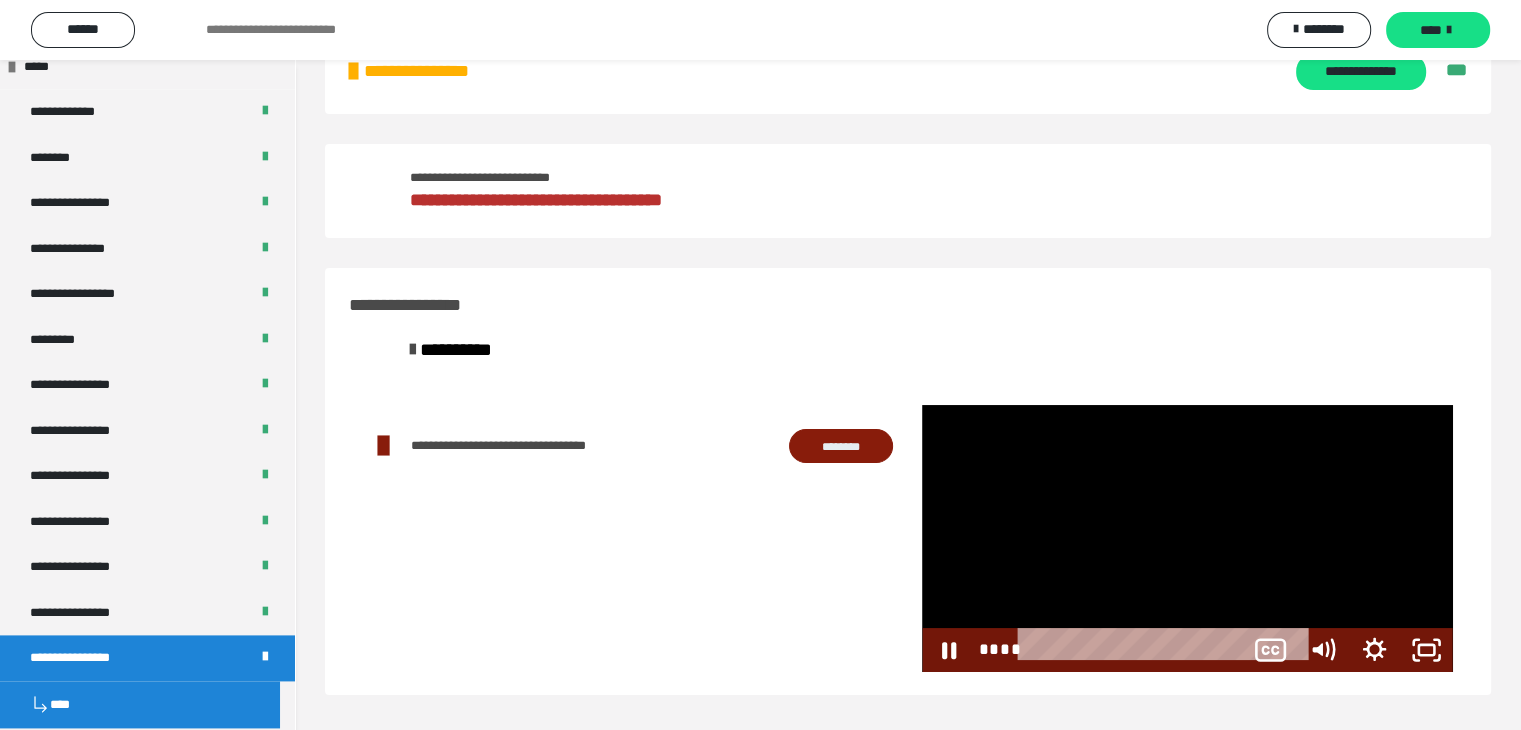 scroll, scrollTop: 2435, scrollLeft: 0, axis: vertical 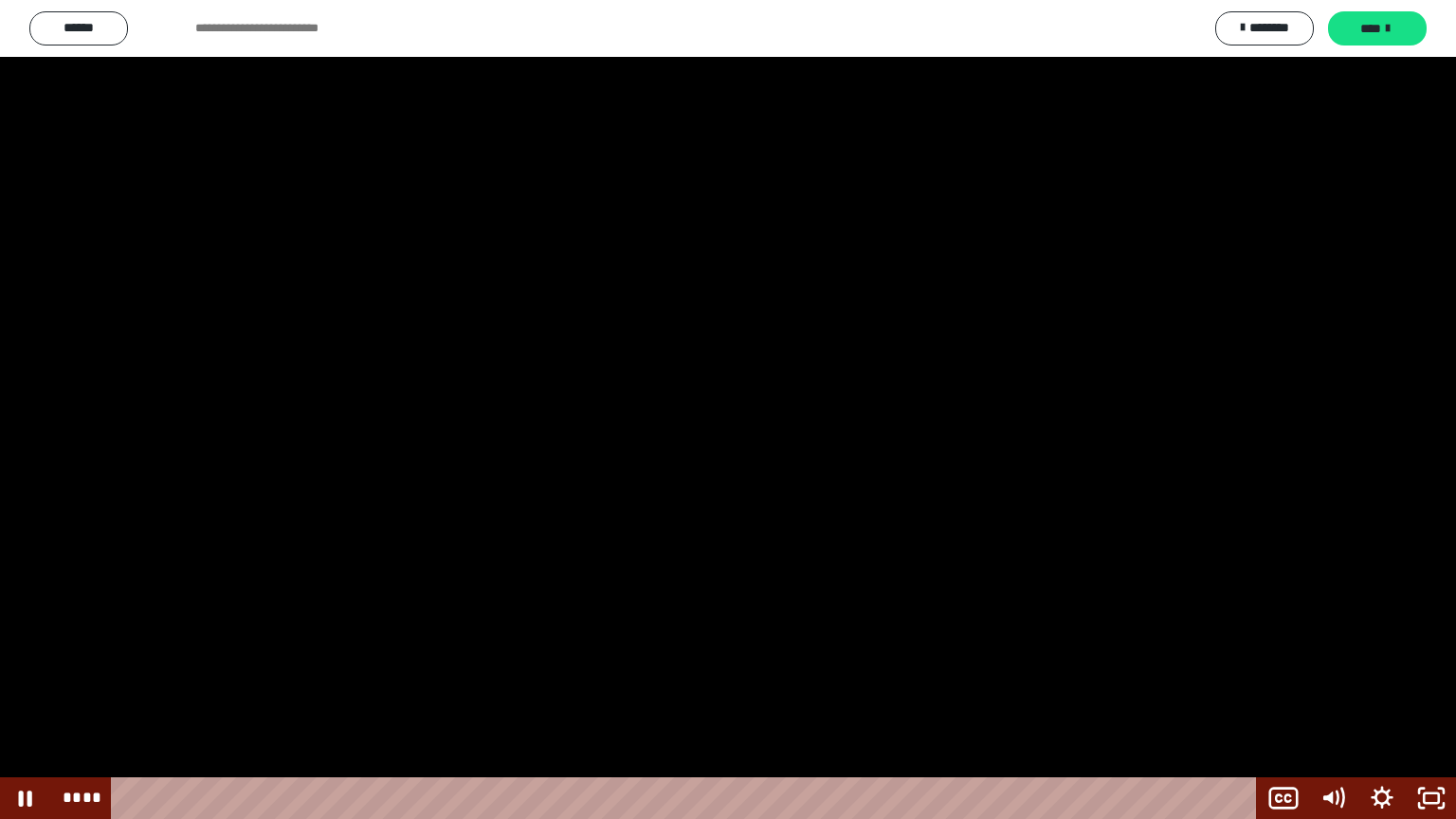 click at bounding box center (728, 410) 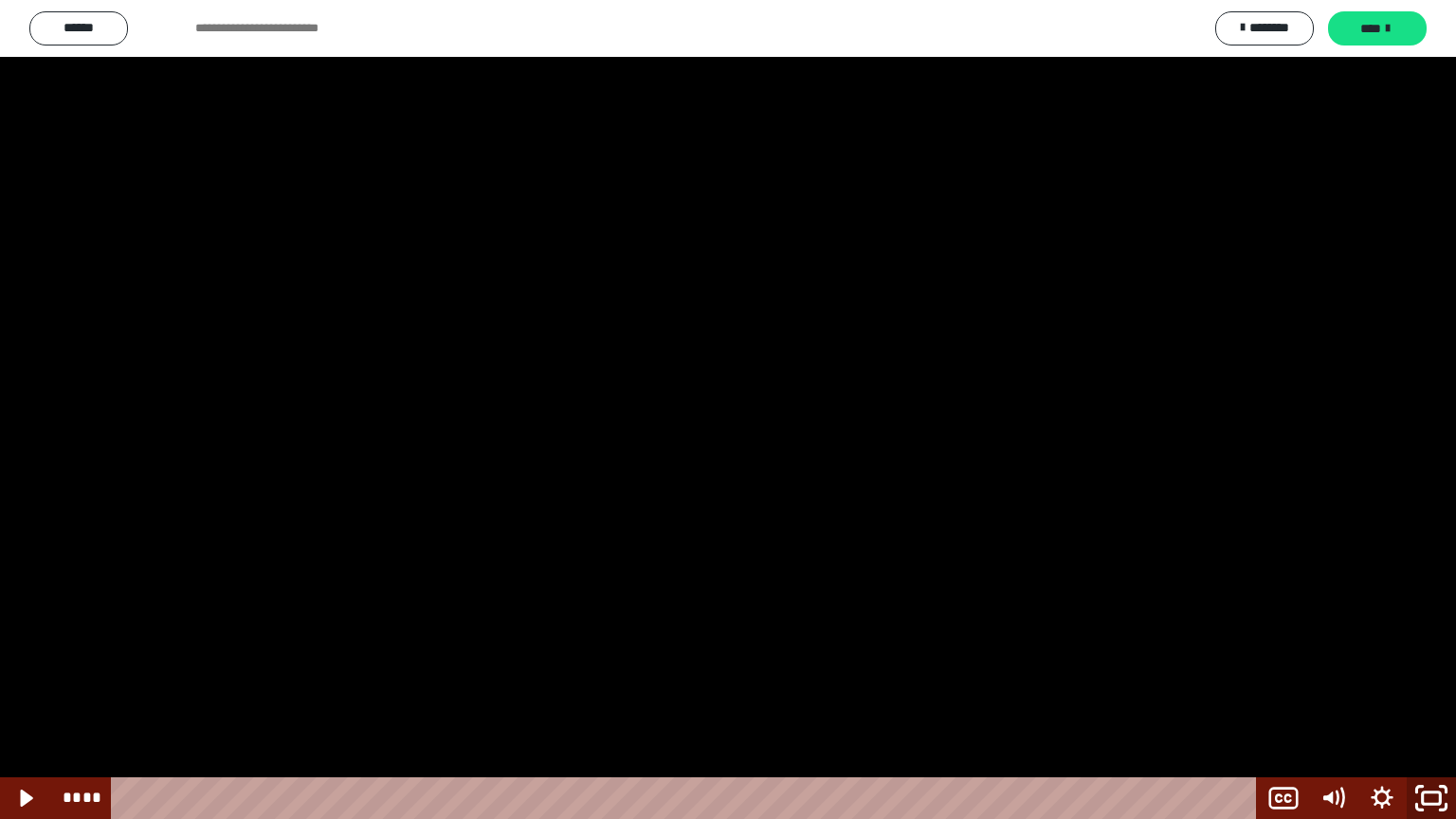 click 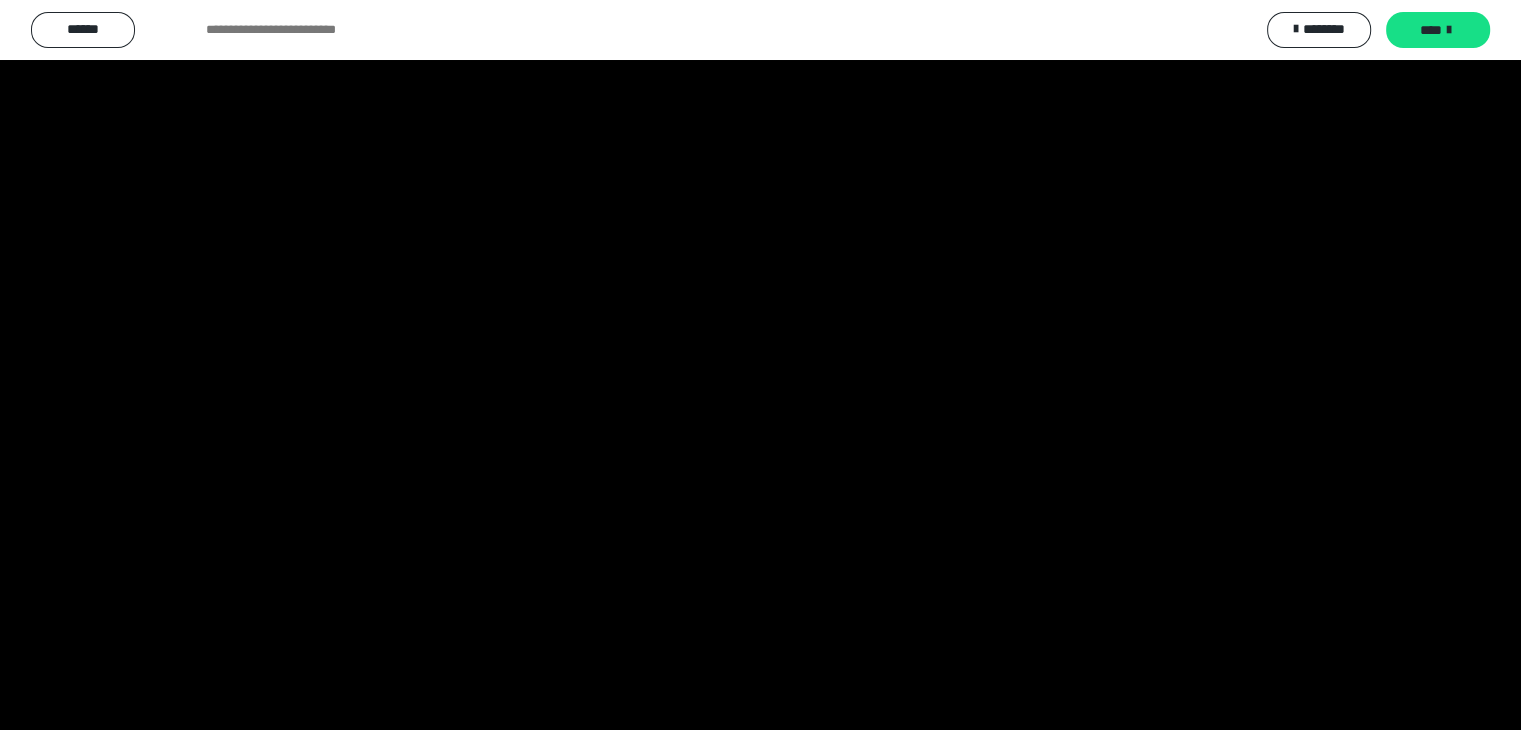 scroll, scrollTop: 2523, scrollLeft: 0, axis: vertical 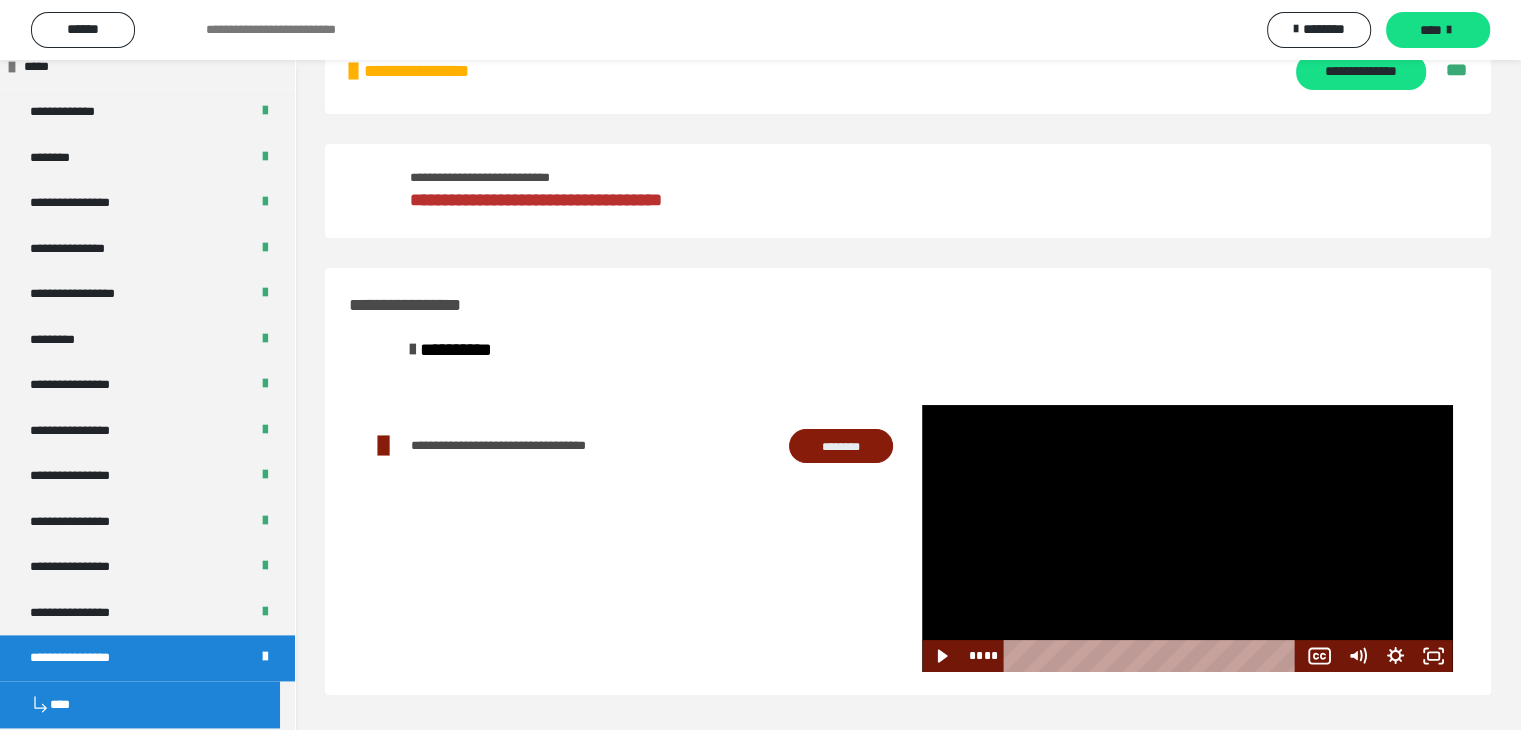 click at bounding box center (1187, 538) 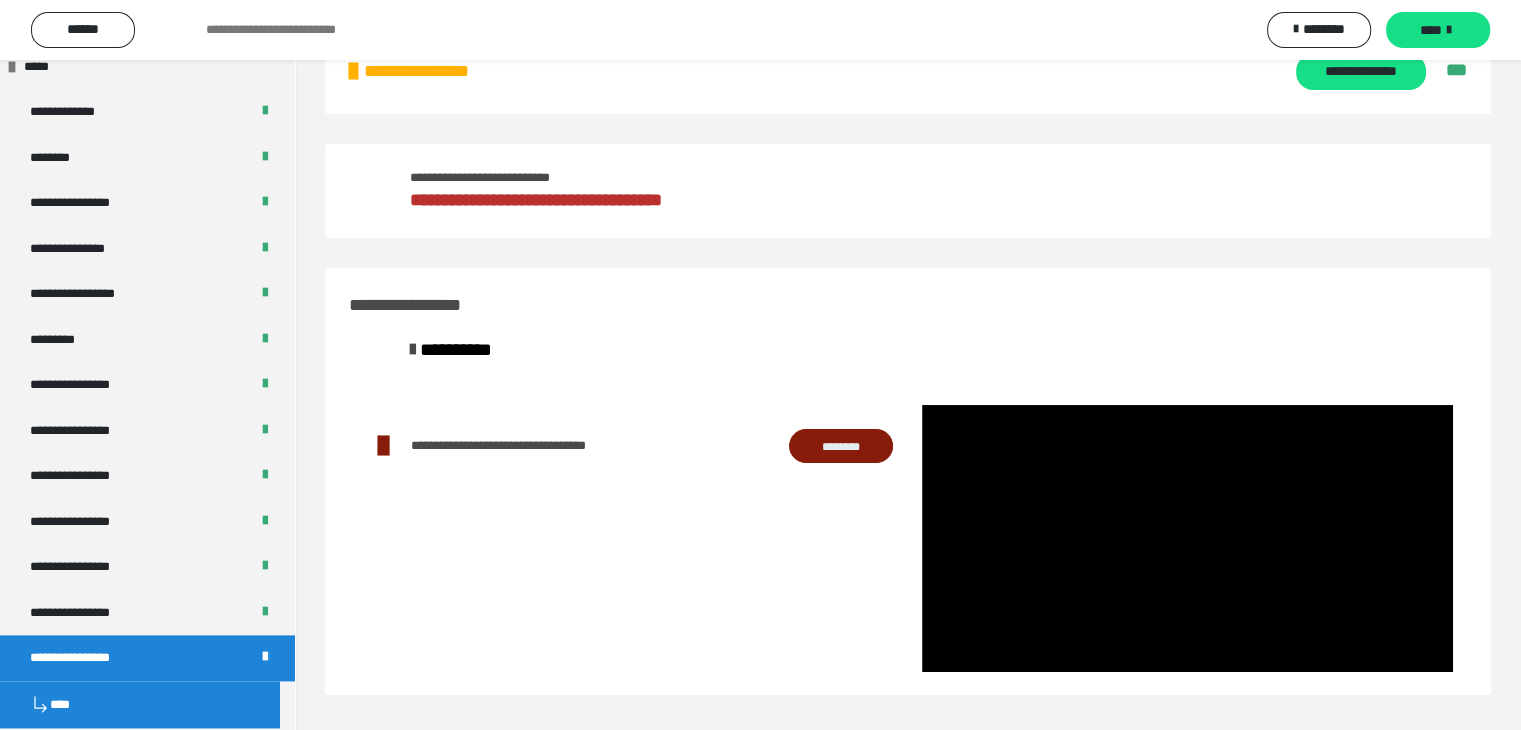 click on "********" at bounding box center [841, 446] 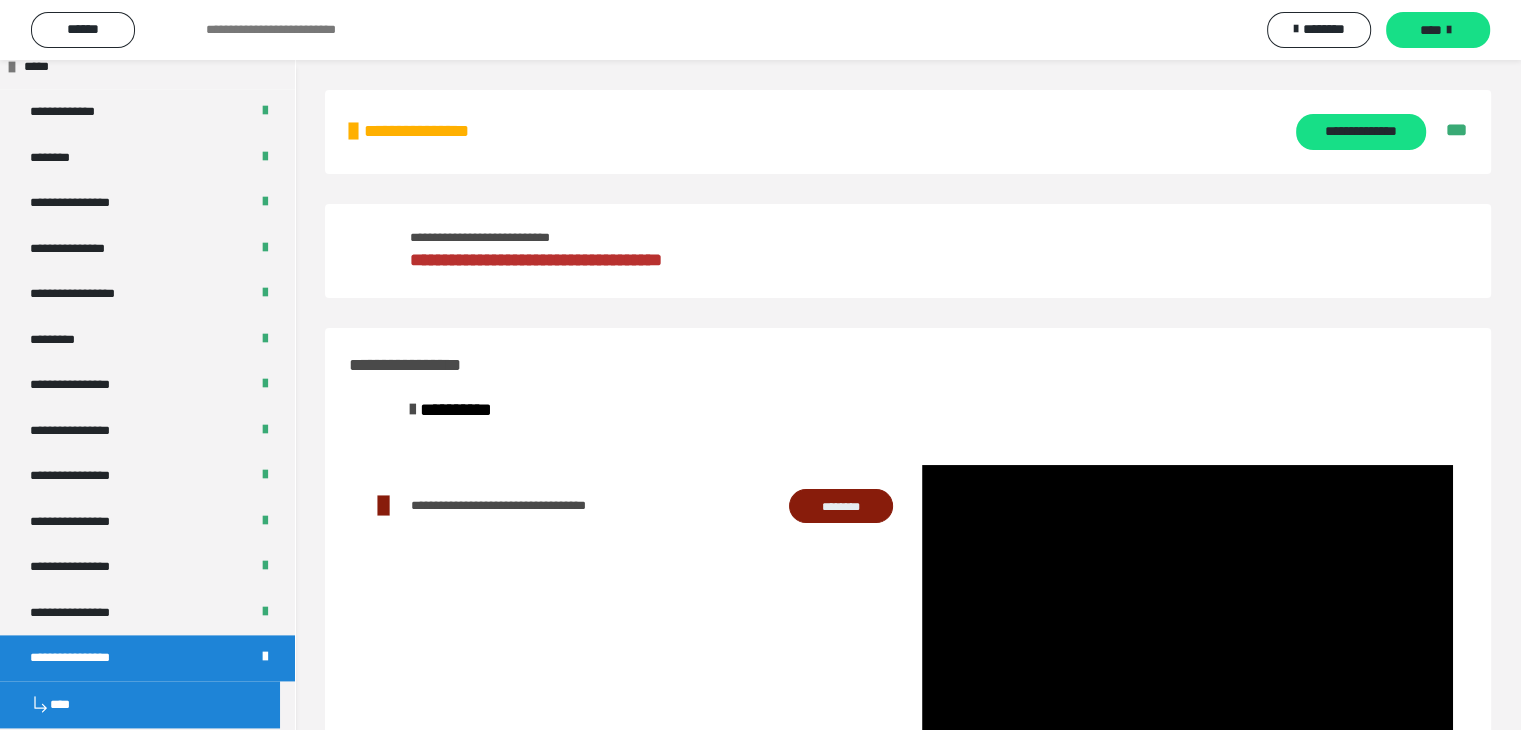 scroll, scrollTop: 60, scrollLeft: 0, axis: vertical 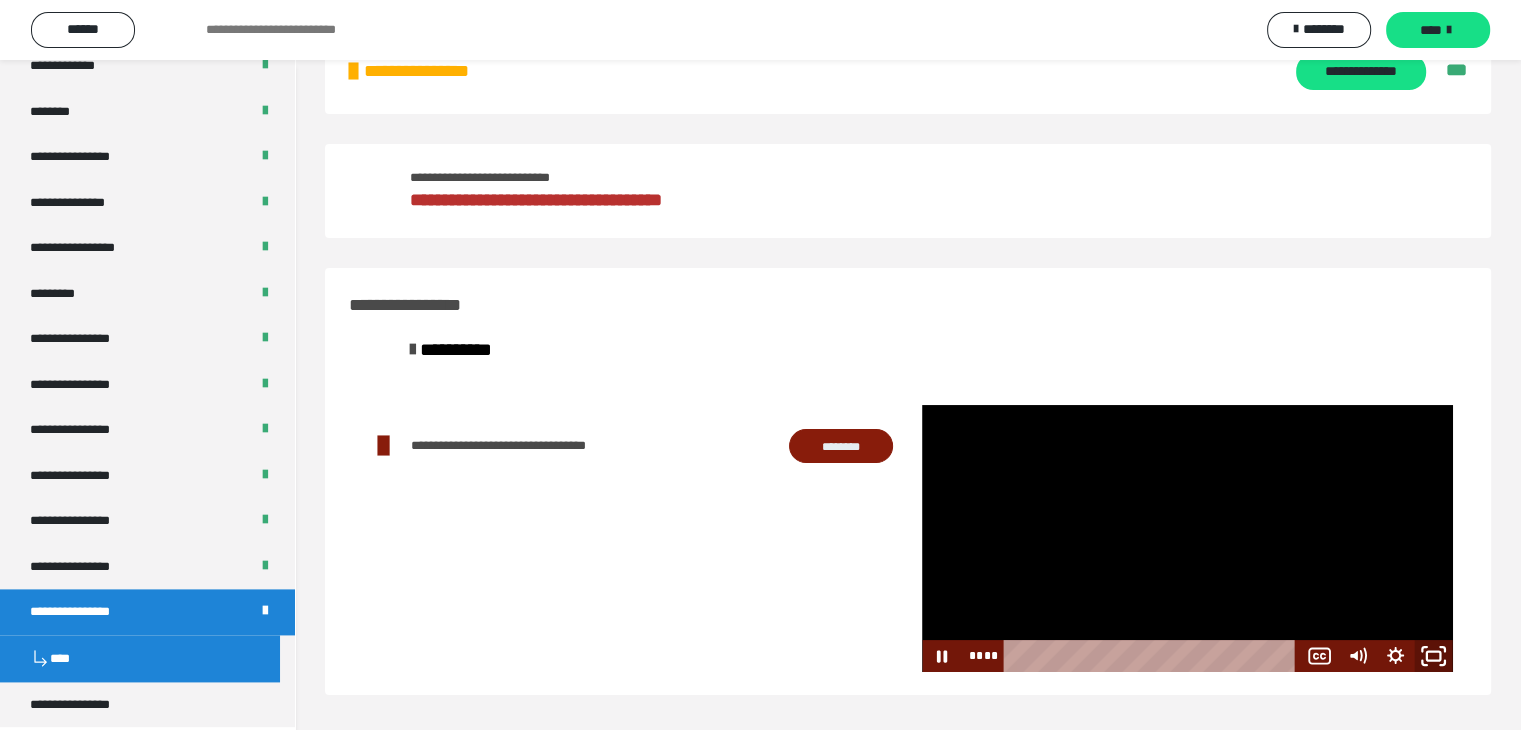 click 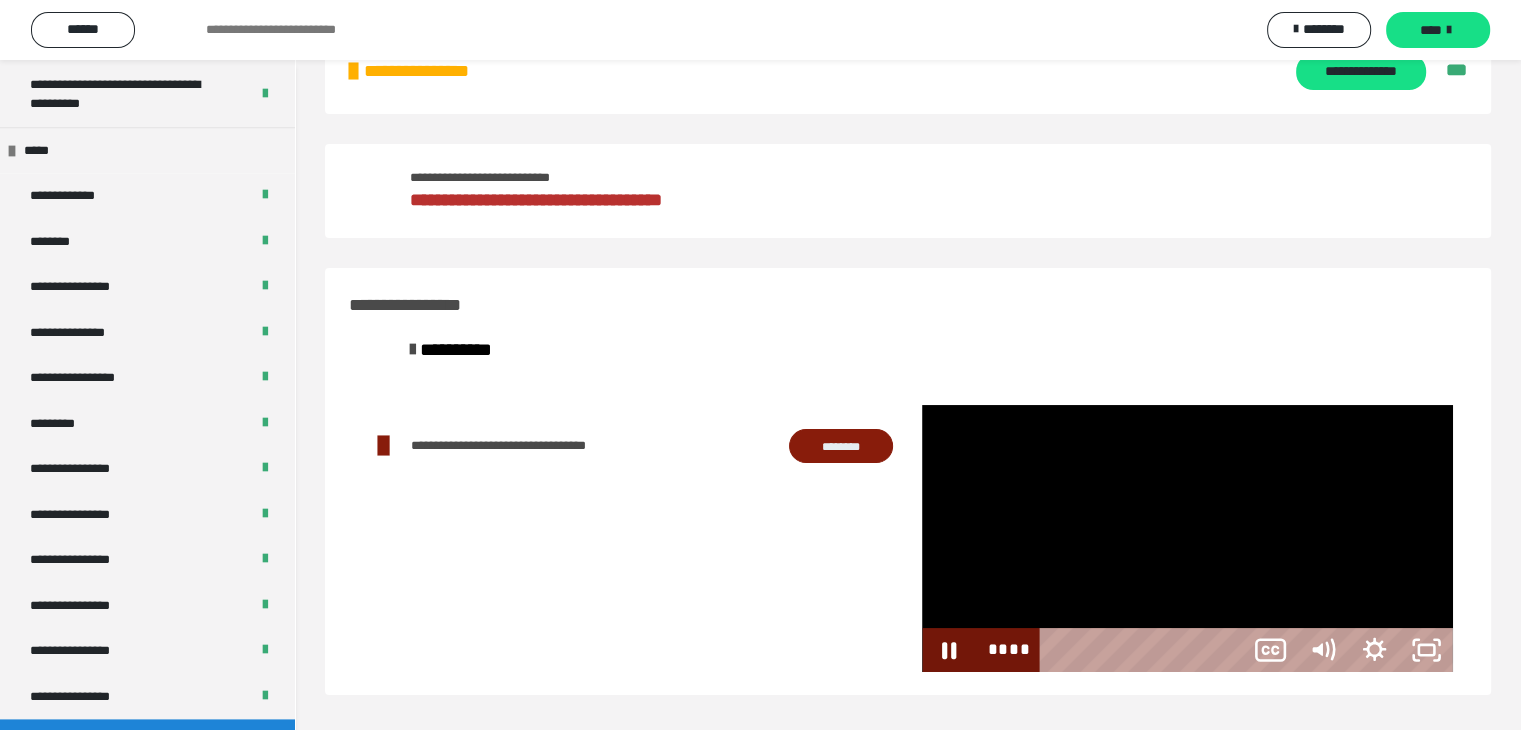 scroll, scrollTop: 2435, scrollLeft: 0, axis: vertical 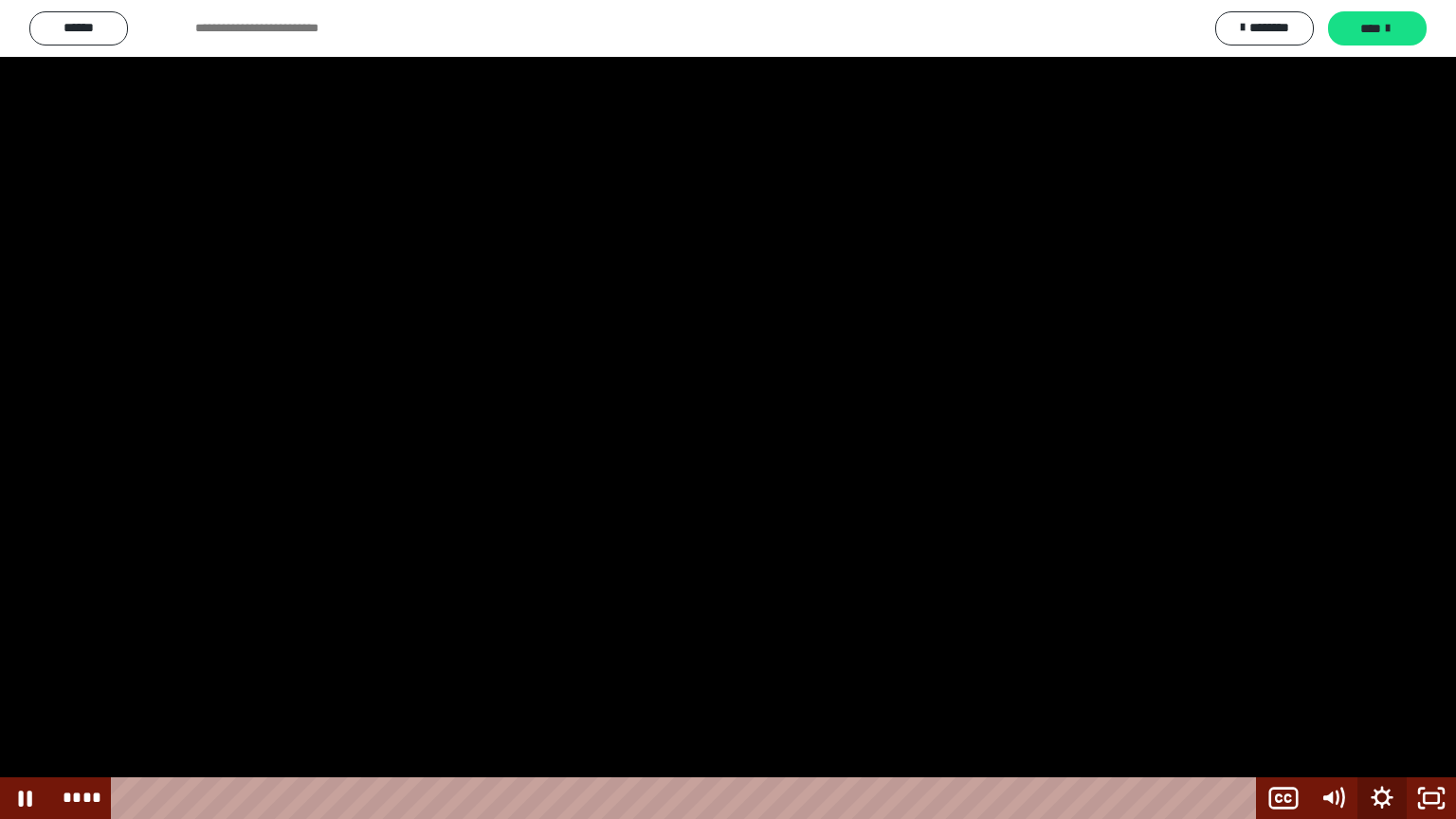 click 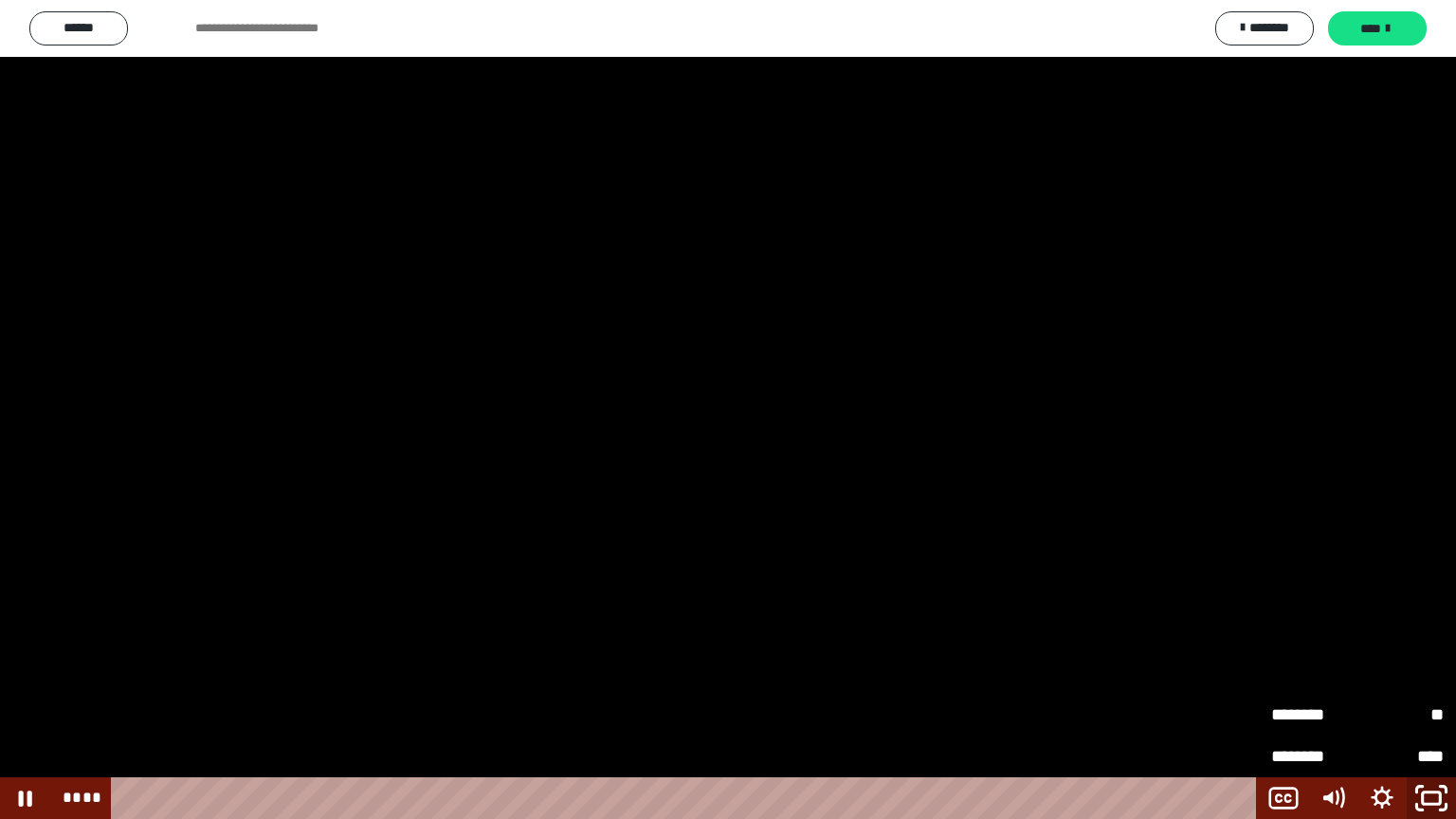 click 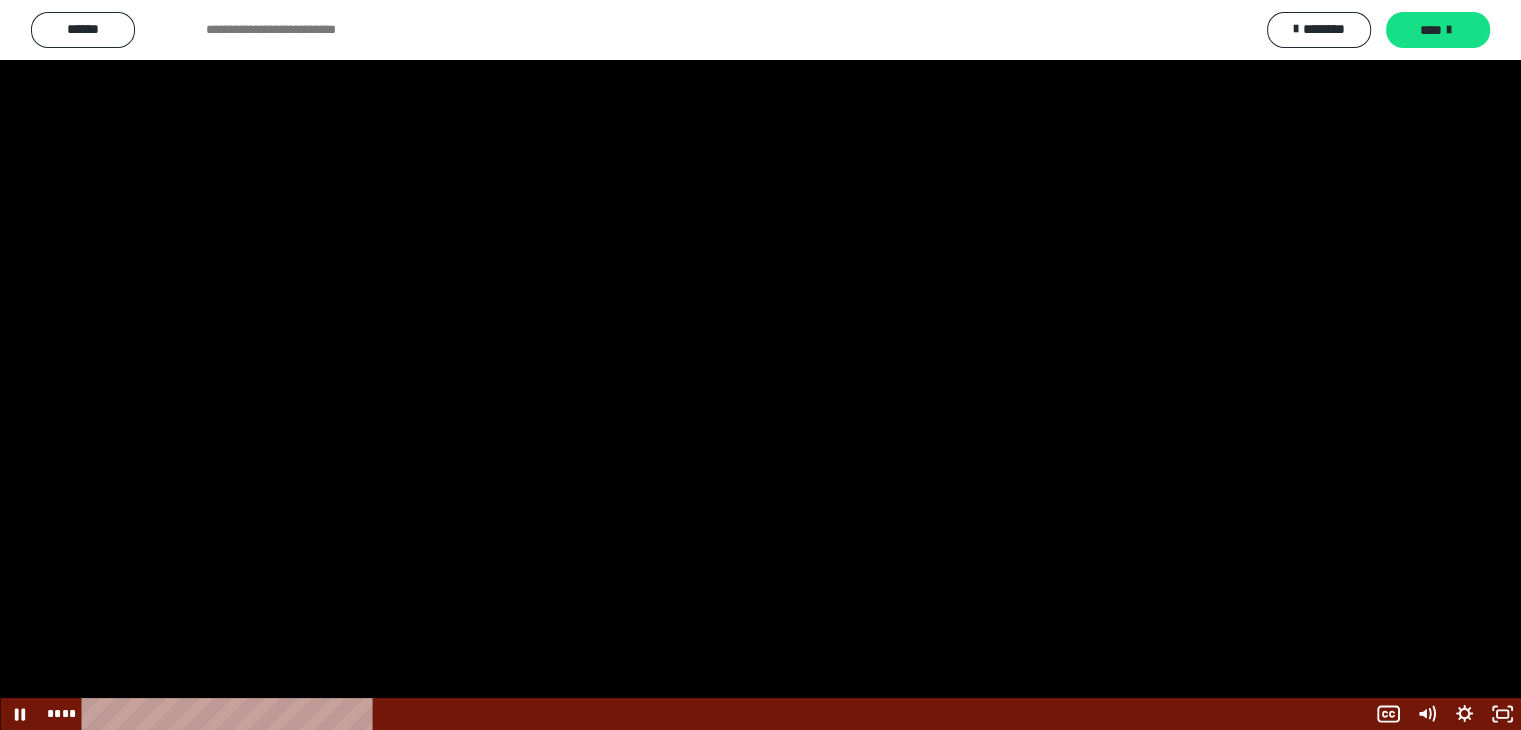 scroll, scrollTop: 2569, scrollLeft: 0, axis: vertical 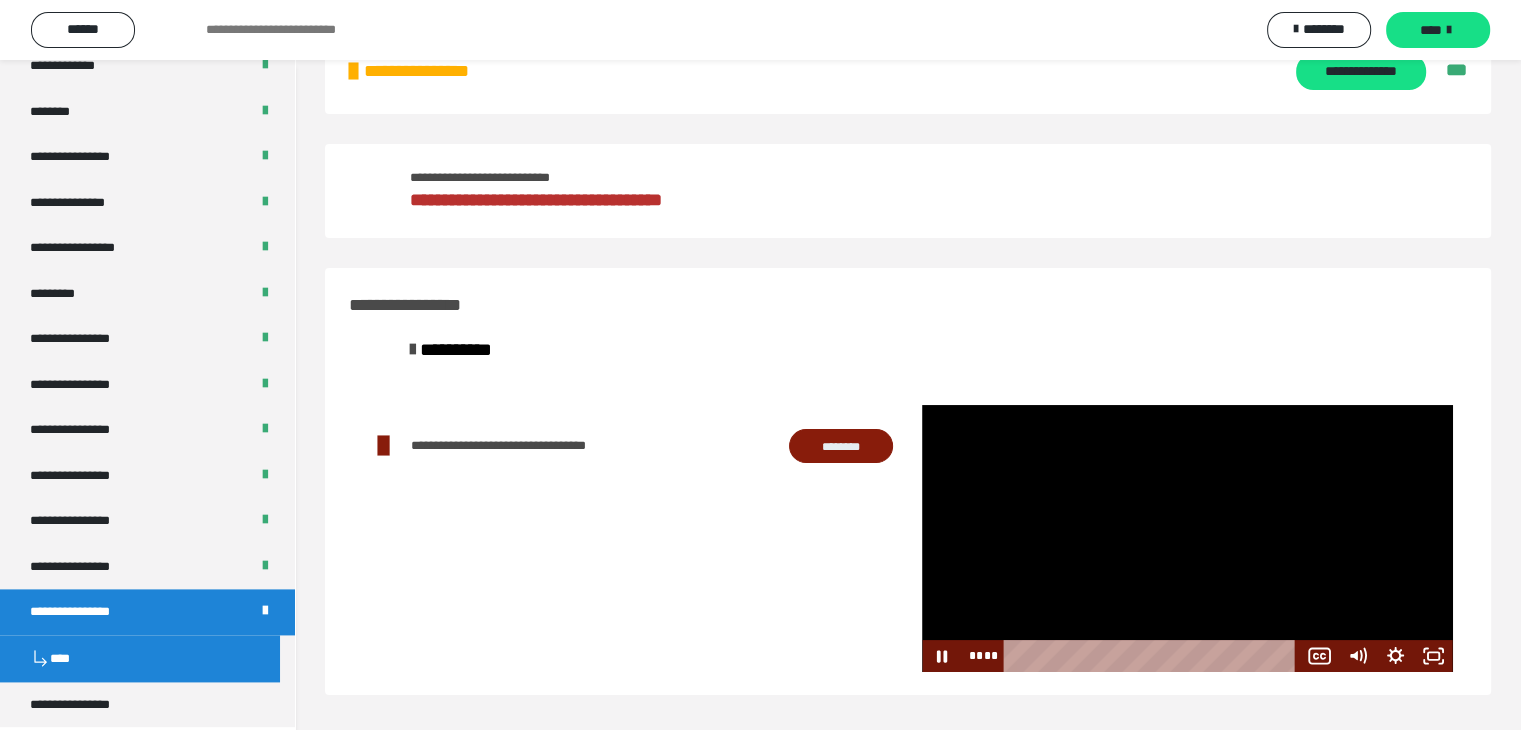 click at bounding box center [1187, 538] 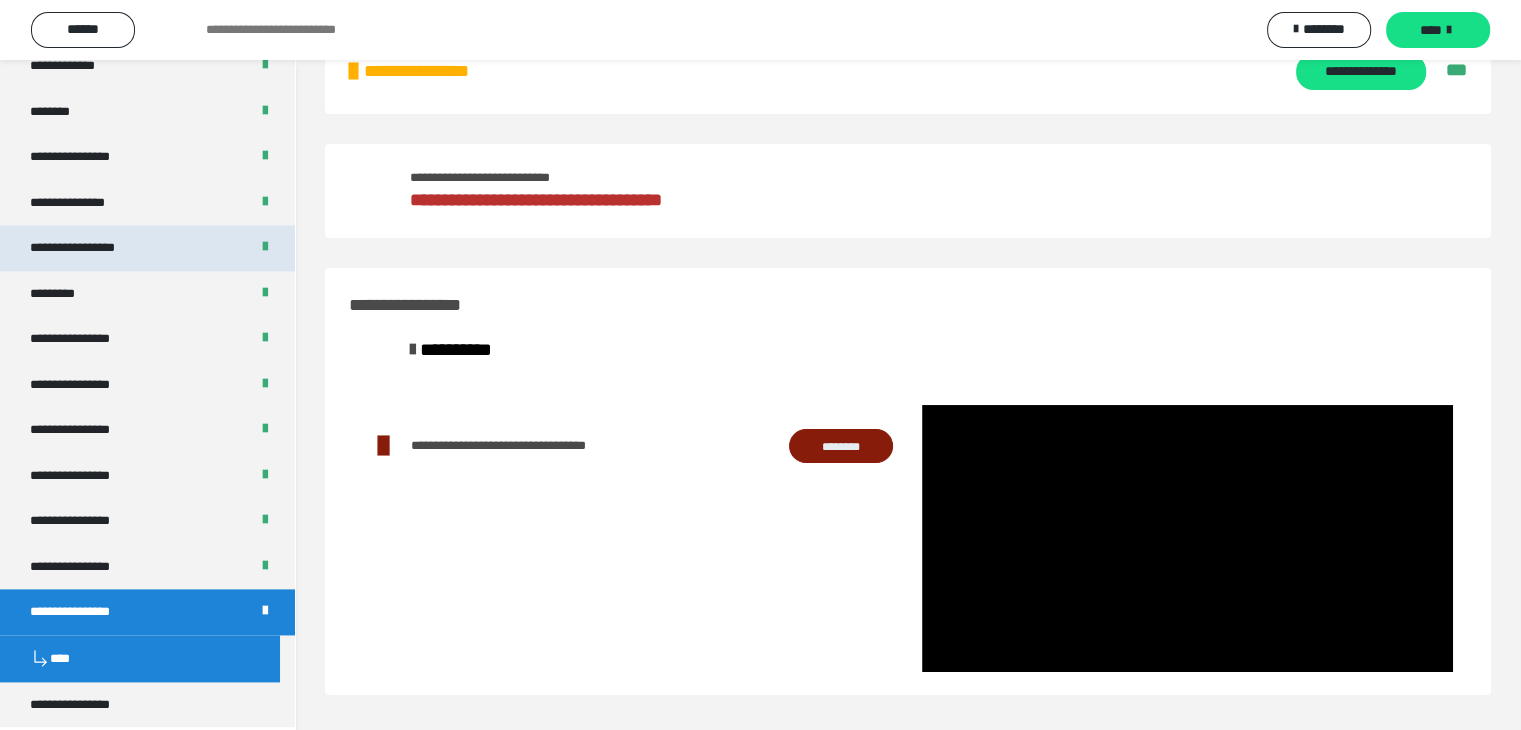 click on "**********" at bounding box center (147, 248) 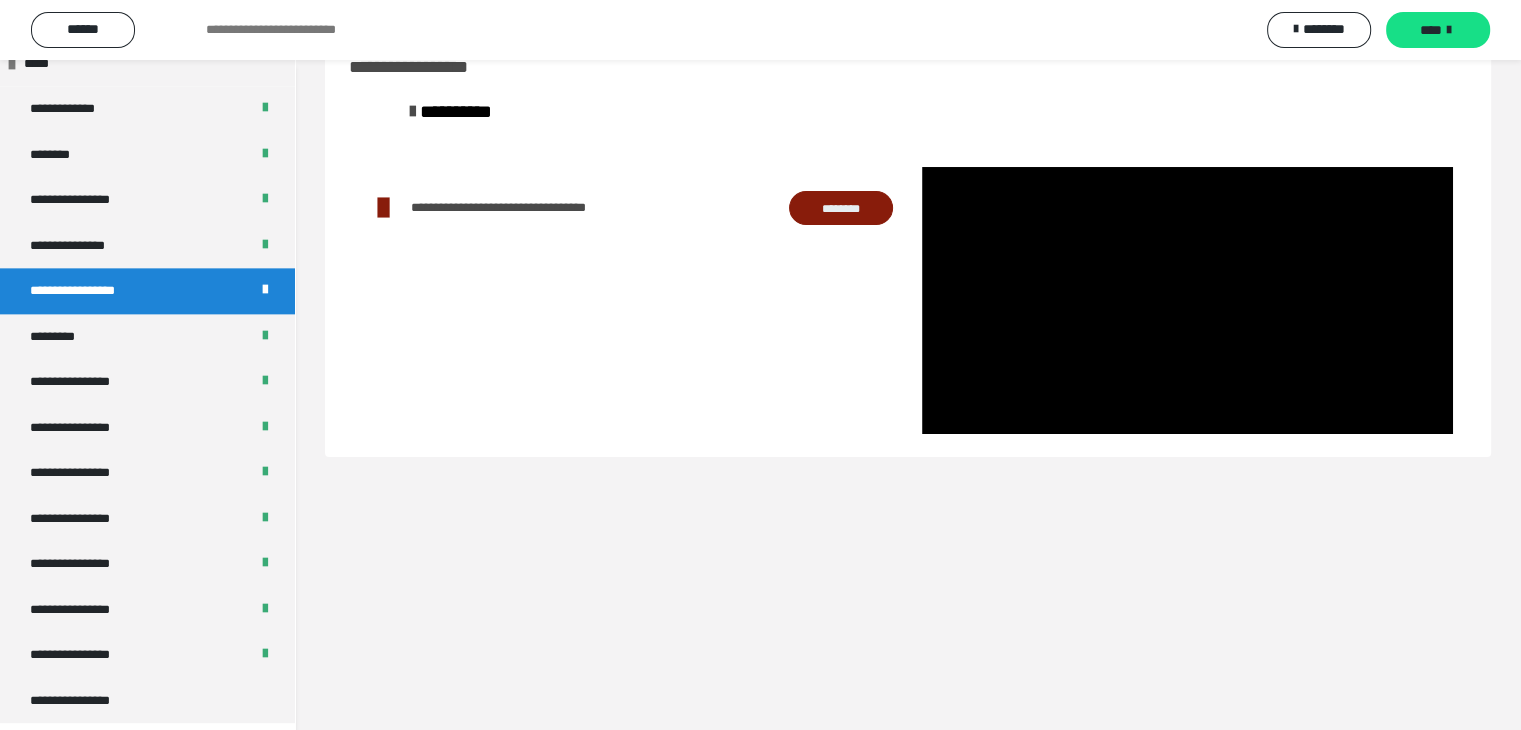 scroll, scrollTop: 2522, scrollLeft: 0, axis: vertical 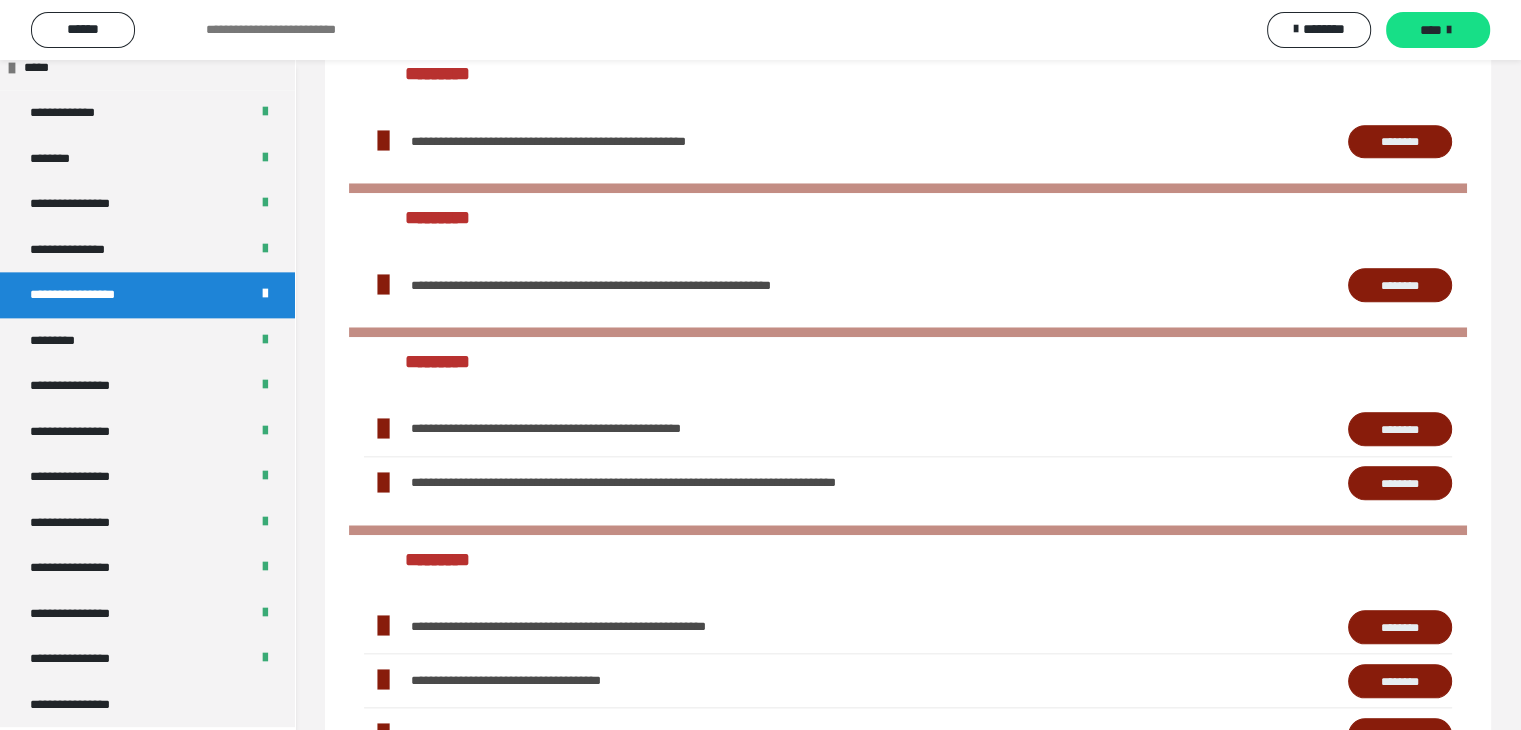 click on "********" at bounding box center [1400, 285] 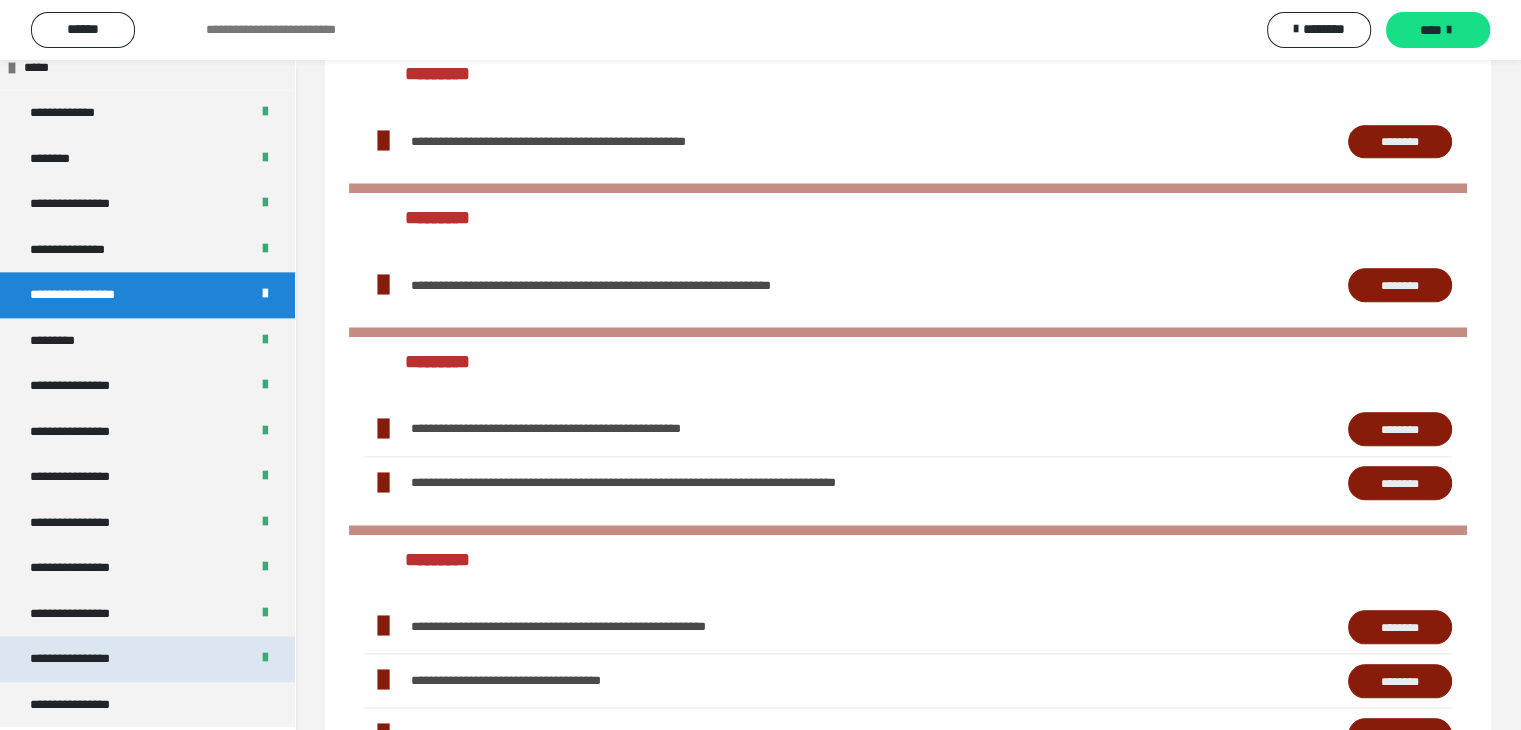 click on "**********" at bounding box center (87, 659) 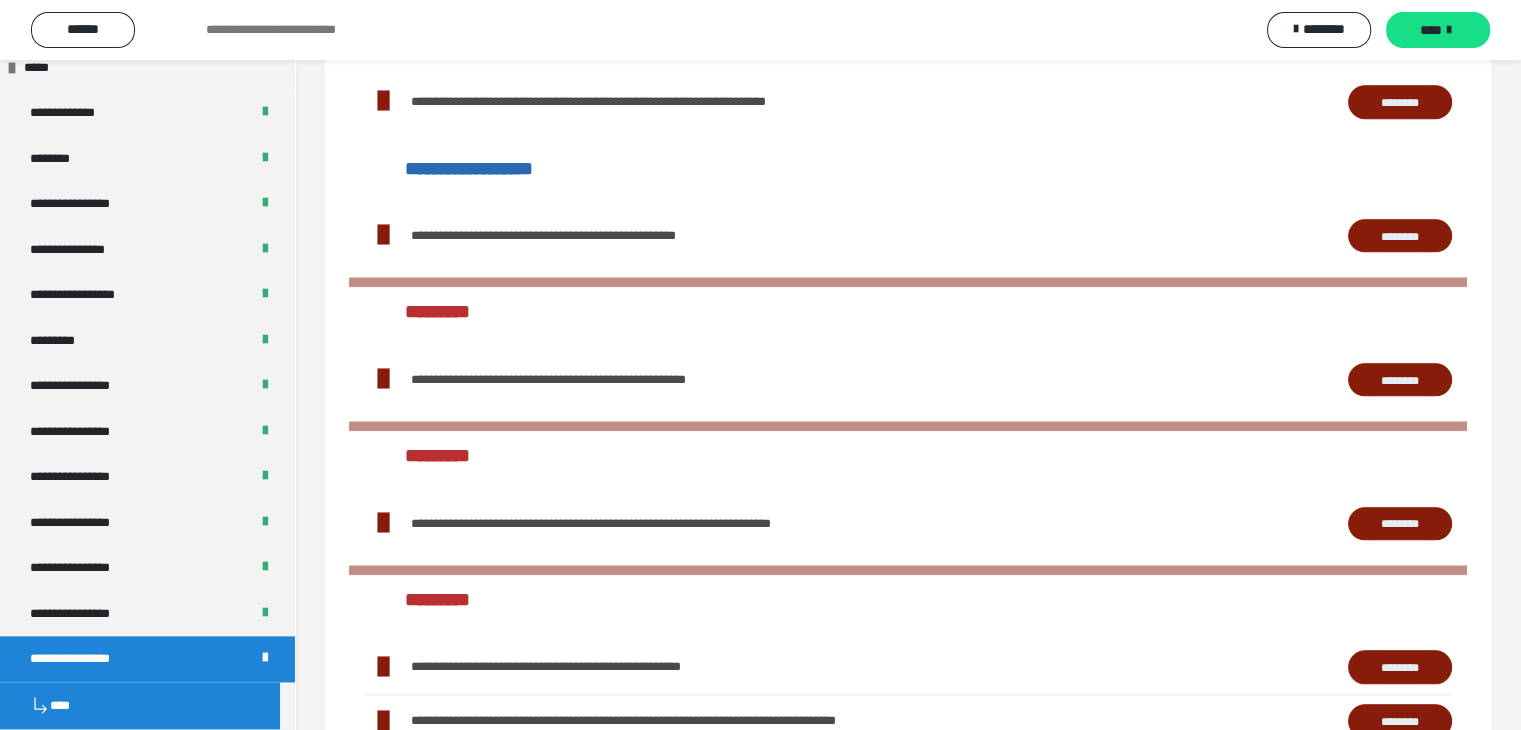 scroll, scrollTop: 60, scrollLeft: 0, axis: vertical 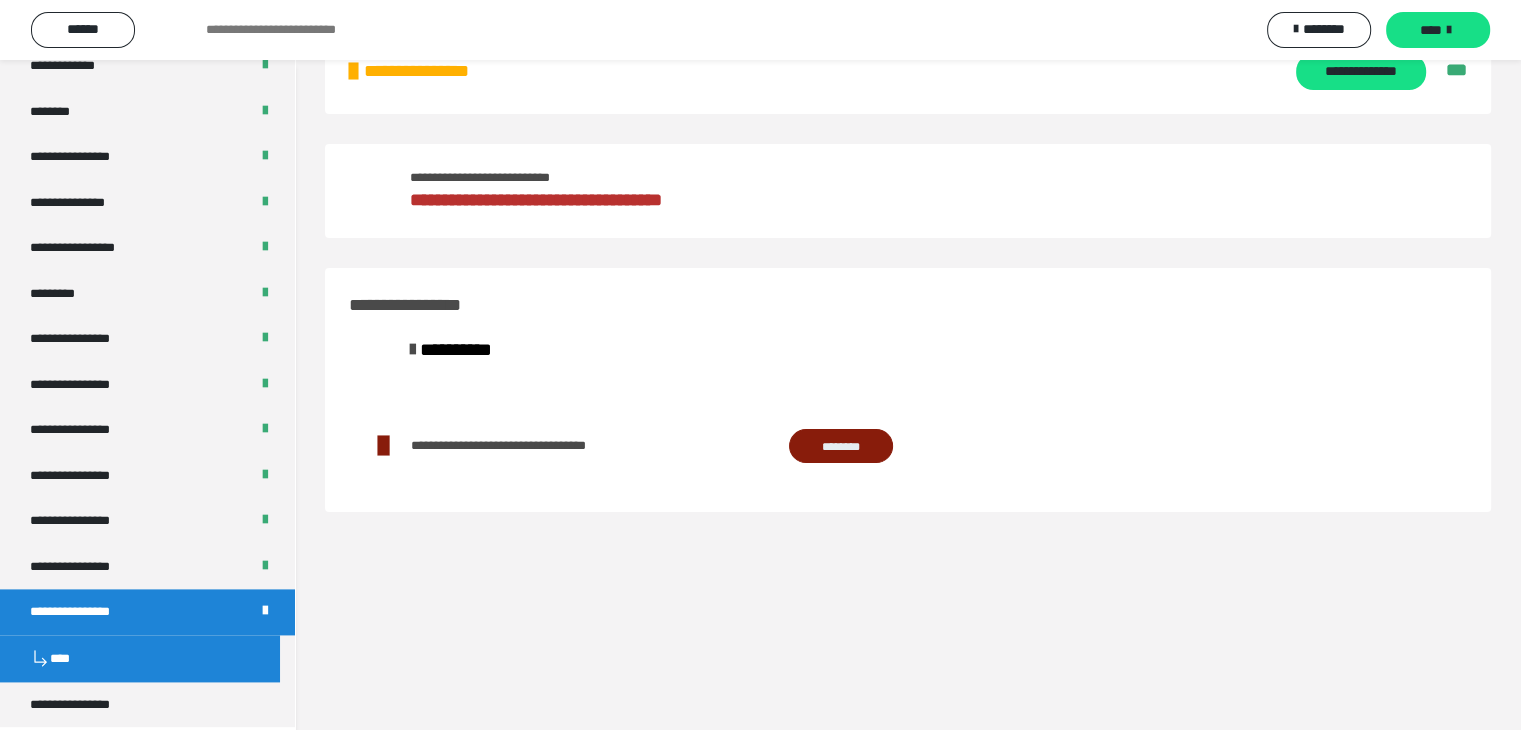 click on "****" at bounding box center [140, 658] 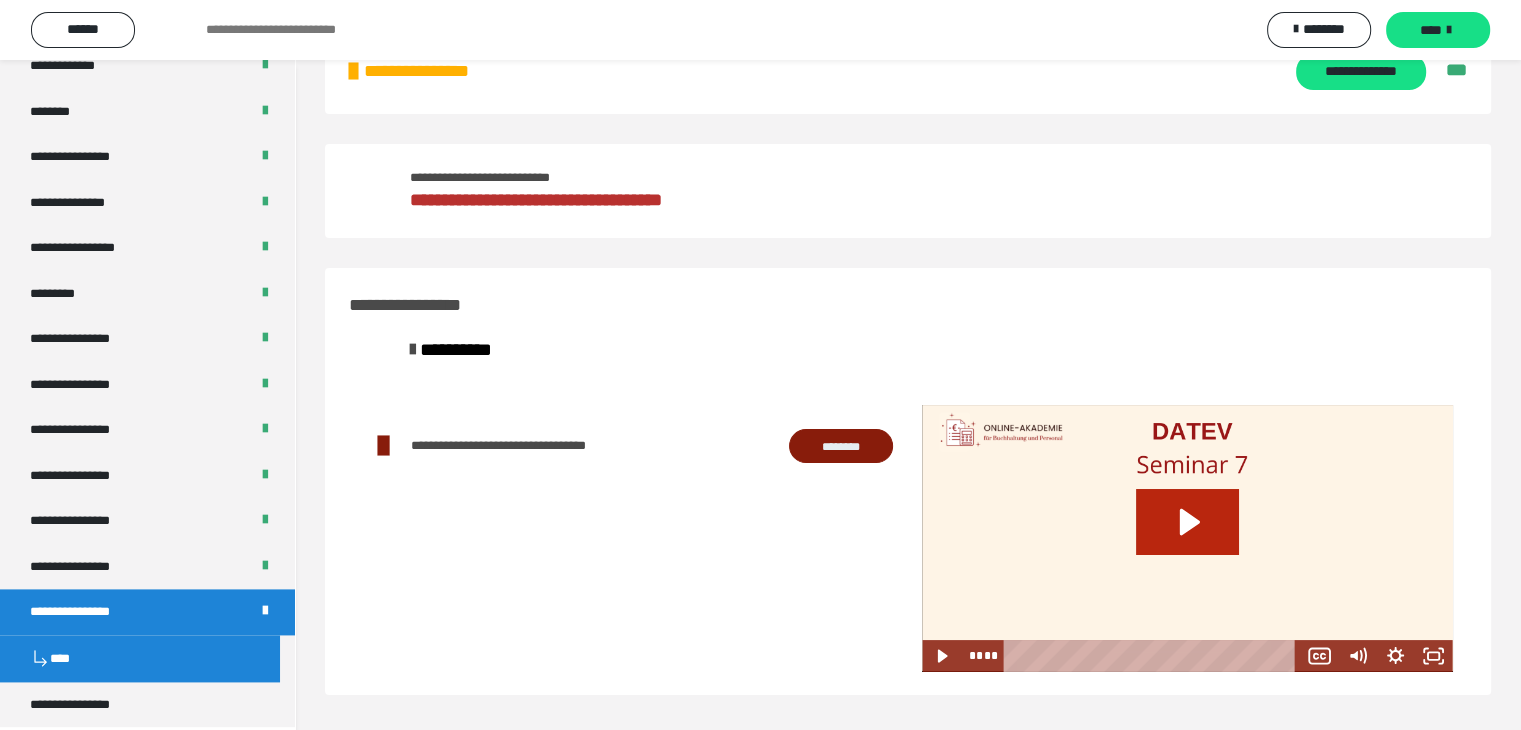click 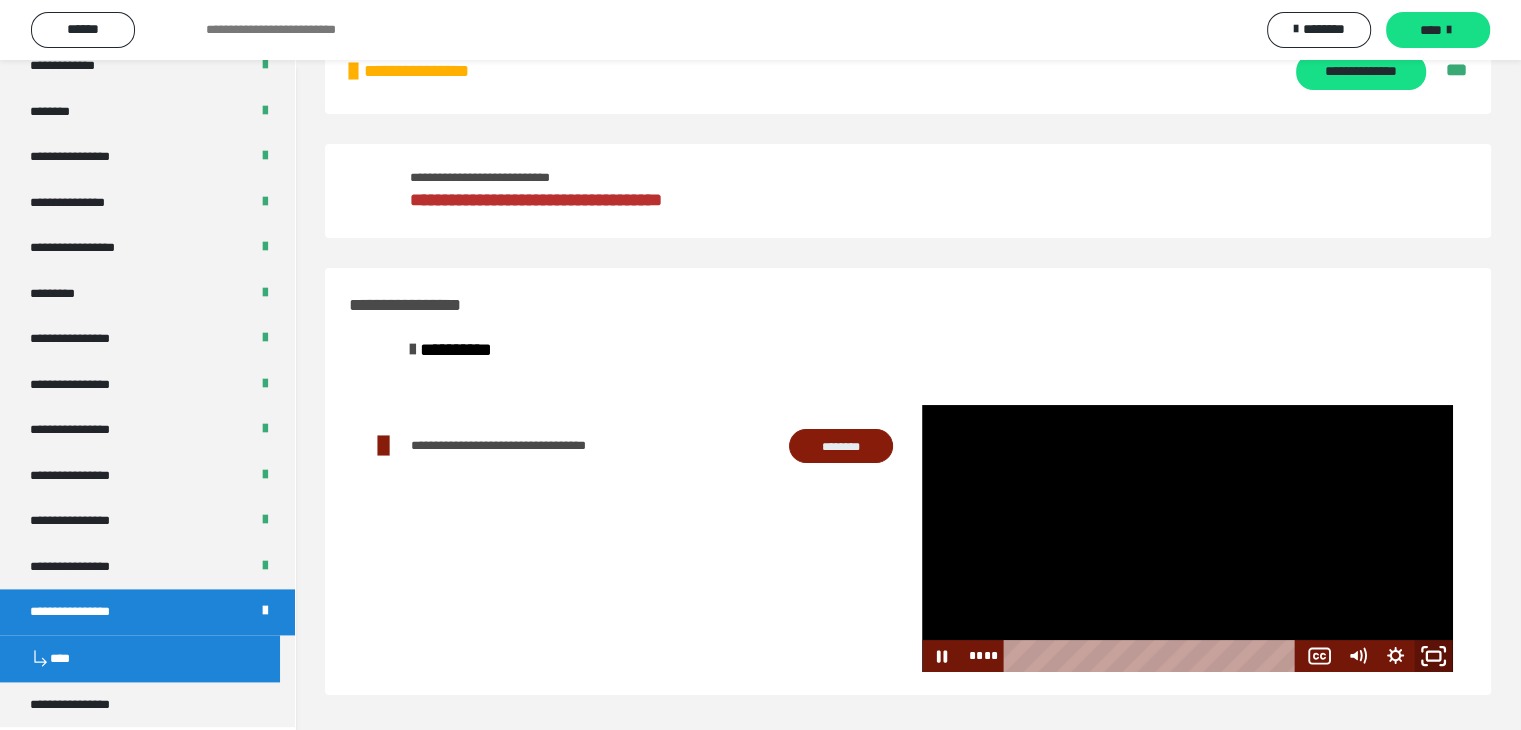 click 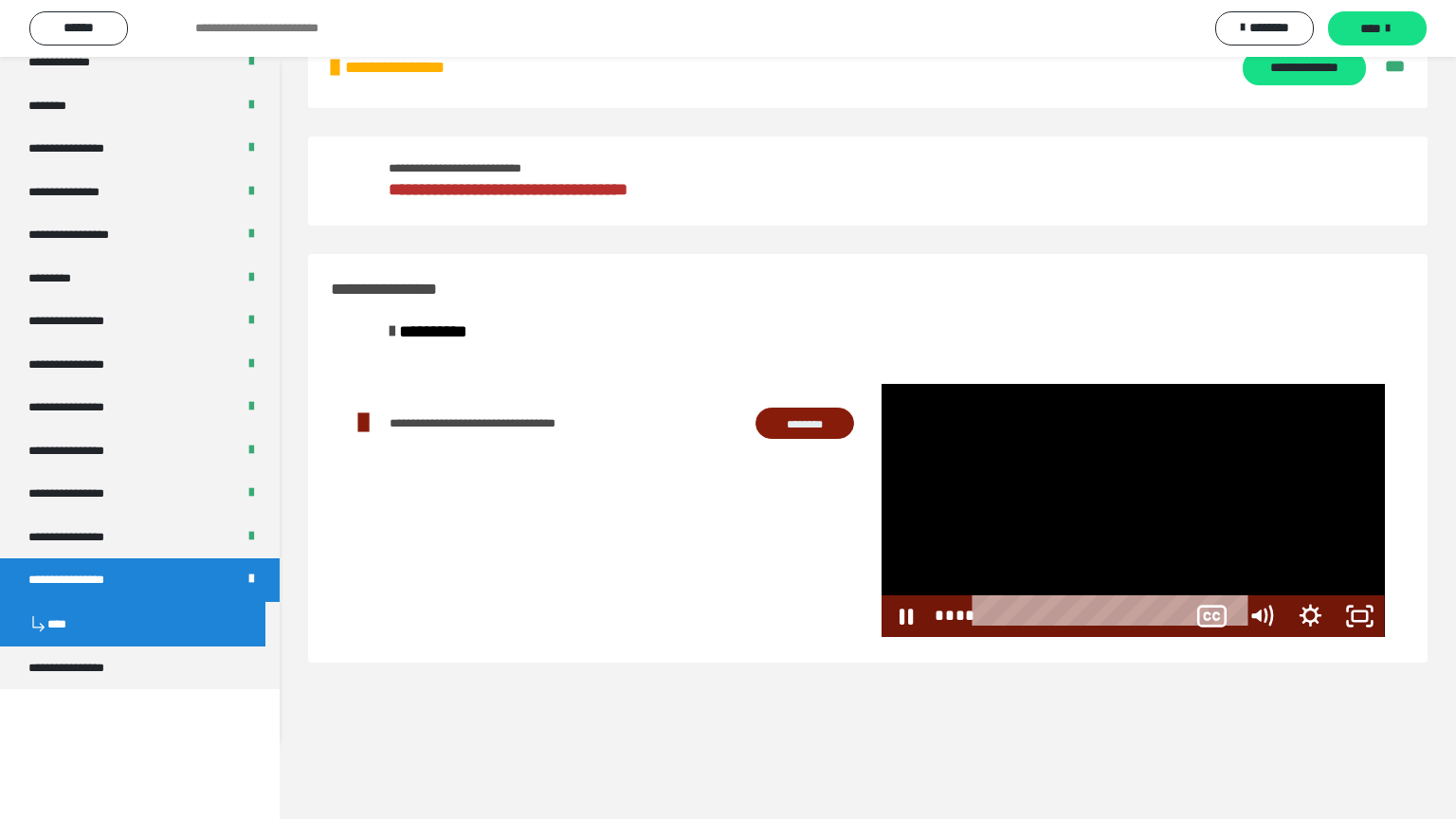 scroll, scrollTop: 2308, scrollLeft: 0, axis: vertical 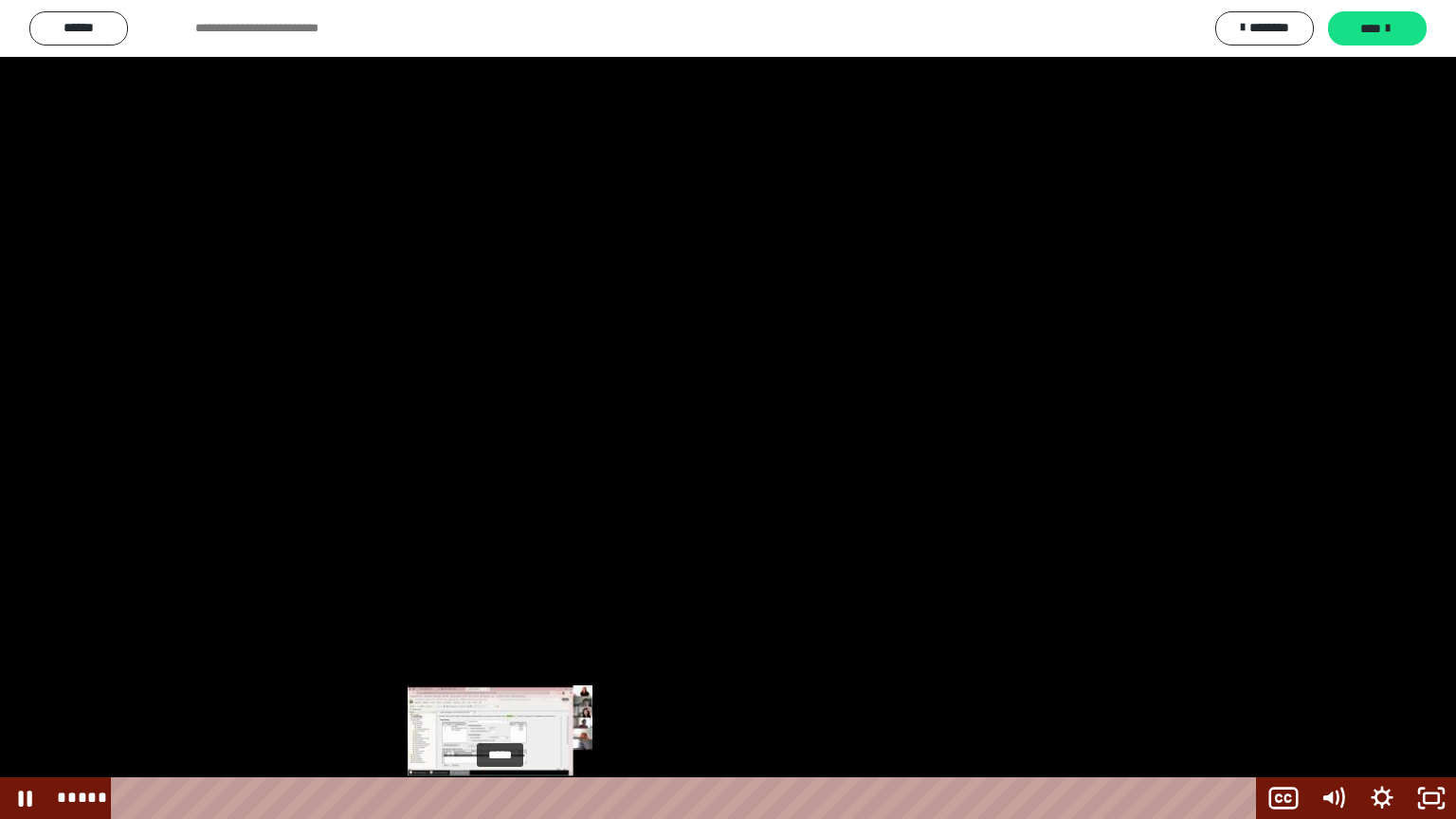 click on "*****" at bounding box center (687, 798) 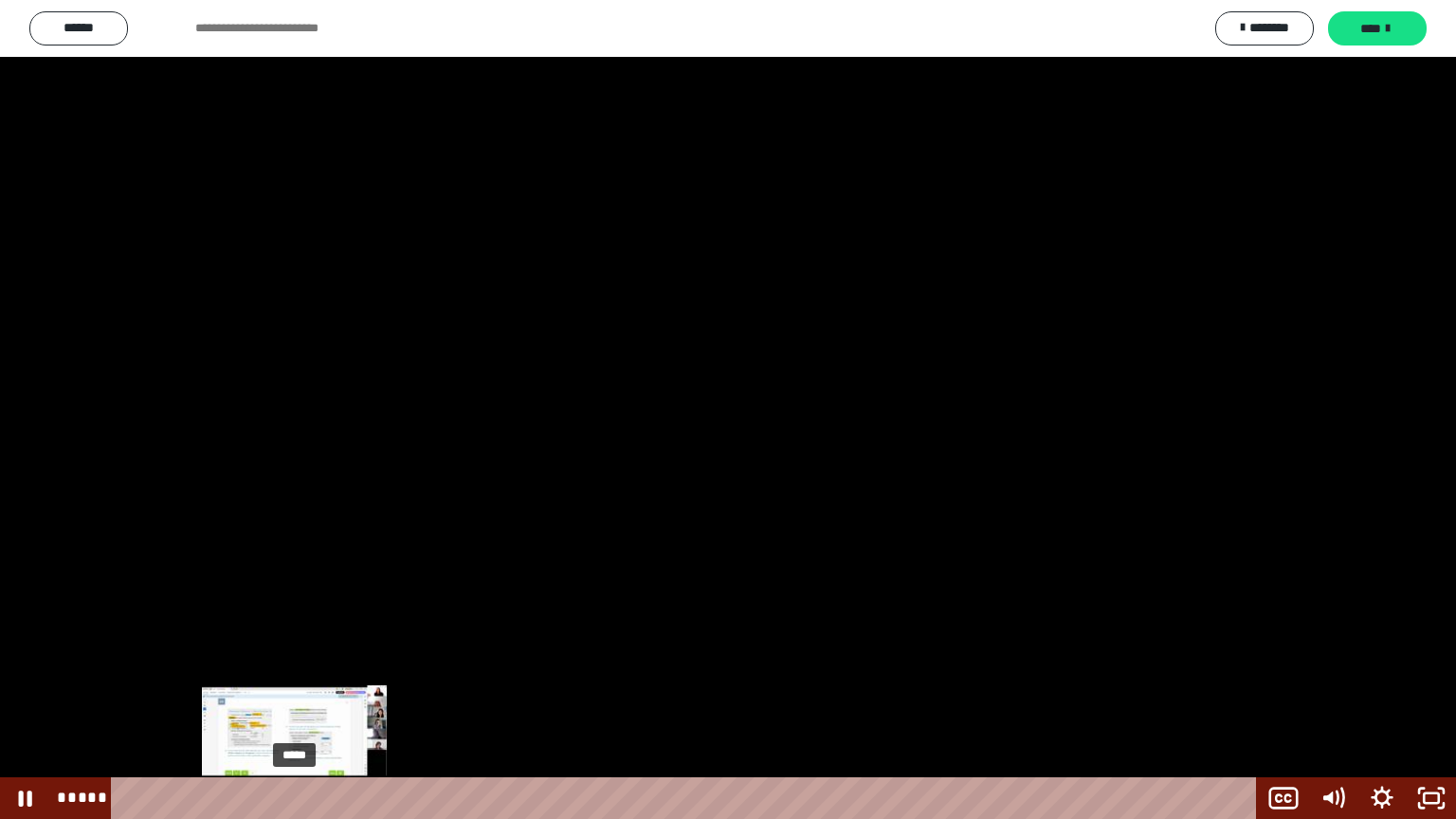 click on "*****" at bounding box center (687, 798) 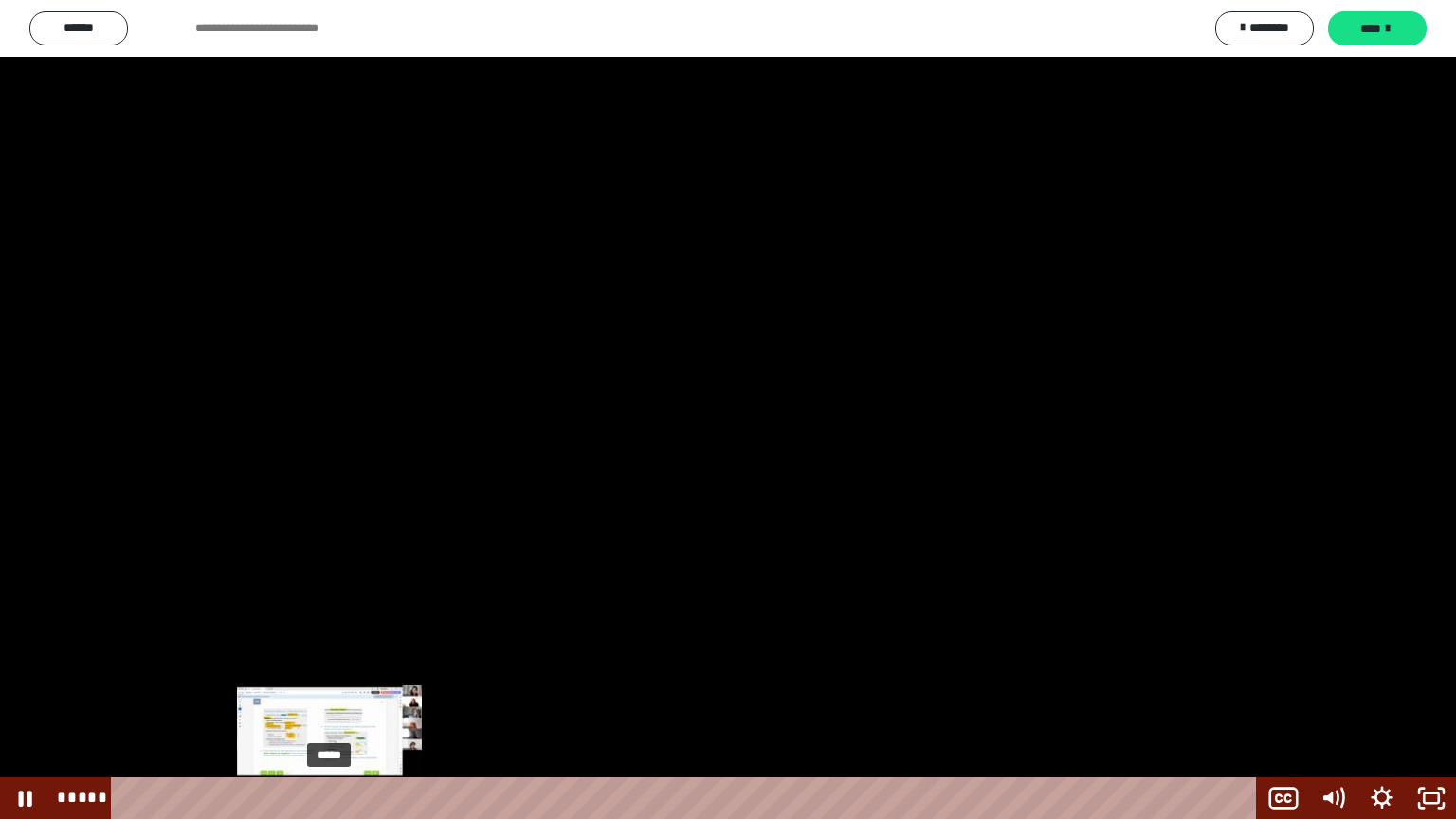 click on "*****" at bounding box center [687, 798] 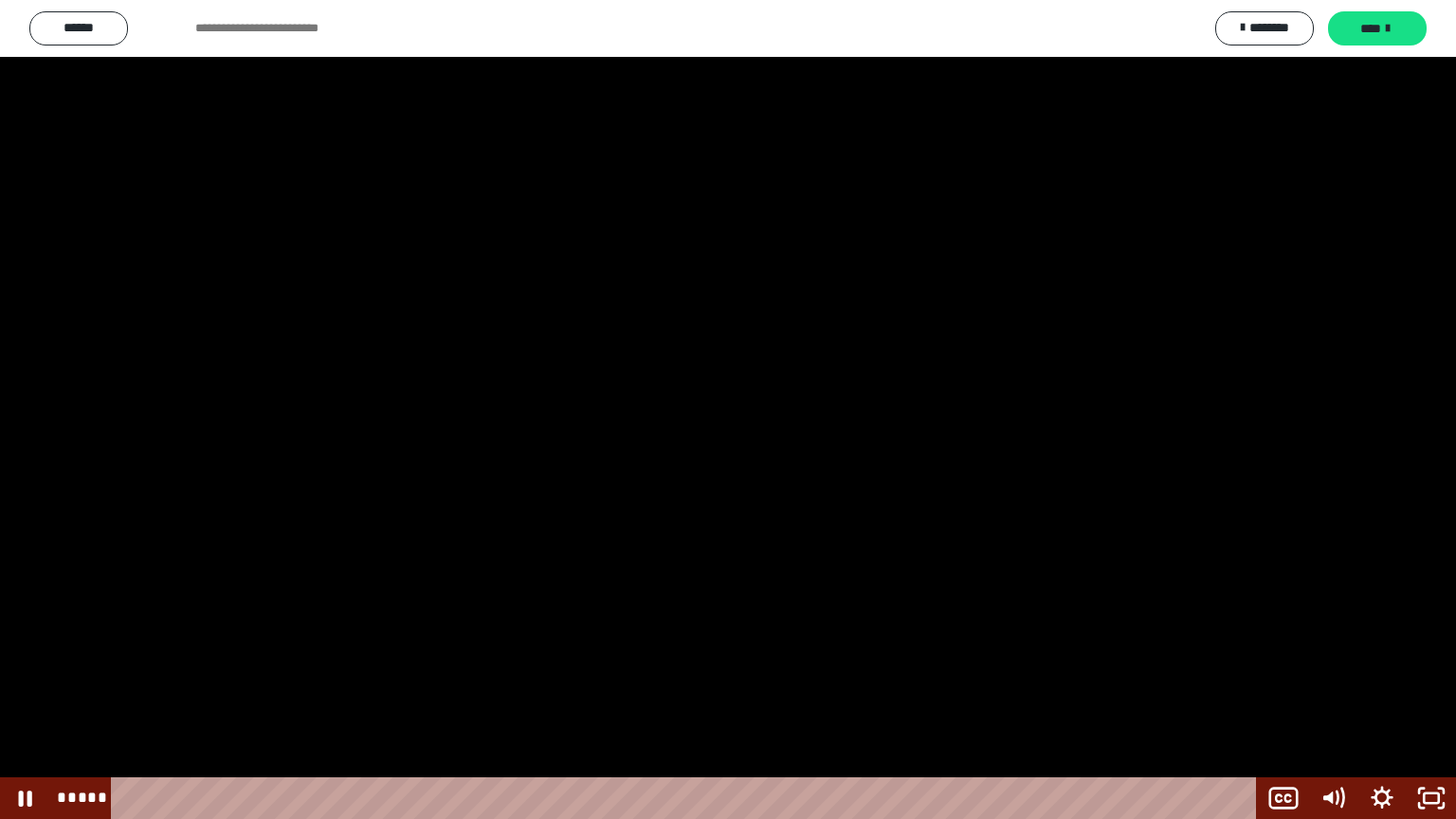 click at bounding box center [728, 410] 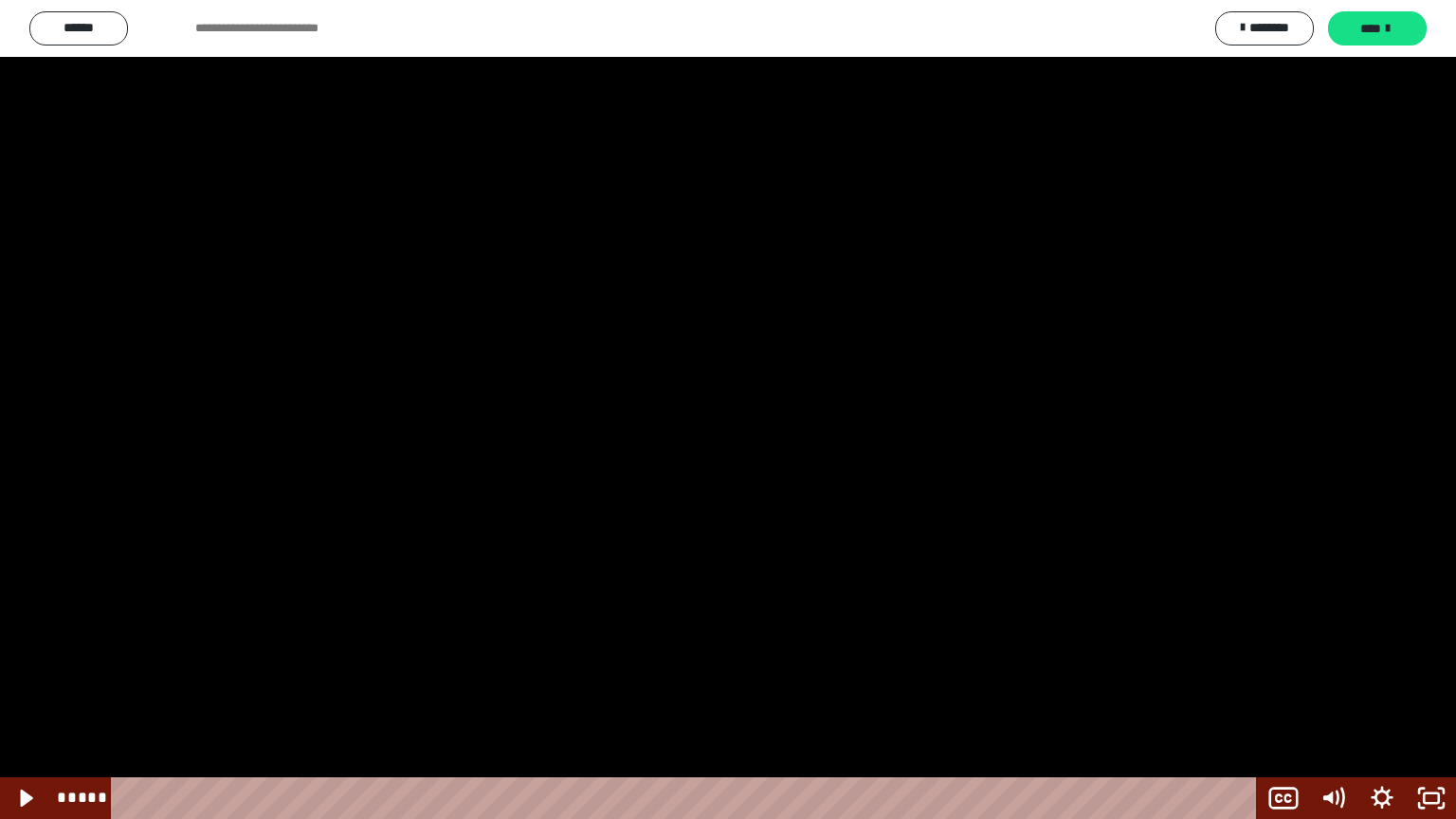 click at bounding box center (728, 410) 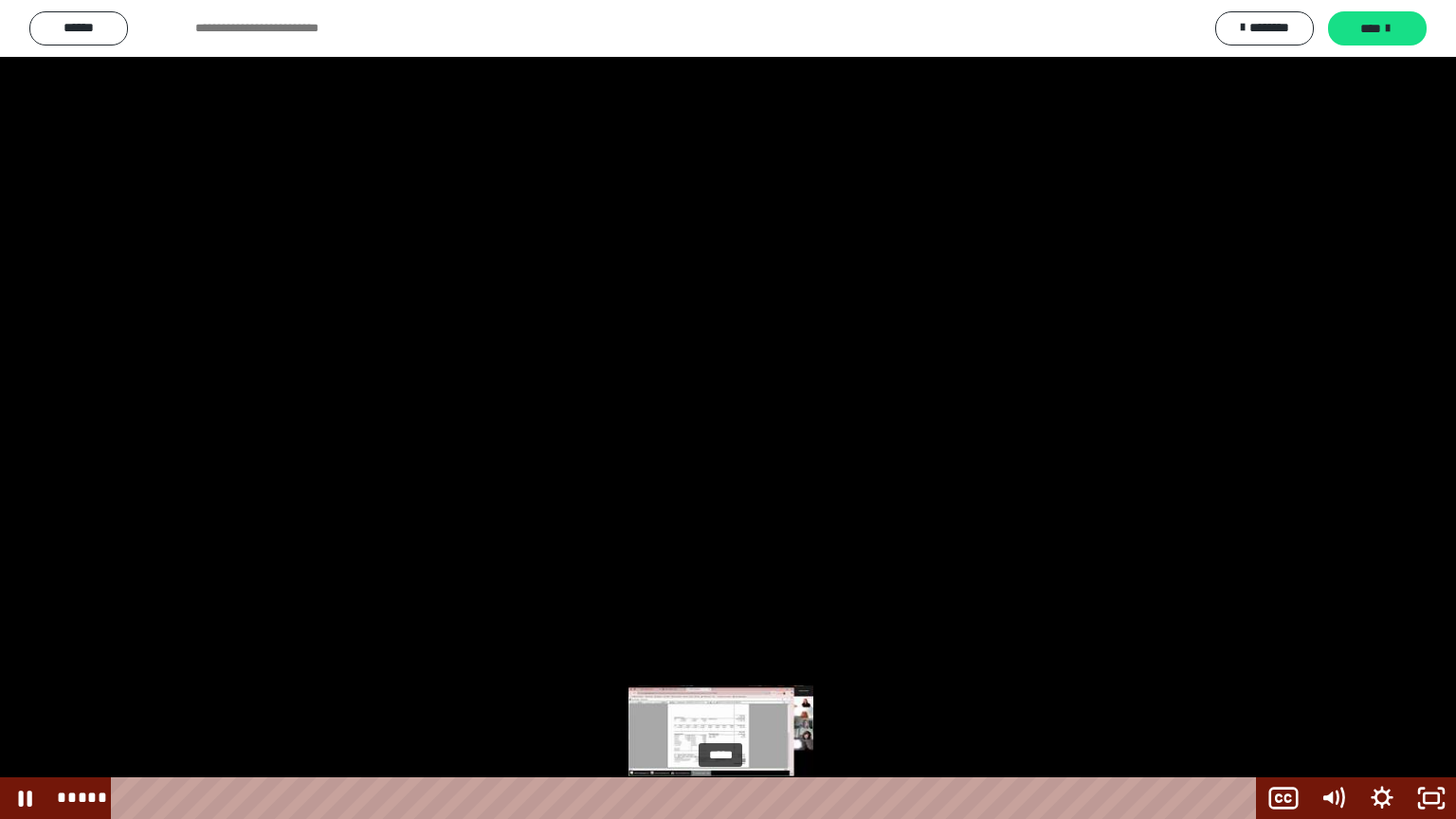 click on "*****" at bounding box center [687, 798] 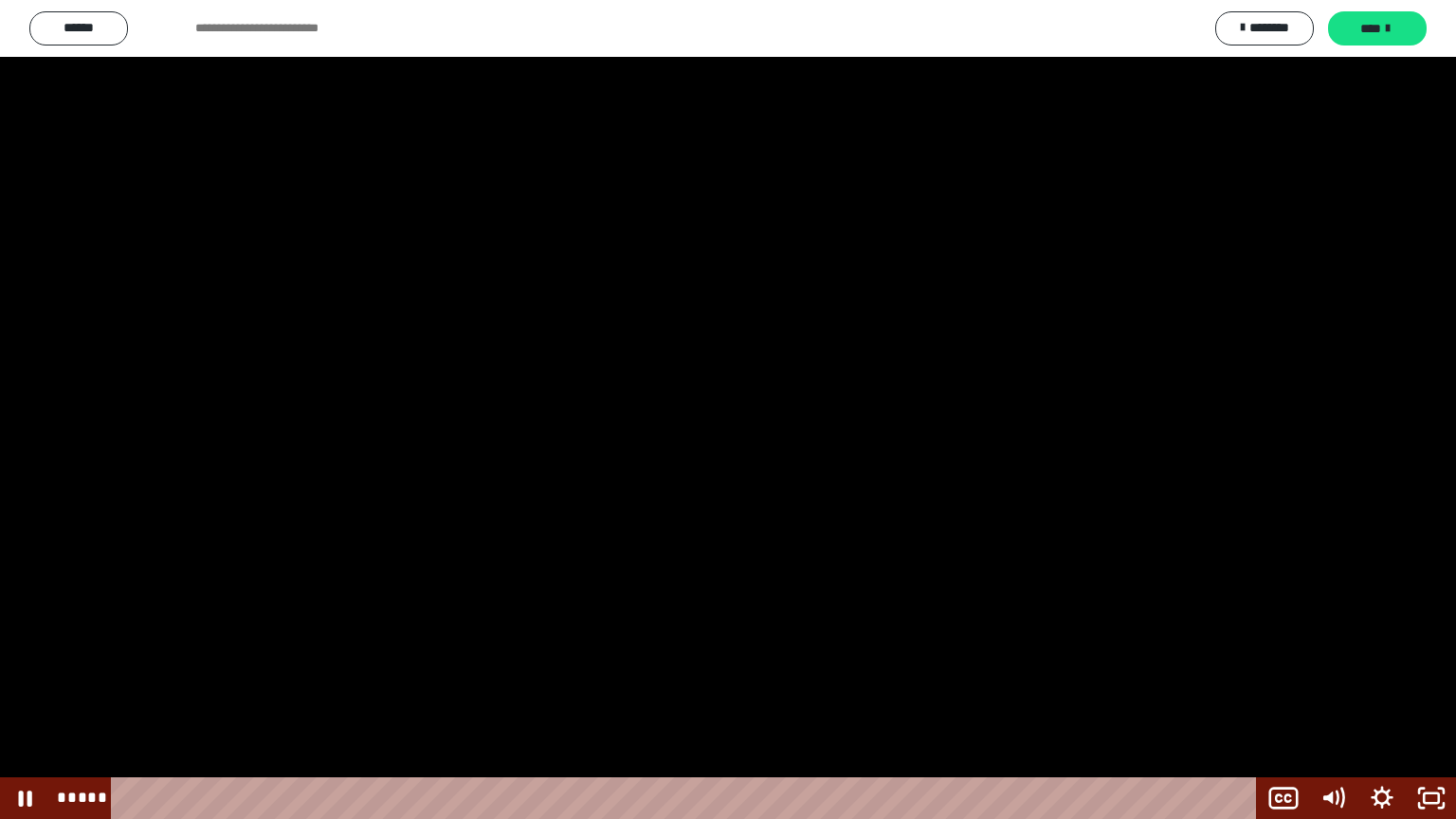 click at bounding box center [728, 410] 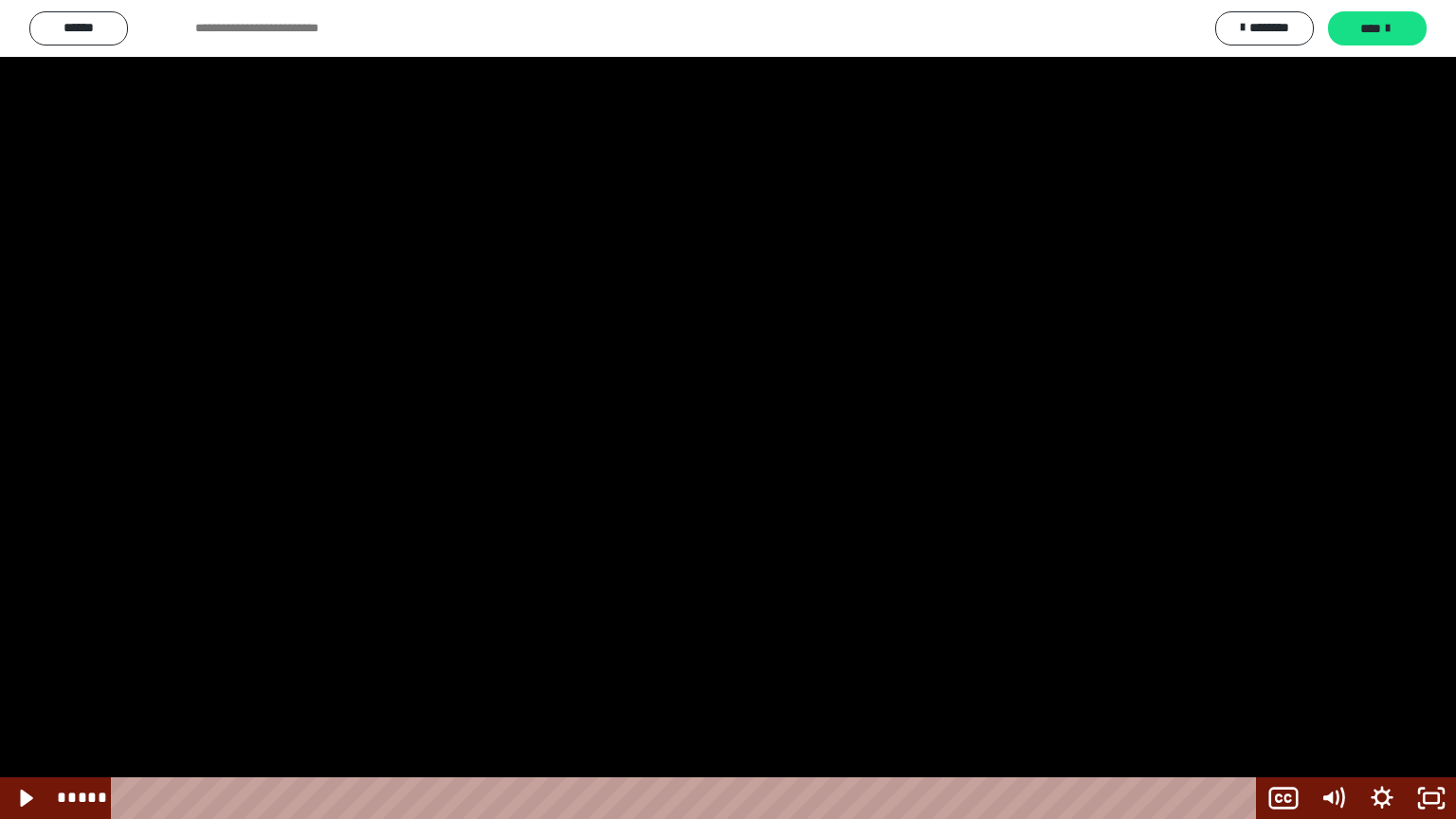 click at bounding box center [728, 410] 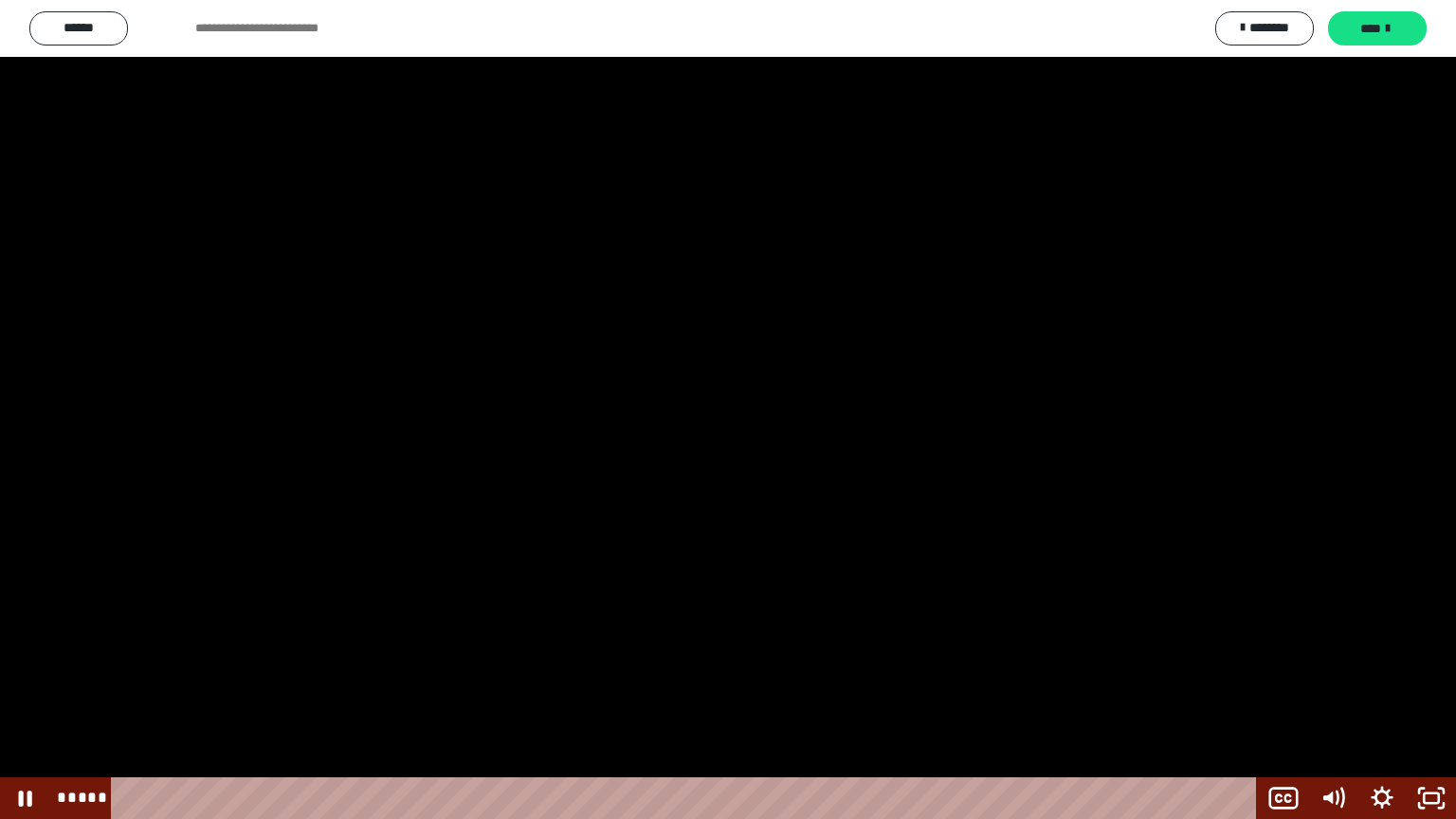 click at bounding box center (728, 410) 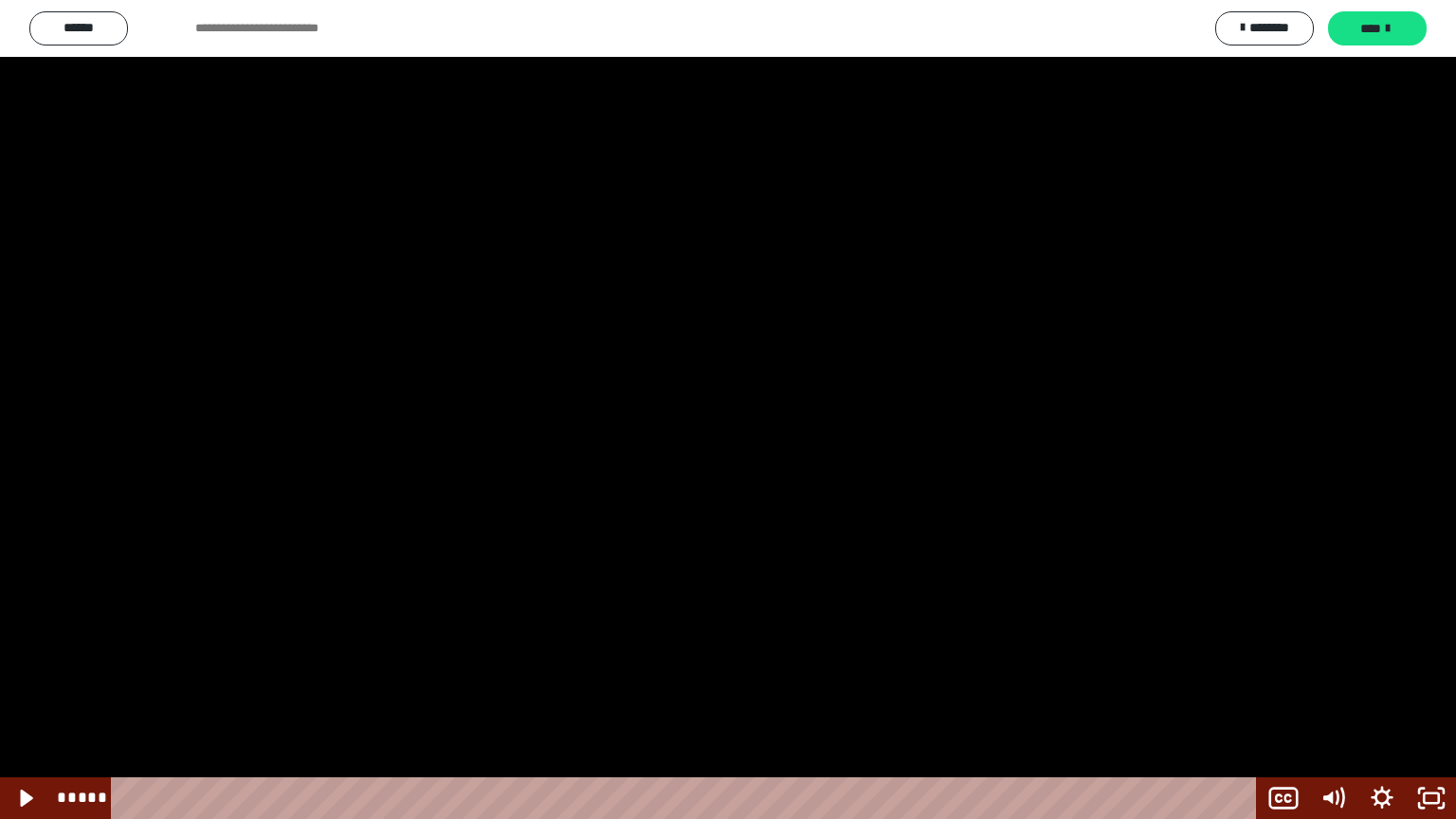 click at bounding box center (728, 410) 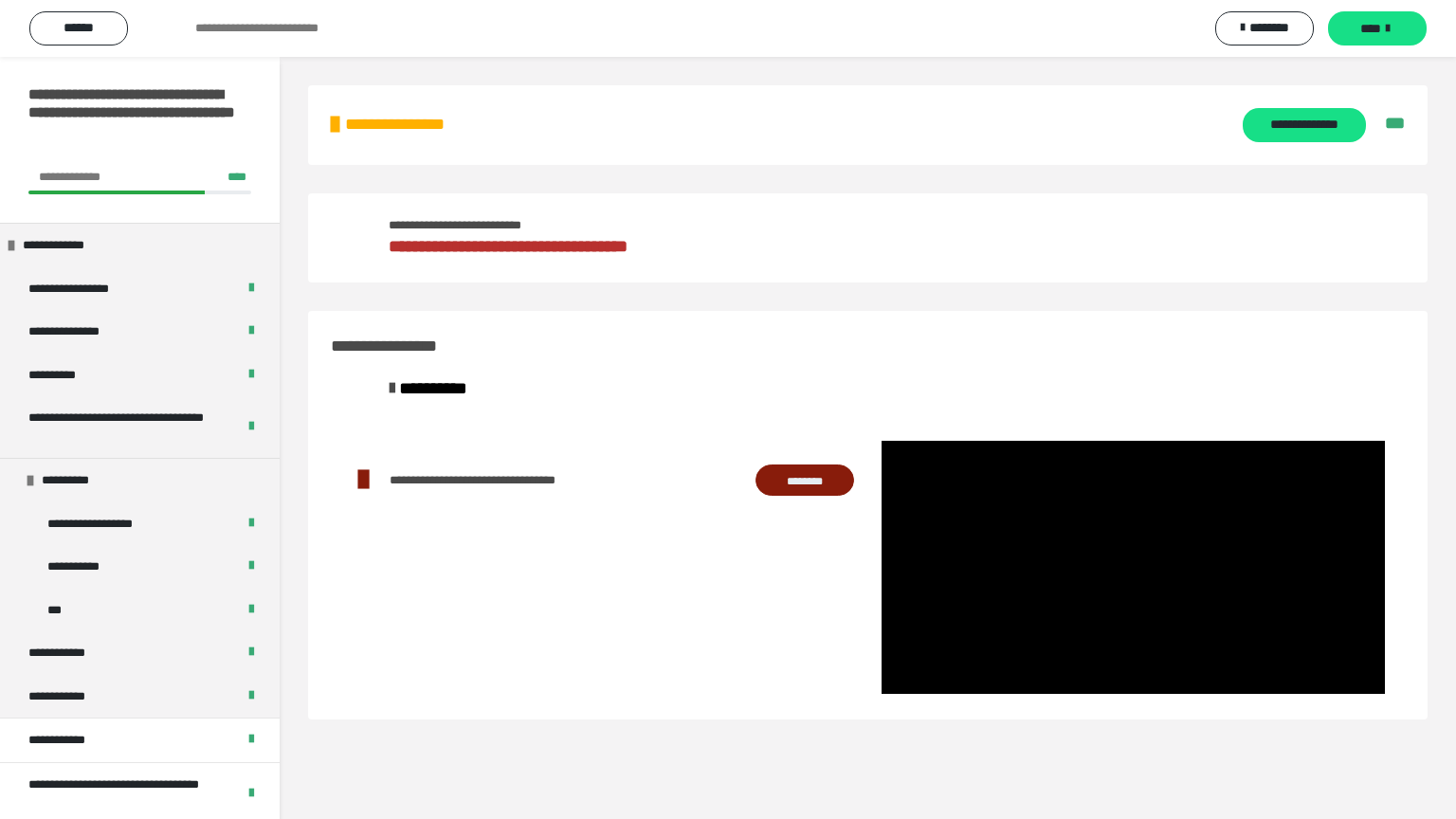 scroll, scrollTop: 57, scrollLeft: 0, axis: vertical 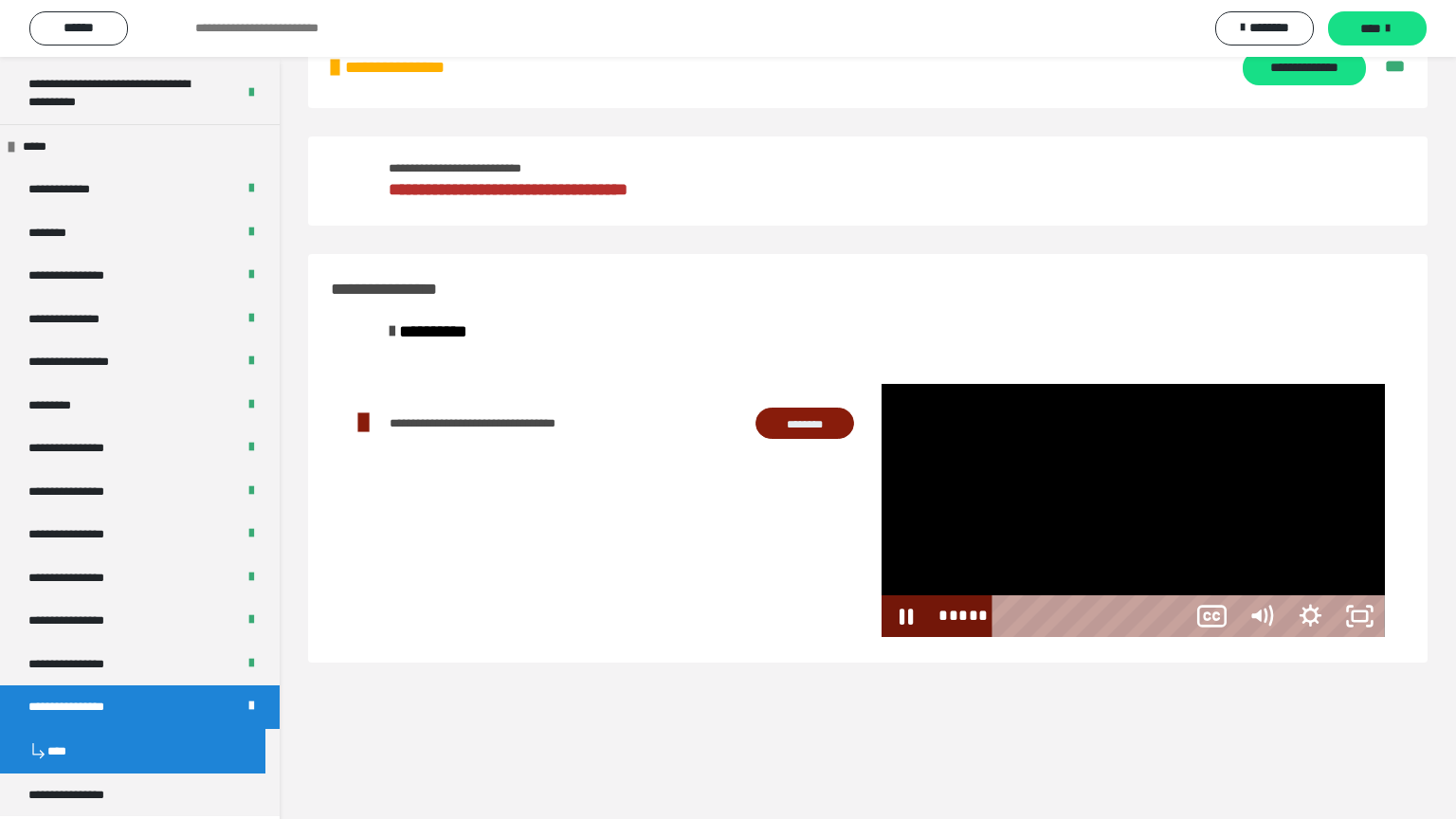 click on "*****" at bounding box center [1092, 616] 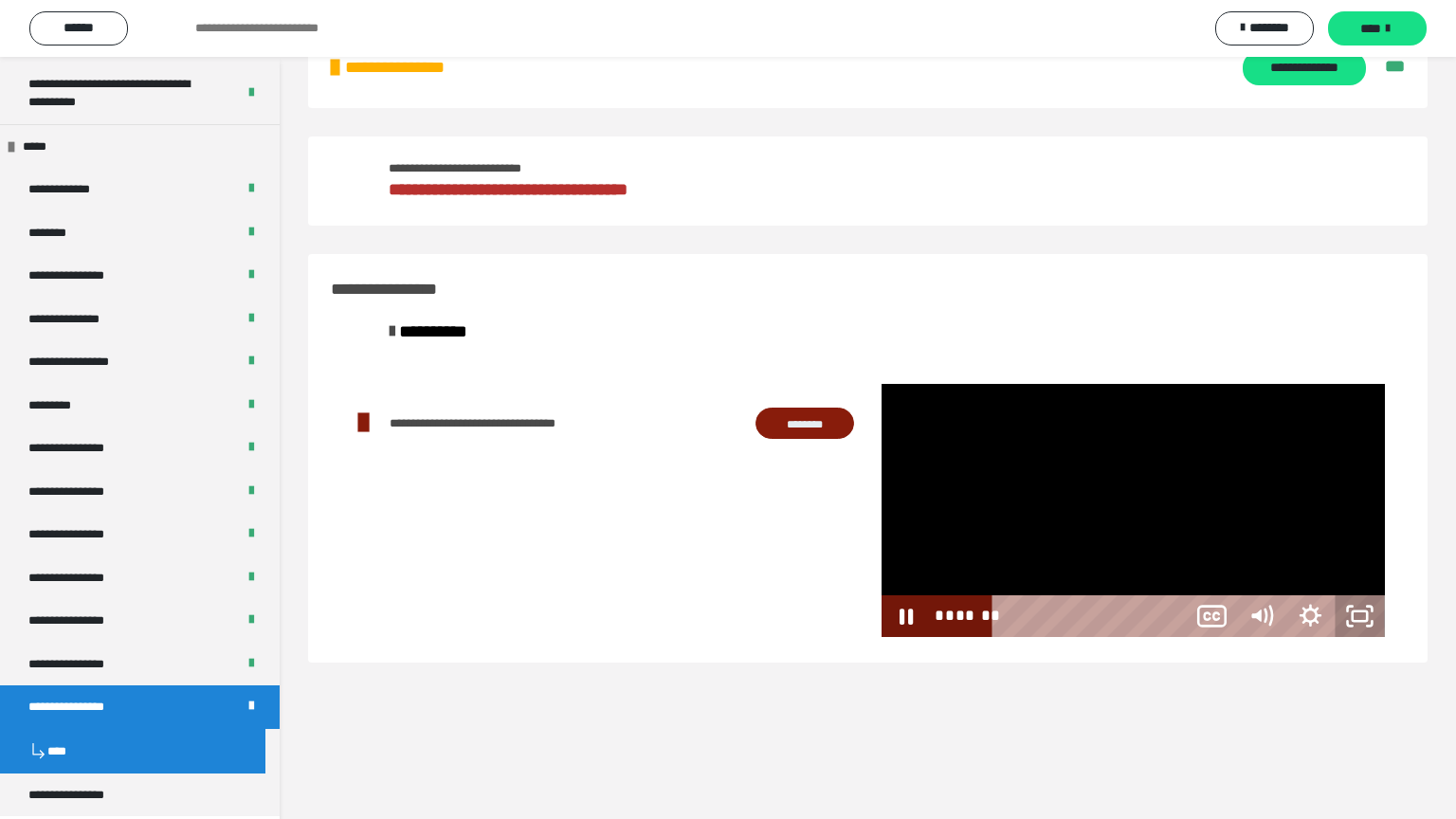 click 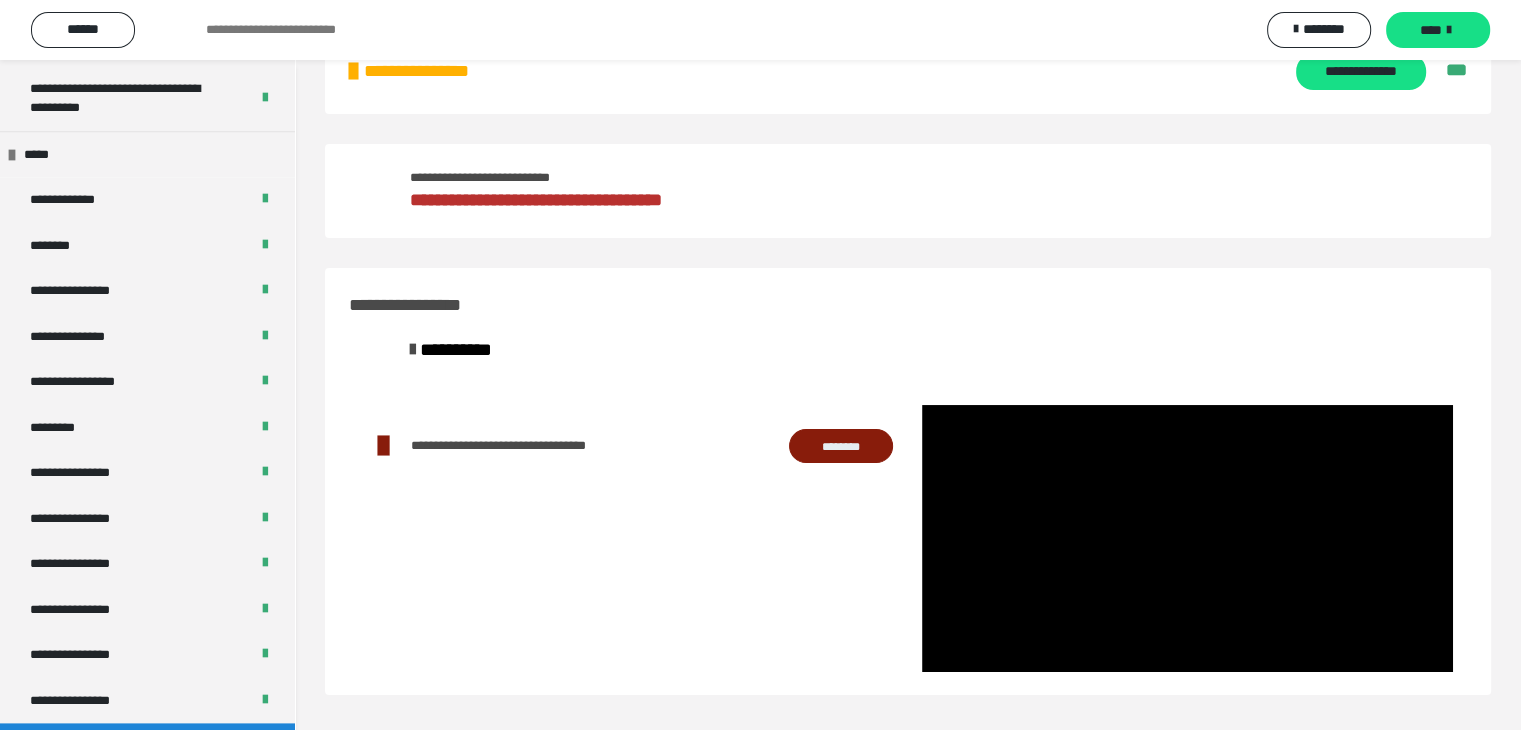 scroll, scrollTop: 2569, scrollLeft: 0, axis: vertical 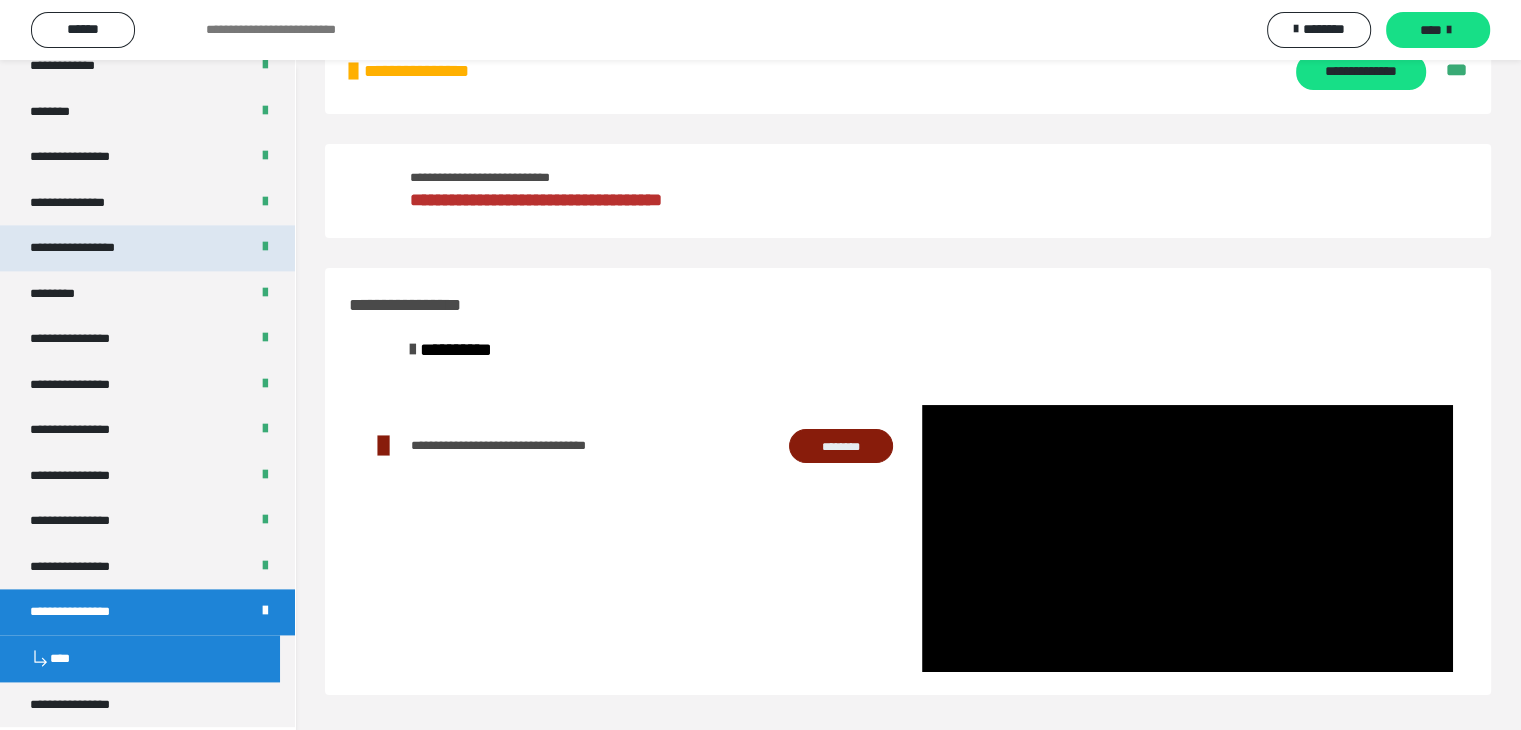 click on "**********" at bounding box center (93, 248) 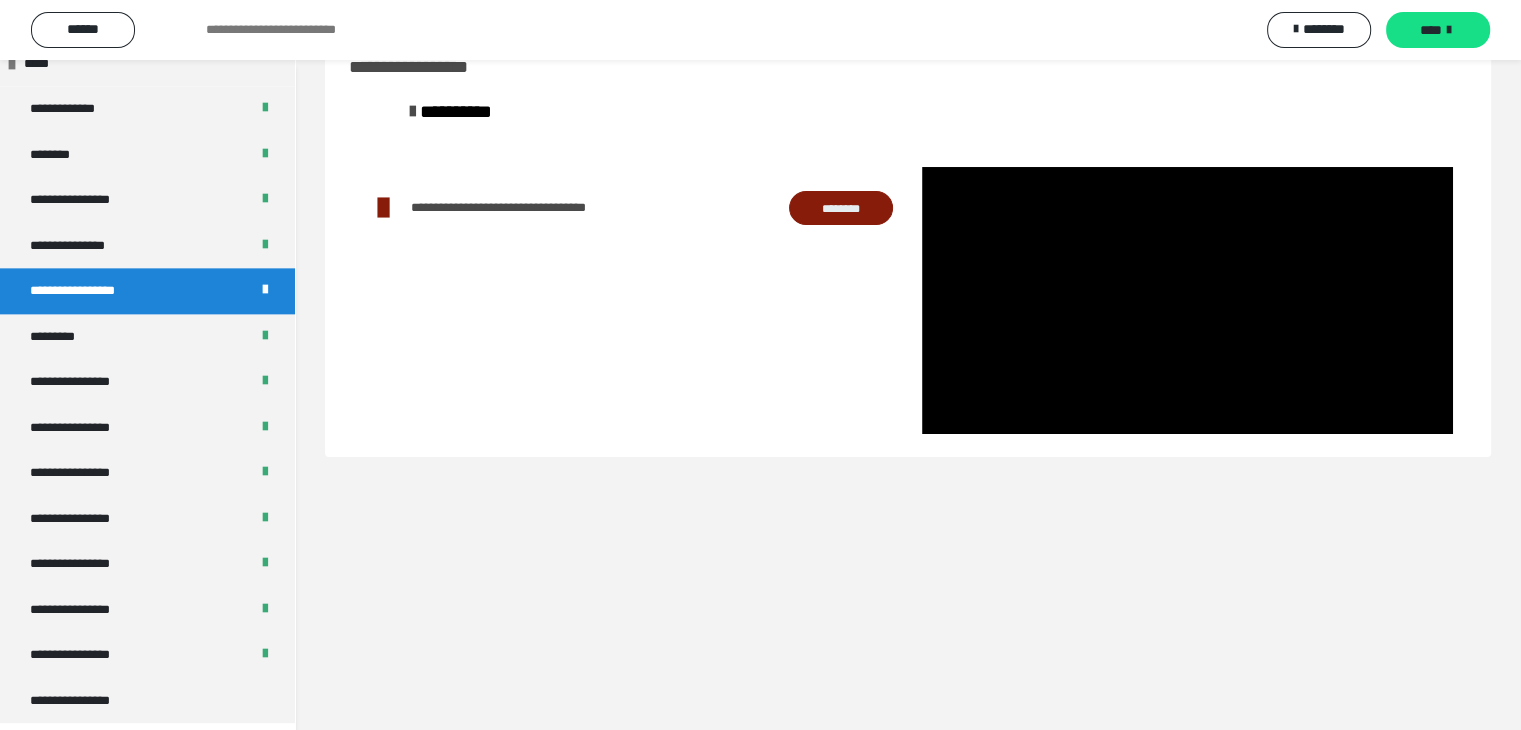 scroll, scrollTop: 2522, scrollLeft: 0, axis: vertical 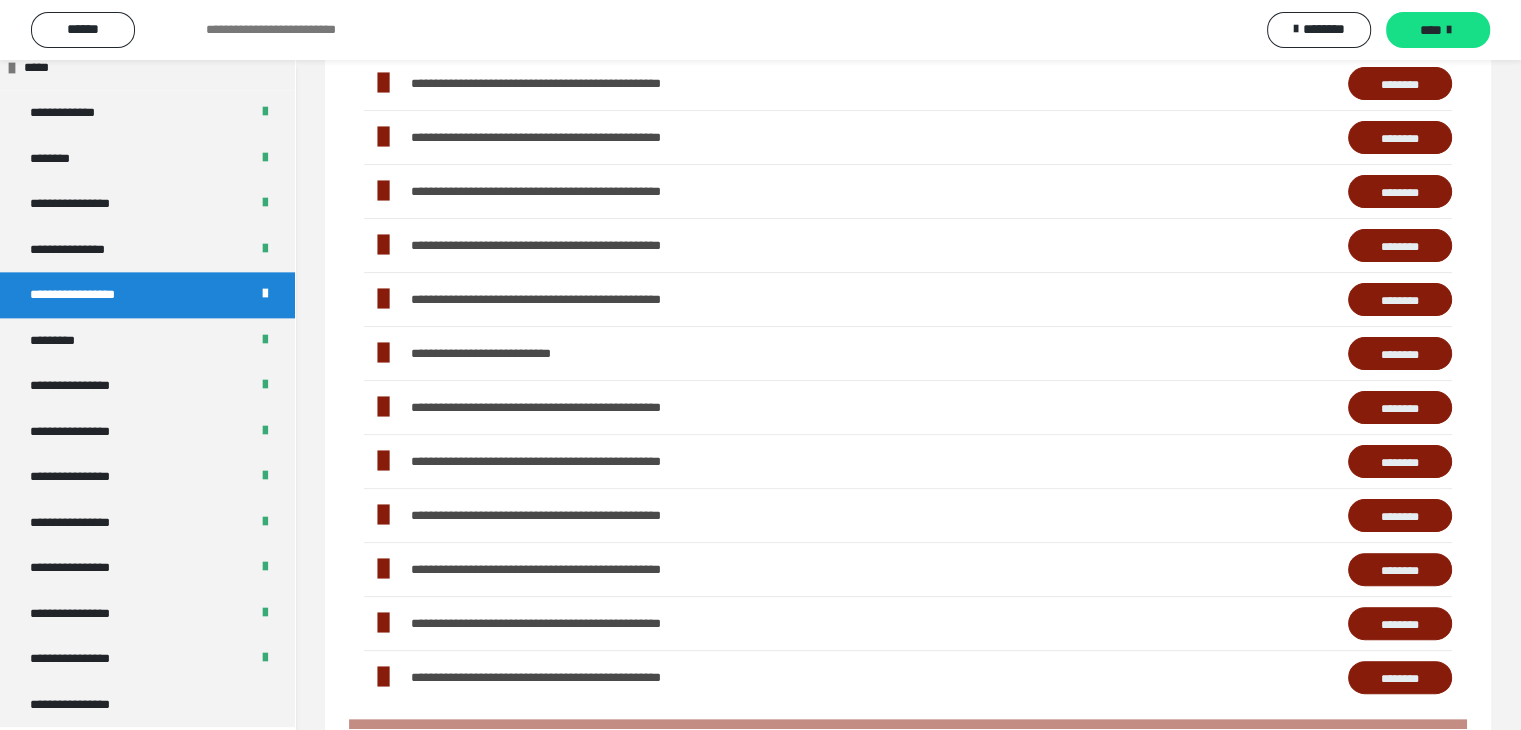 click on "**********" at bounding box center (590, 407) 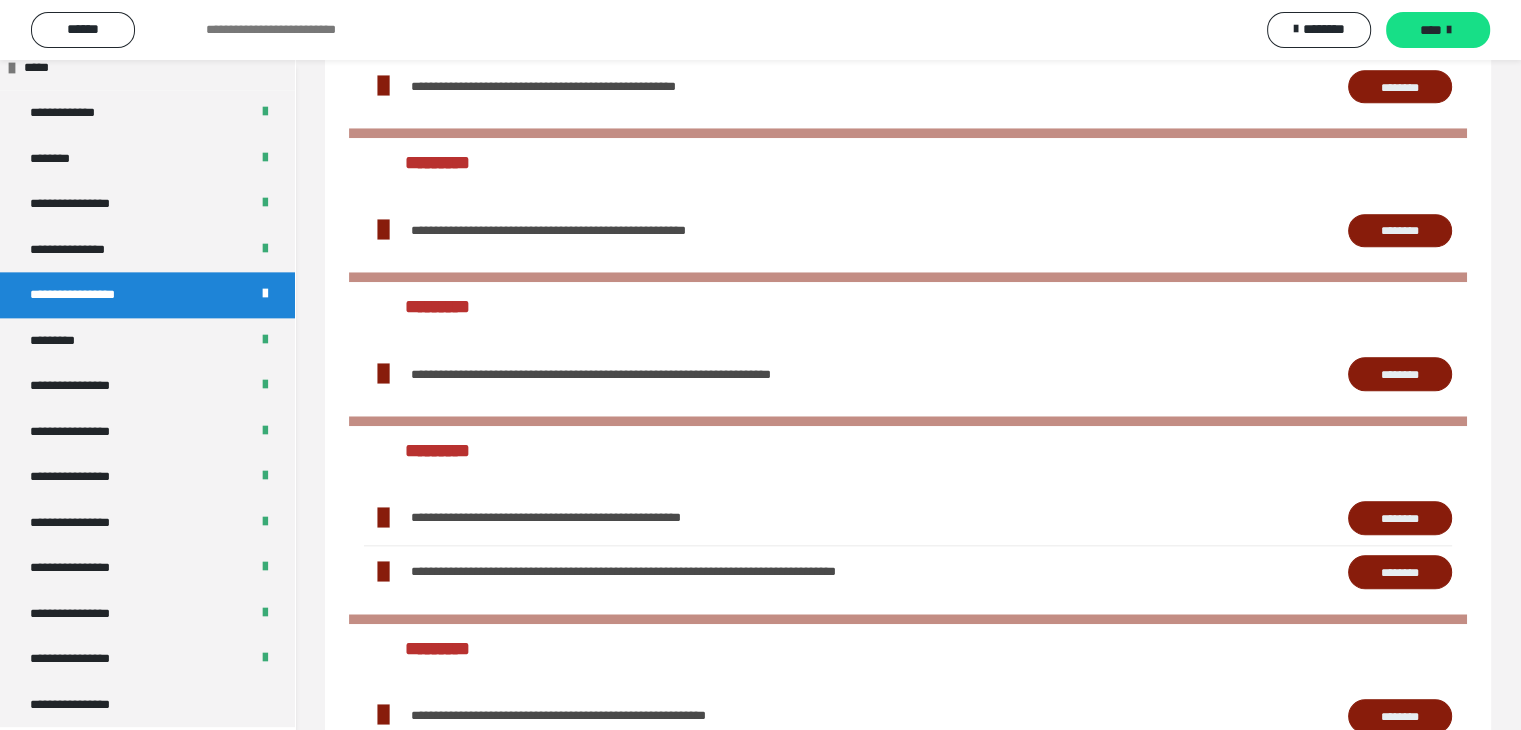 scroll, scrollTop: 2024, scrollLeft: 0, axis: vertical 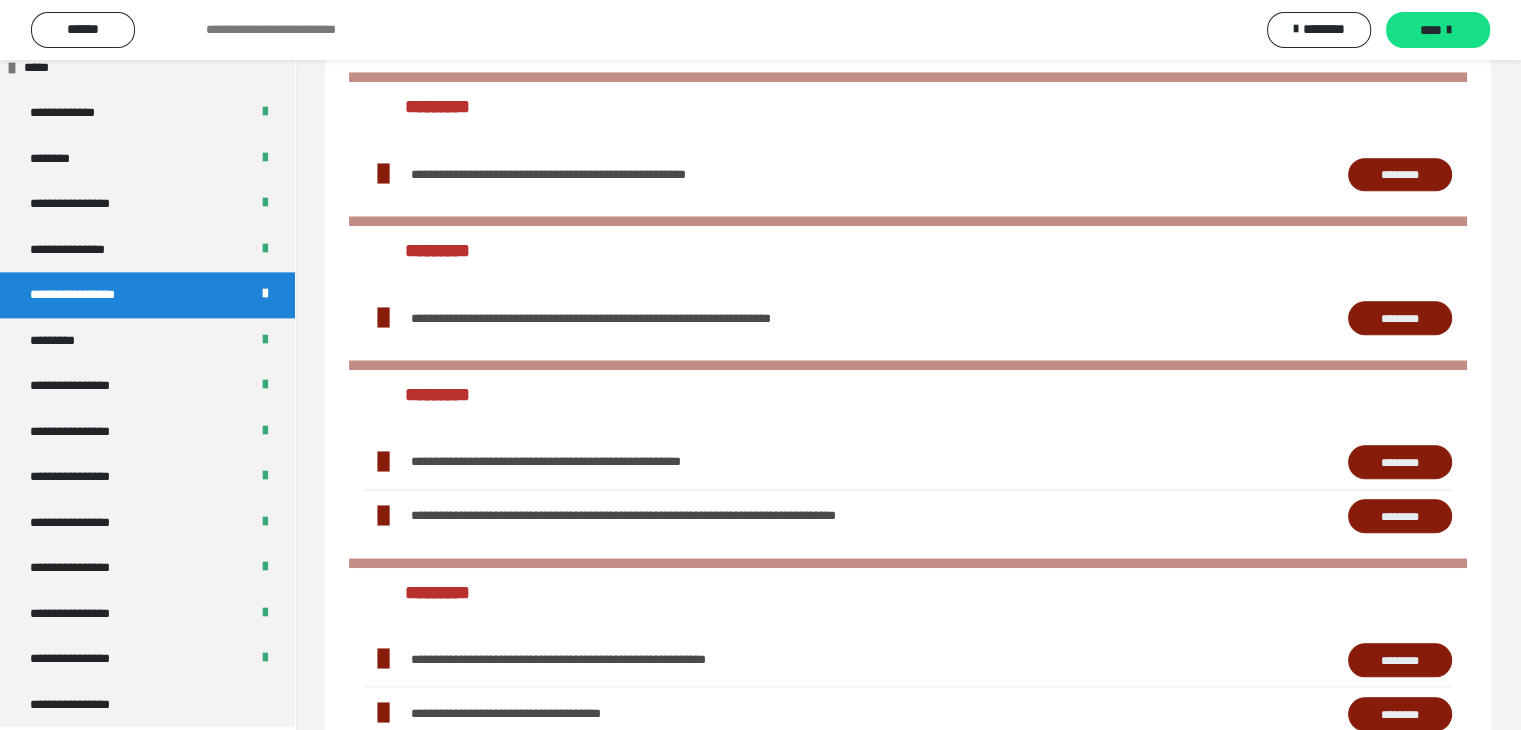 click on "********" at bounding box center (1400, 318) 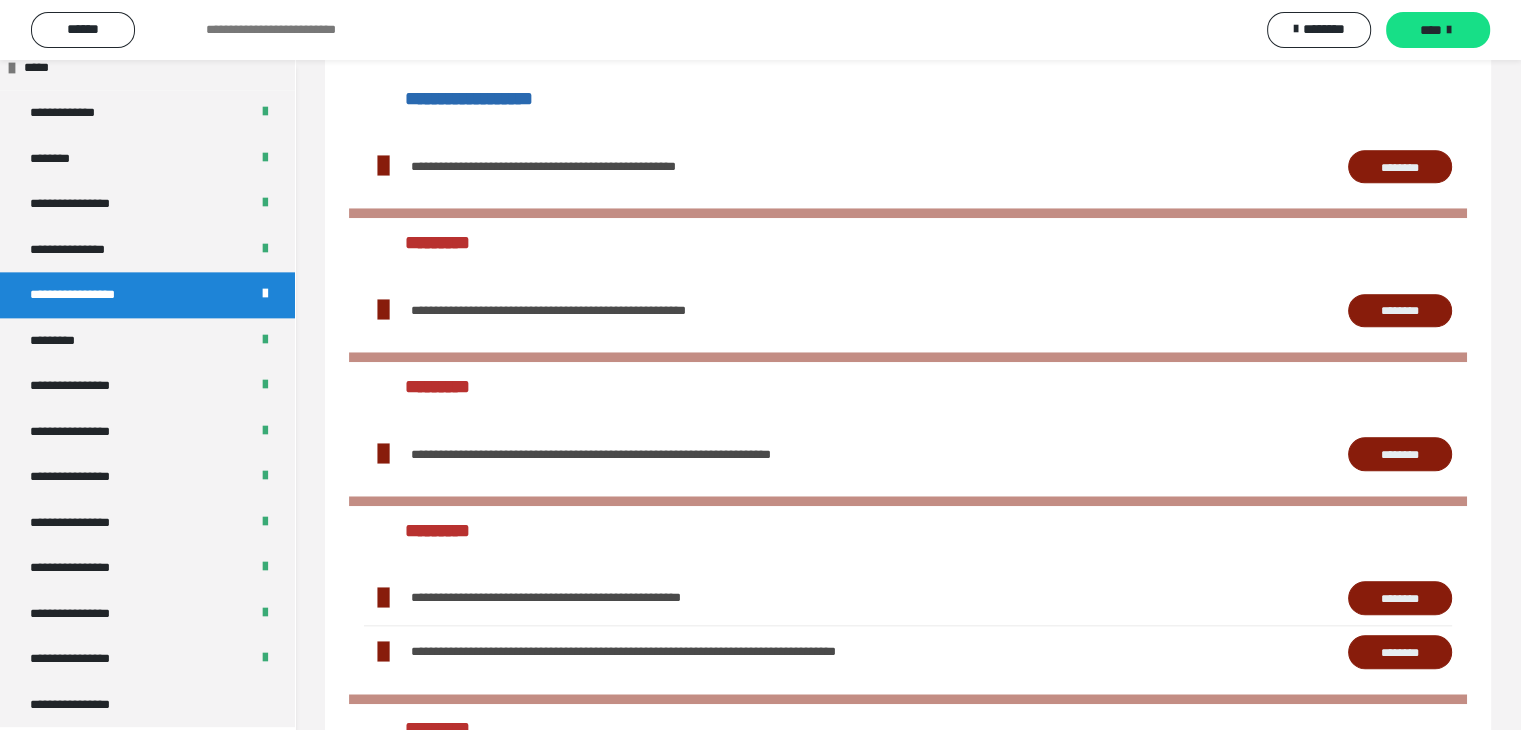 scroll, scrollTop: 1793, scrollLeft: 0, axis: vertical 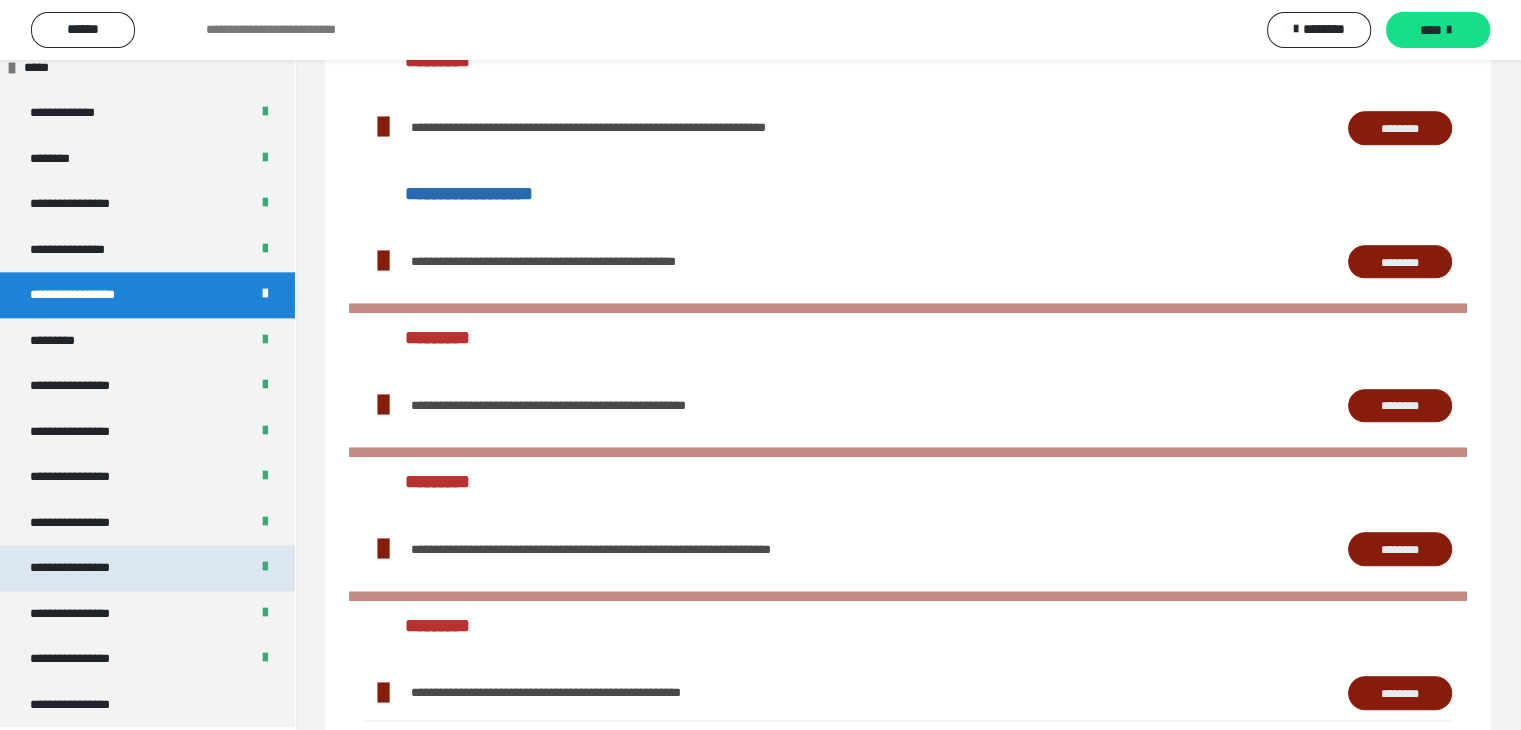click on "**********" at bounding box center [147, 568] 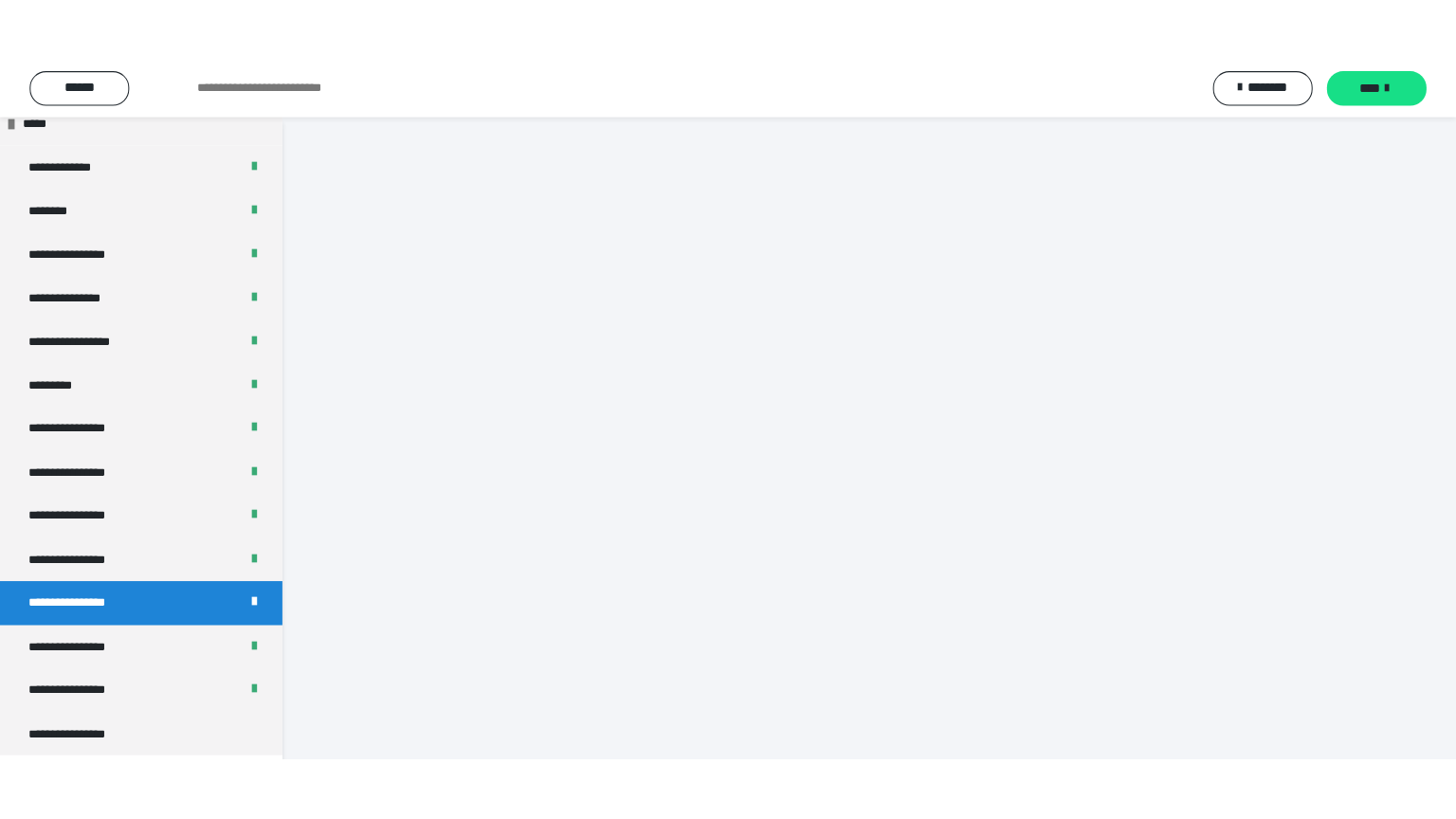 scroll, scrollTop: 57, scrollLeft: 0, axis: vertical 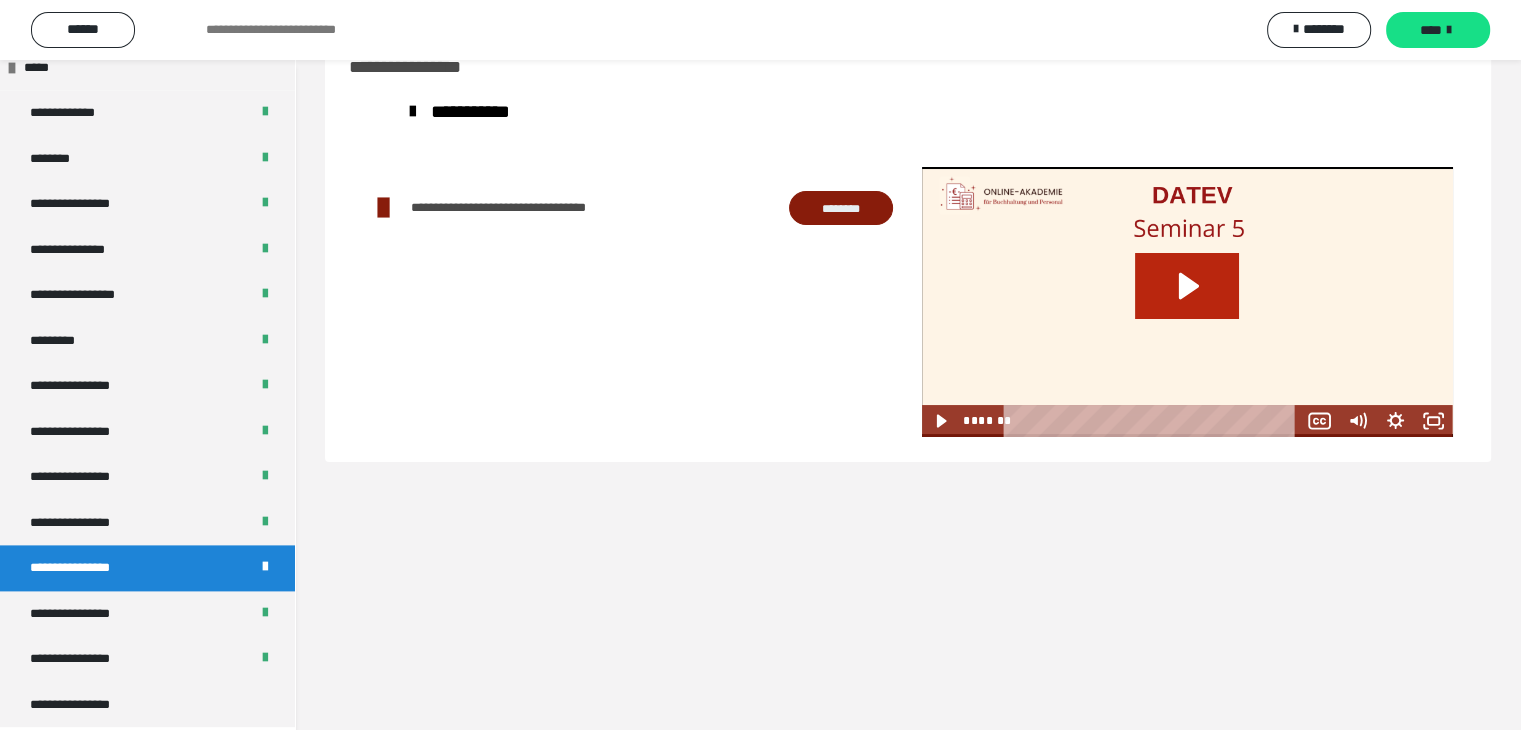 click 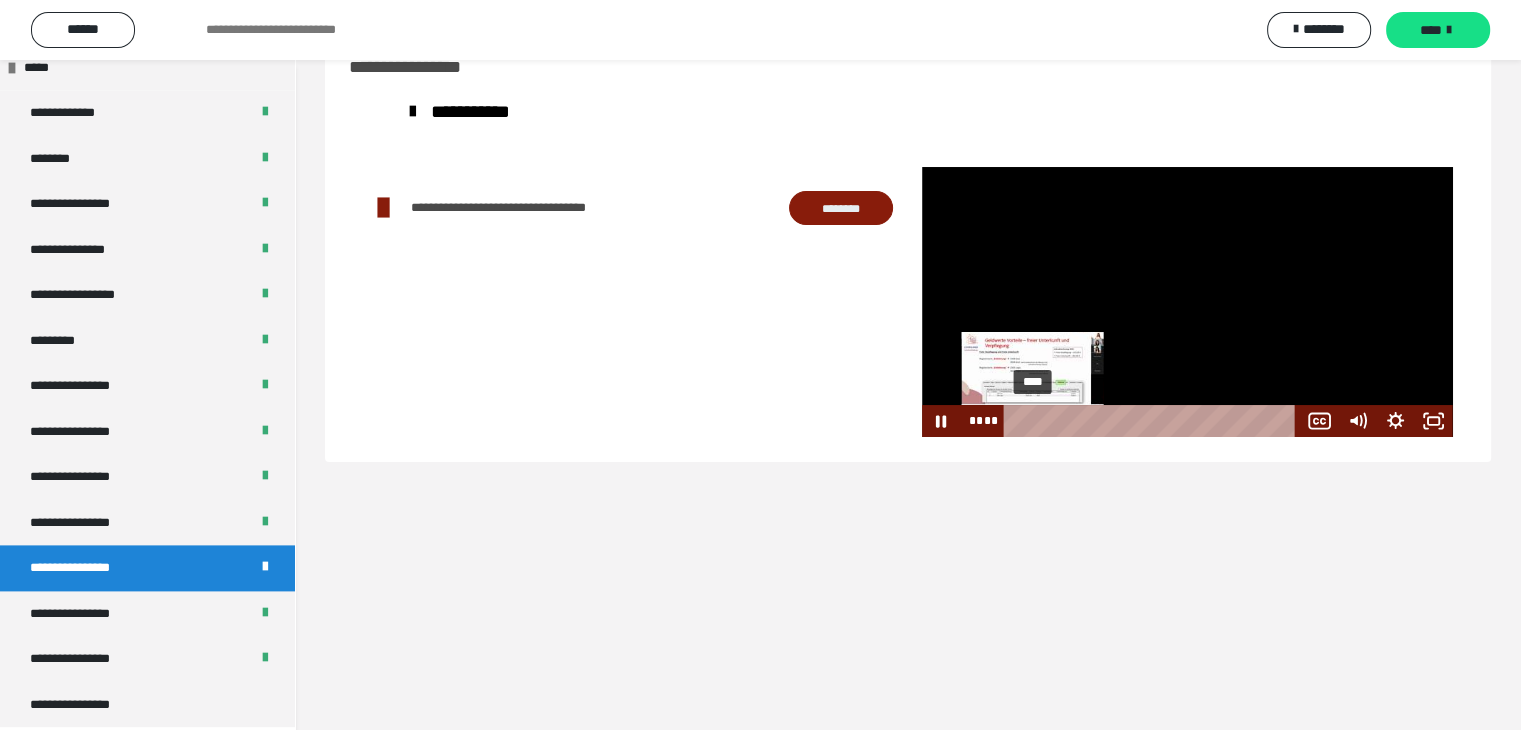 click on "****" at bounding box center (1154, 421) 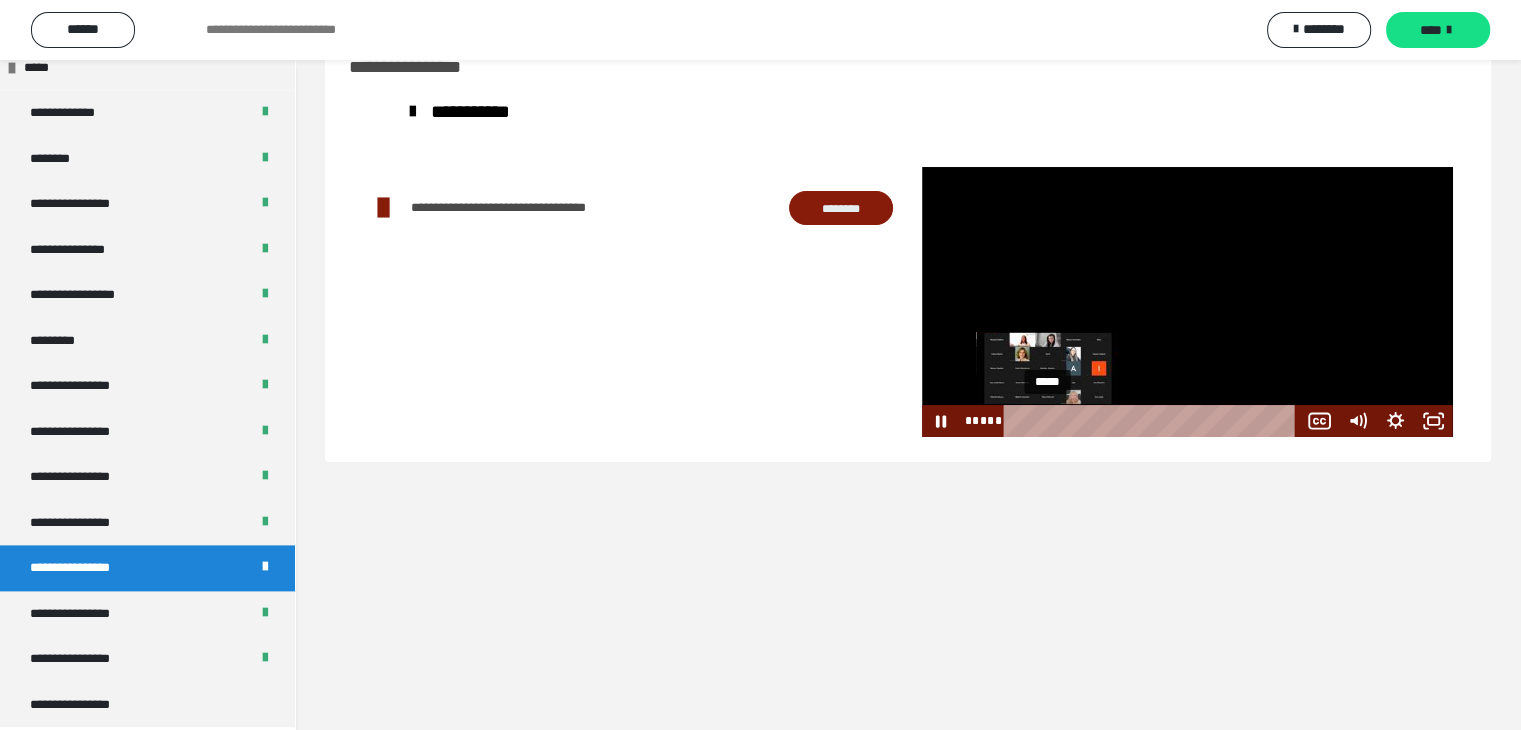 click on "*****" at bounding box center [1154, 421] 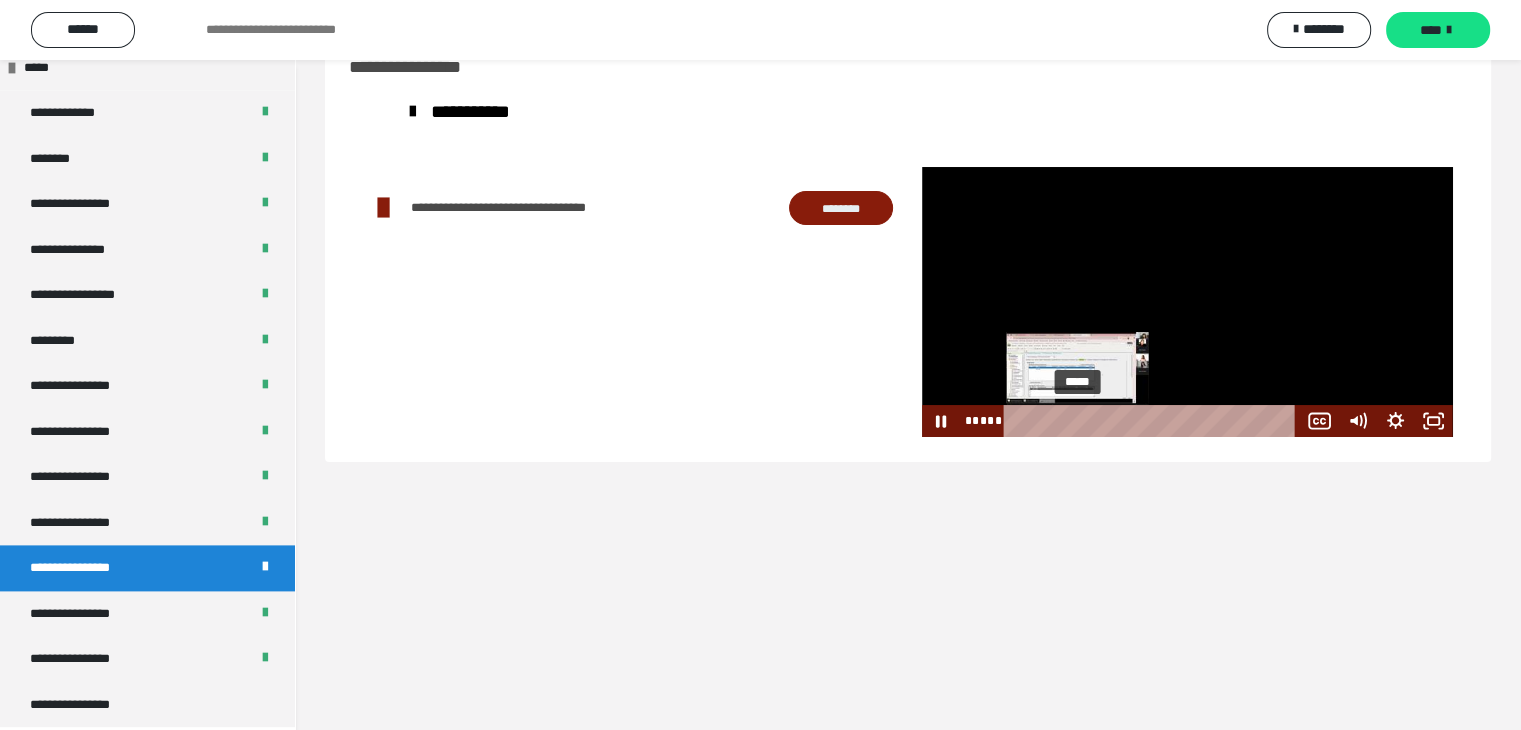 click on "*****" at bounding box center (1154, 421) 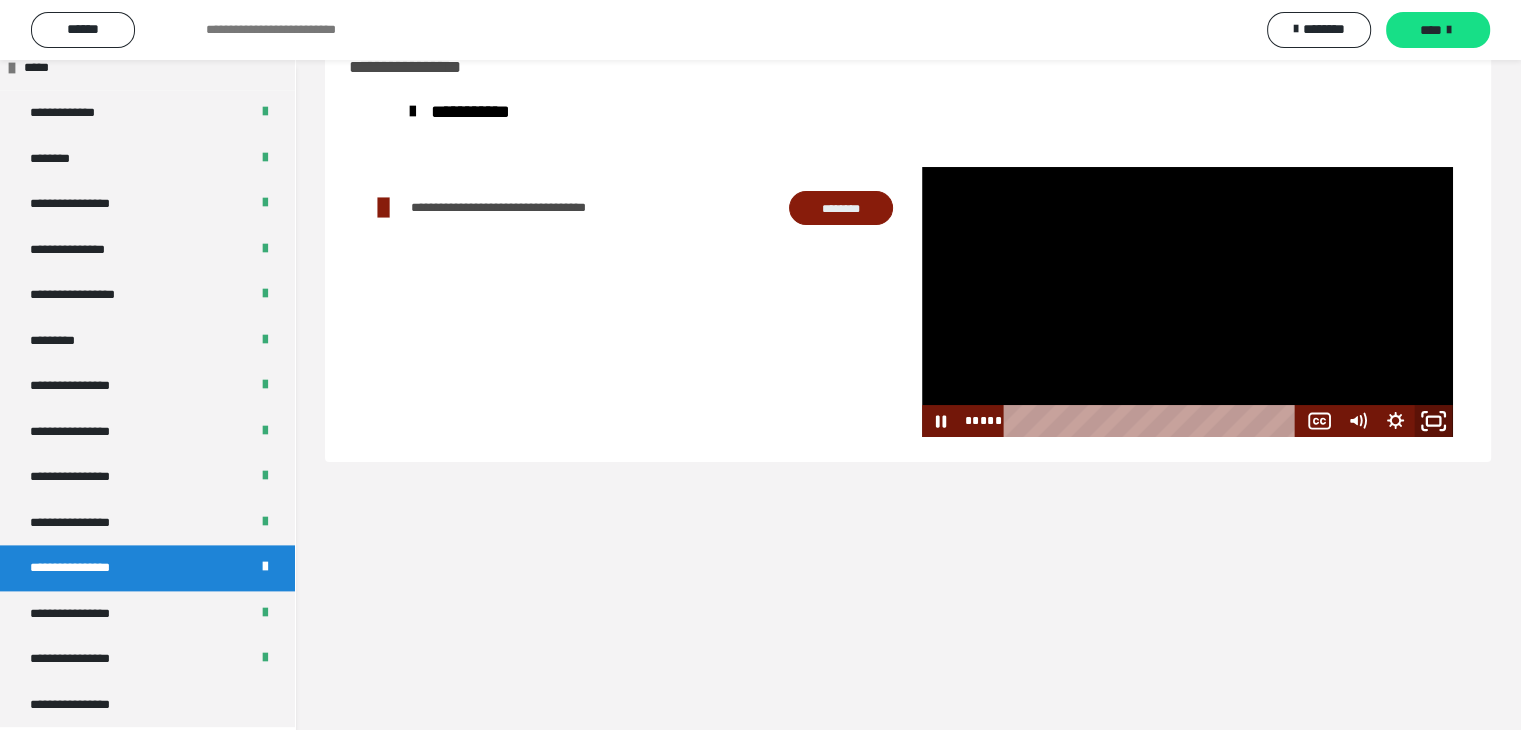 click 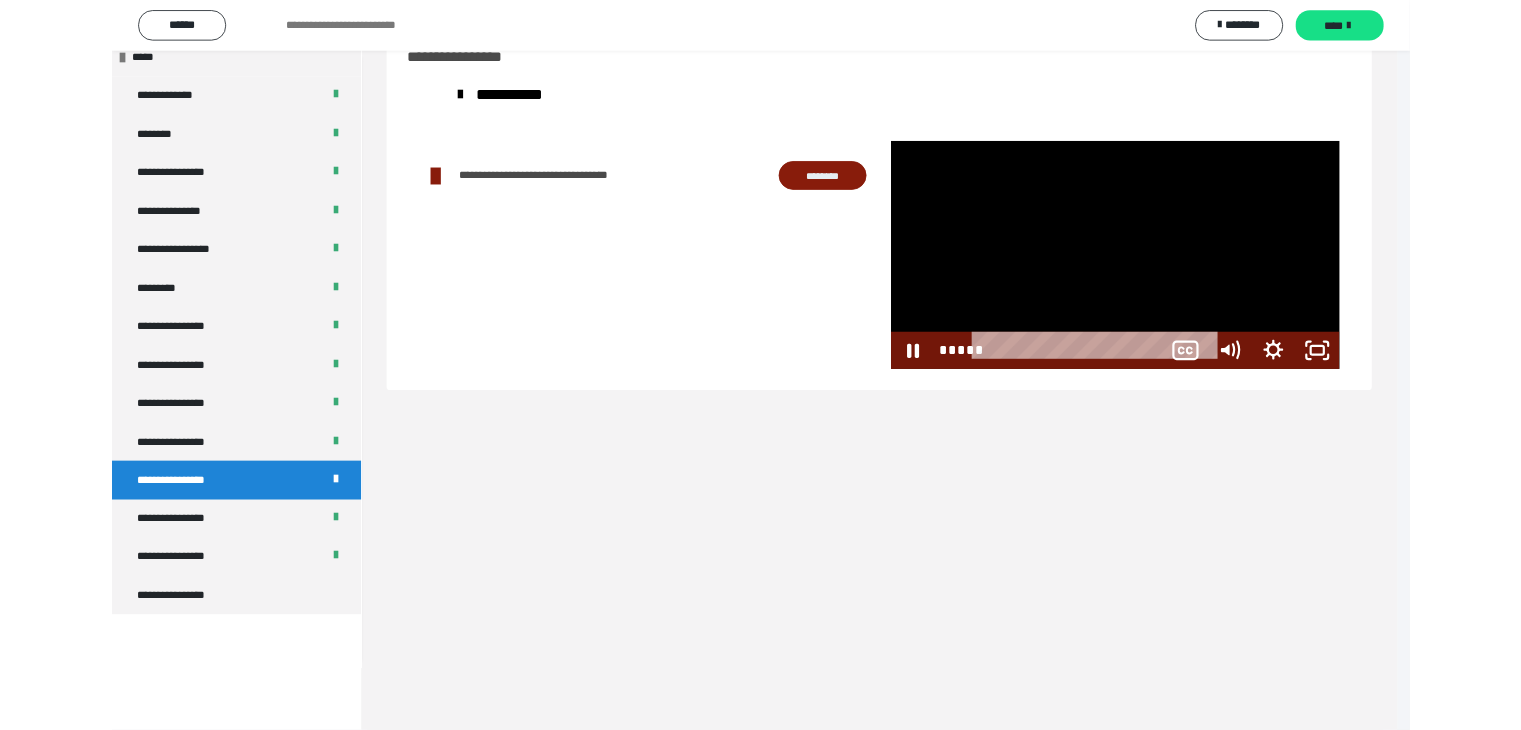 scroll, scrollTop: 2388, scrollLeft: 0, axis: vertical 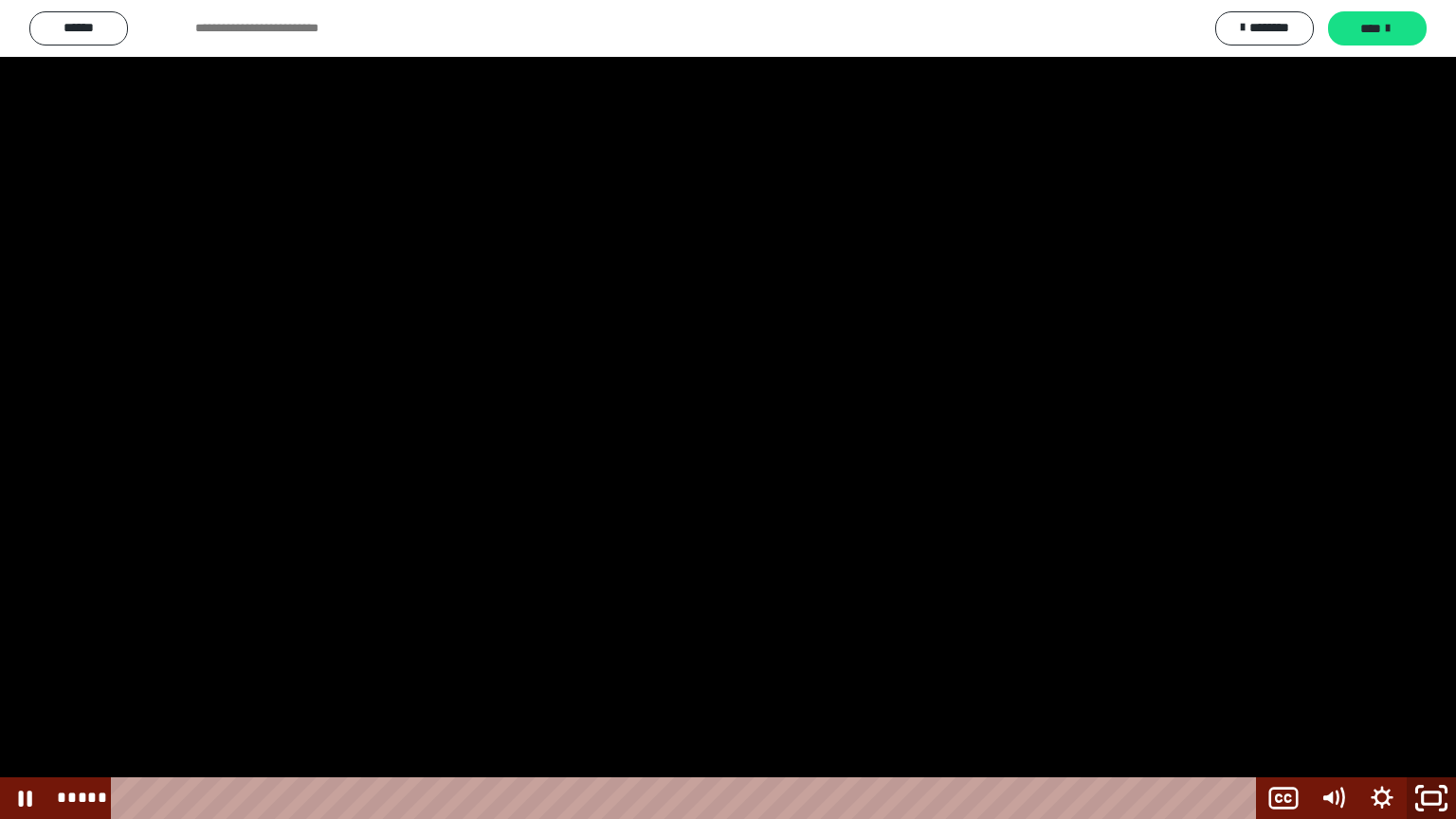click 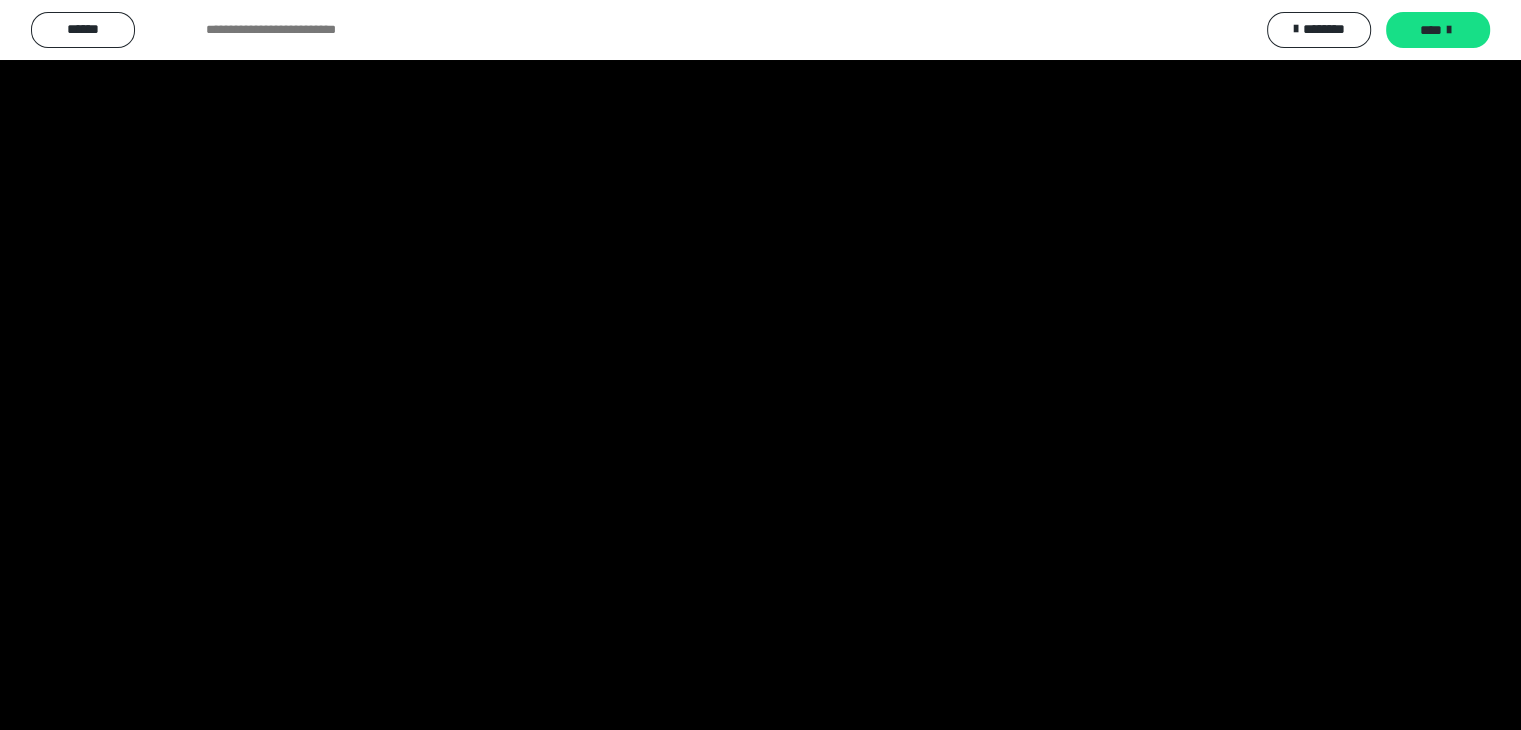 scroll, scrollTop: 2522, scrollLeft: 0, axis: vertical 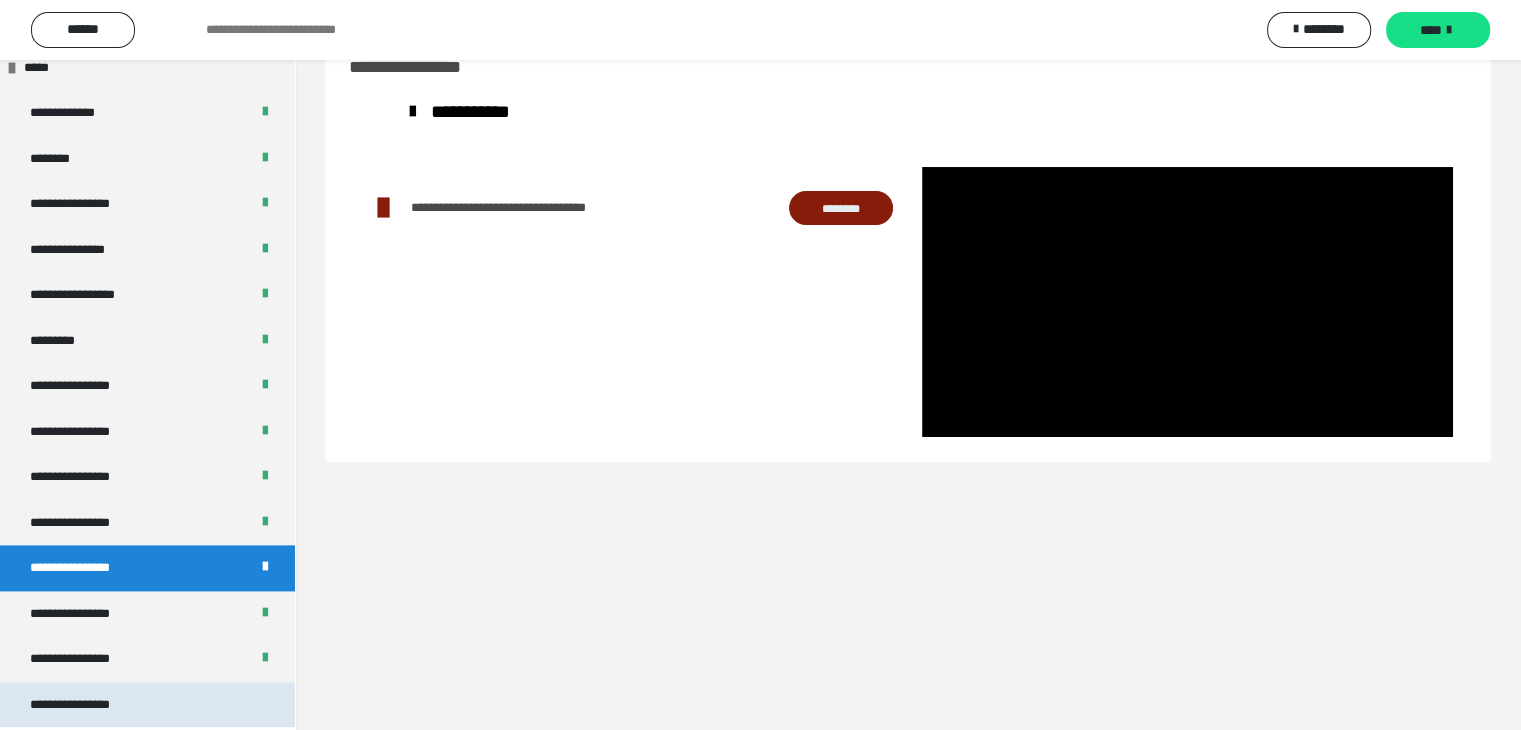 click on "**********" at bounding box center (147, 705) 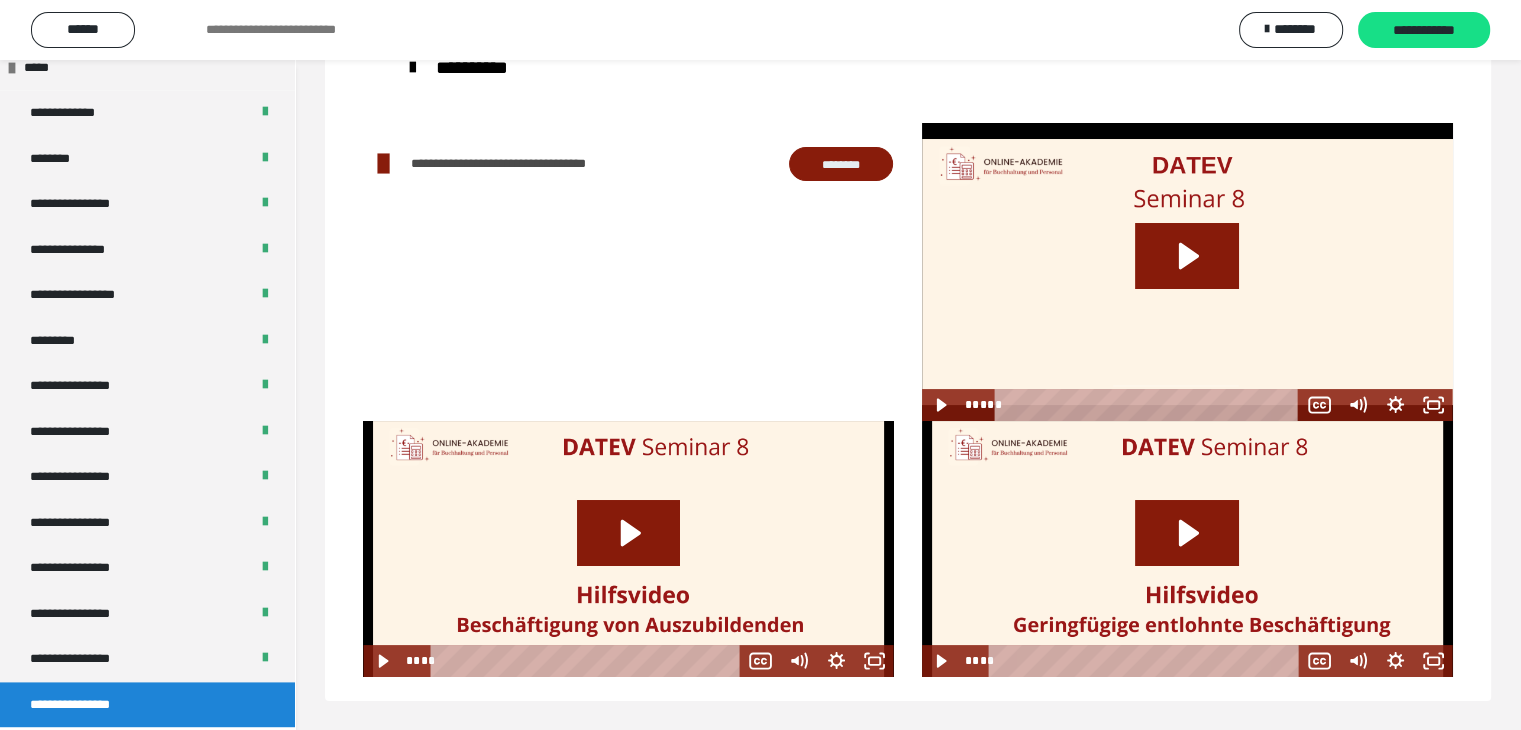 scroll, scrollTop: 0, scrollLeft: 0, axis: both 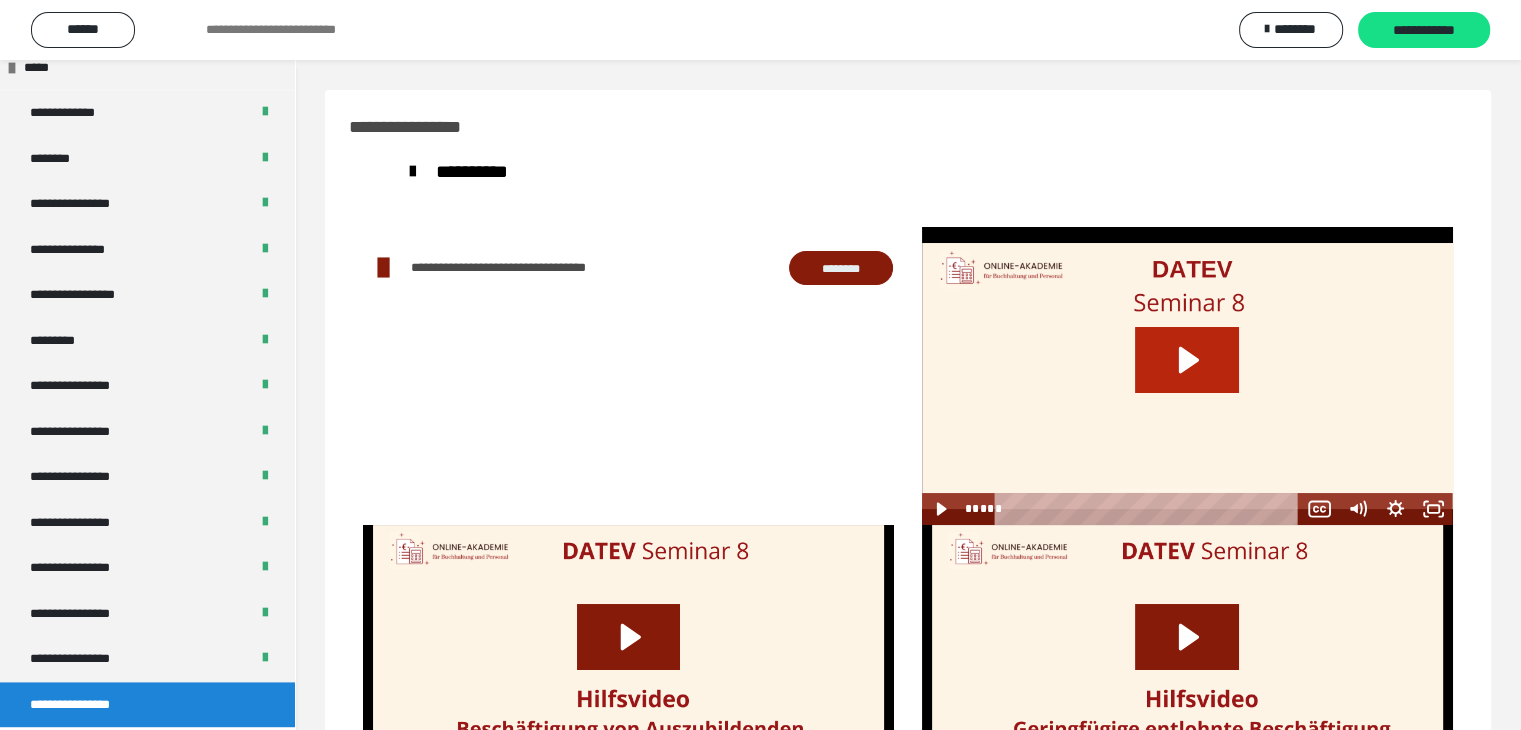 click 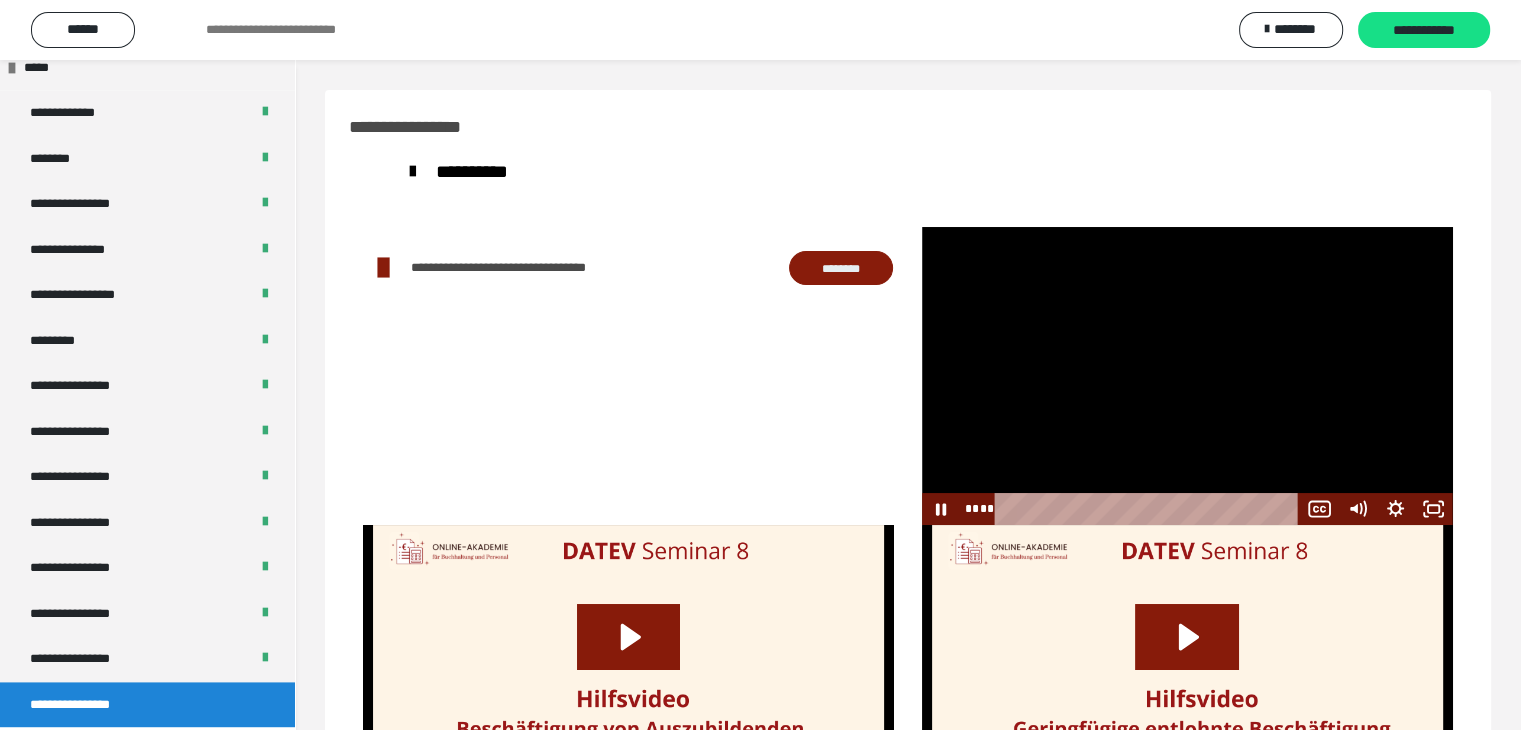 click at bounding box center [1187, 376] 